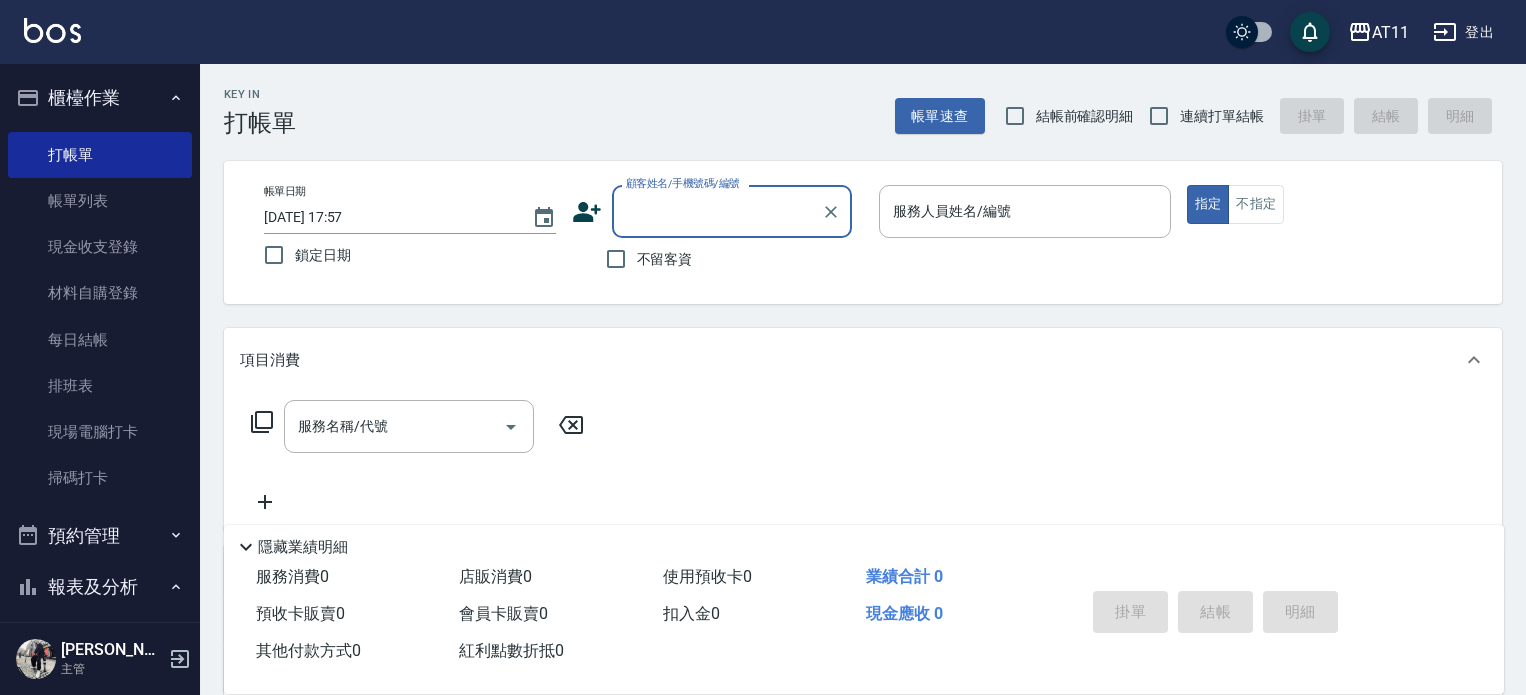 scroll, scrollTop: 0, scrollLeft: 0, axis: both 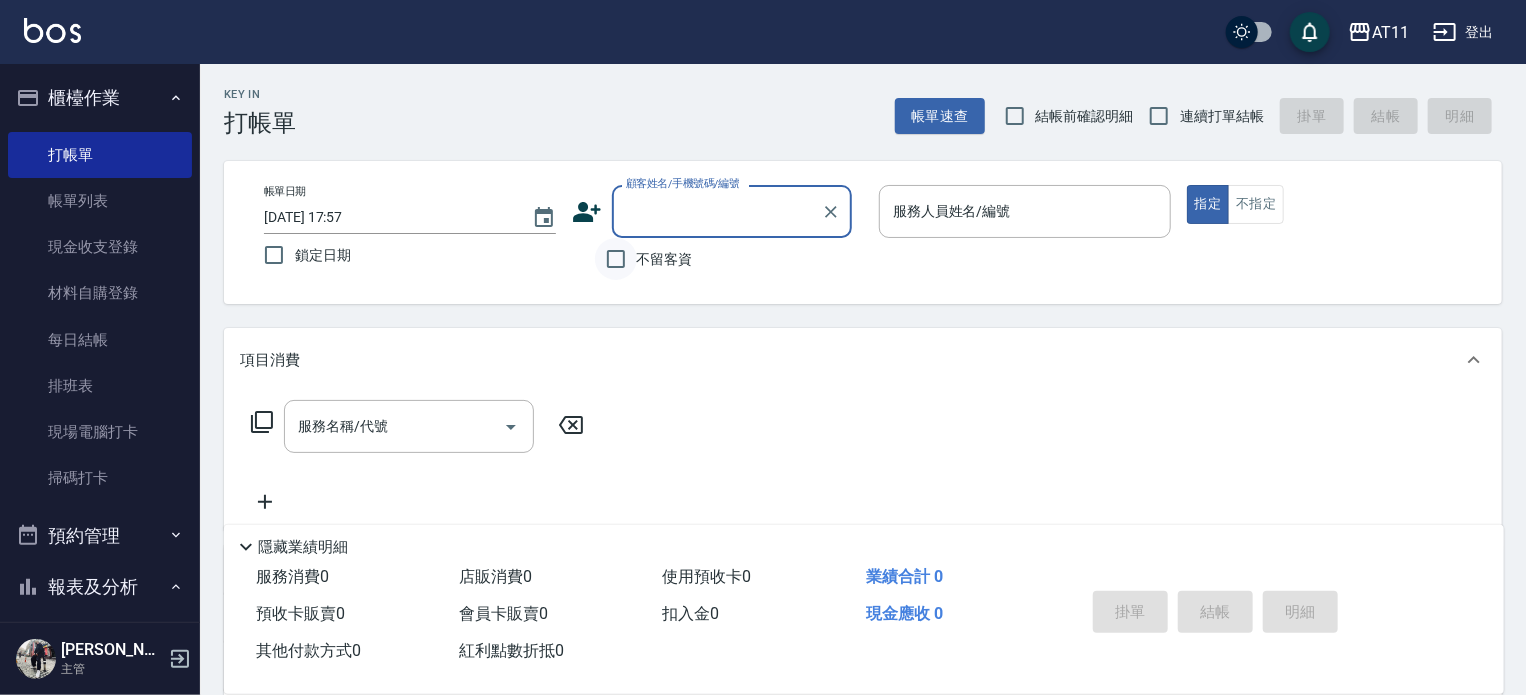 click on "不留客資" at bounding box center [616, 259] 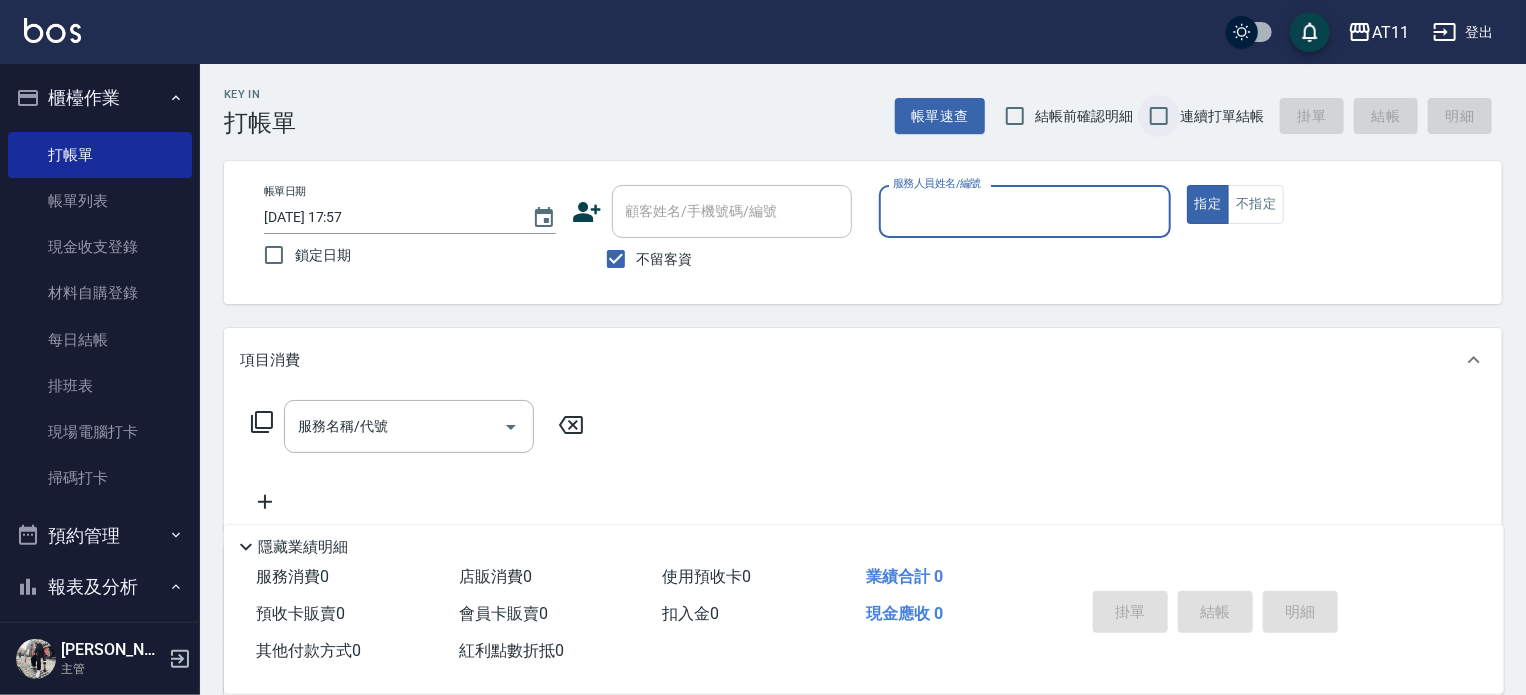 click on "連續打單結帳" at bounding box center (1159, 116) 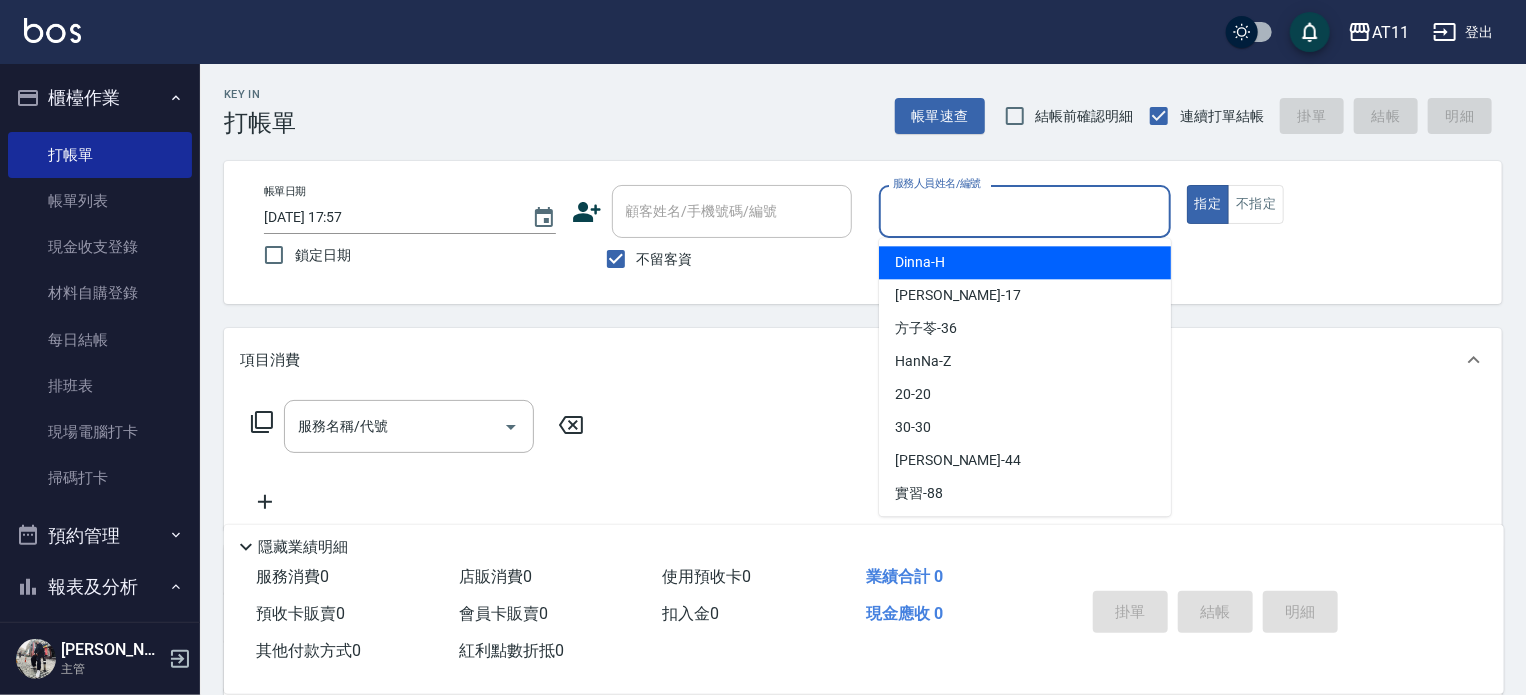 click on "服務人員姓名/編號" at bounding box center [1025, 211] 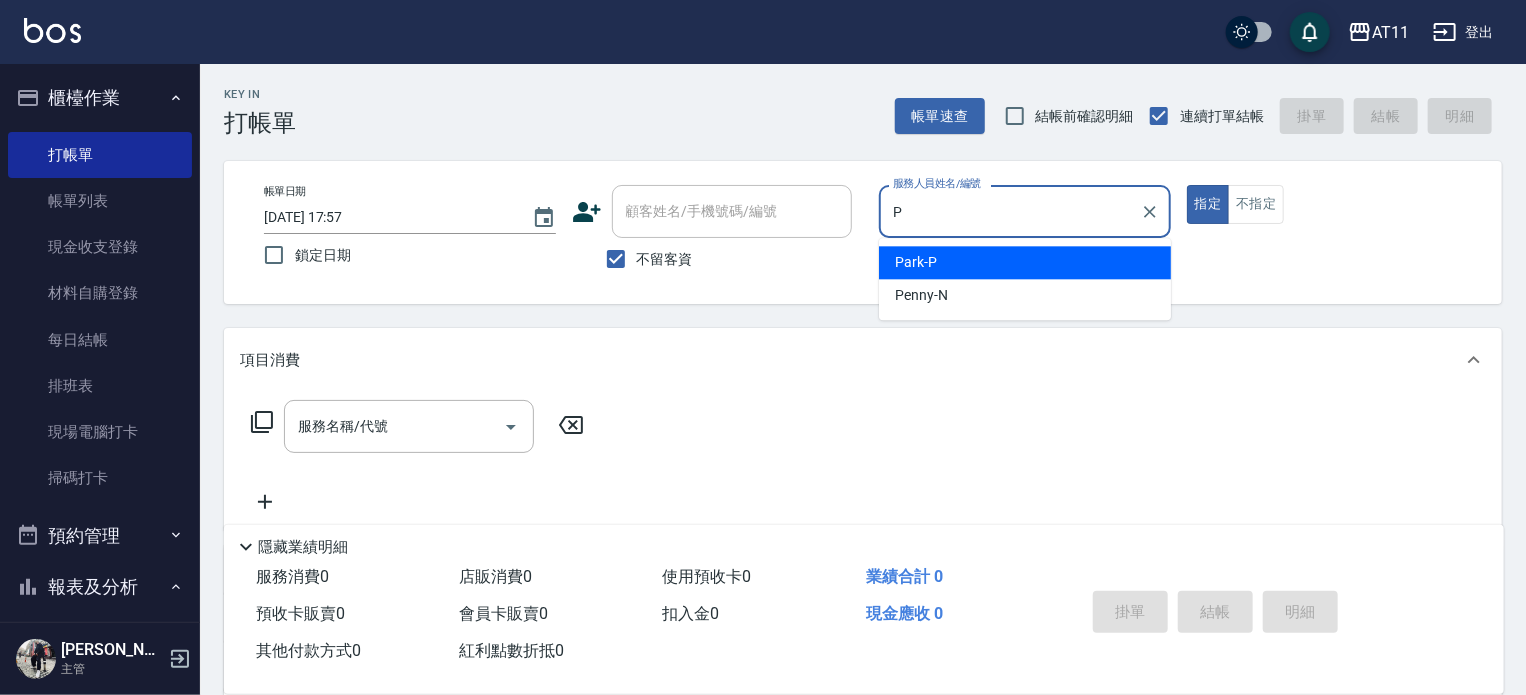 type on "Park-P" 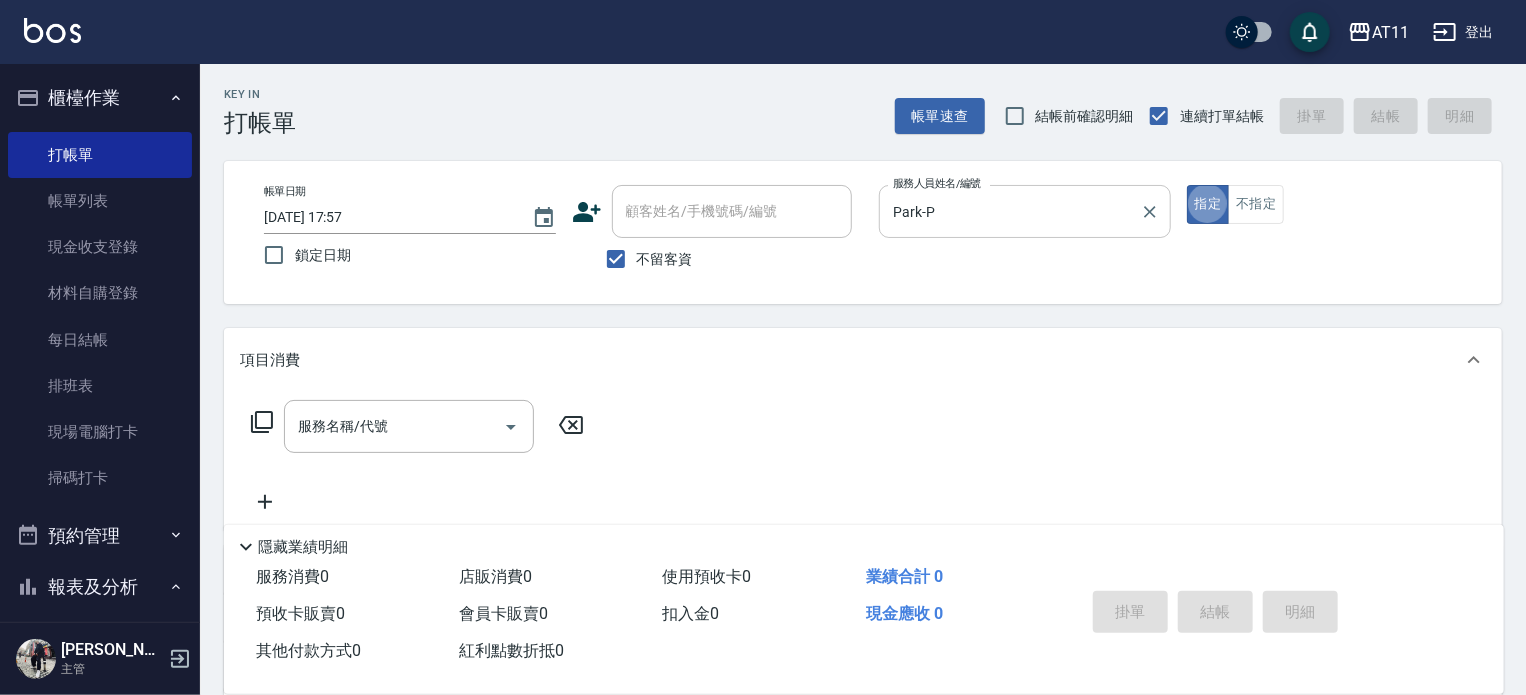 type on "true" 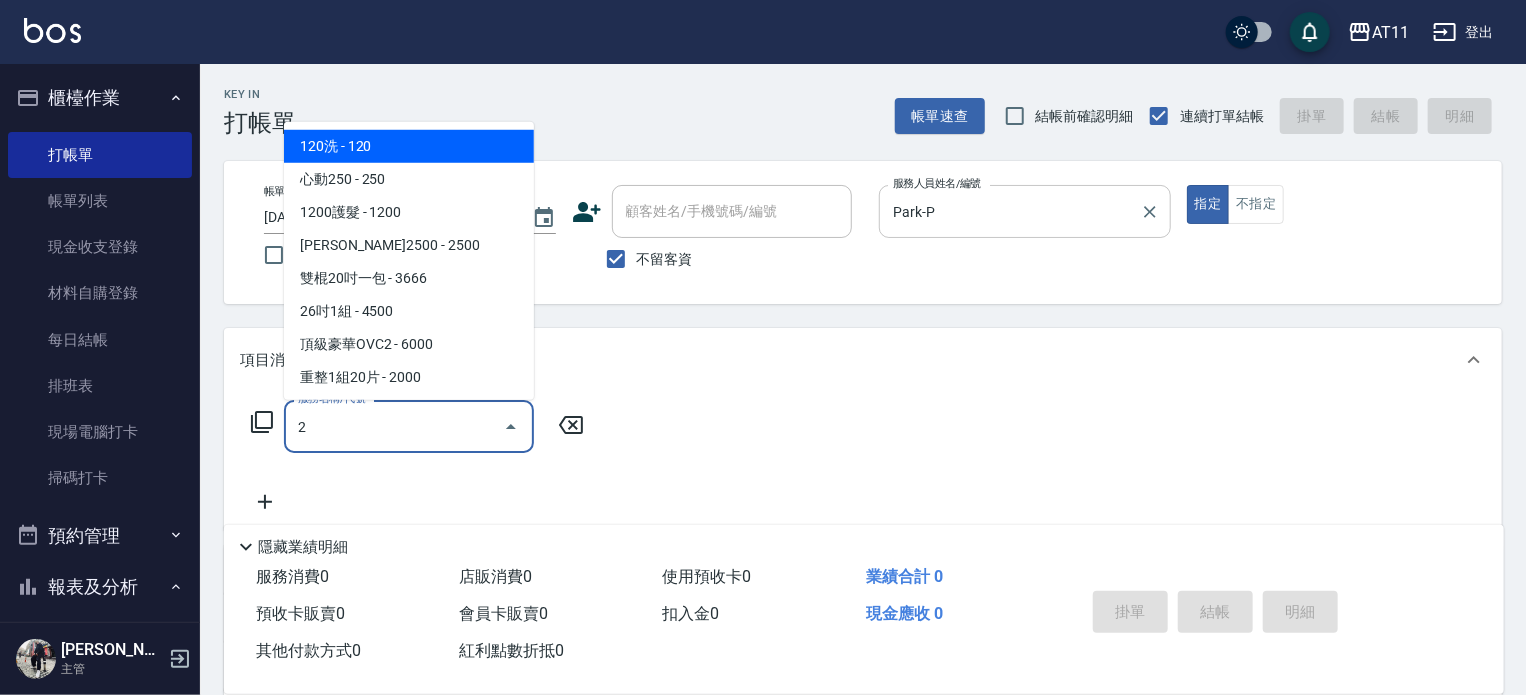 type on "2" 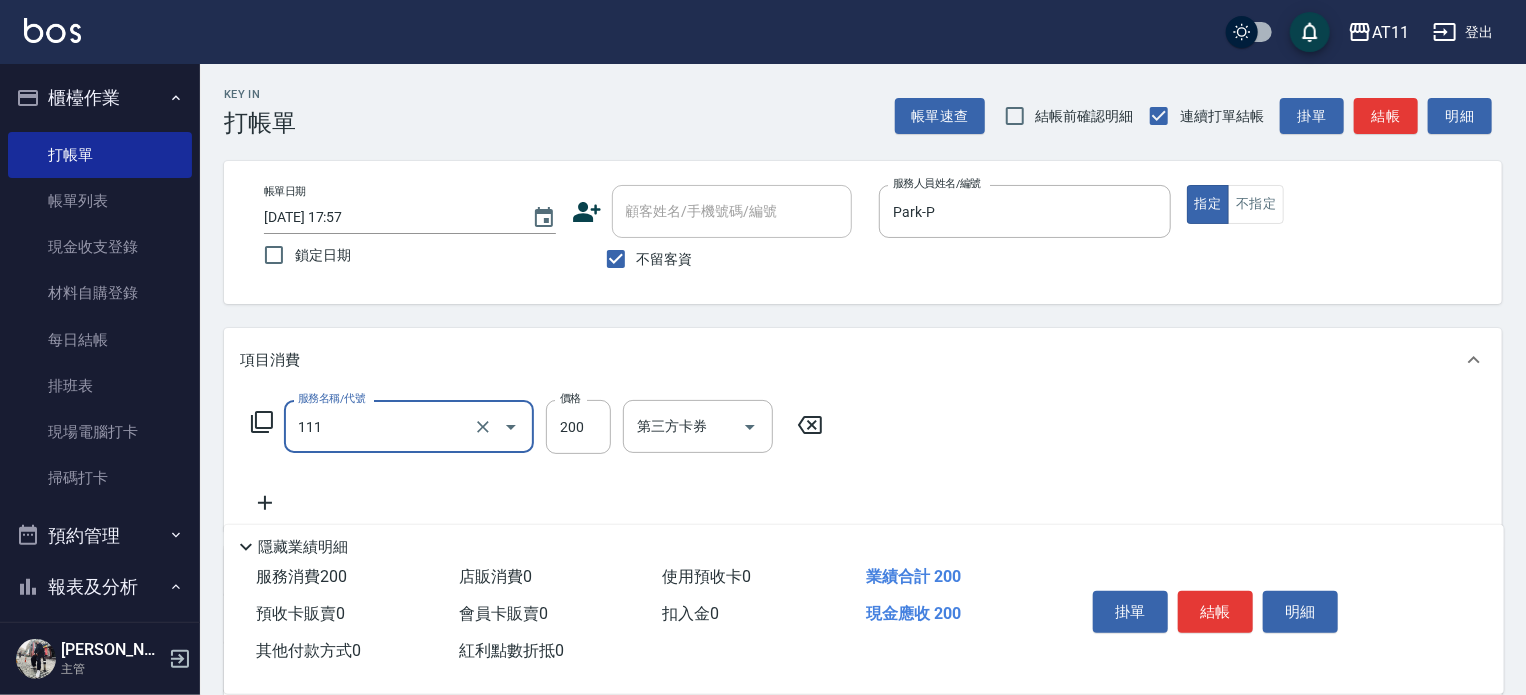 type on "精油洗髮(111)" 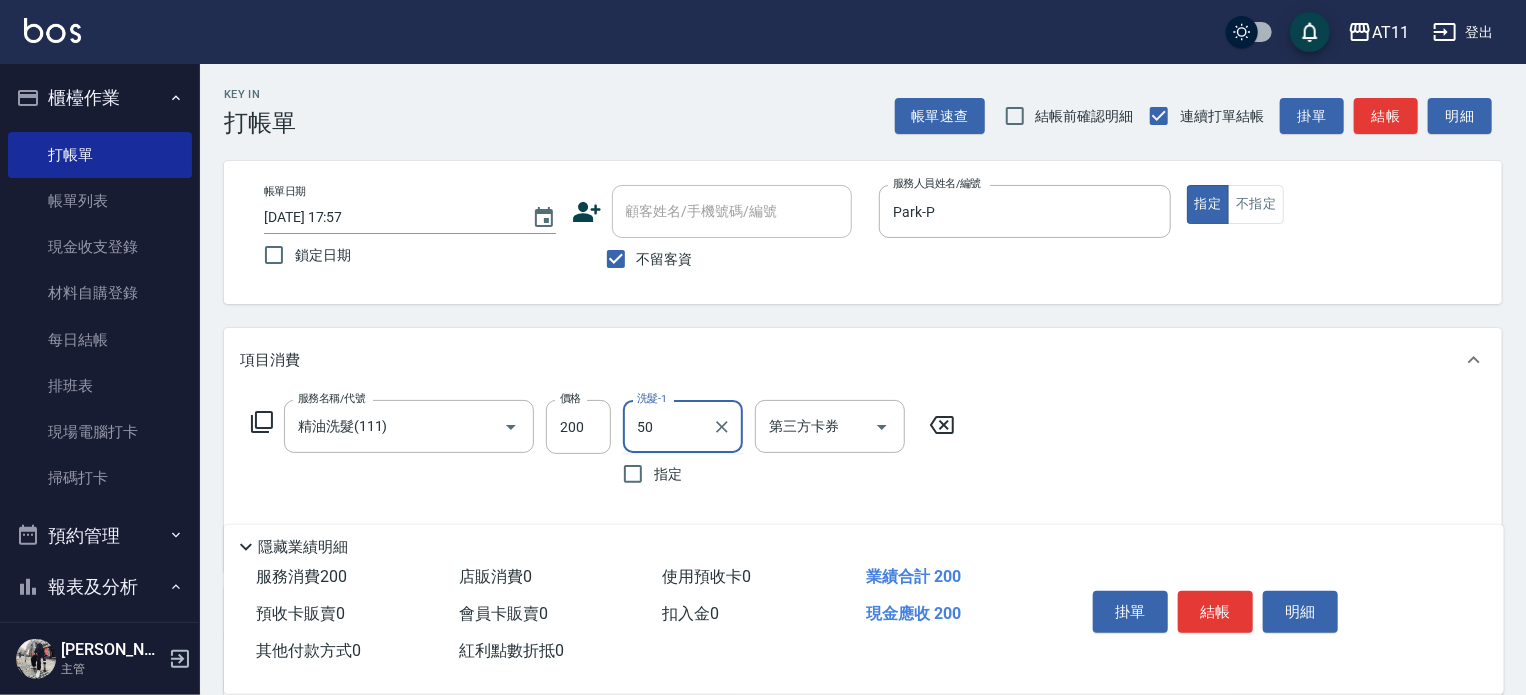 type on "5" 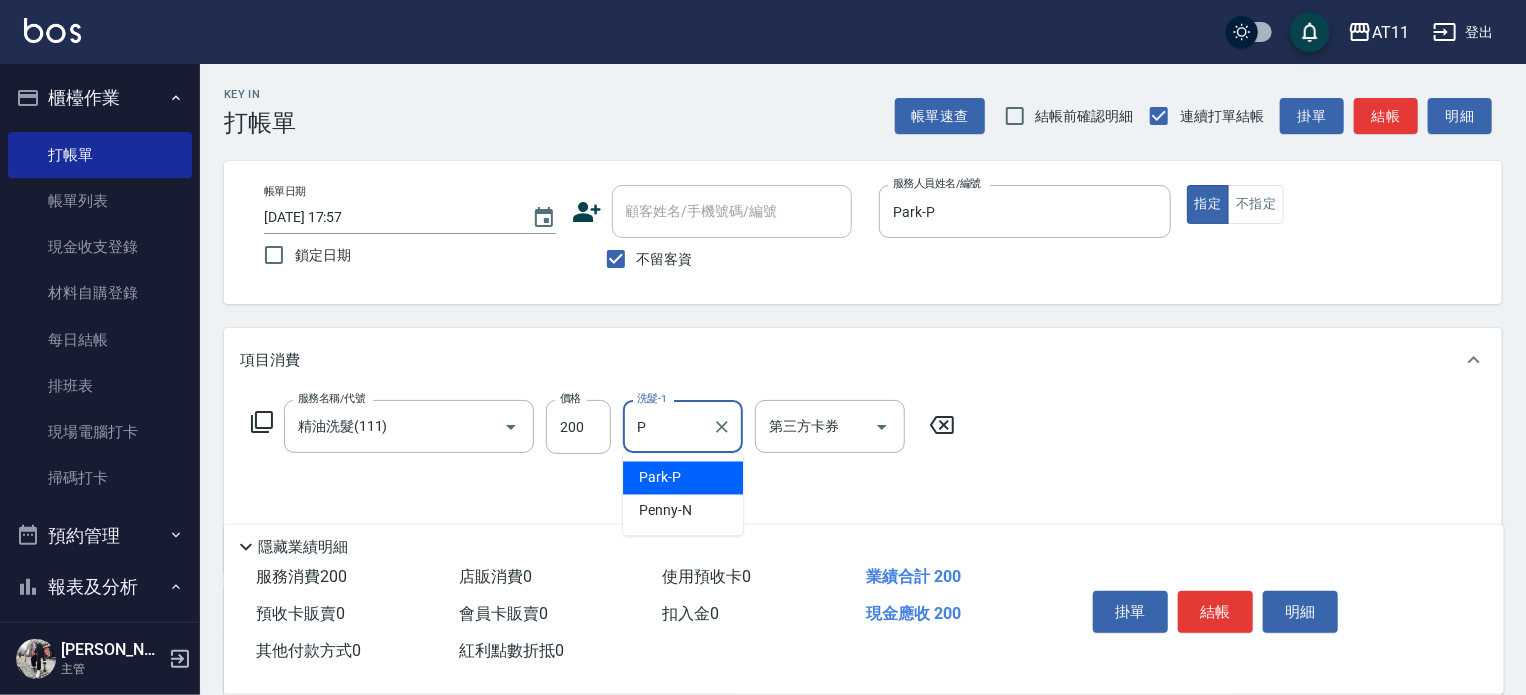 type on "Park-P" 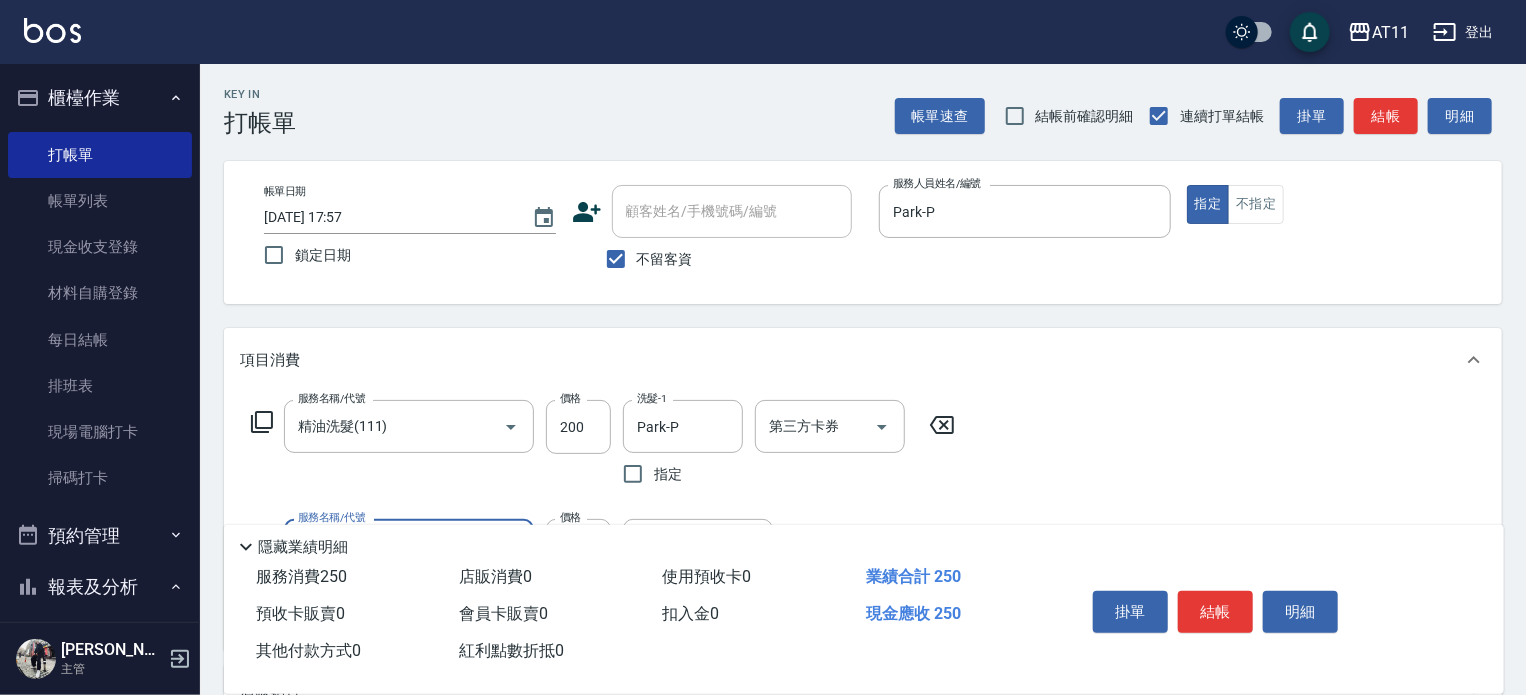 type on "洗髮精+50(50)" 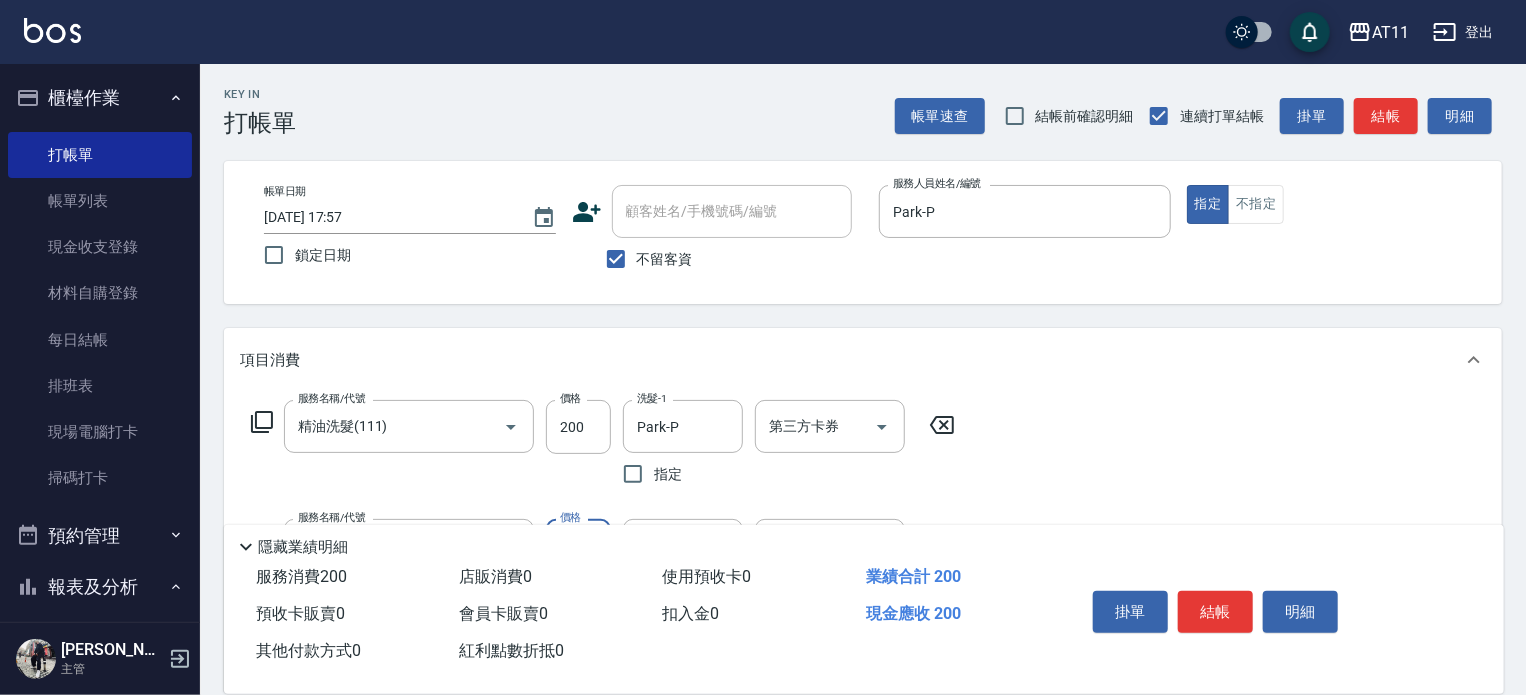 type on "0" 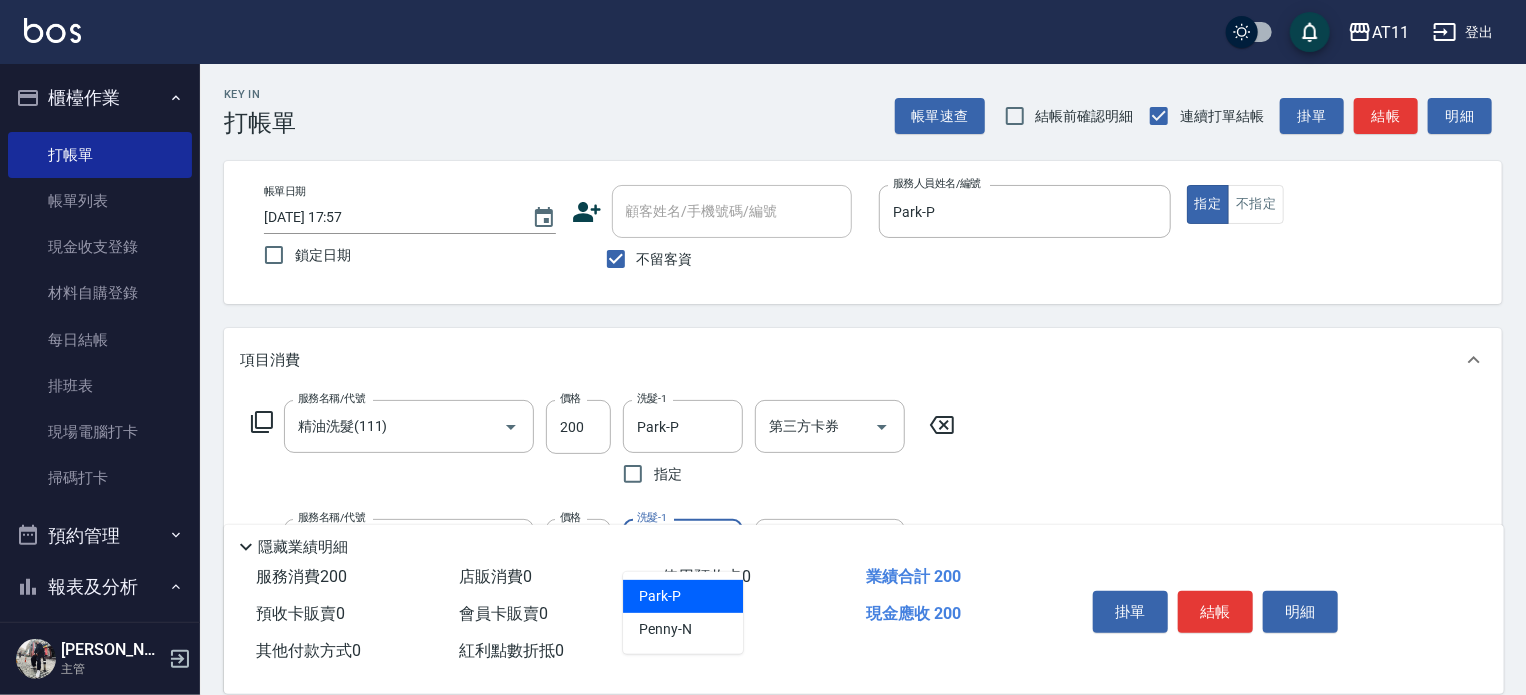 type on "Park-P" 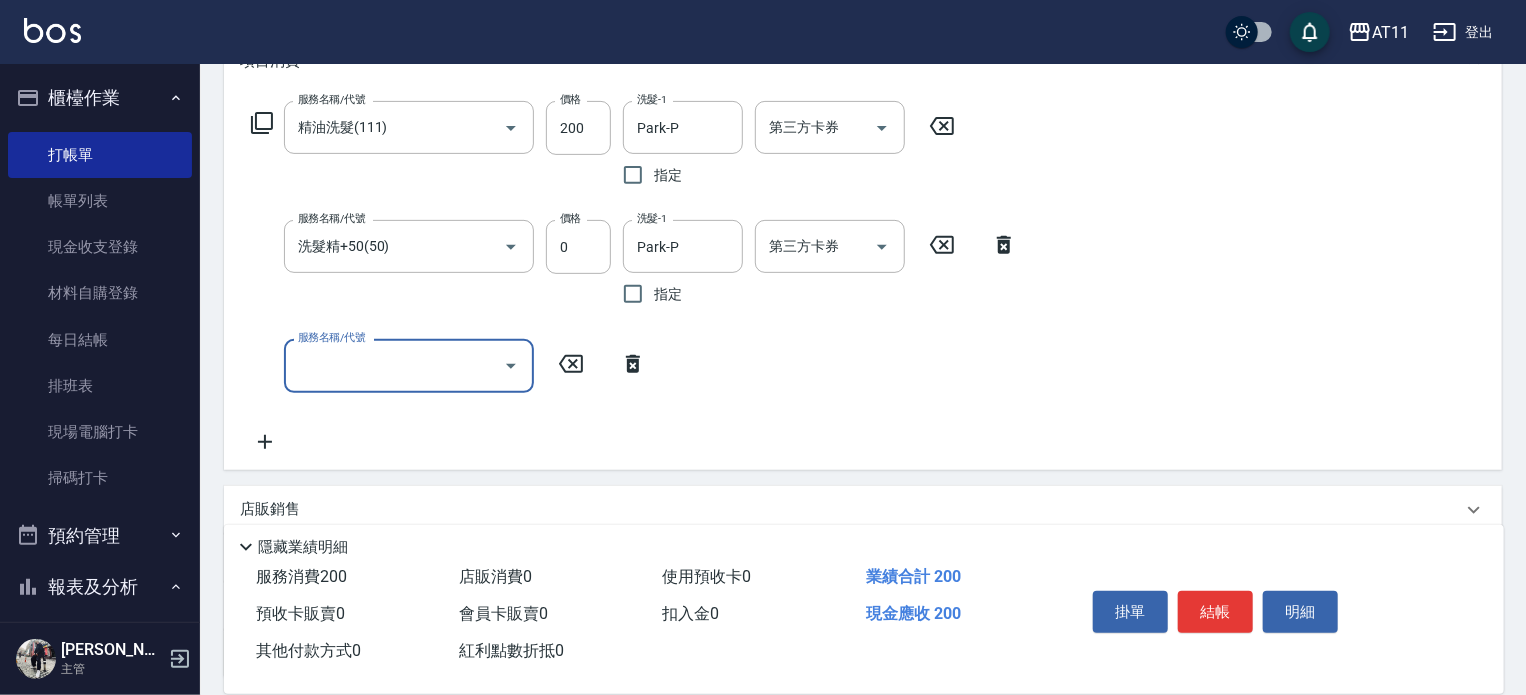 scroll, scrollTop: 300, scrollLeft: 0, axis: vertical 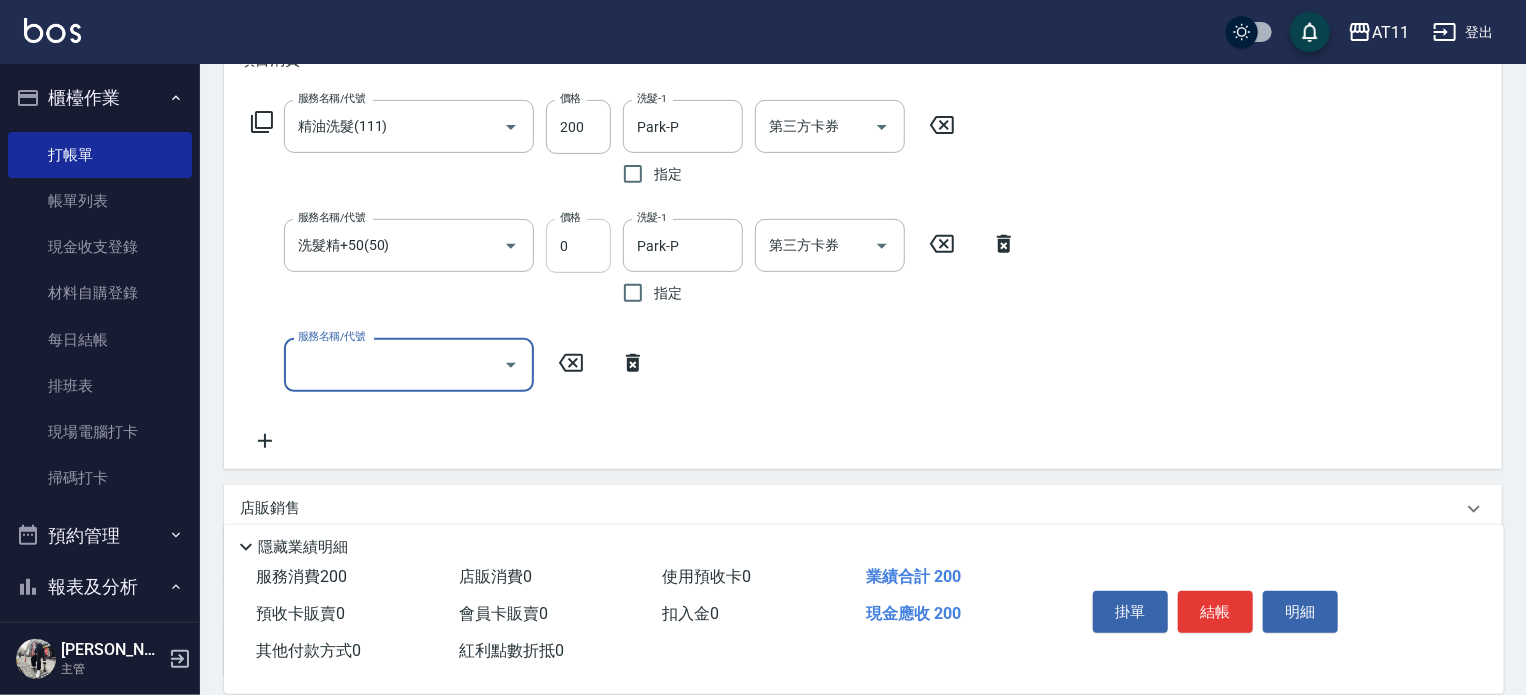 click on "0" at bounding box center [578, 246] 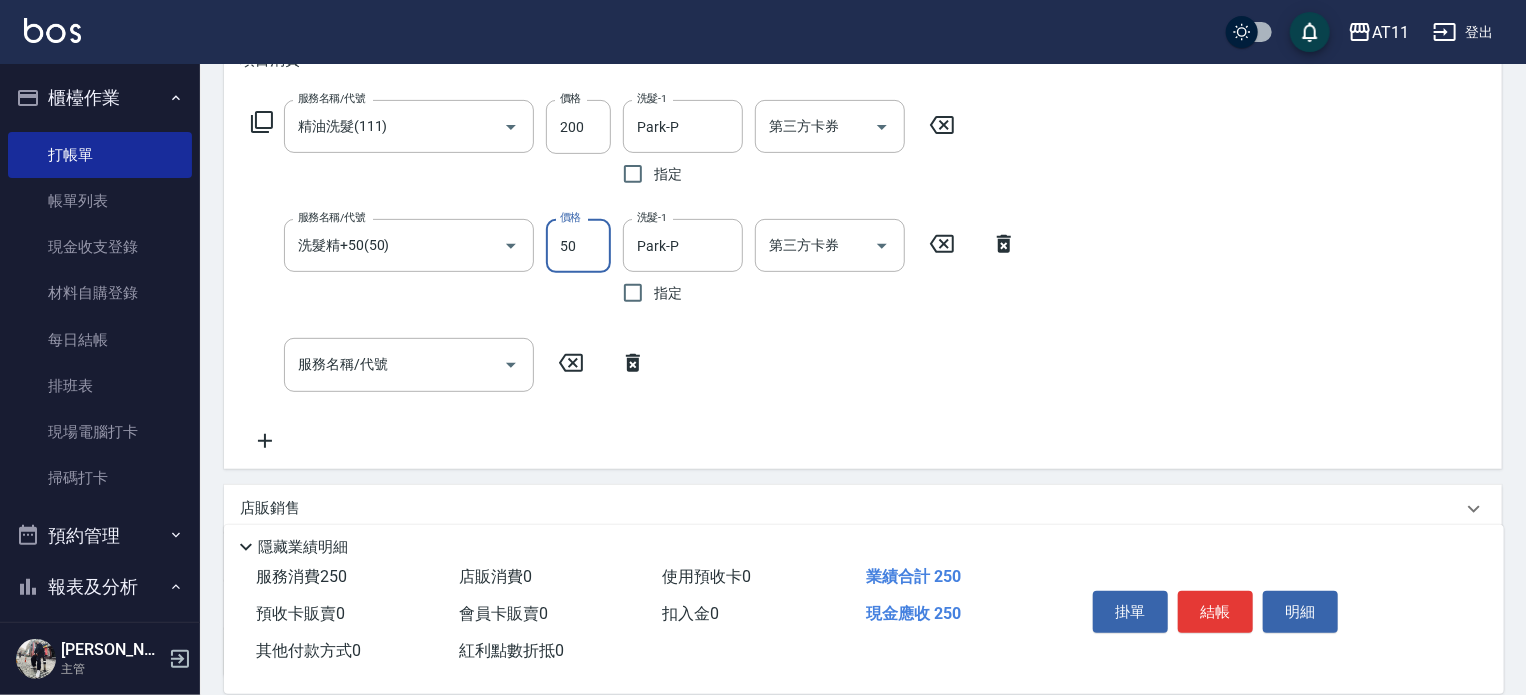 type on "50" 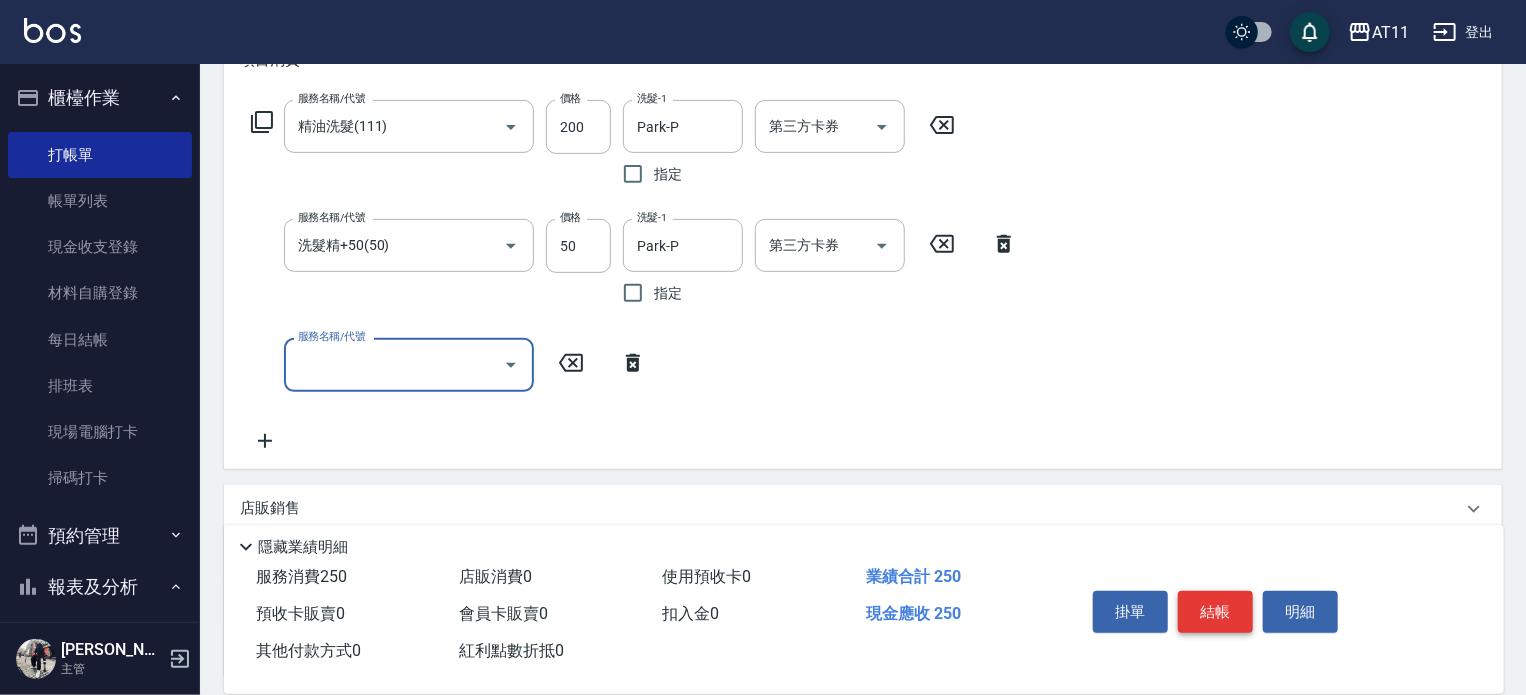 click on "結帳" at bounding box center [1215, 612] 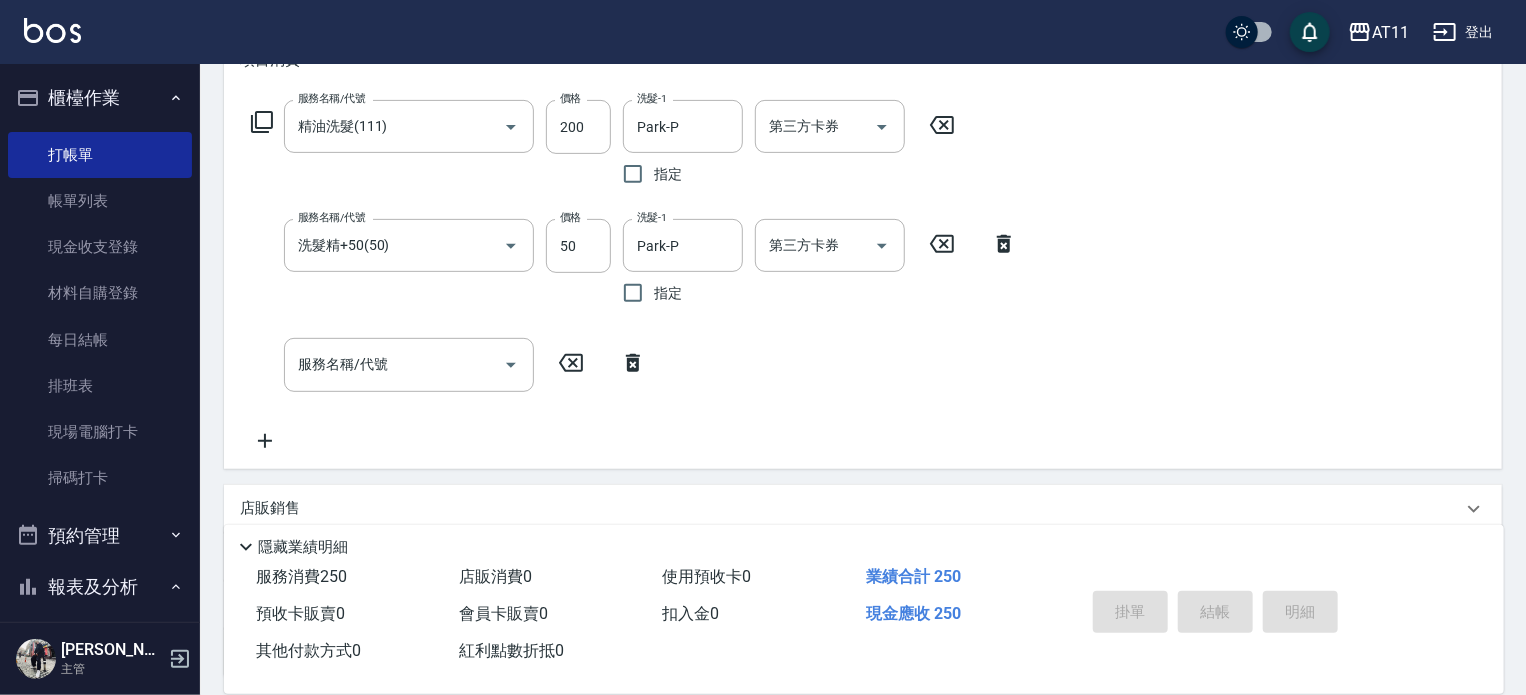 type on "[DATE] 19:17" 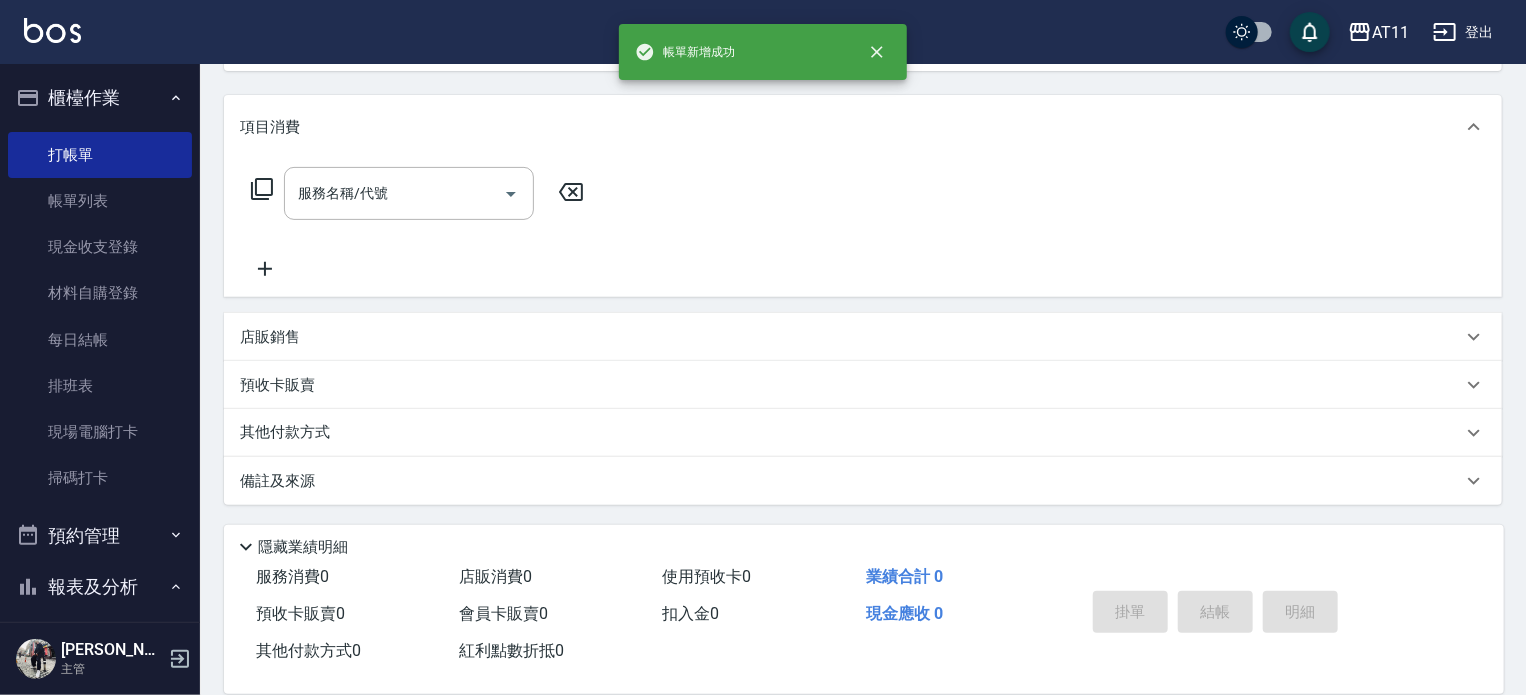 scroll, scrollTop: 0, scrollLeft: 0, axis: both 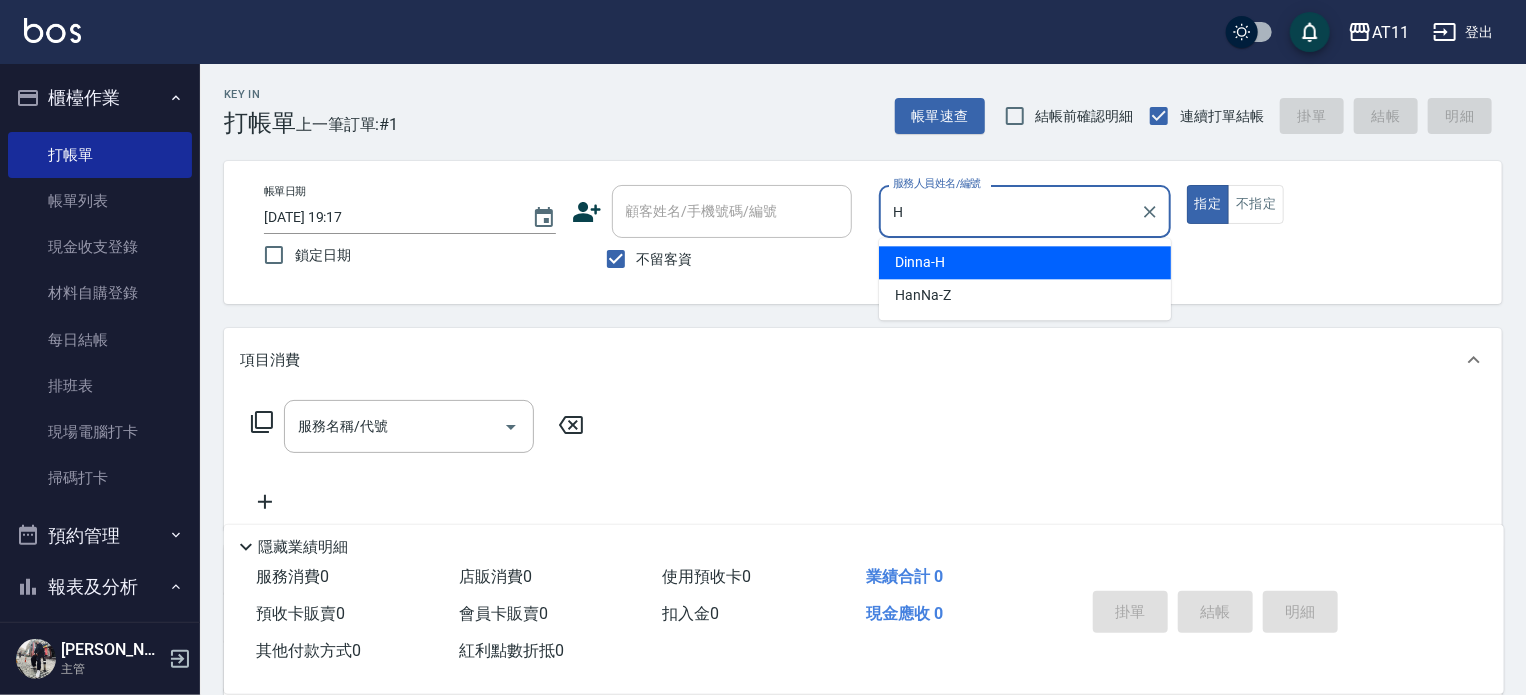 type on "Dinna-H" 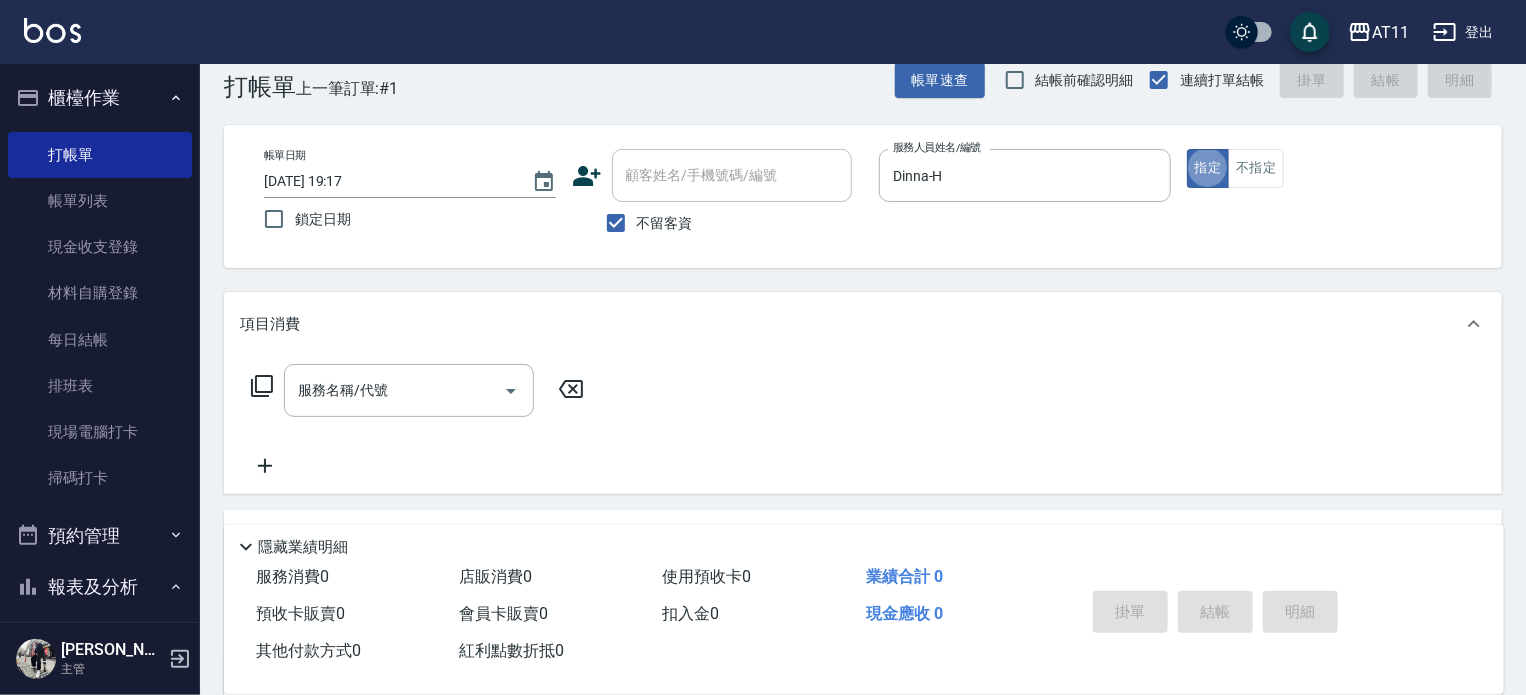 scroll, scrollTop: 40, scrollLeft: 0, axis: vertical 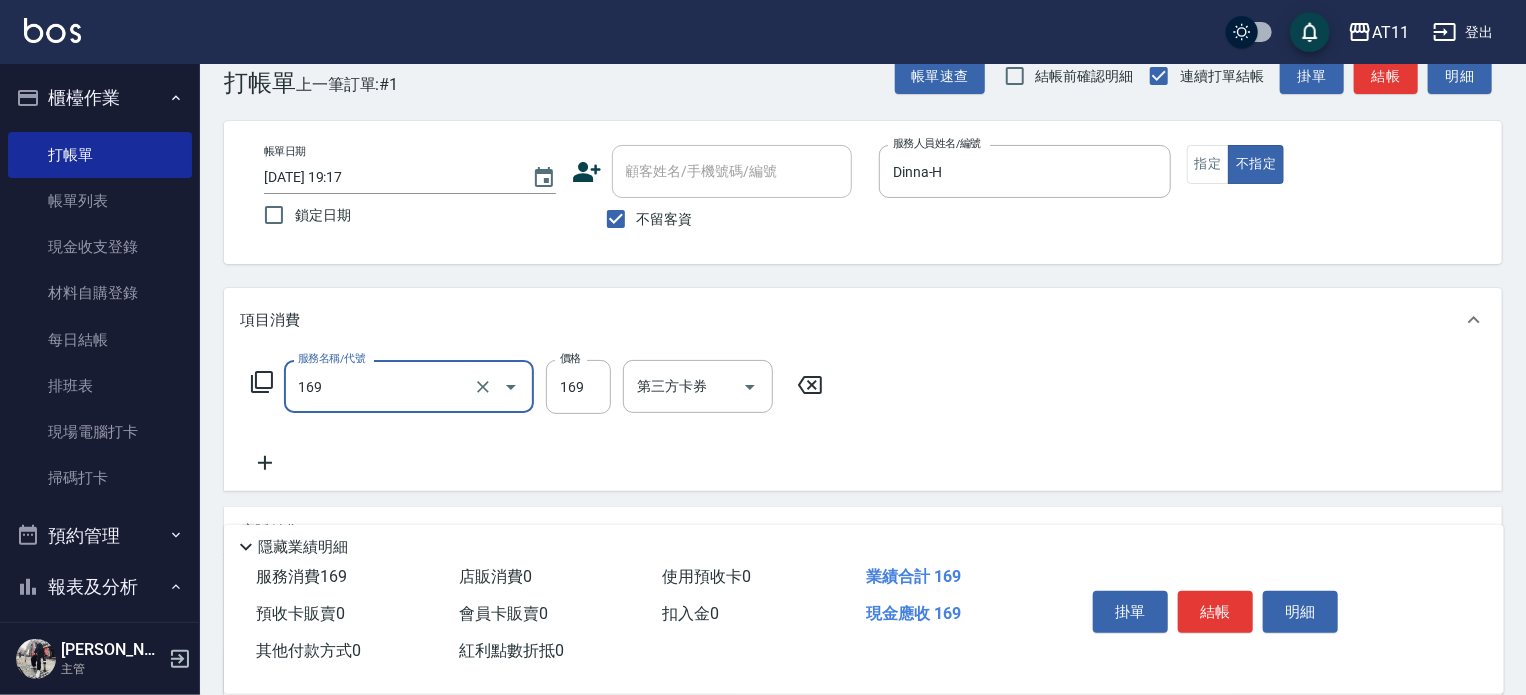 type on "單剪(169)" 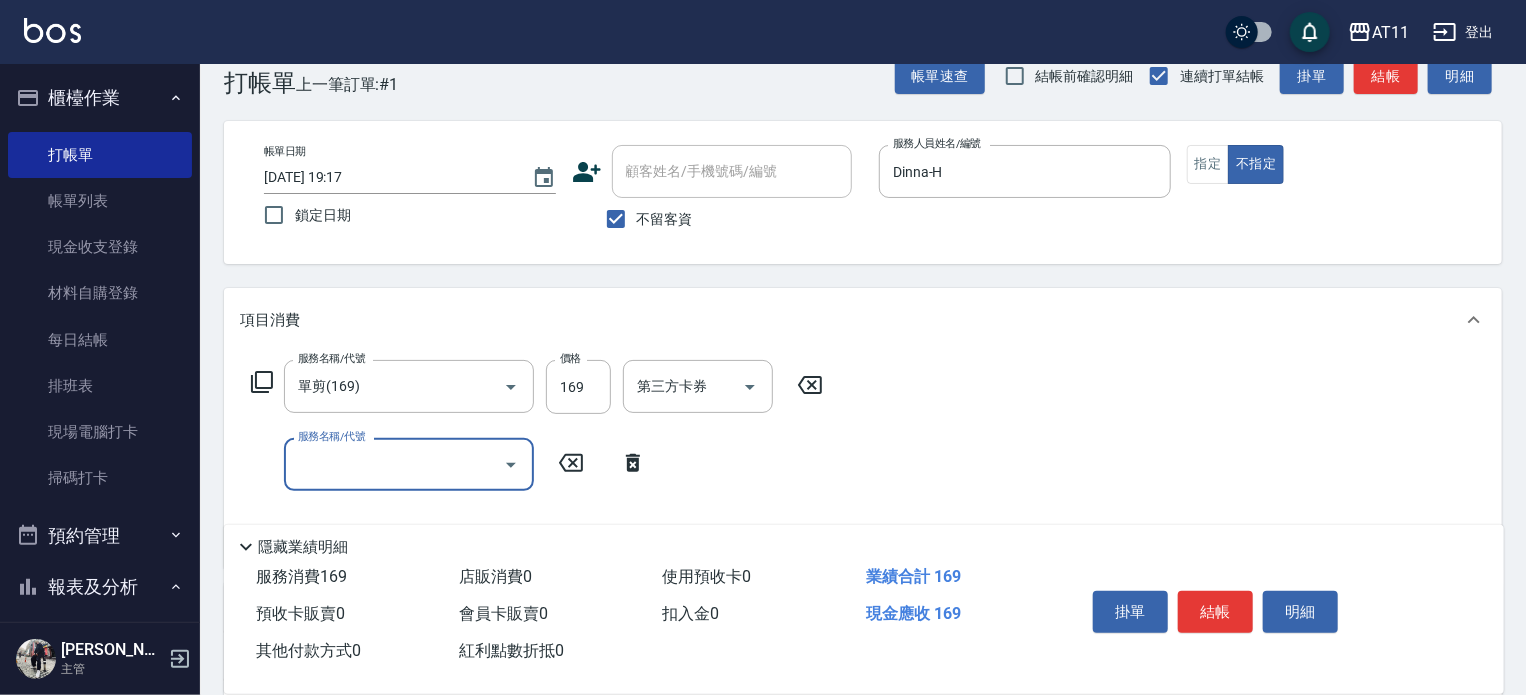 click on "結帳" at bounding box center (1215, 612) 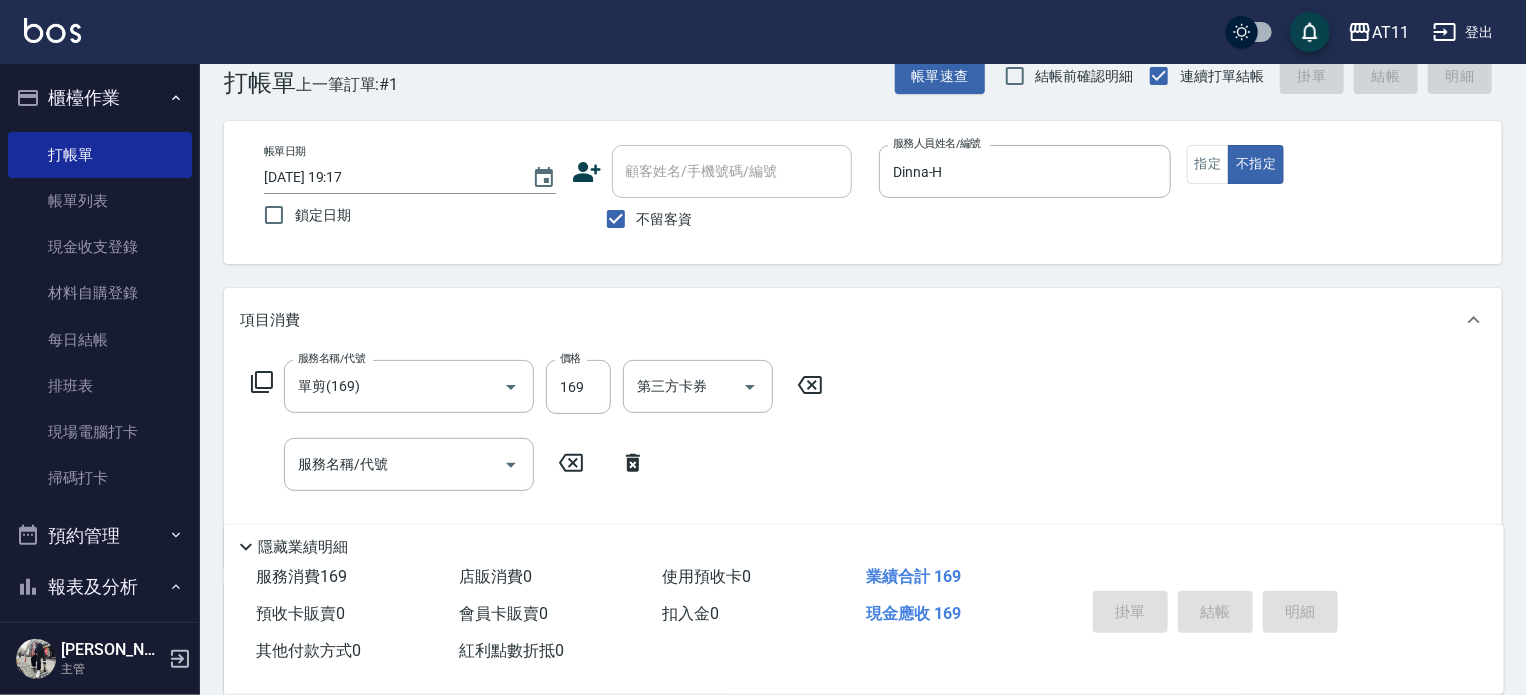 type 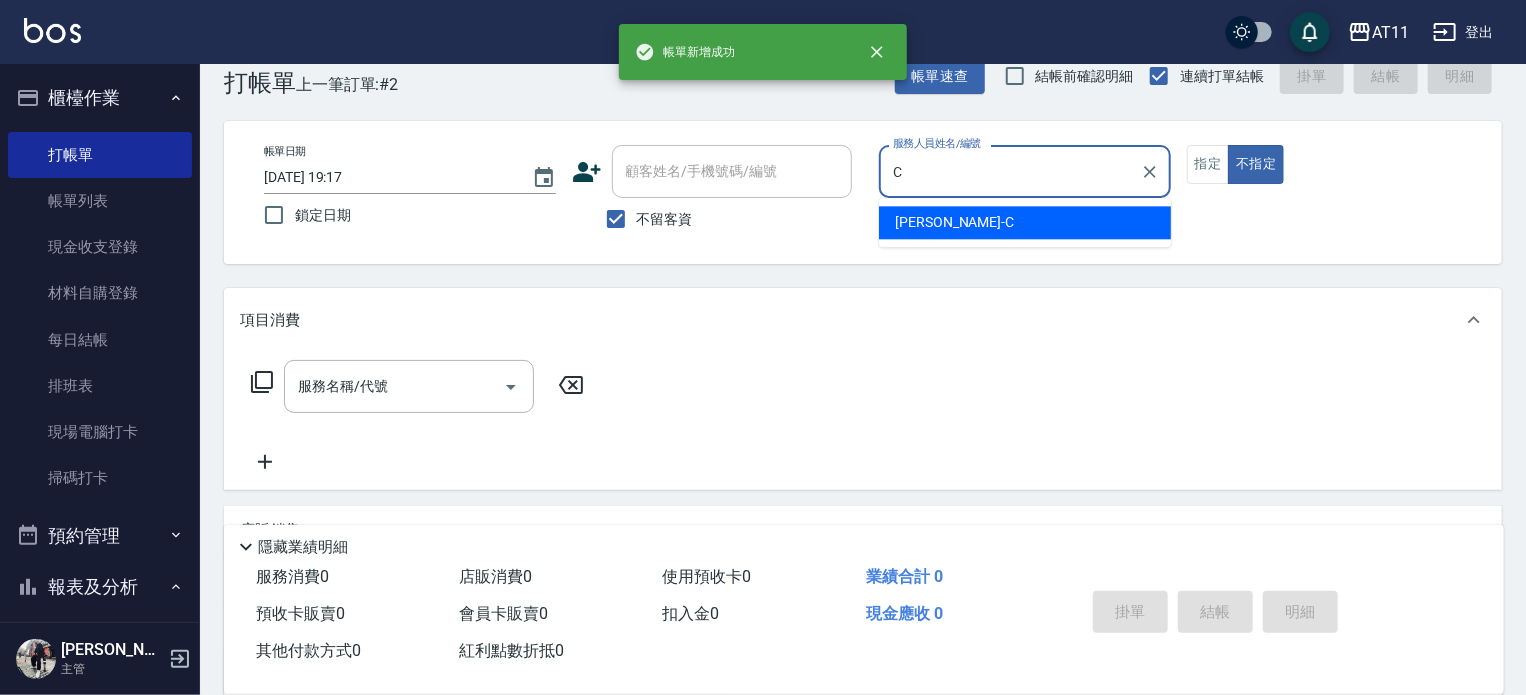 type on "[PERSON_NAME]" 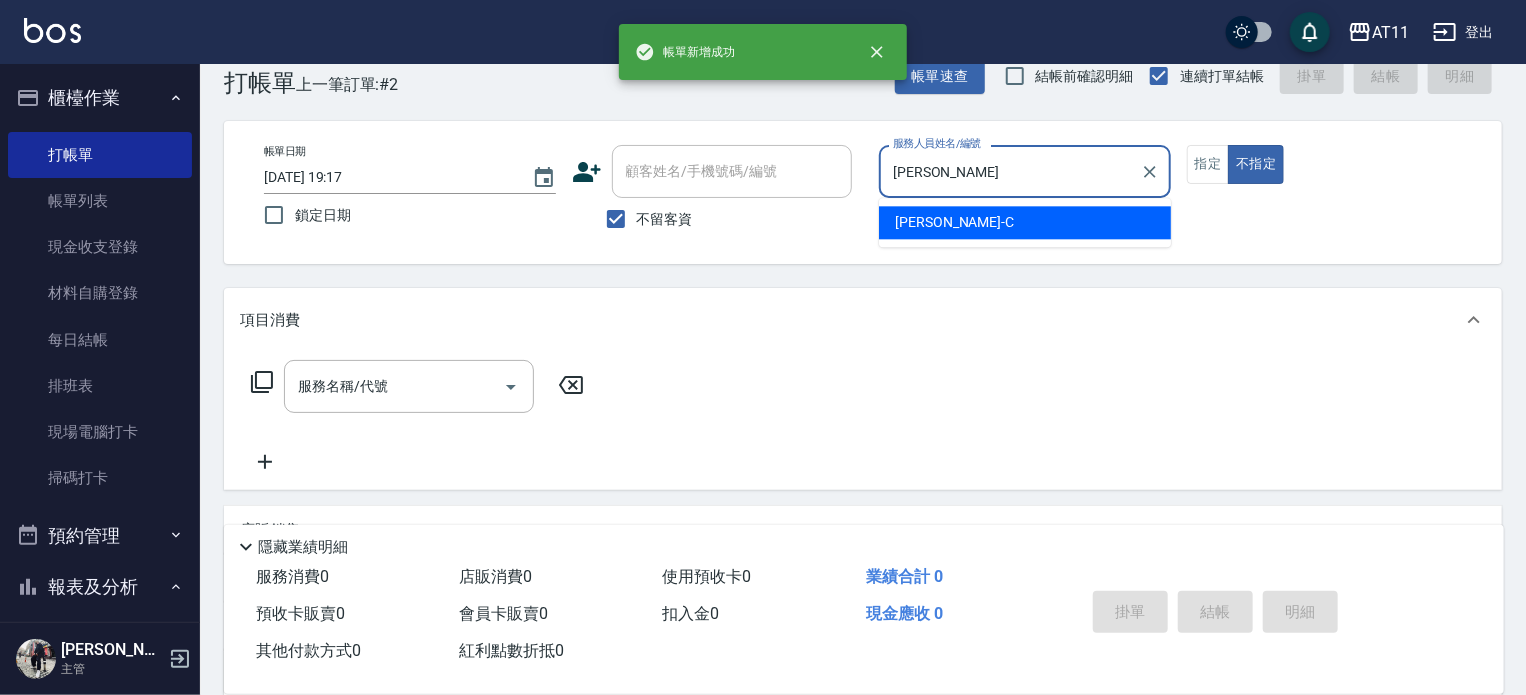 type on "false" 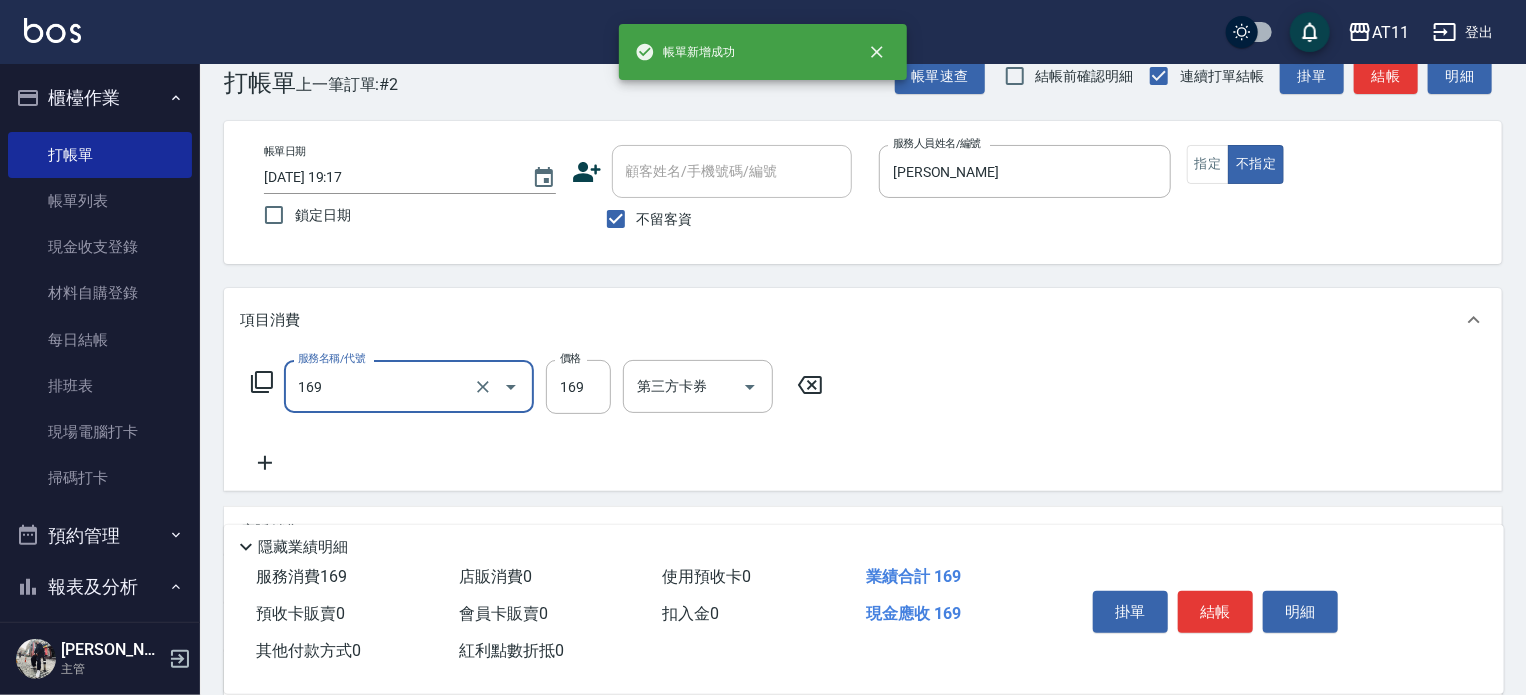 type on "單剪(169)" 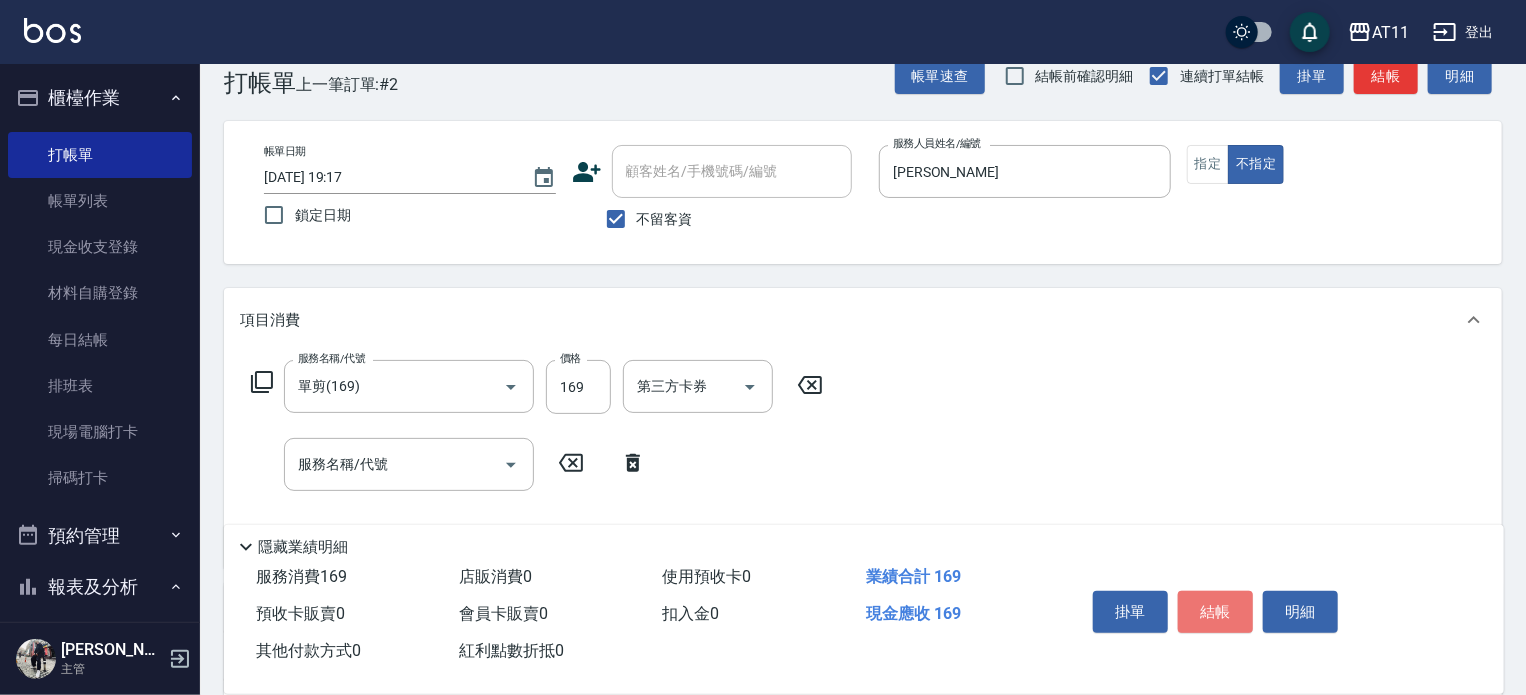 click on "結帳" at bounding box center [1215, 612] 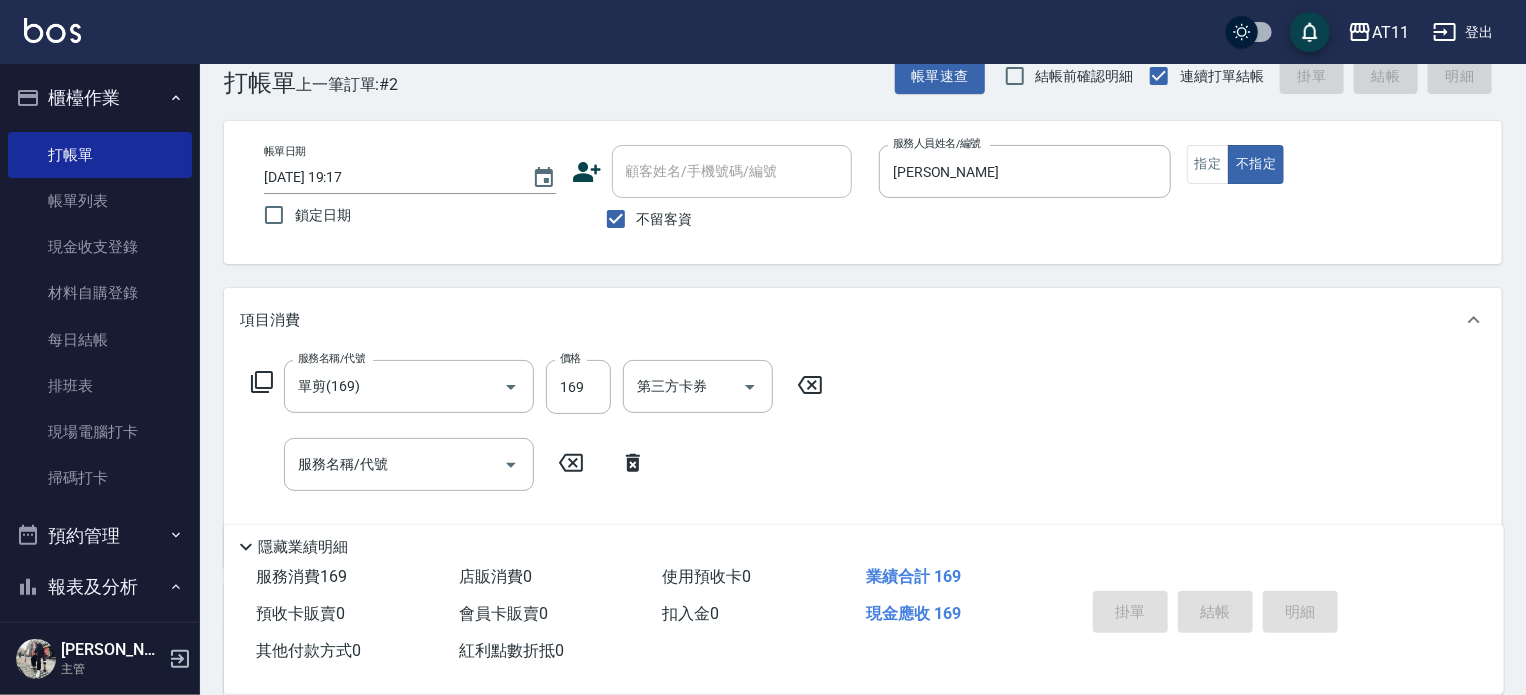 type 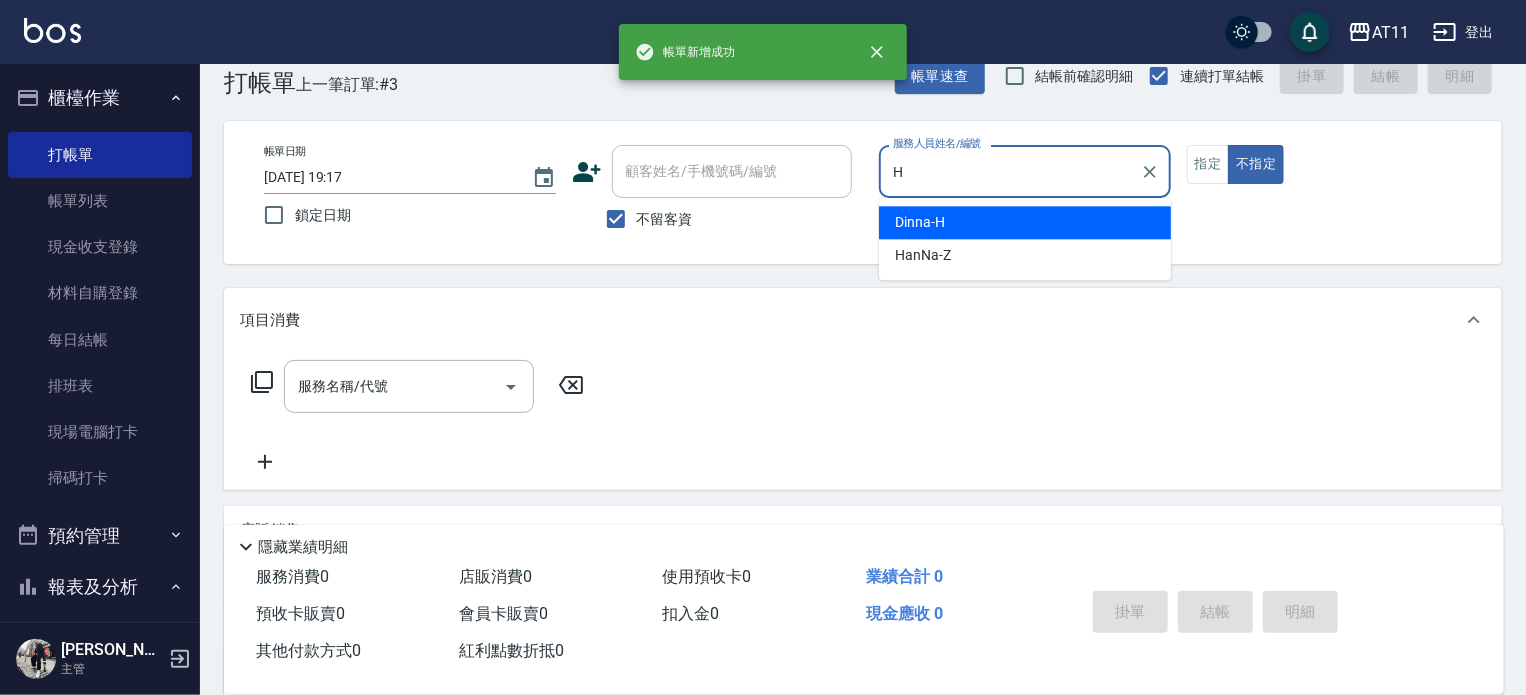 type on "Dinna-H" 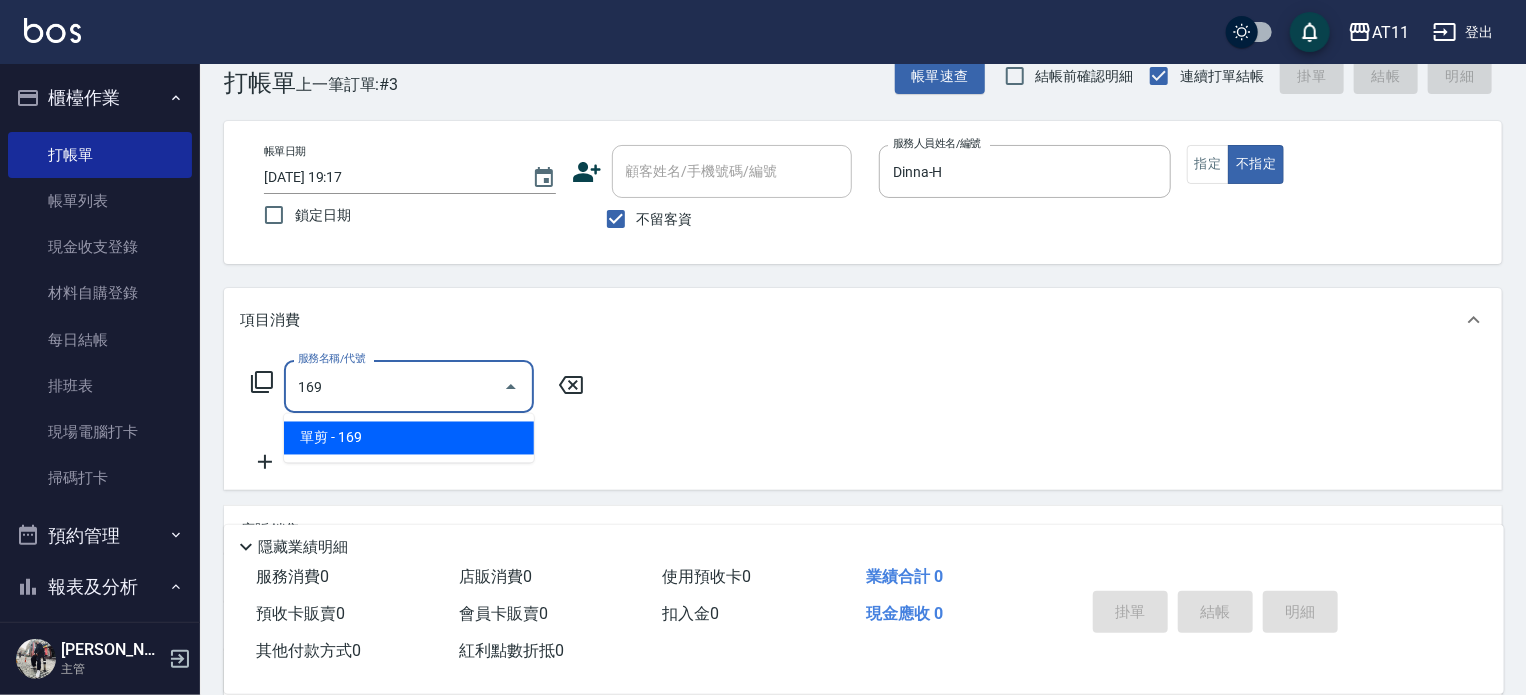type on "單剪(169)" 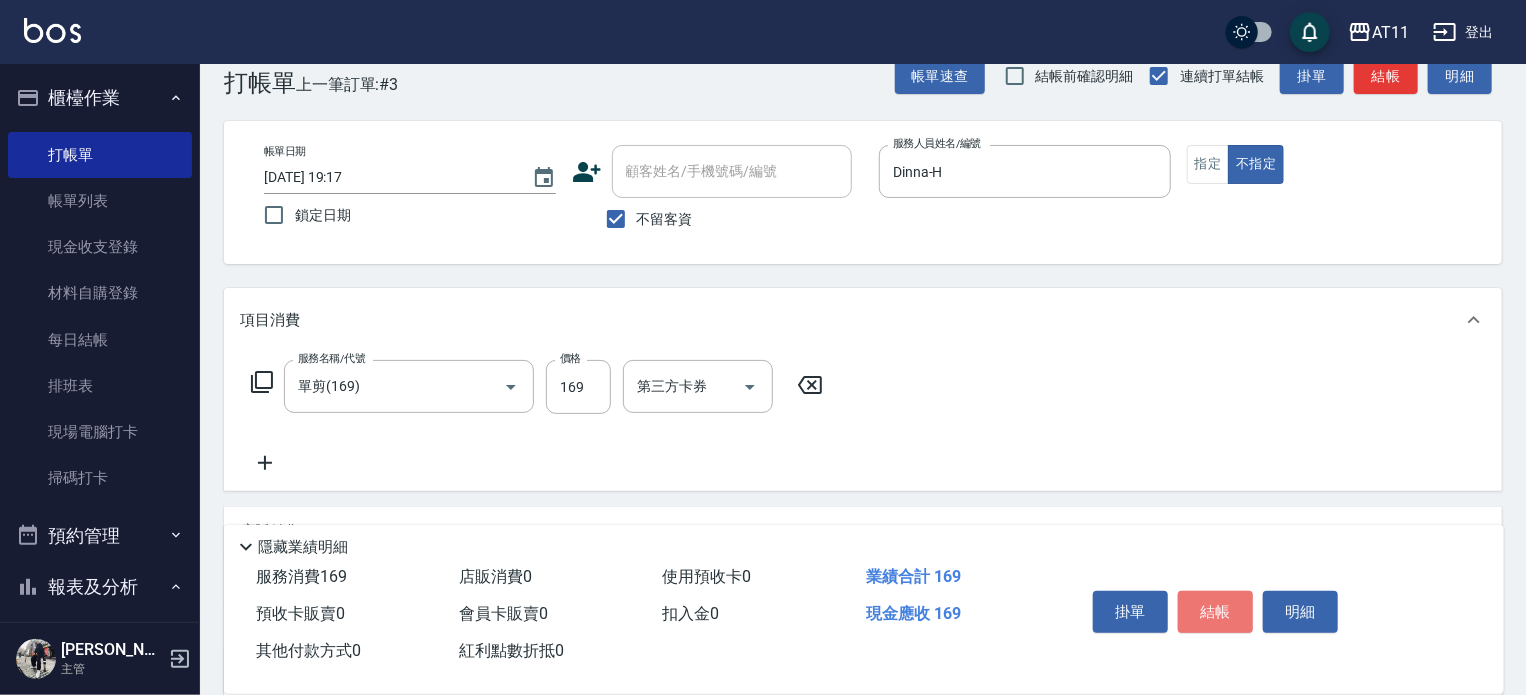 click on "結帳" at bounding box center [1215, 612] 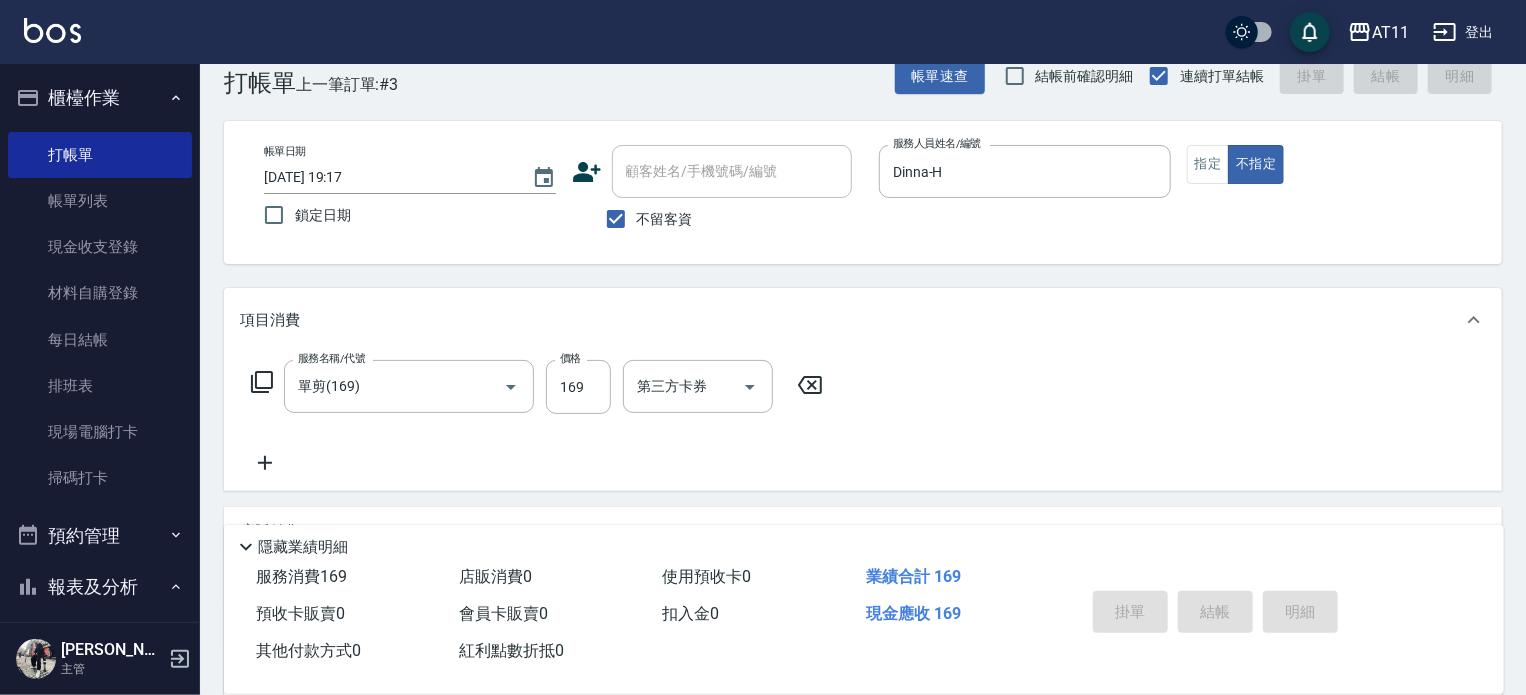 type on "[DATE] 19:18" 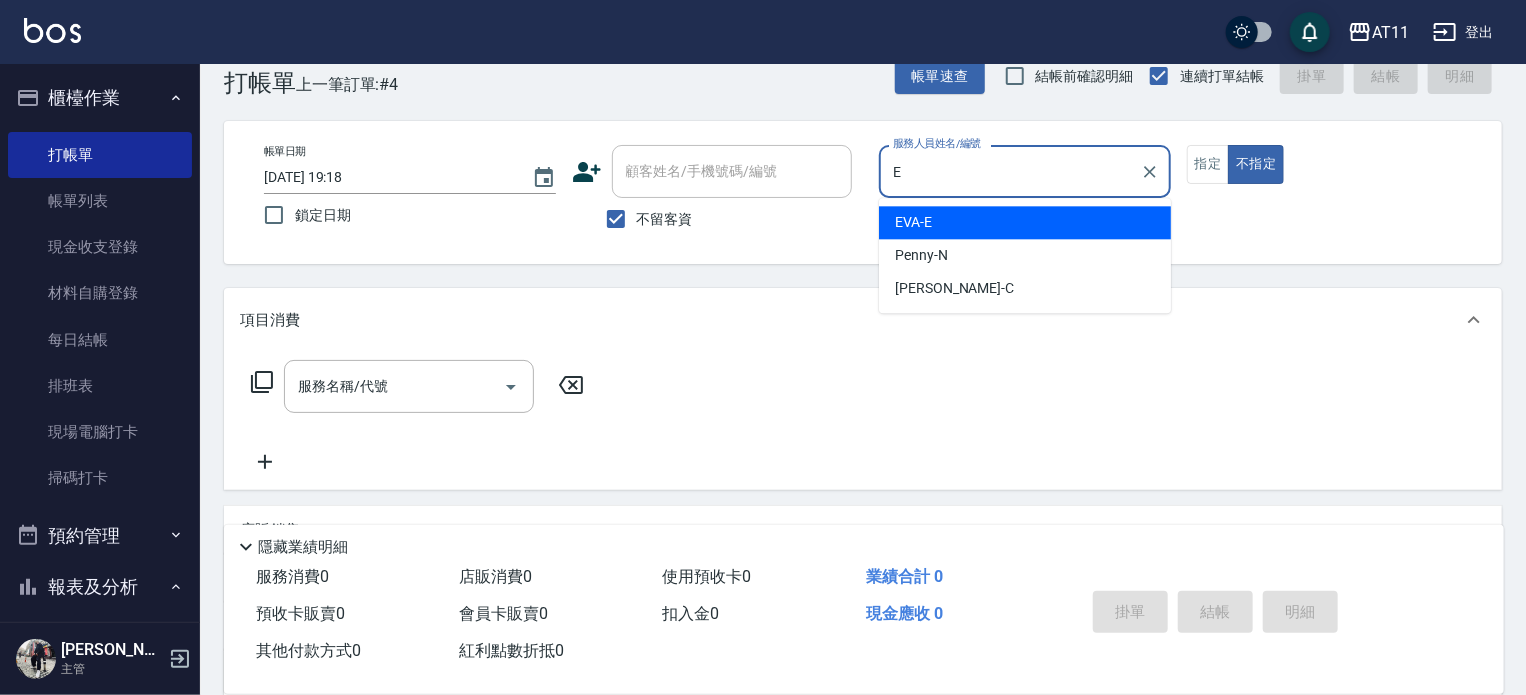 type on "[PERSON_NAME]-E" 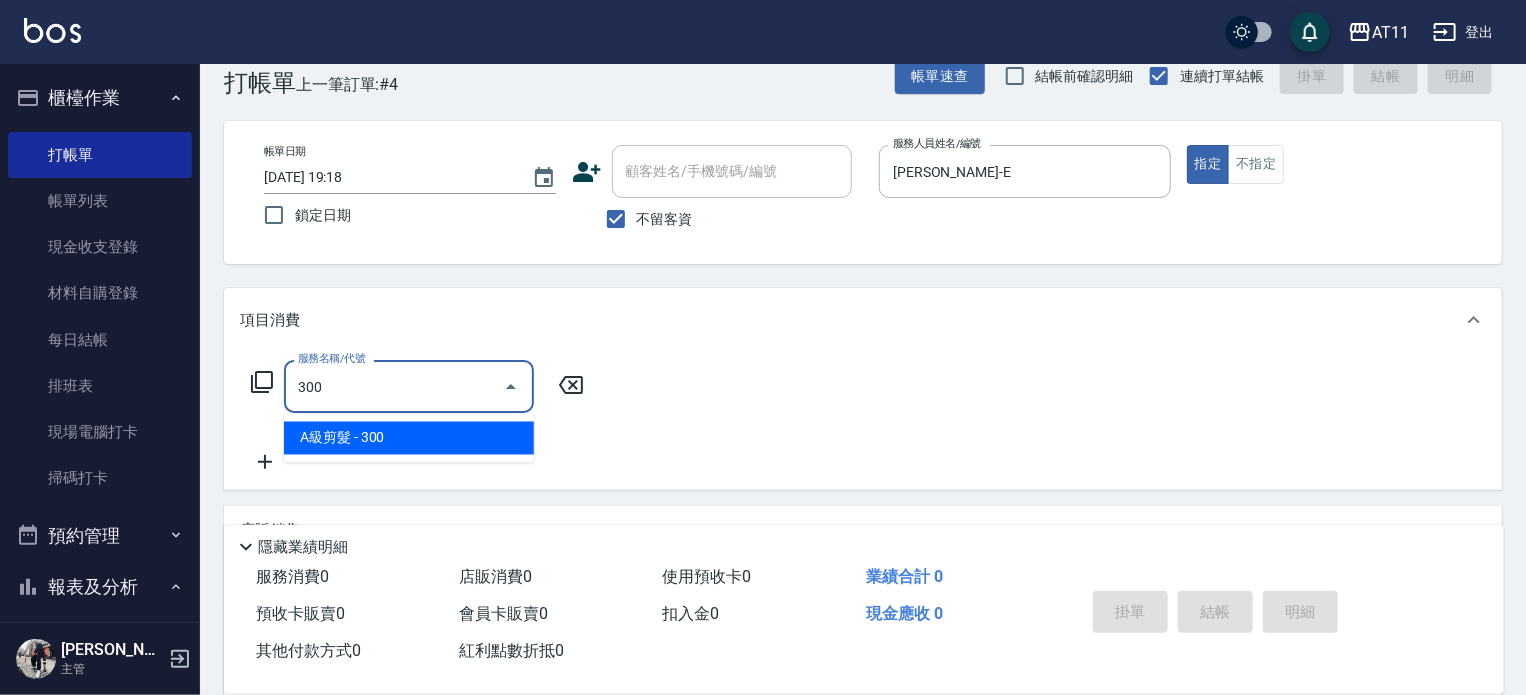 type on "A級剪髮(300)" 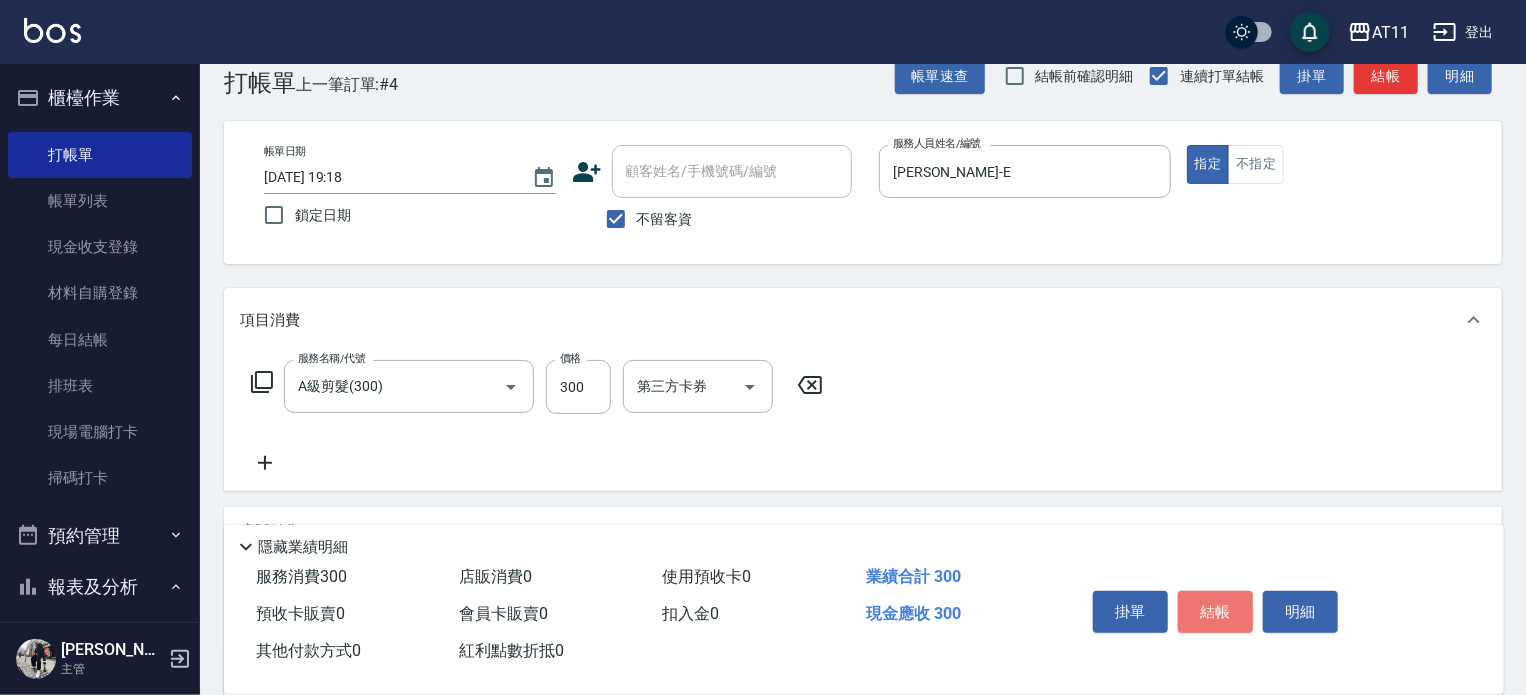 click on "結帳" at bounding box center [1215, 612] 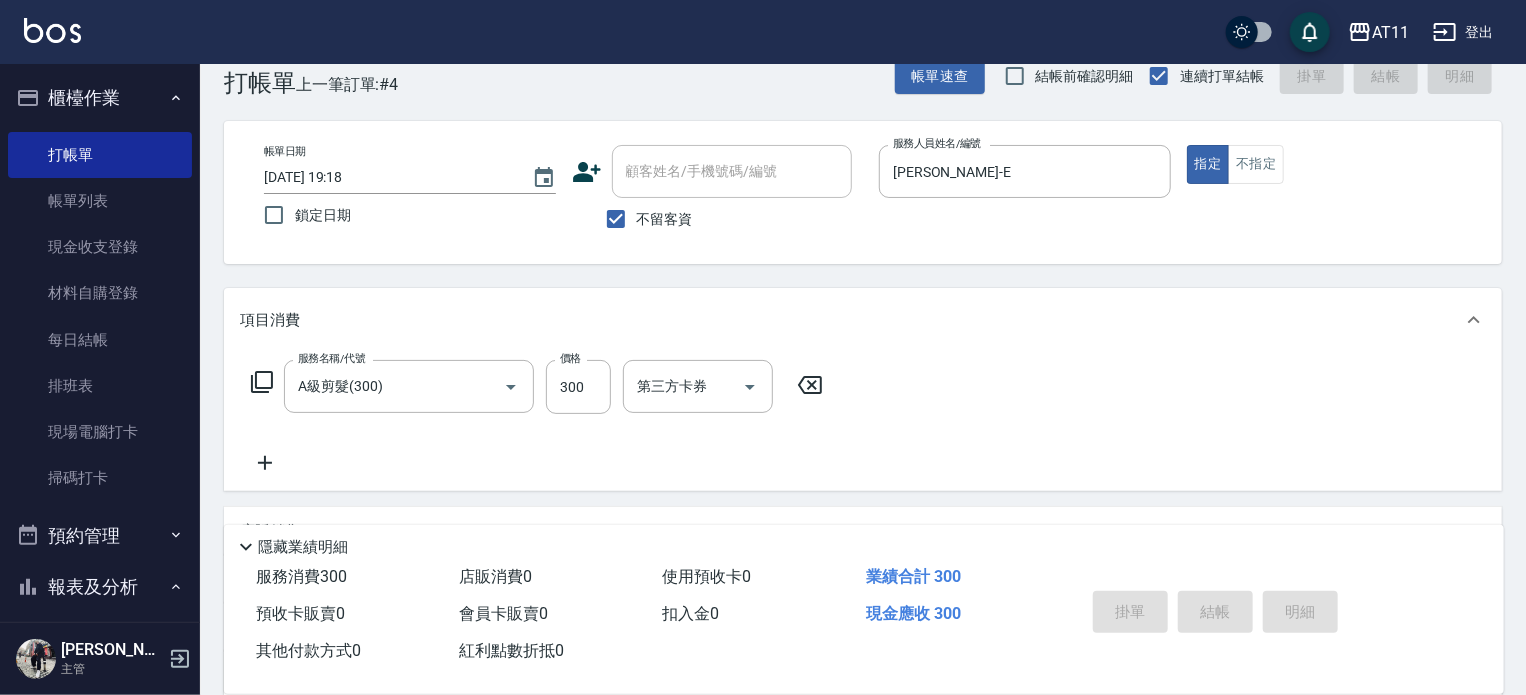 type 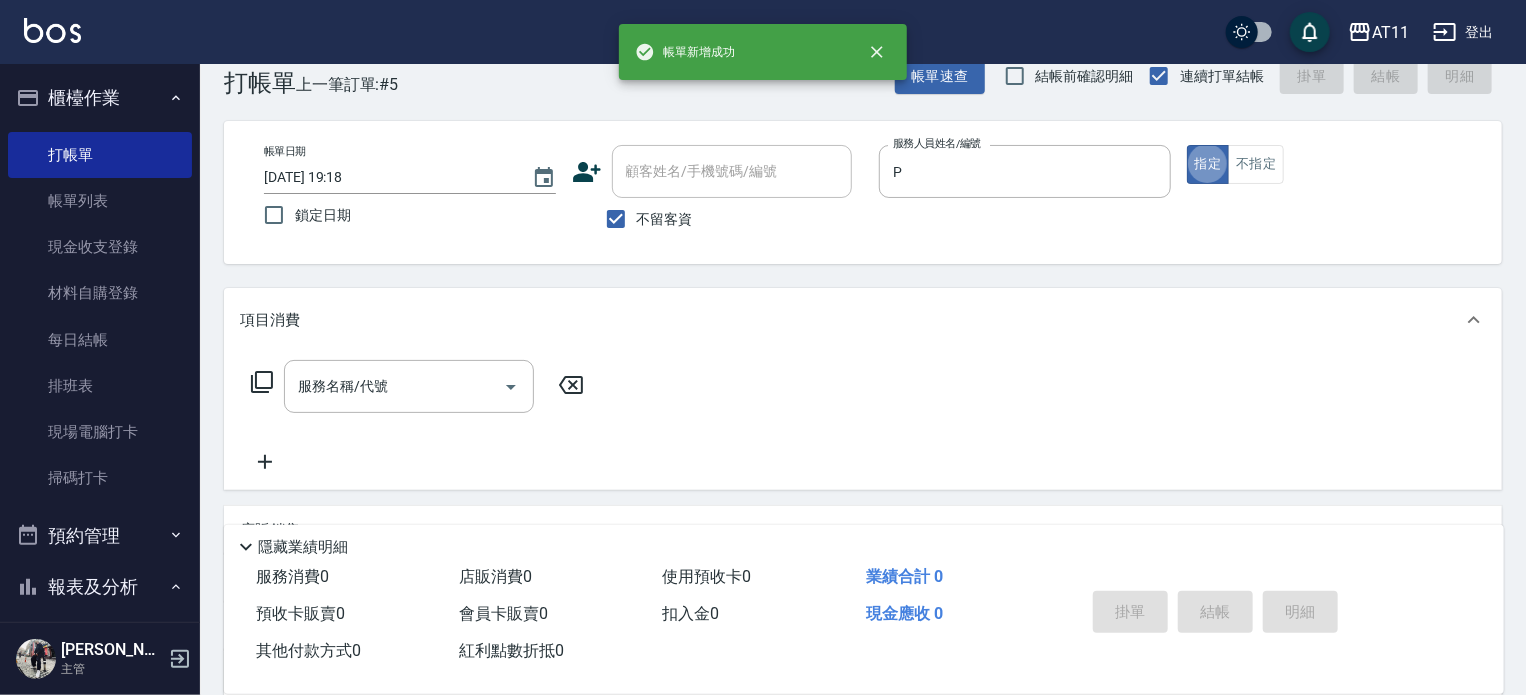 type on "Park-P" 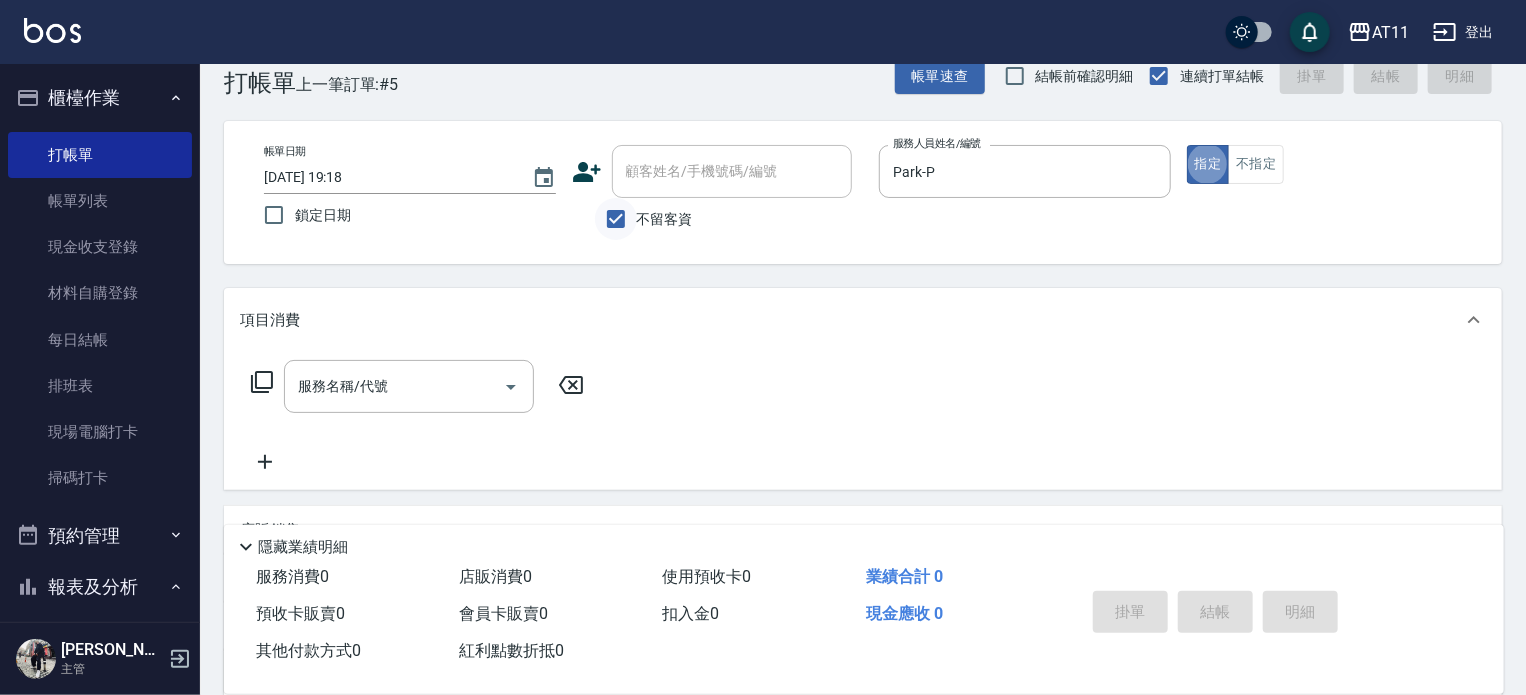 click on "不留客資" at bounding box center (616, 219) 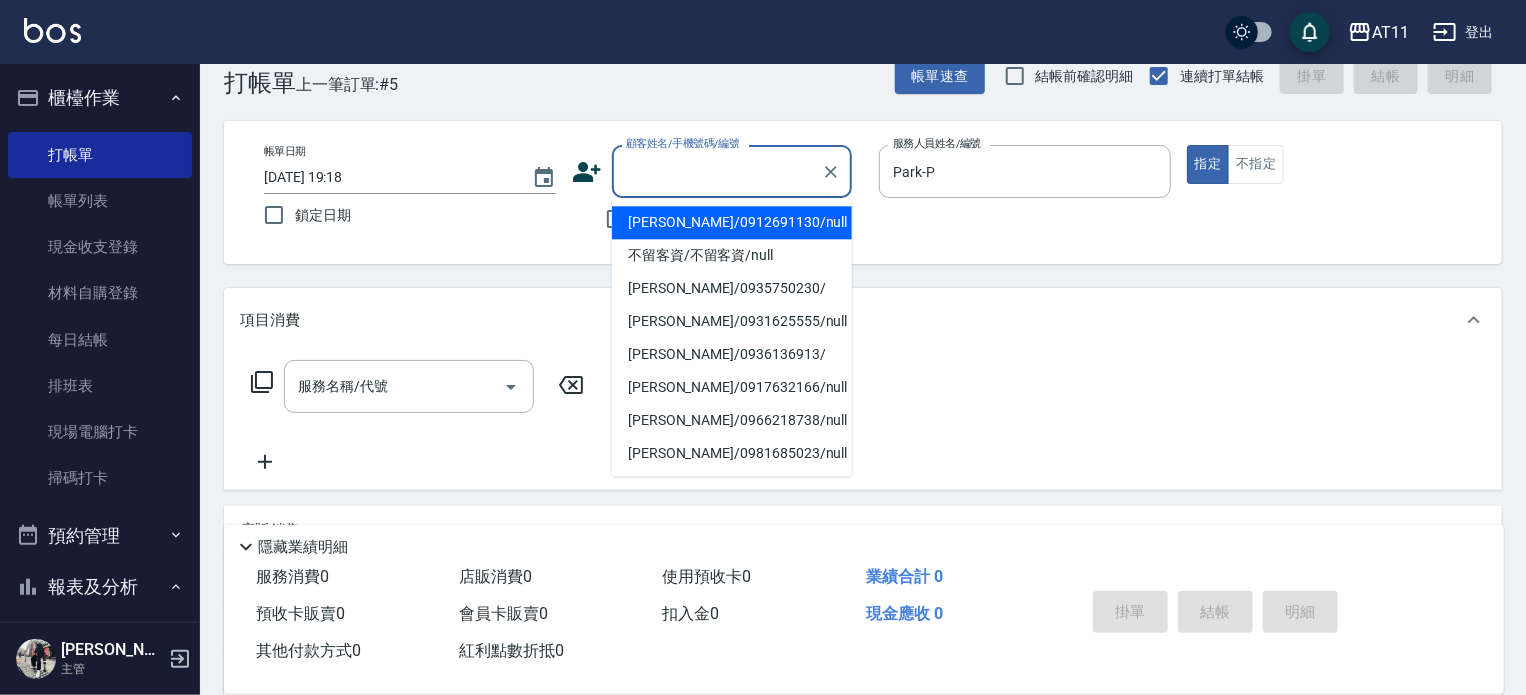 click on "顧客姓名/手機號碼/編號" at bounding box center [717, 171] 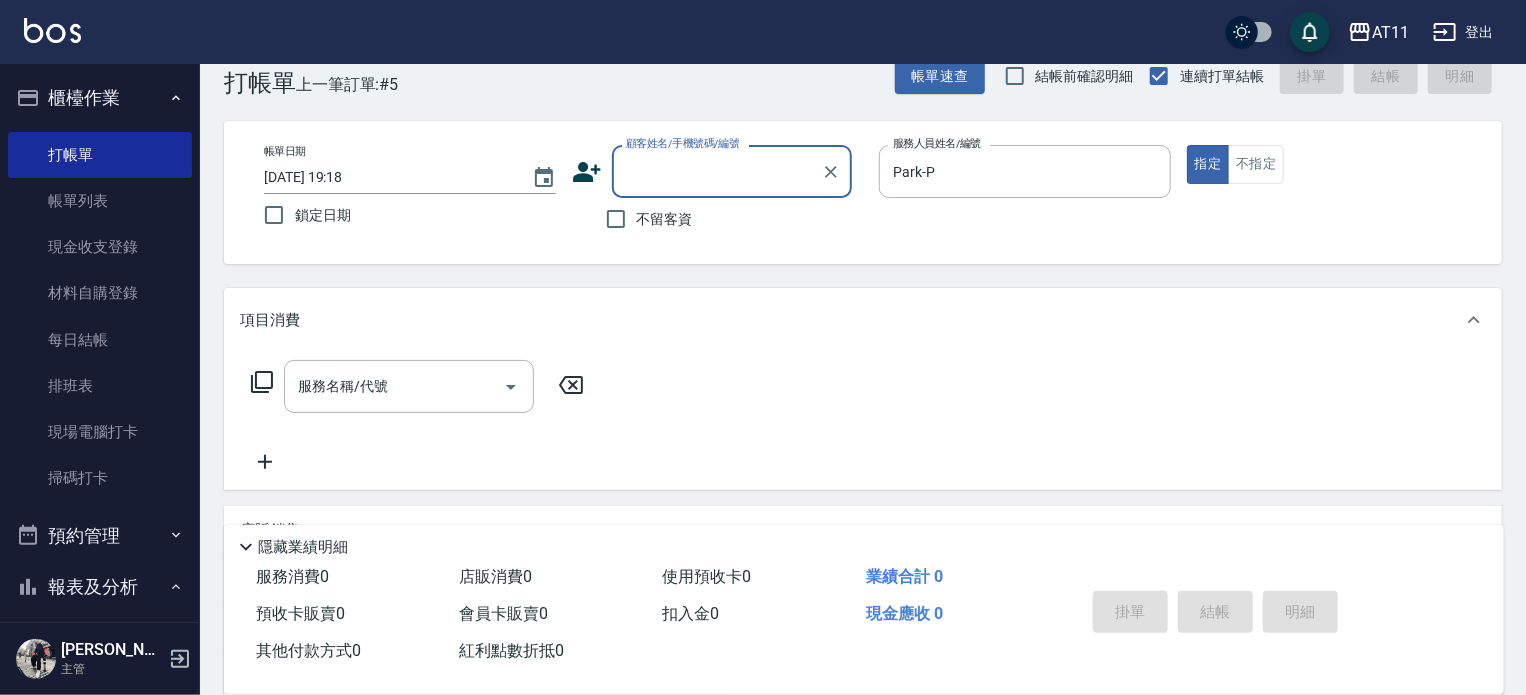 paste on "0978565795" 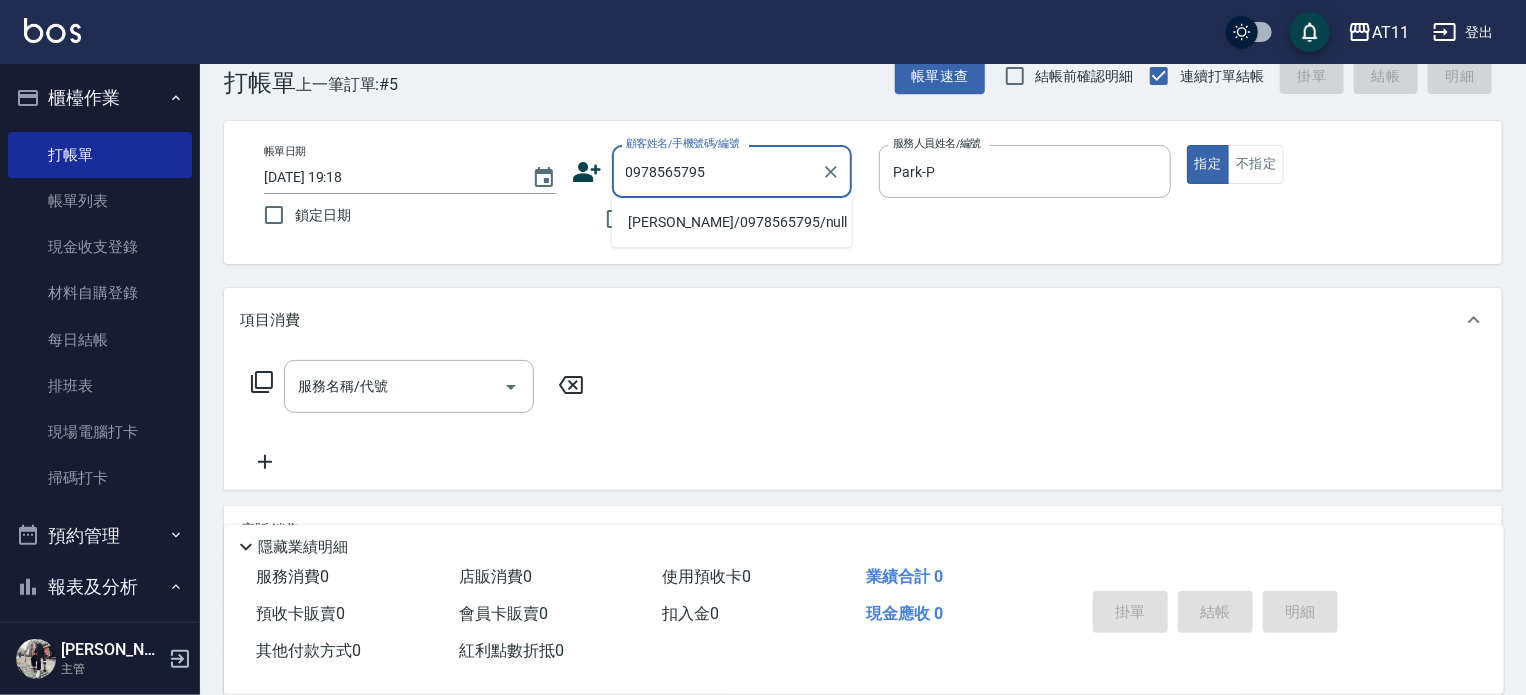 click on "[PERSON_NAME]/0978565795/null" at bounding box center (732, 222) 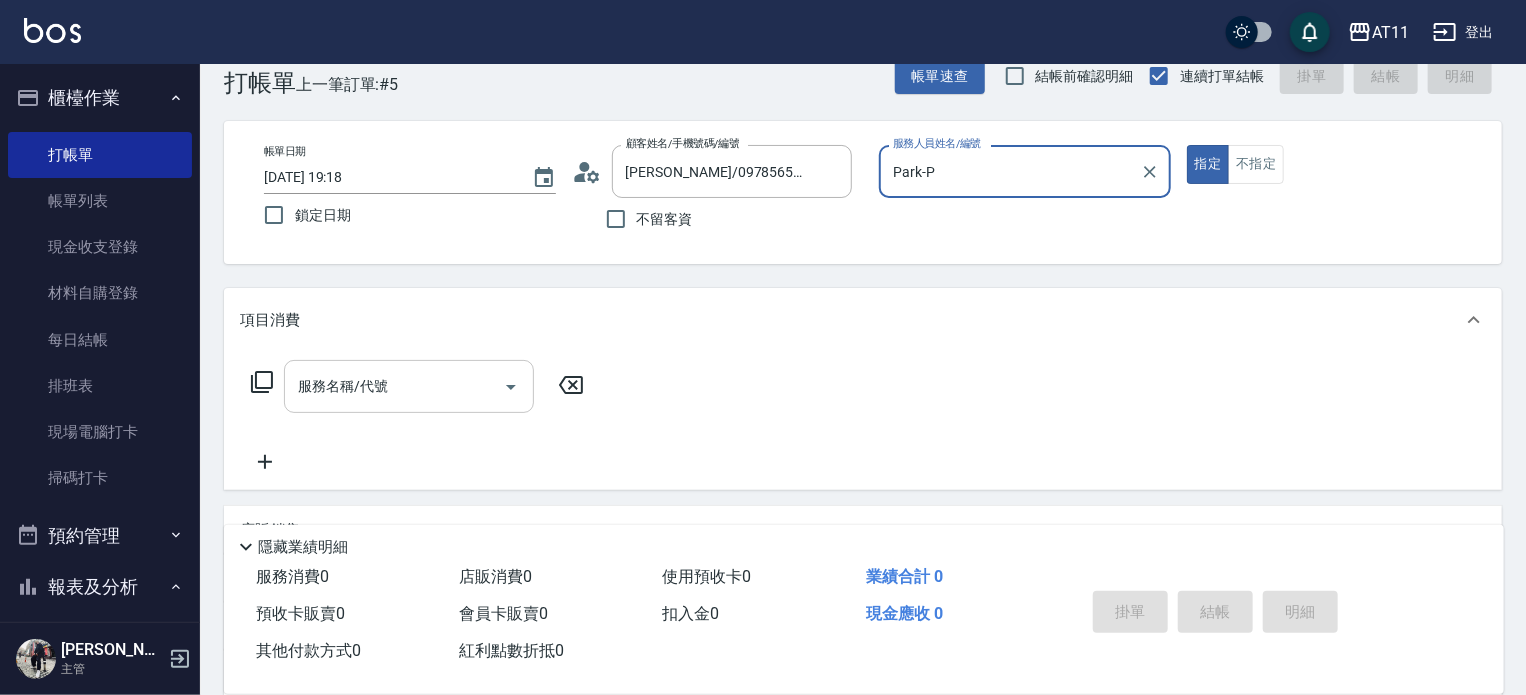 click on "服務名稱/代號" at bounding box center (394, 386) 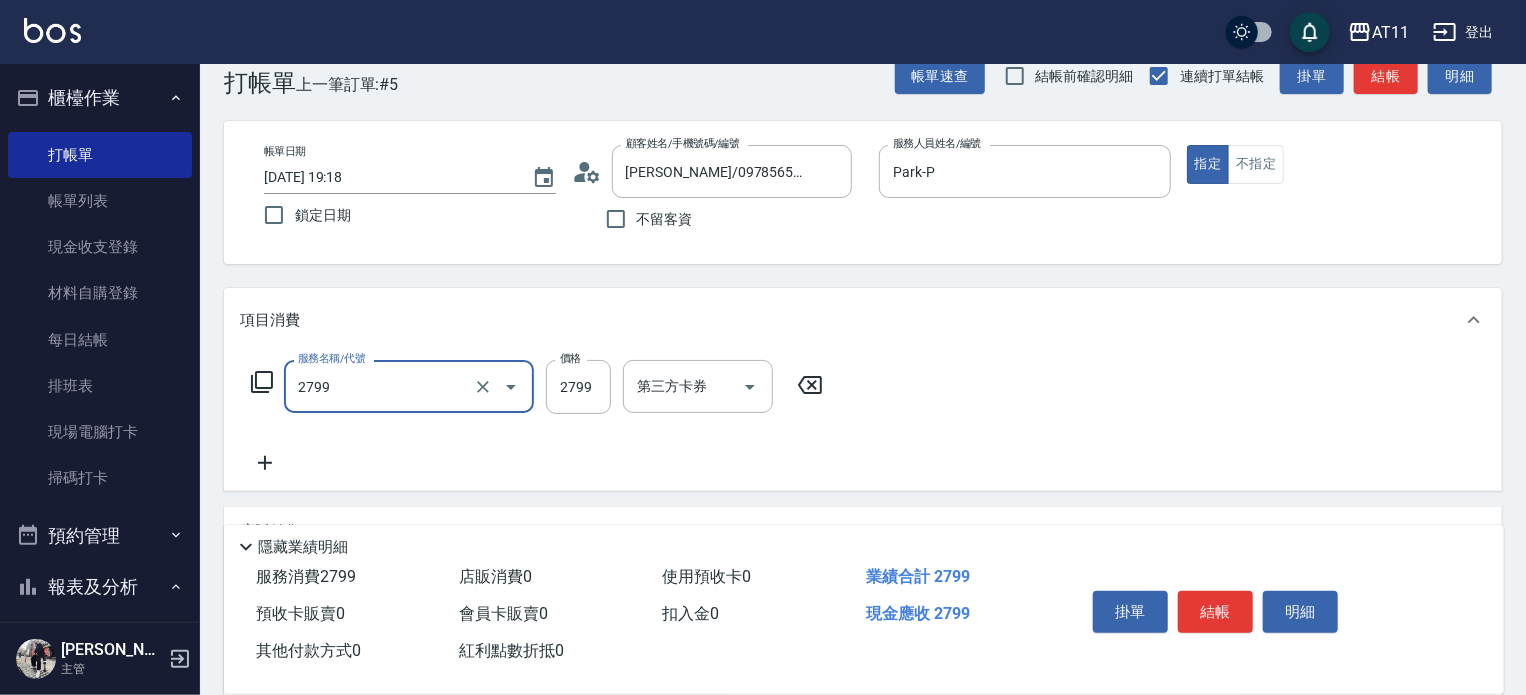 type on "過年燙髮C(2799)" 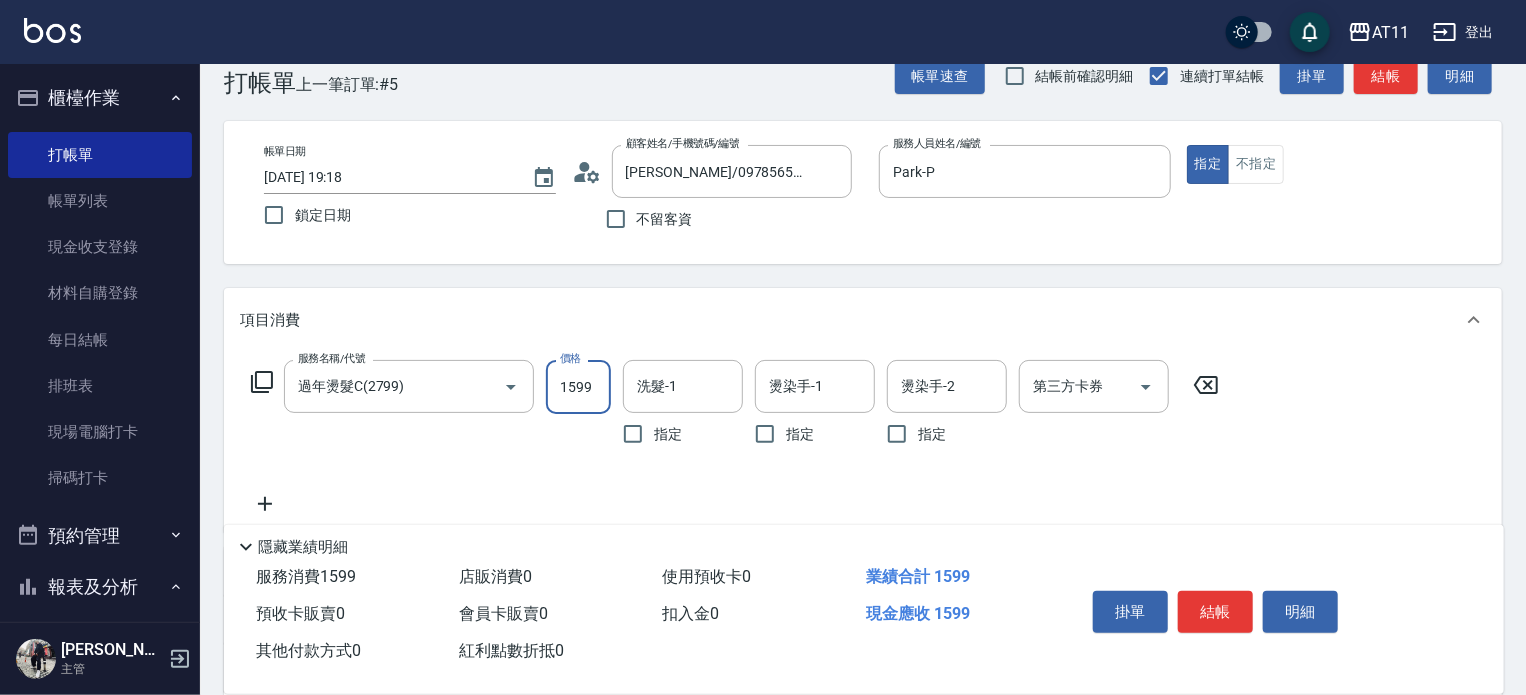type on "1599" 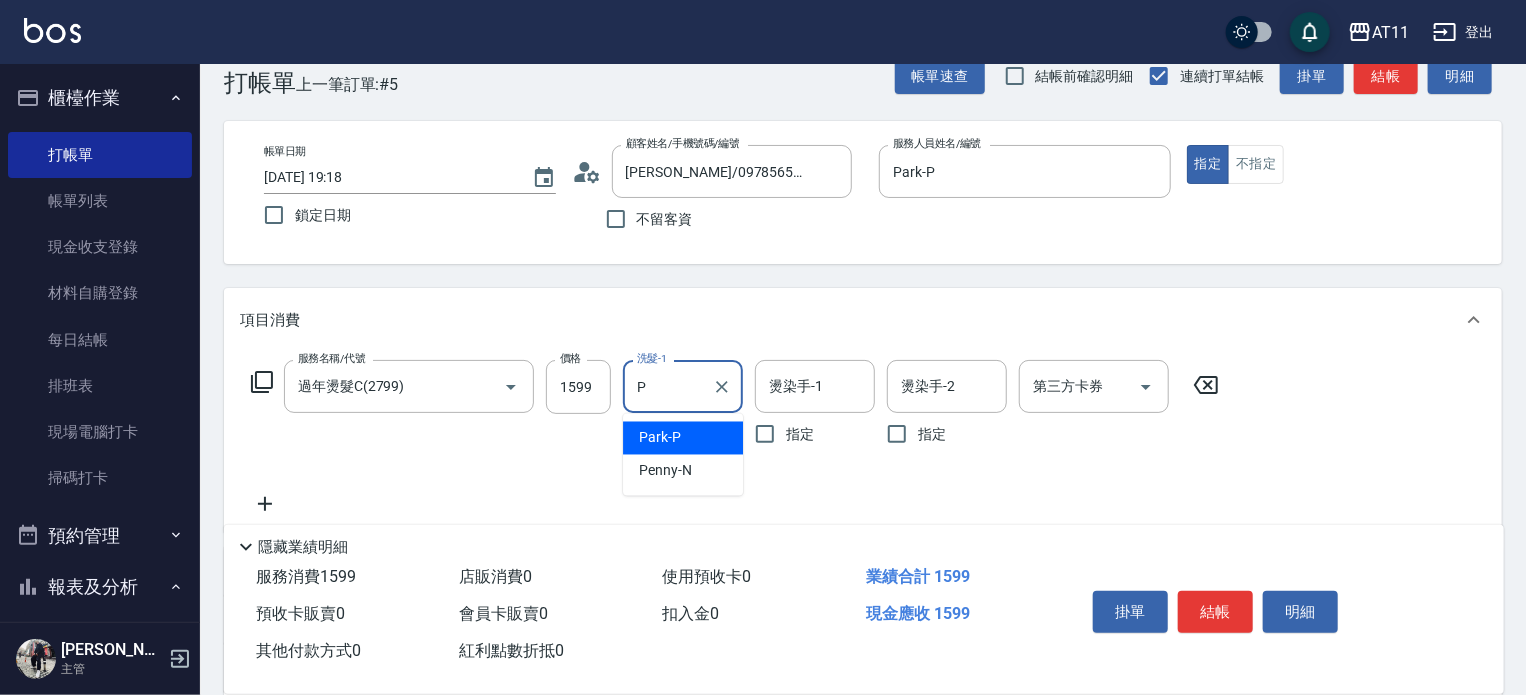 type on "Park-P" 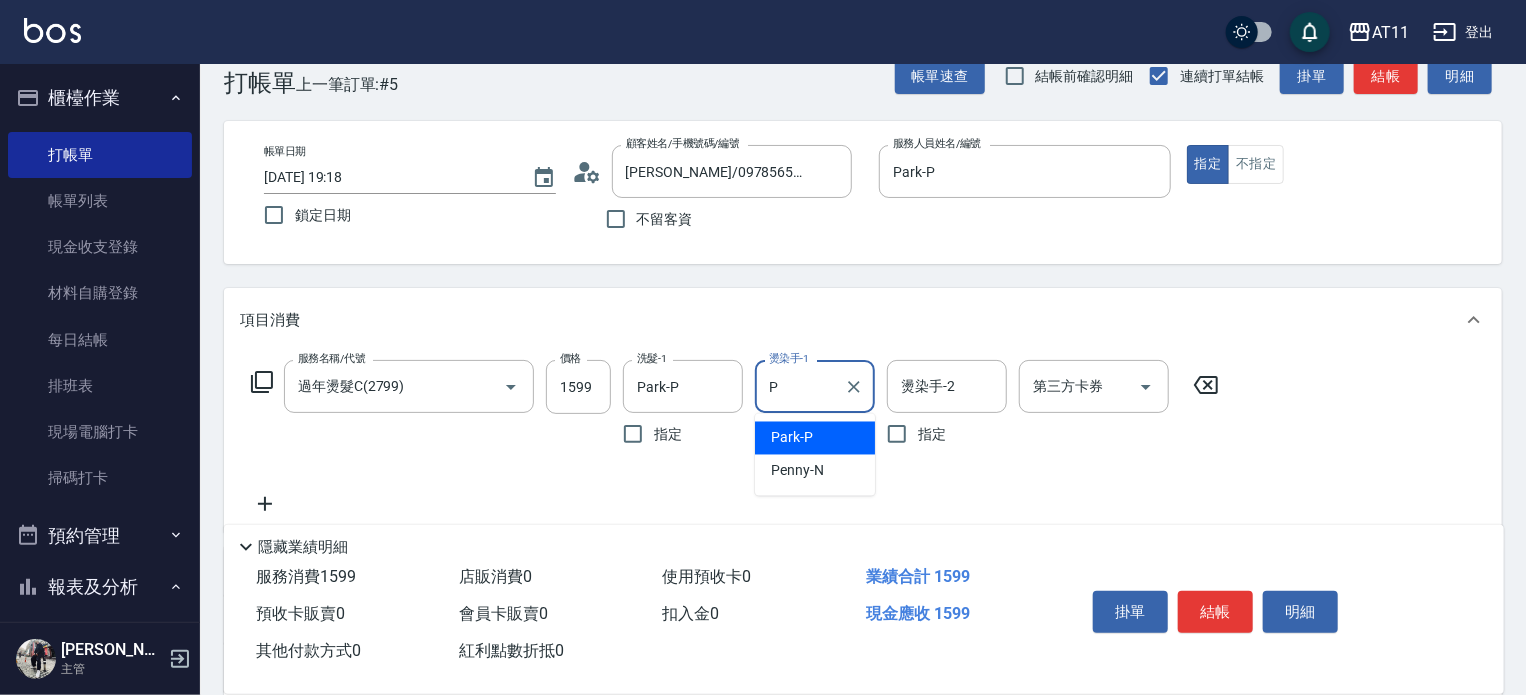 type on "Park-P" 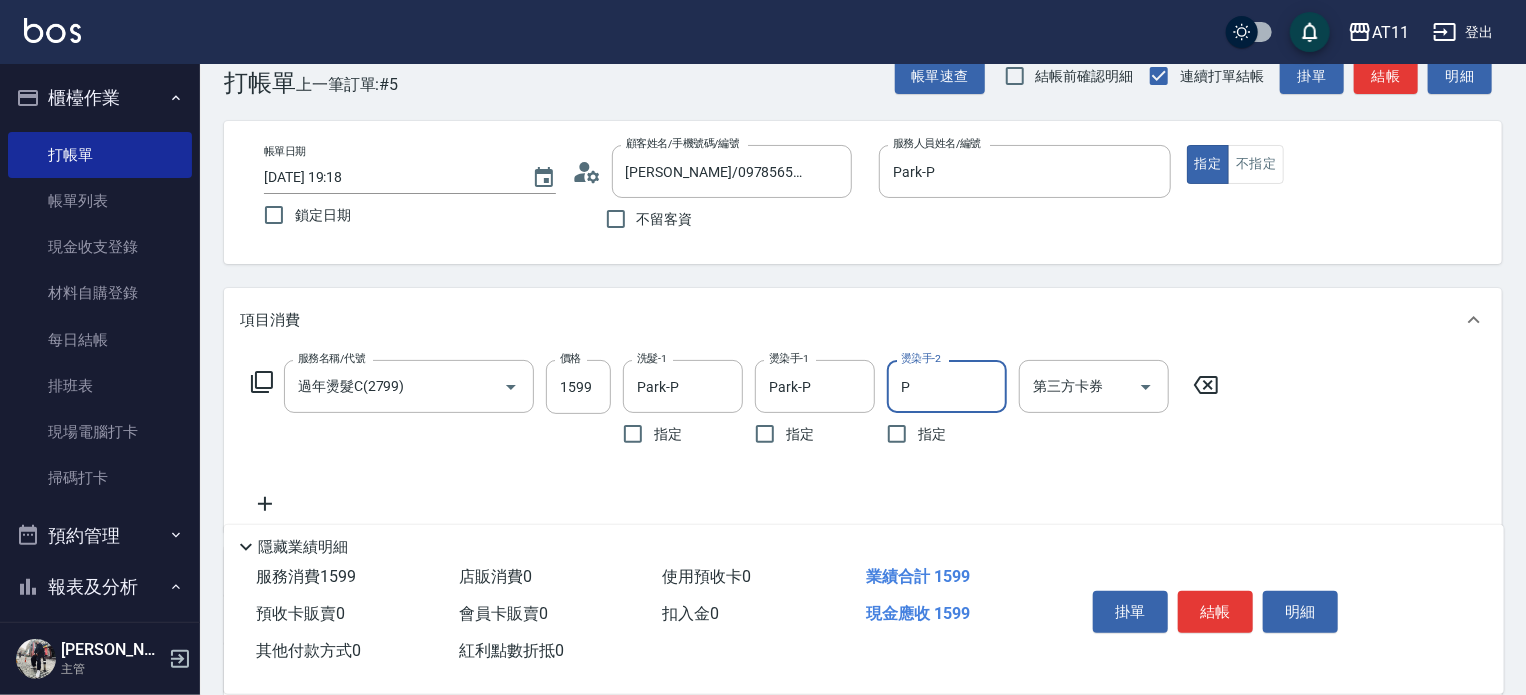 type on "Park-P" 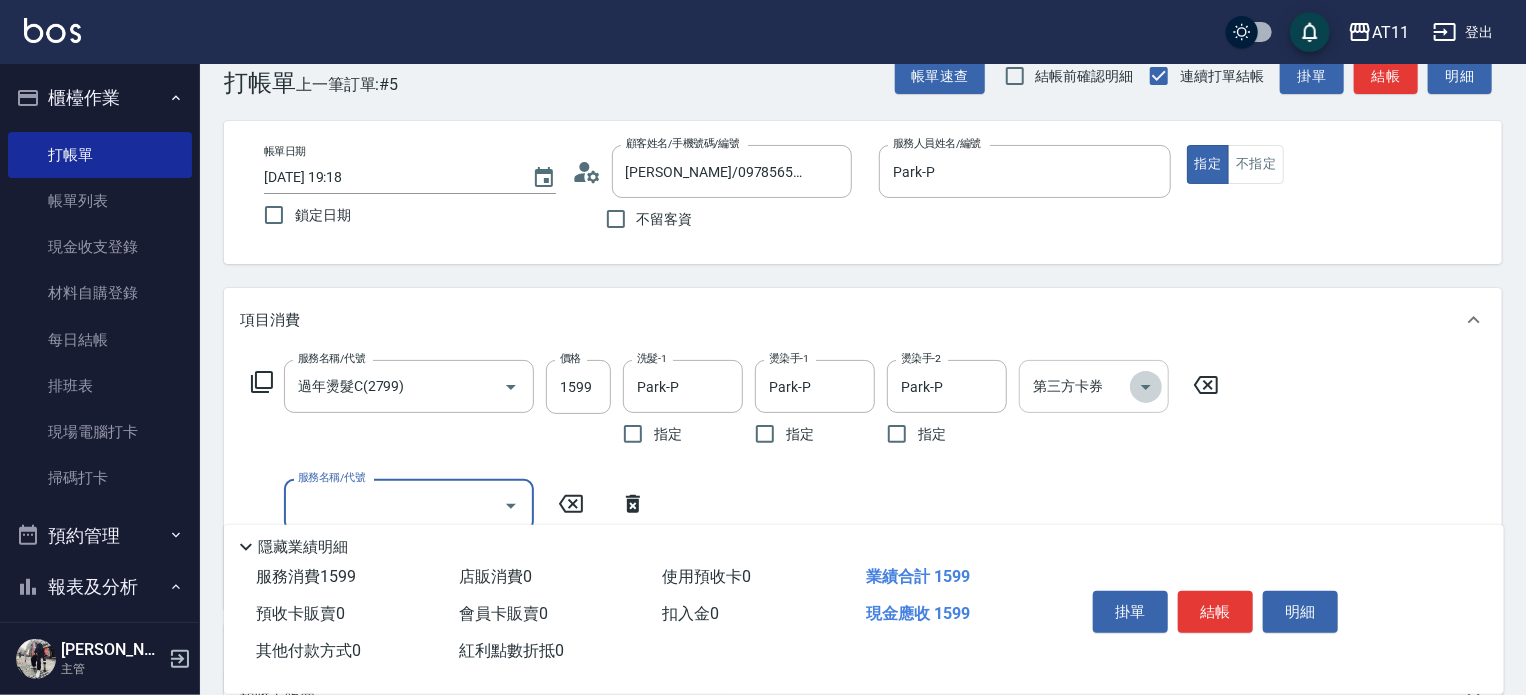 click 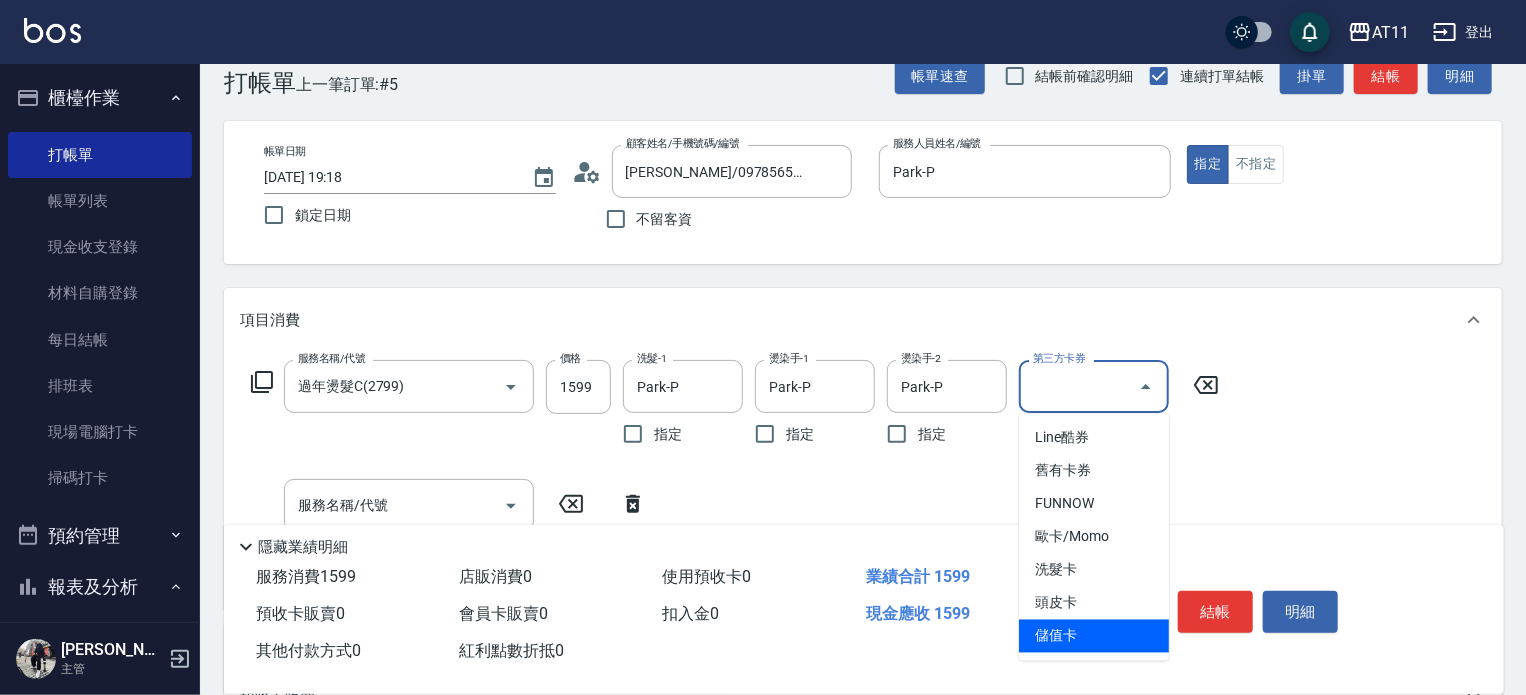 click on "儲值卡" at bounding box center [1094, 636] 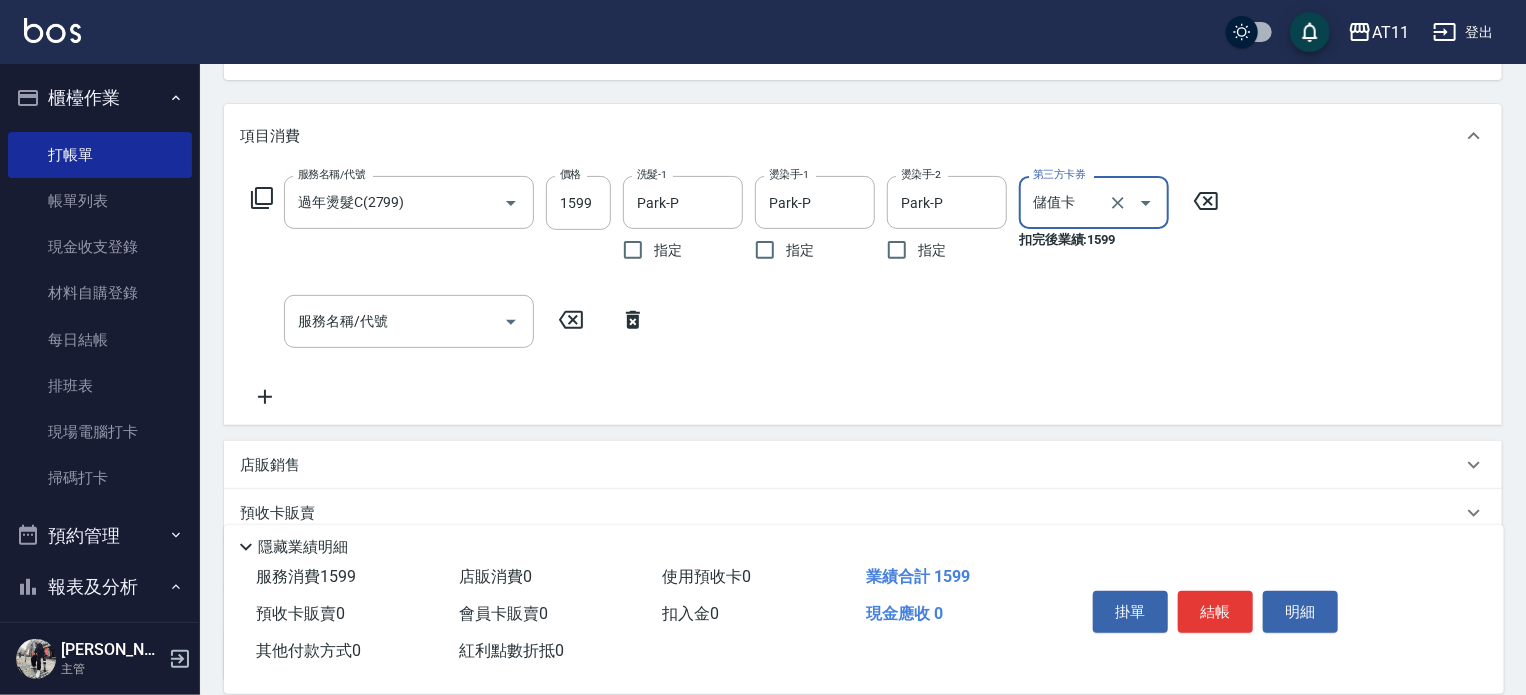 scroll, scrollTop: 400, scrollLeft: 0, axis: vertical 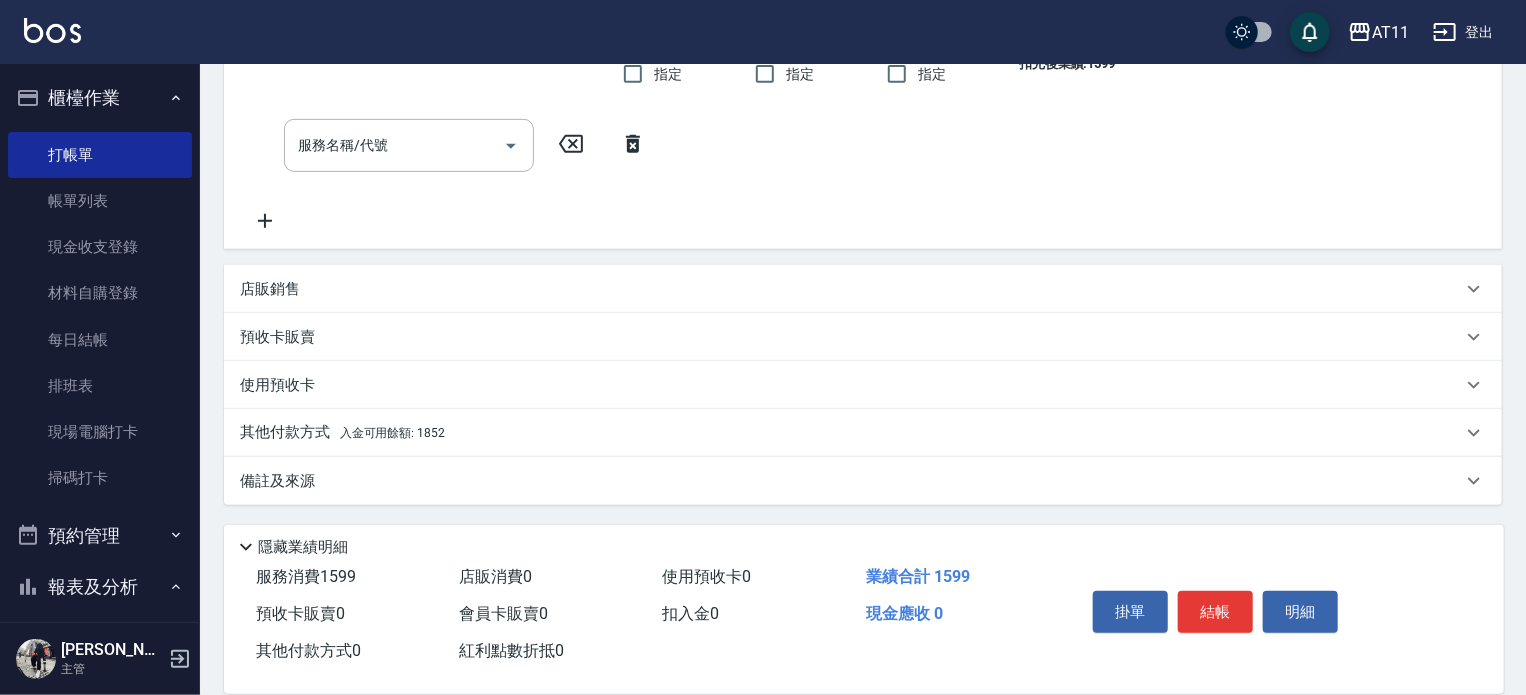 click on "其他付款方式 入金可用餘額: 1852" at bounding box center (851, 433) 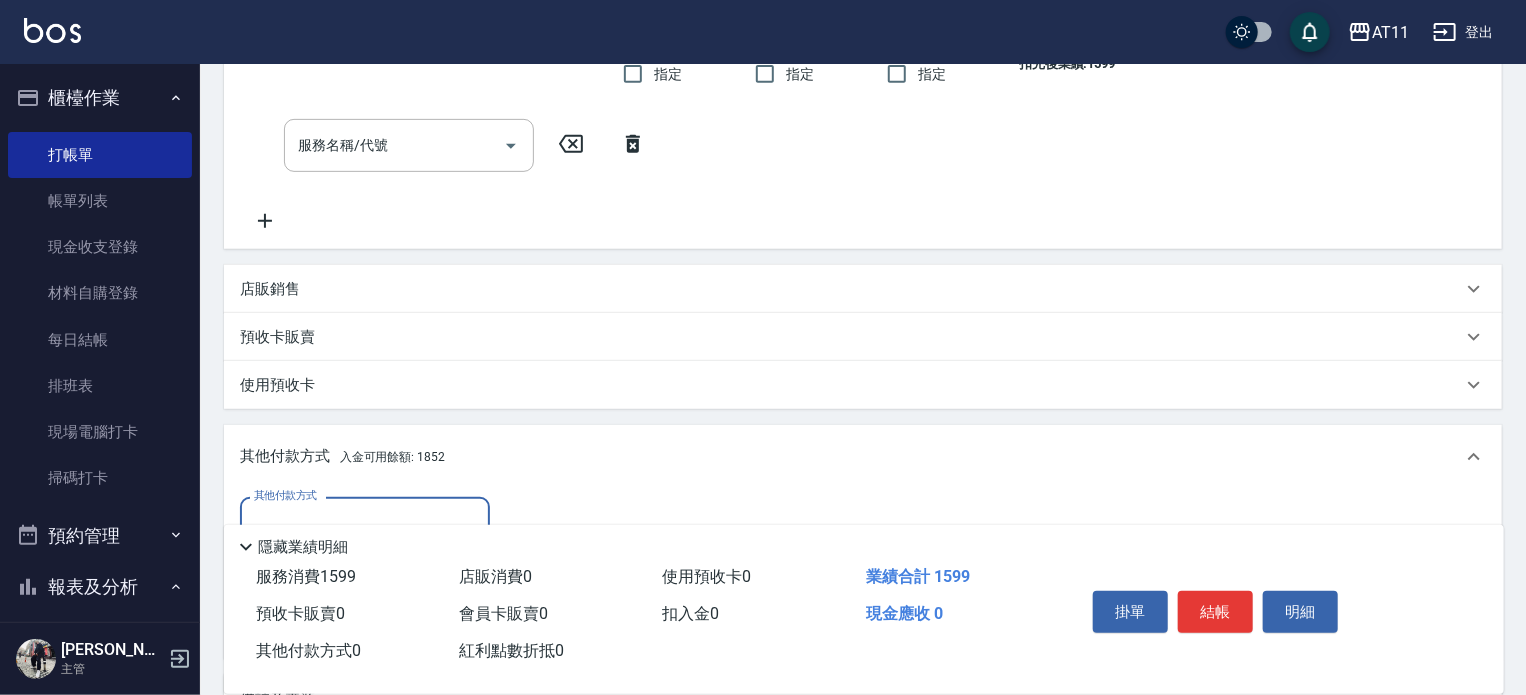 scroll, scrollTop: 0, scrollLeft: 0, axis: both 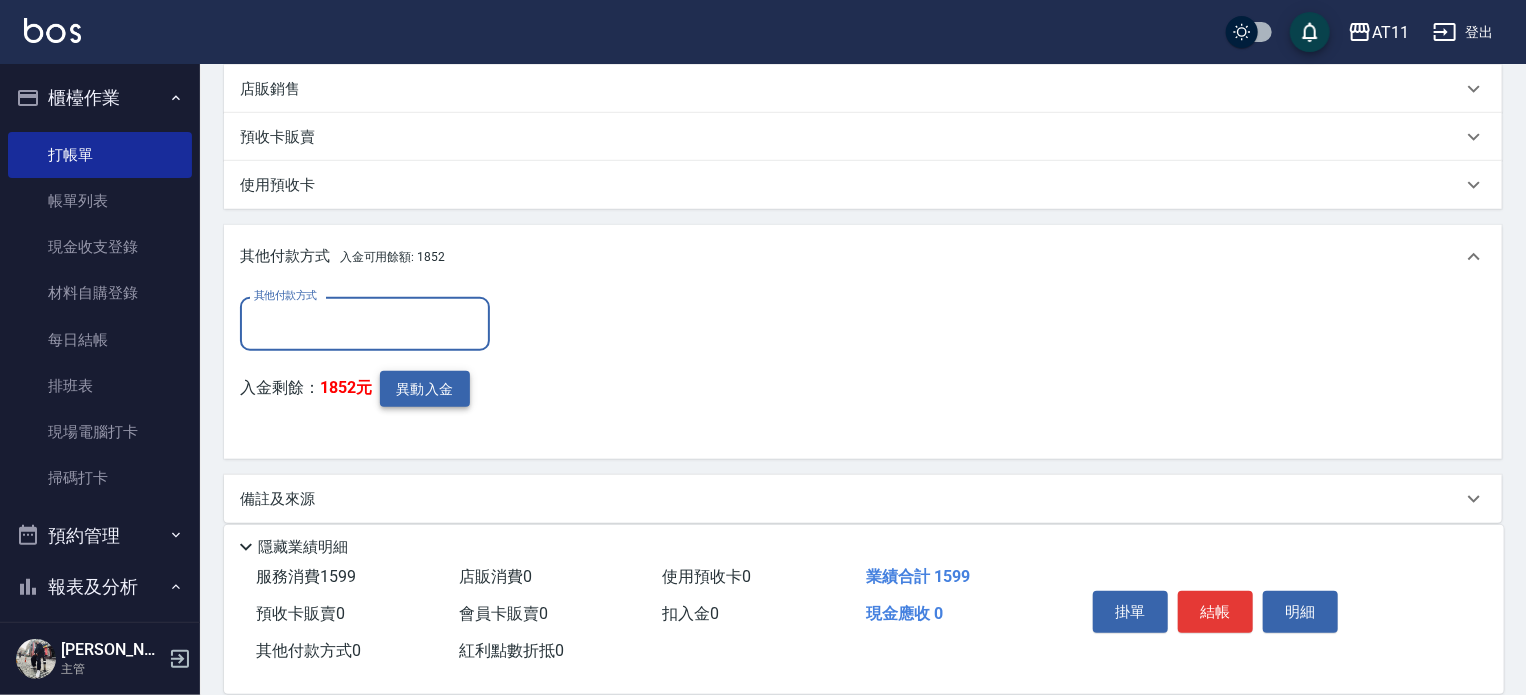 click on "異動入金" at bounding box center [425, 389] 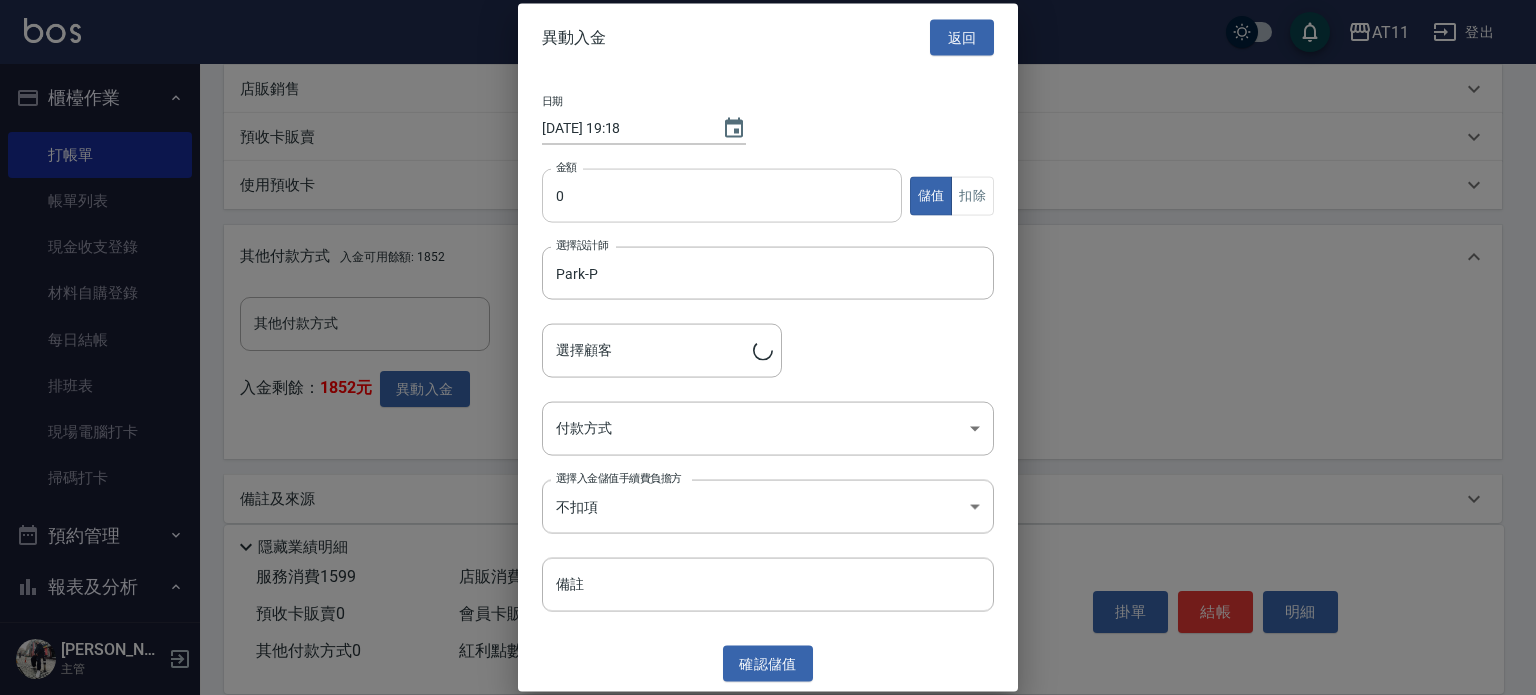 type on "[PERSON_NAME]/0978565795" 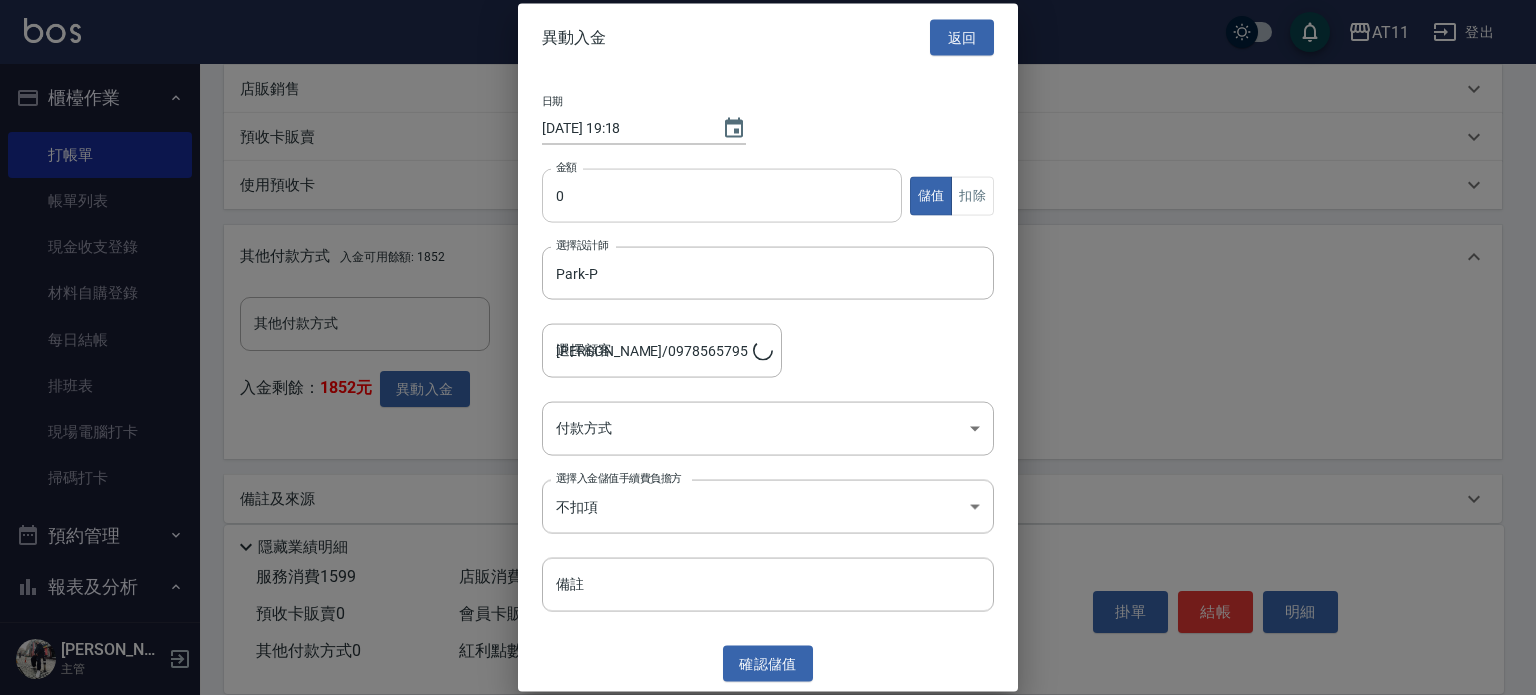 click on "0" at bounding box center [722, 196] 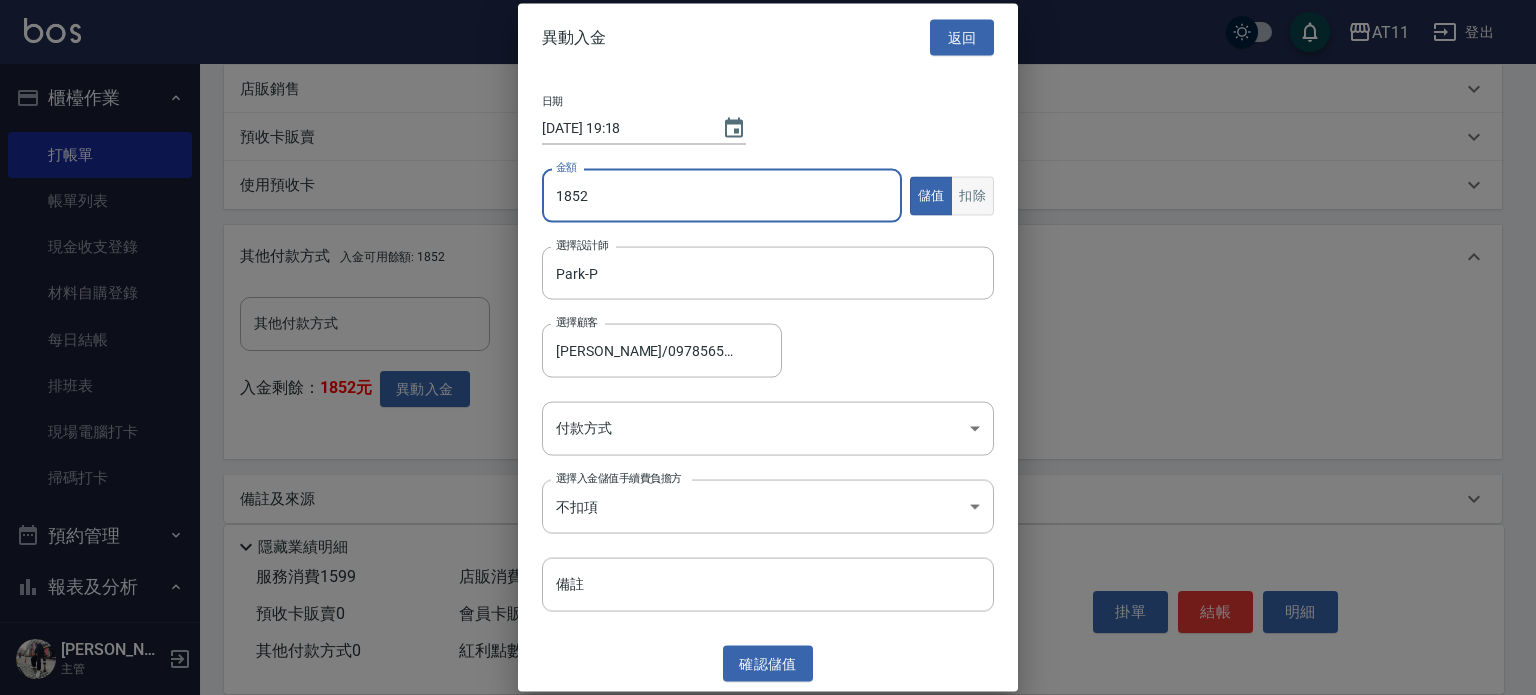 type on "1852" 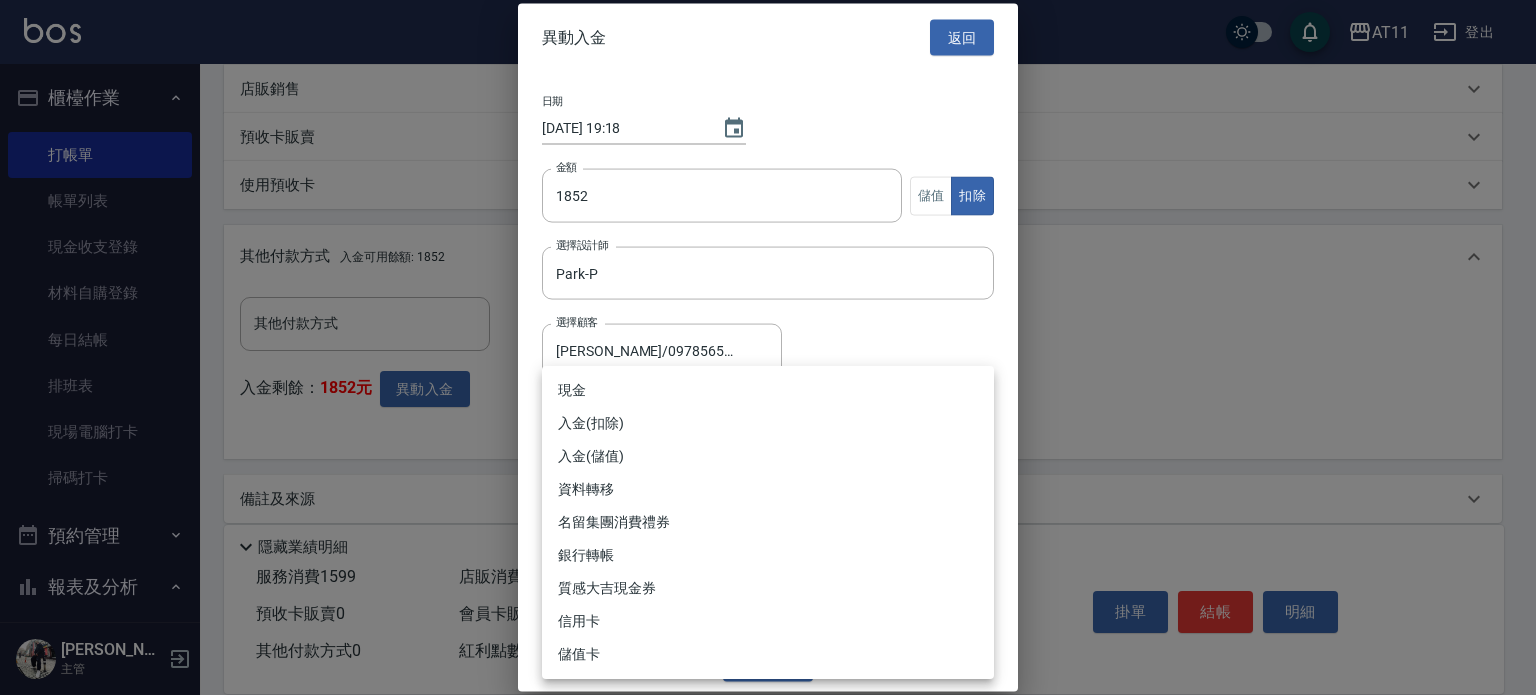 click on "AT11 登出 櫃檯作業 打帳單 帳單列表 現金收支登錄 材料自購登錄 每日結帳 排班表 現場電腦打卡 掃碼打卡 預約管理 預約管理 單日預約紀錄 單週預約紀錄 報表及分析 報表目錄 店家日報表 互助日報表 互助點數明細 設計師日報表 設計師抽成報表 店販抽成明細 客戶管理 客戶列表 卡券管理 入金管理 員工及薪資 員工列表 全店打卡記錄 商品管理 商品分類設定 商品列表 資料設定 服務分類設定 服務項目設定 預收卡設定 支付方式設定 第三方卡券設定 林宗易 主管 Key In 打帳單 上一筆訂單:#5 帳單速查 結帳前確認明細 連續打單結帳 掛單 結帳 明細 帳單日期 [DATE] 19:18 鎖定日期 顧客姓名/手機號碼/編號 [PERSON_NAME]/0978565795/null 顧客姓名/手機號碼/編號 不留客資 服務人員姓名/編號 [PERSON_NAME]-P 服務人員姓名/編號 指定 不指定 項目消費 服務名稱/代號 過年燙髮C(2799) 服務名稱/代號 0" at bounding box center (768, 56) 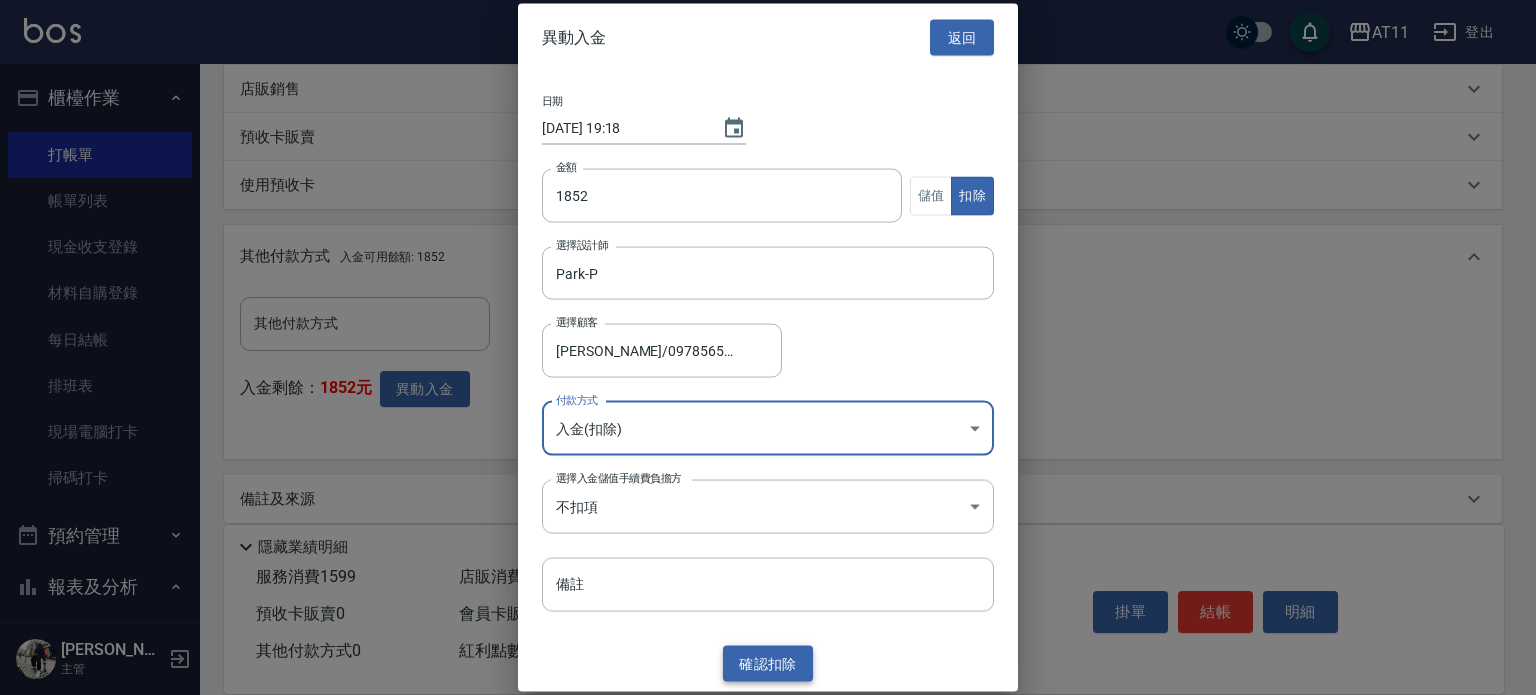 click on "確認 扣除" at bounding box center [768, 663] 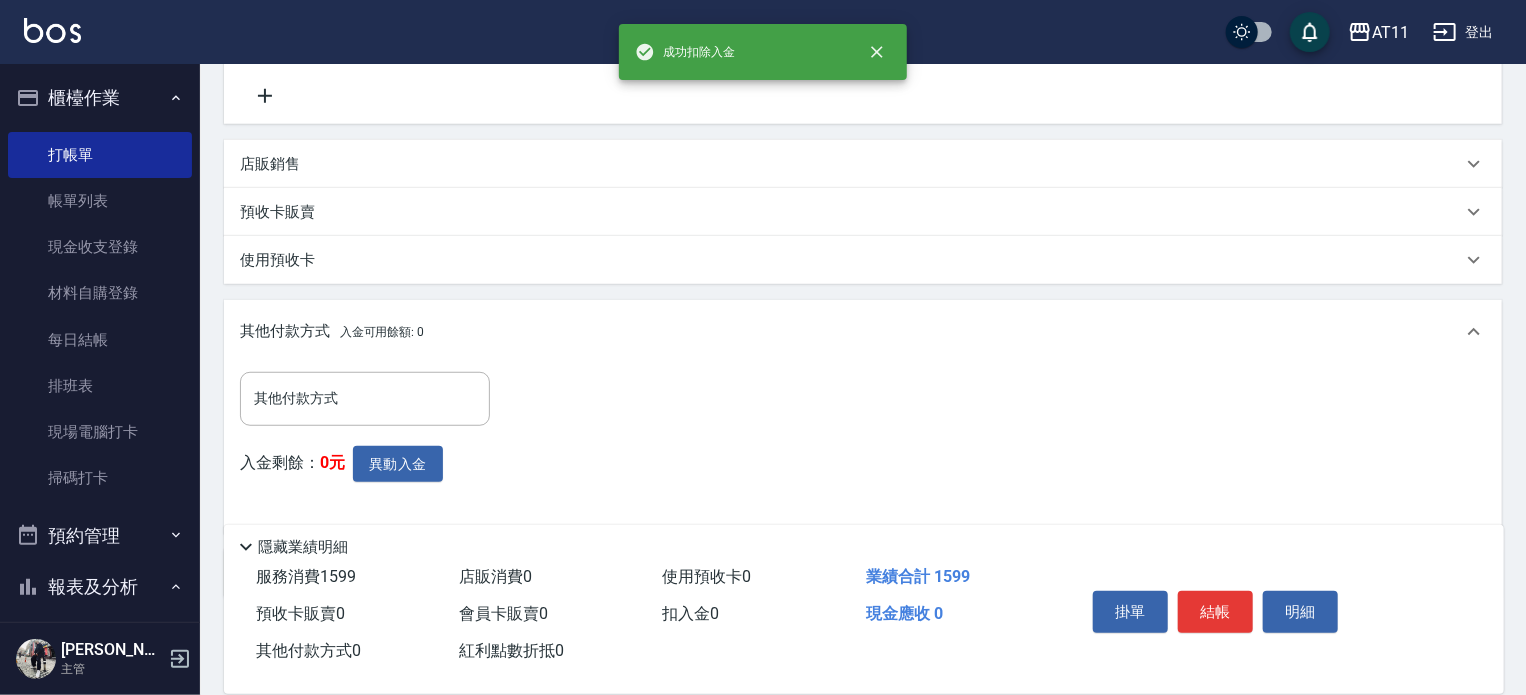 scroll, scrollTop: 600, scrollLeft: 0, axis: vertical 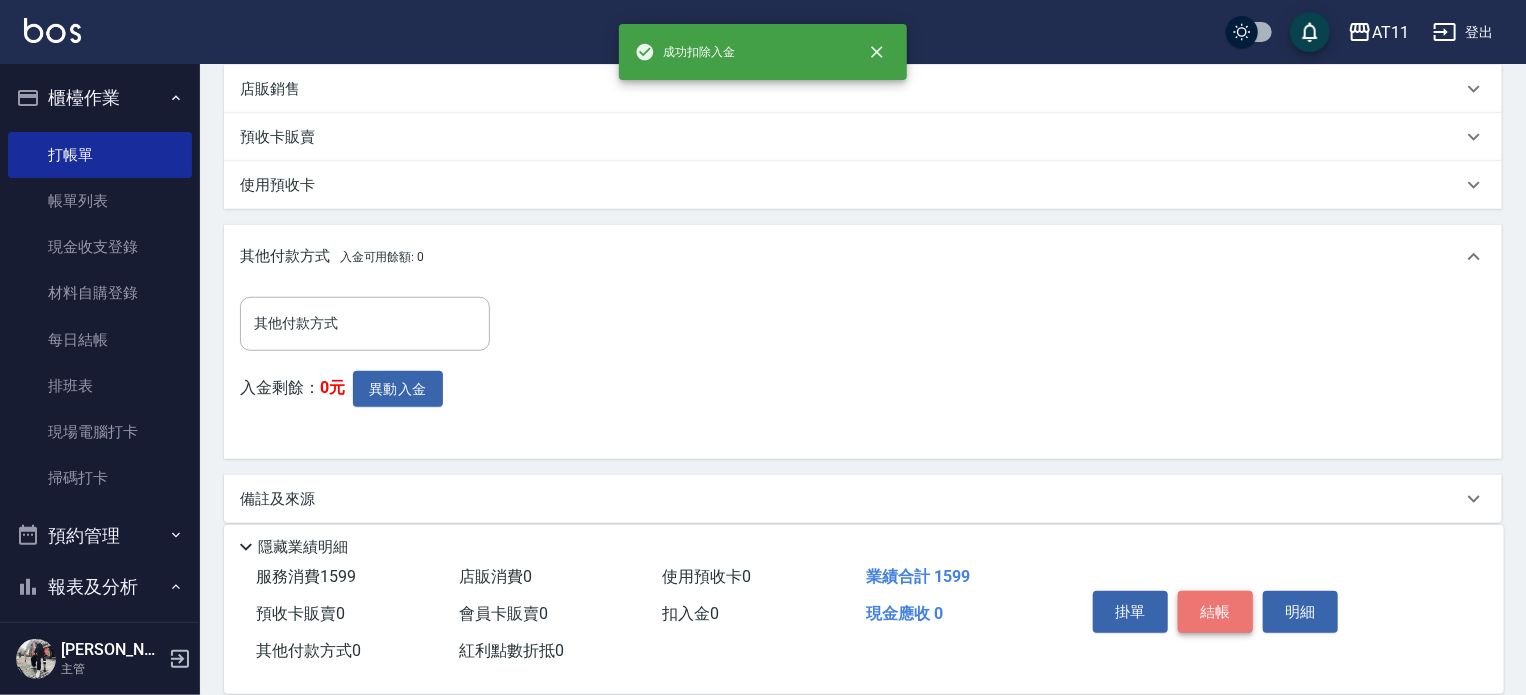 click on "結帳" at bounding box center [1215, 612] 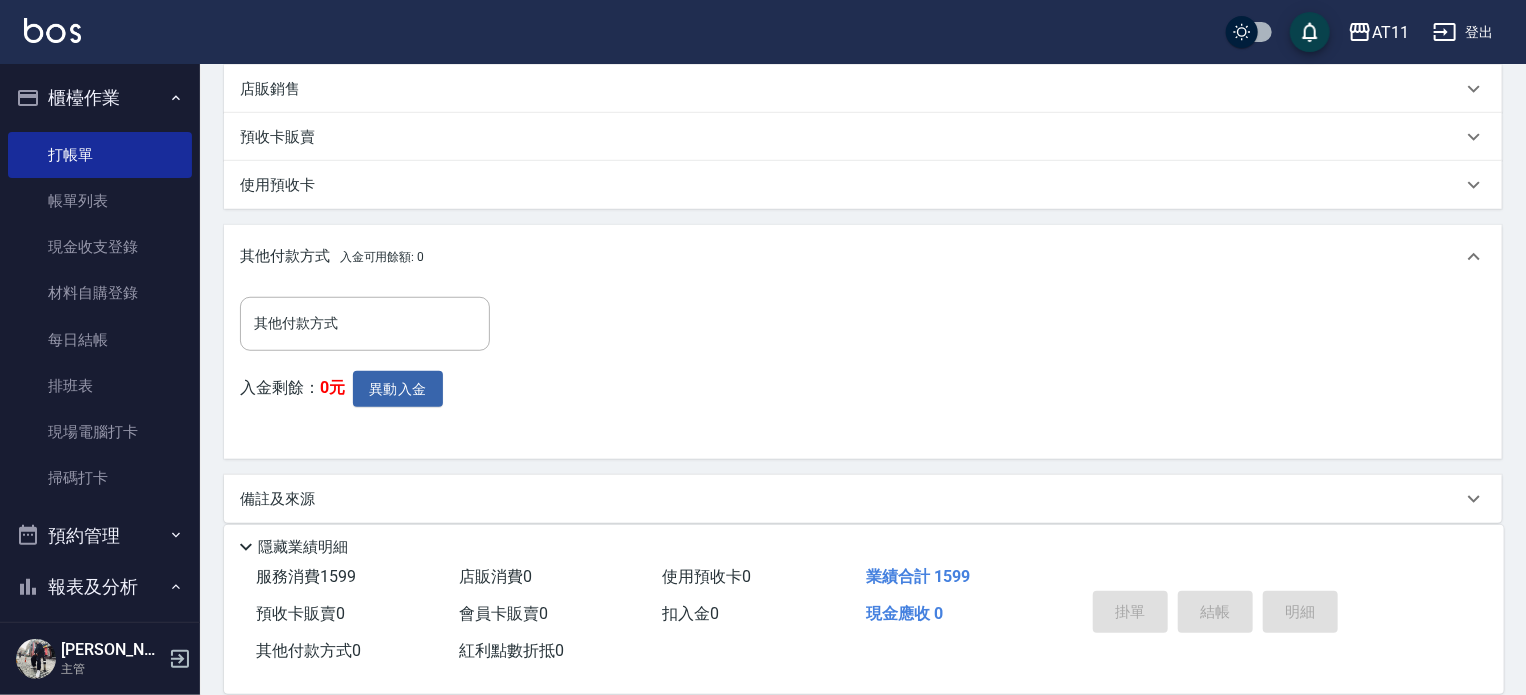 type 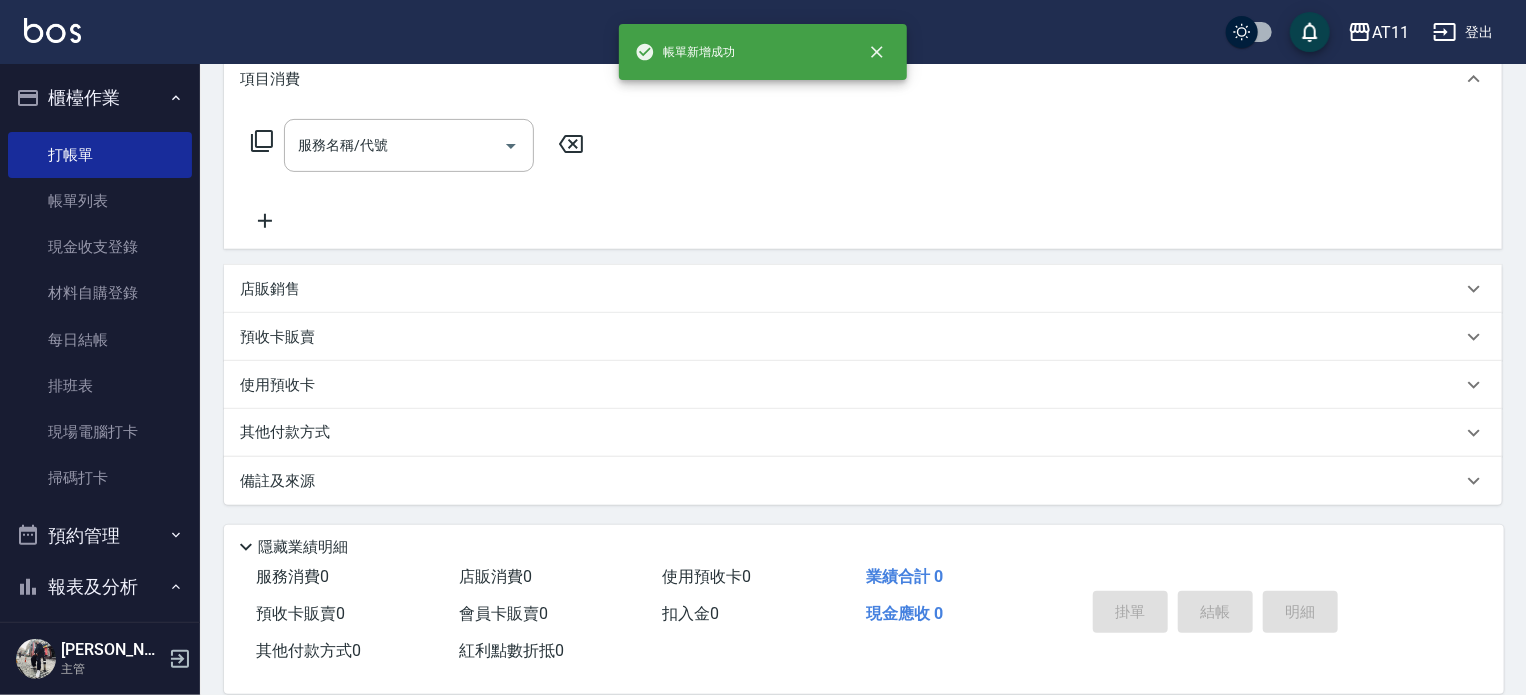 scroll, scrollTop: 0, scrollLeft: 0, axis: both 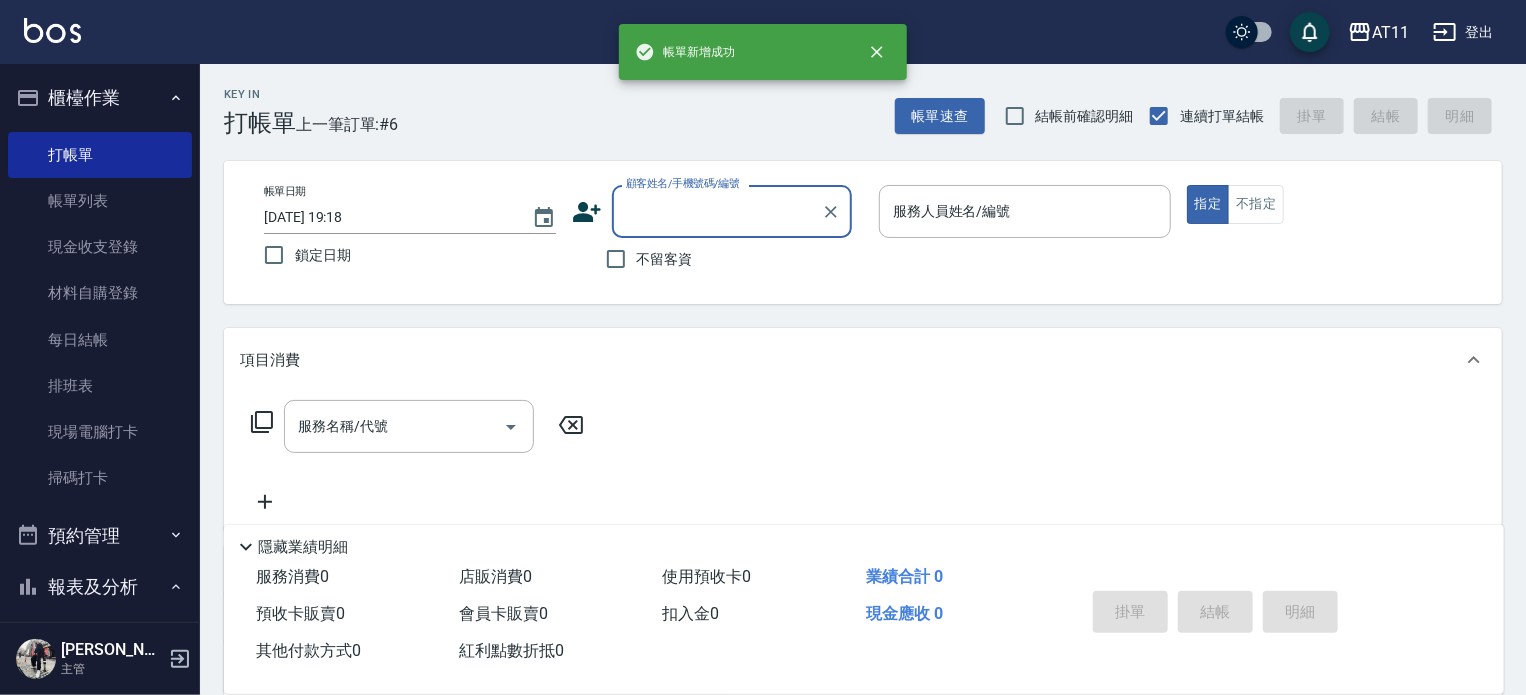type on "S" 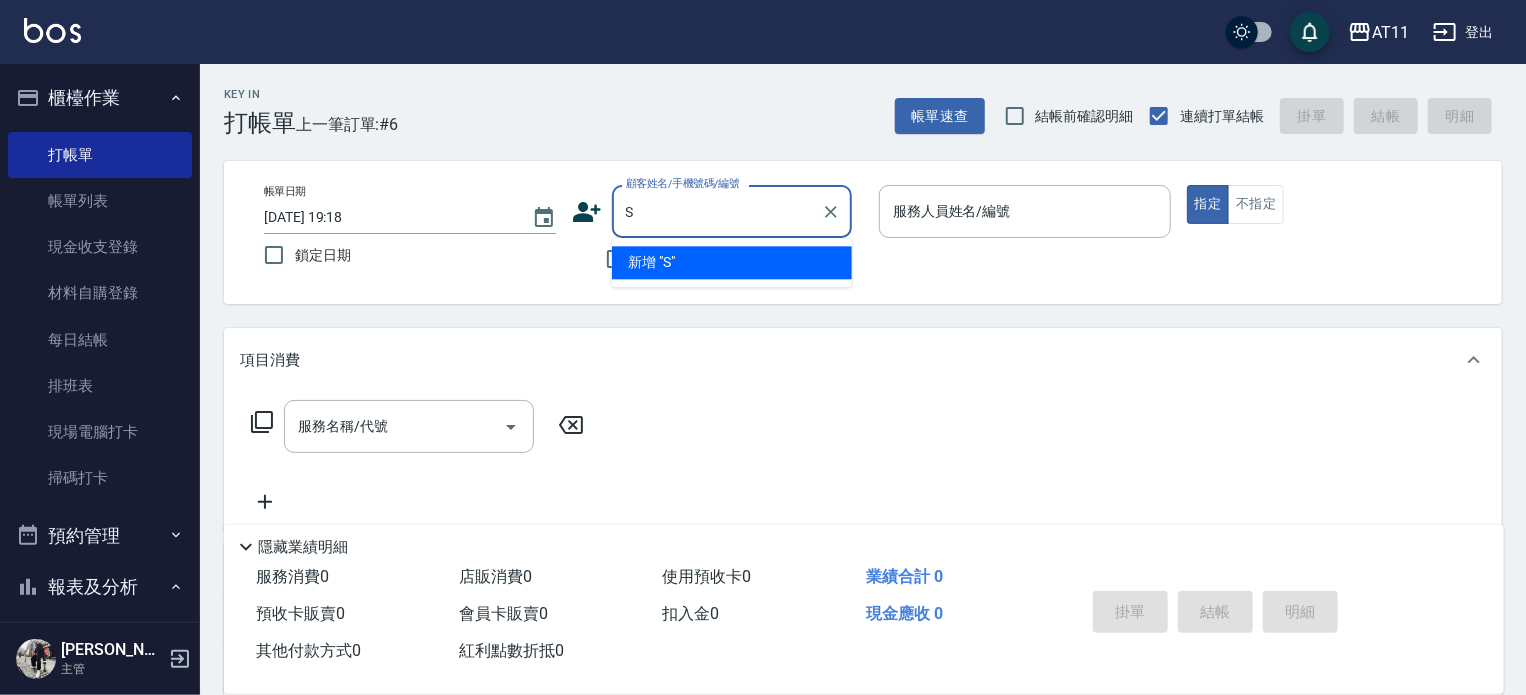 type 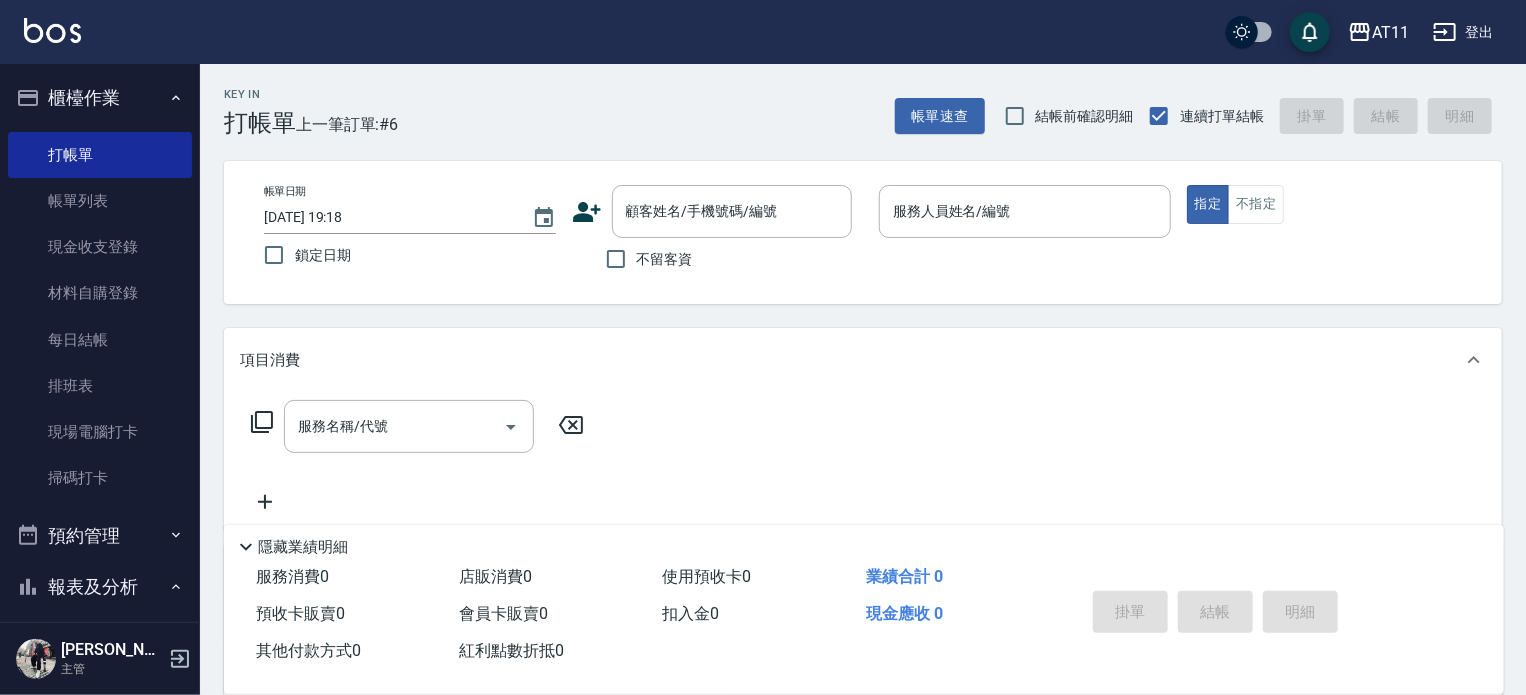 click on "不留客資" at bounding box center (712, 259) 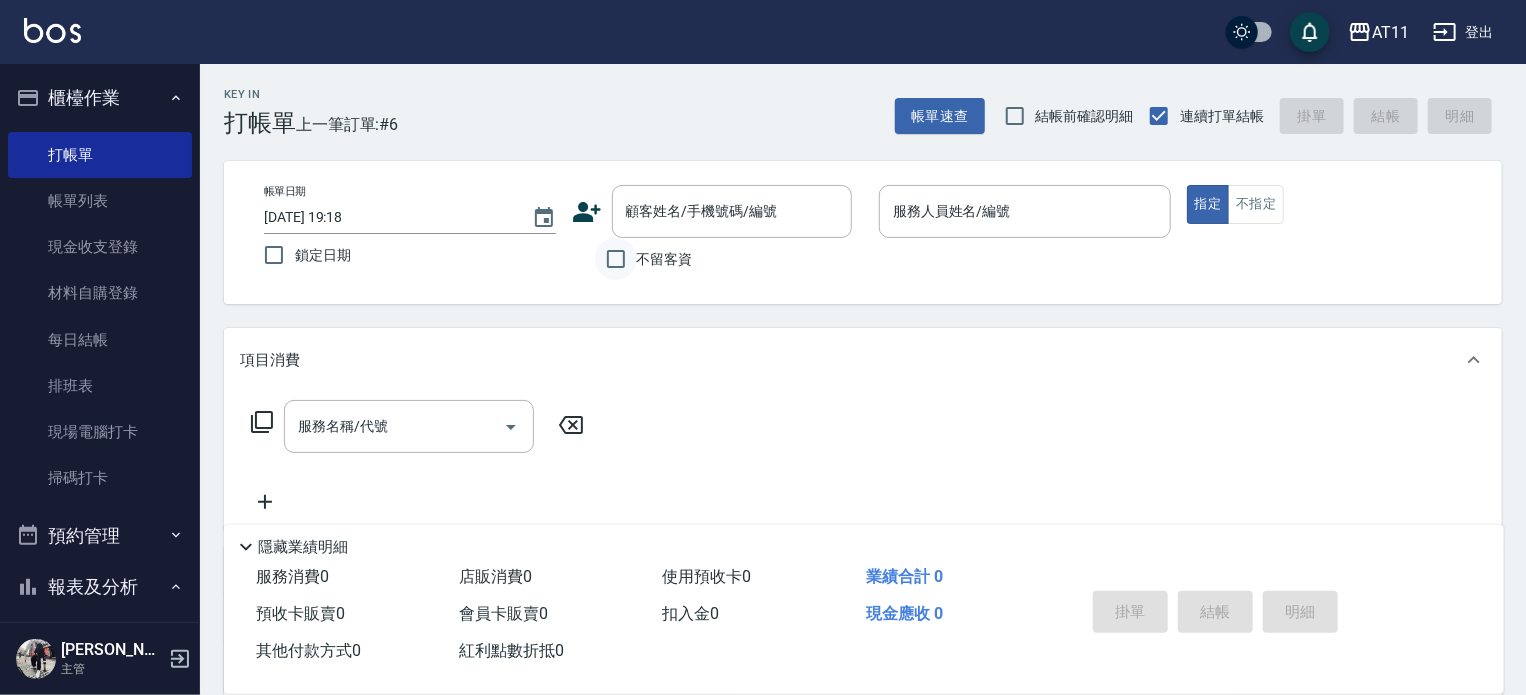 click on "不留客資" at bounding box center [616, 259] 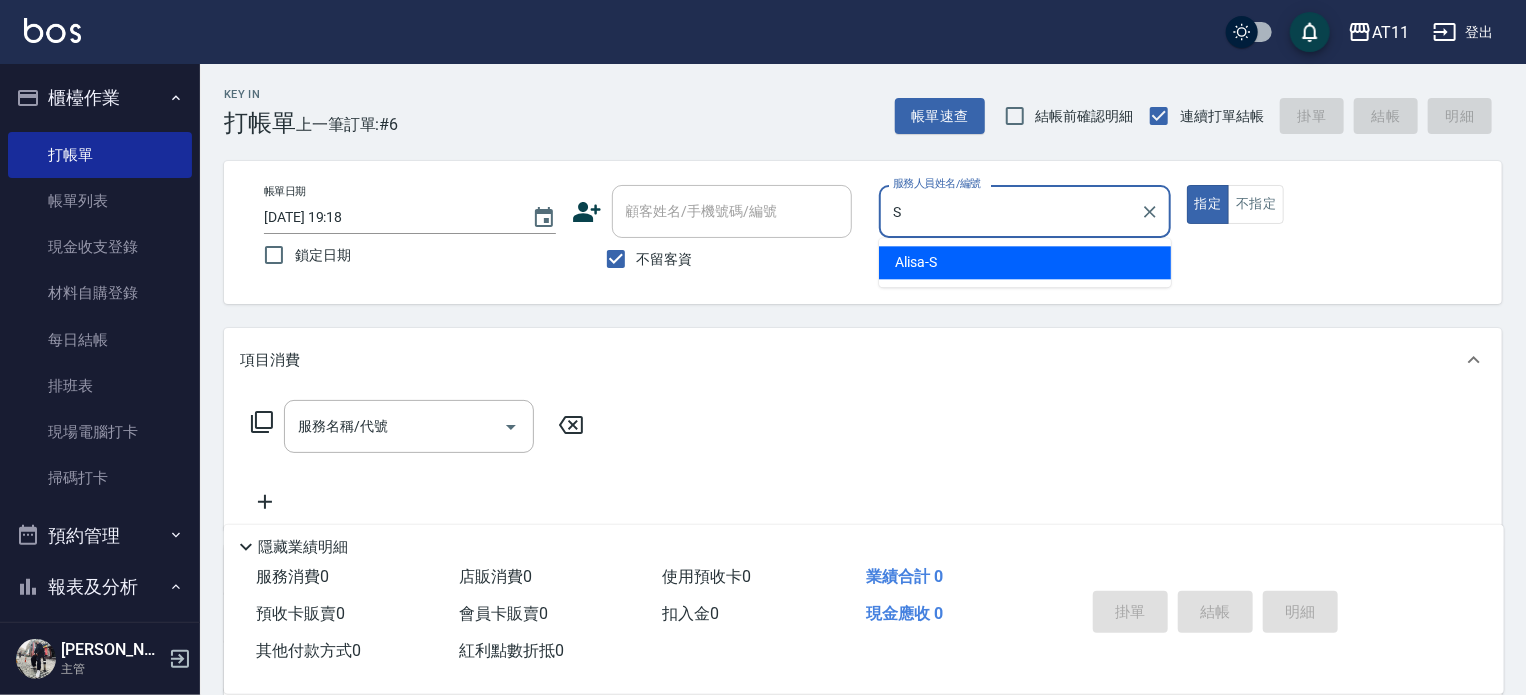 type on "Alisa-S" 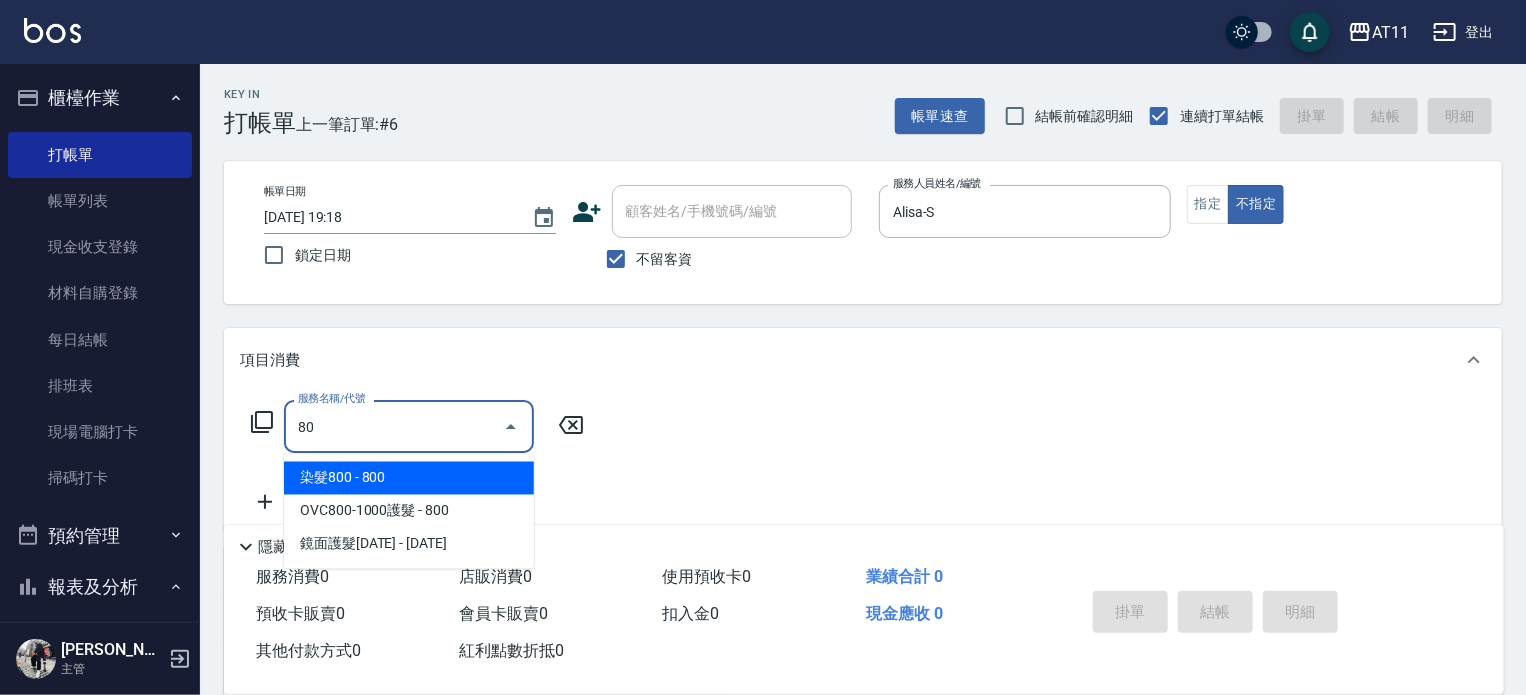 type on "8" 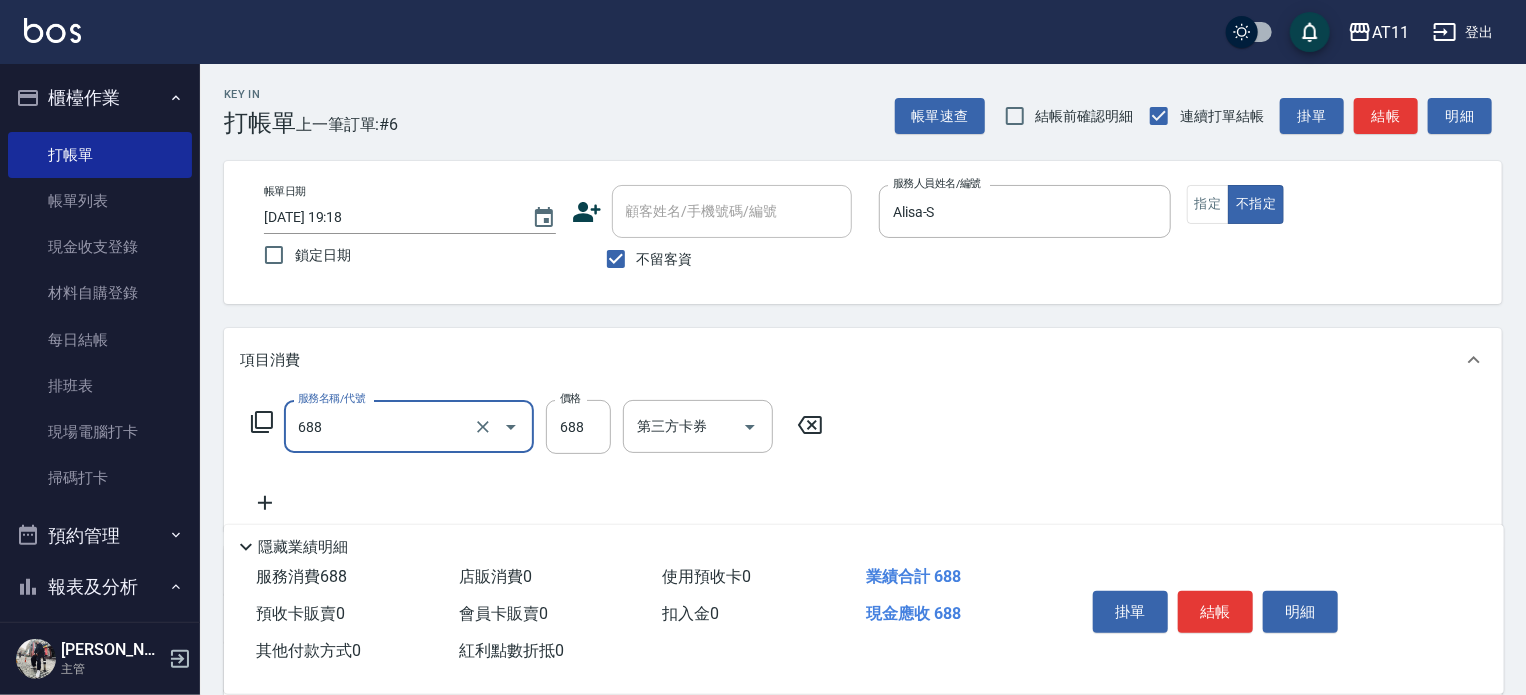 type on "局部燙(688)" 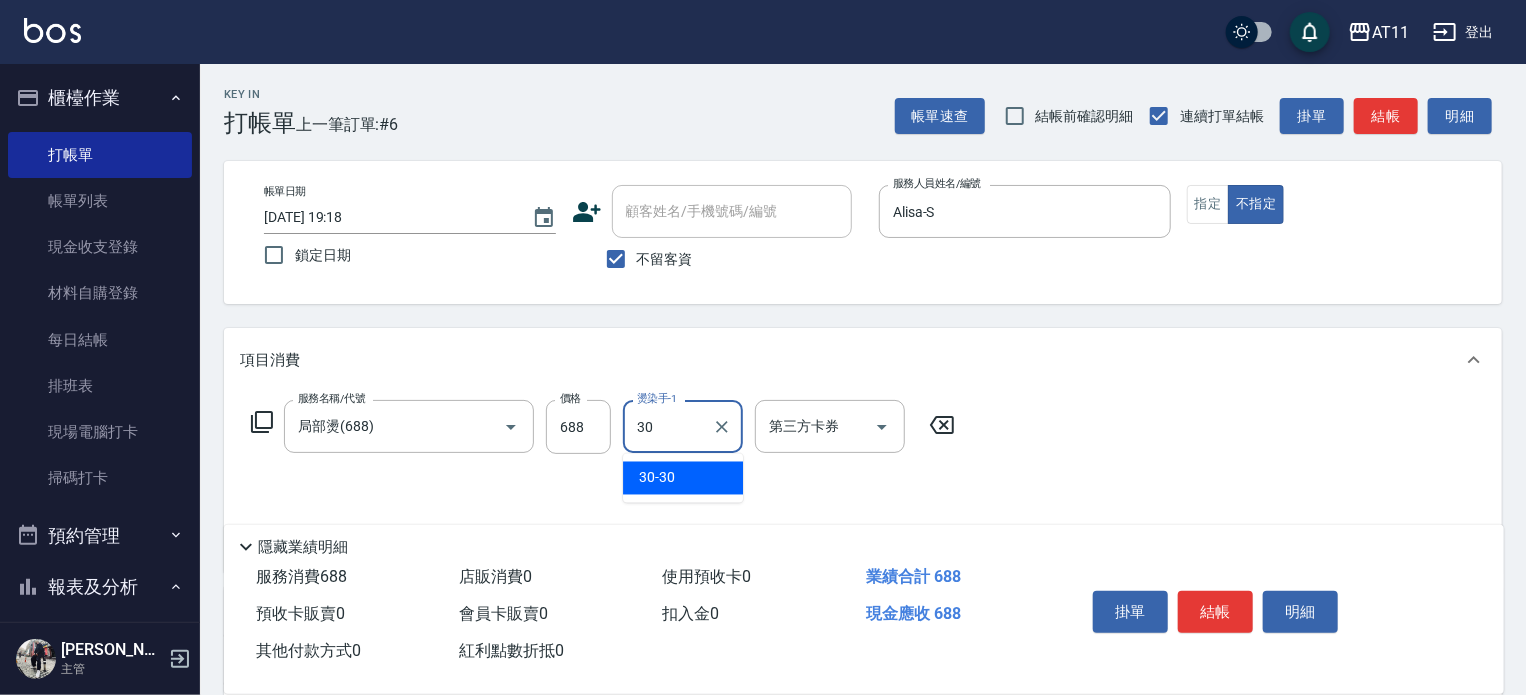 type on "30-30" 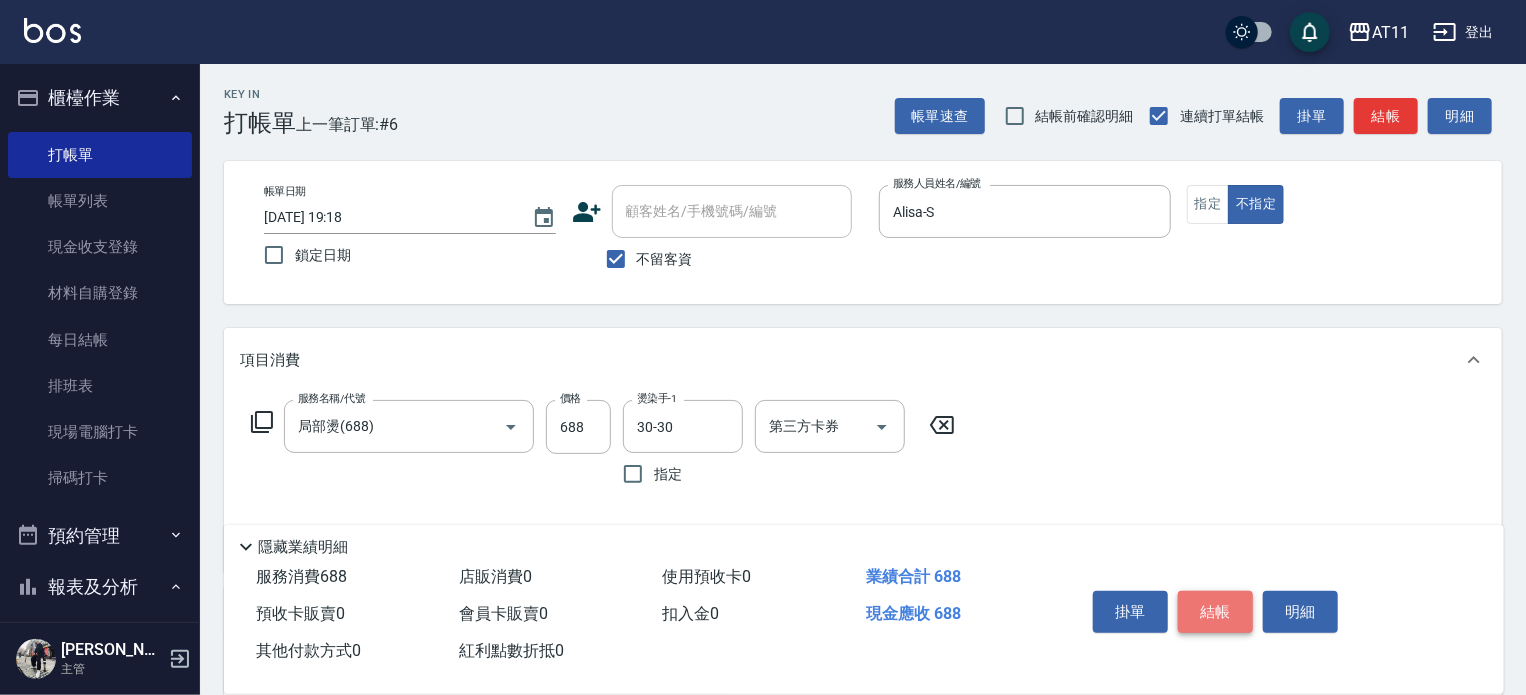 click on "結帳" at bounding box center (1215, 612) 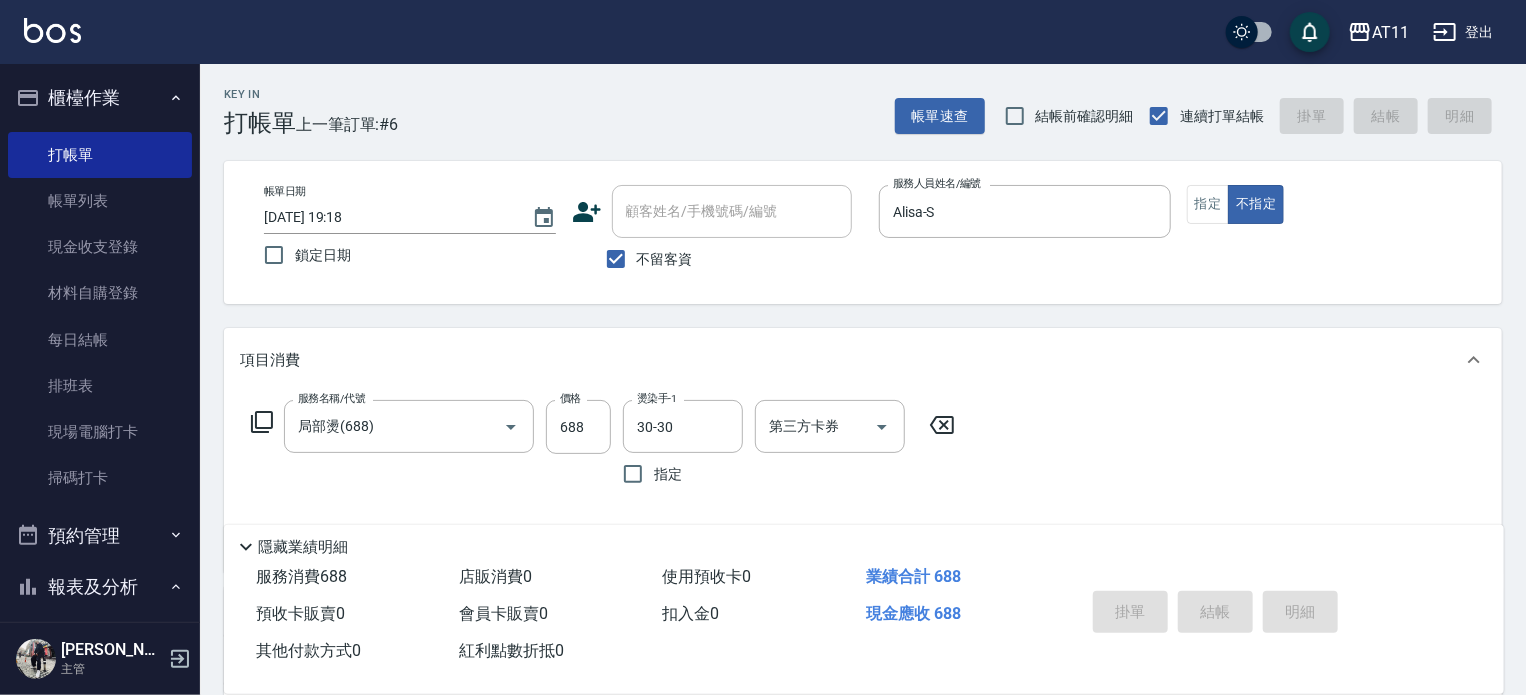 type on "[DATE] 19:19" 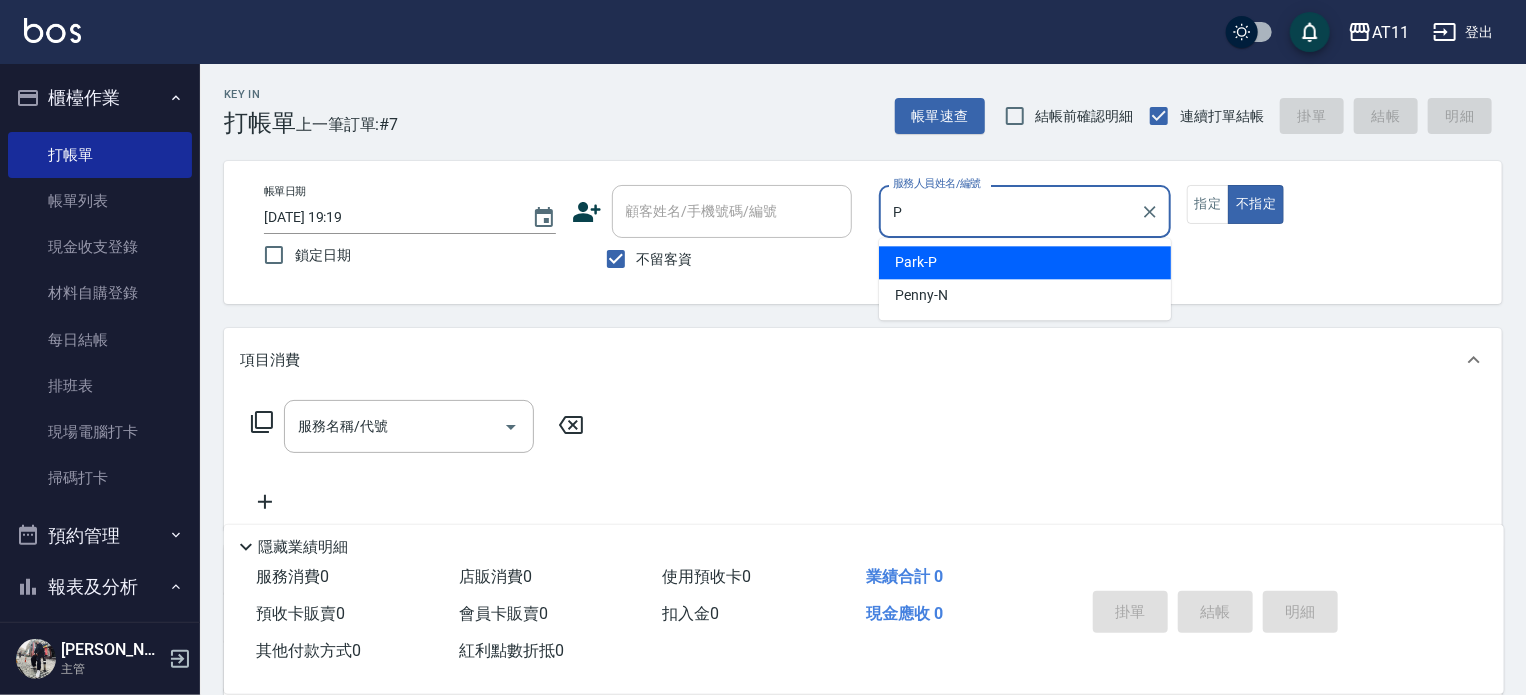 type on "Park-P" 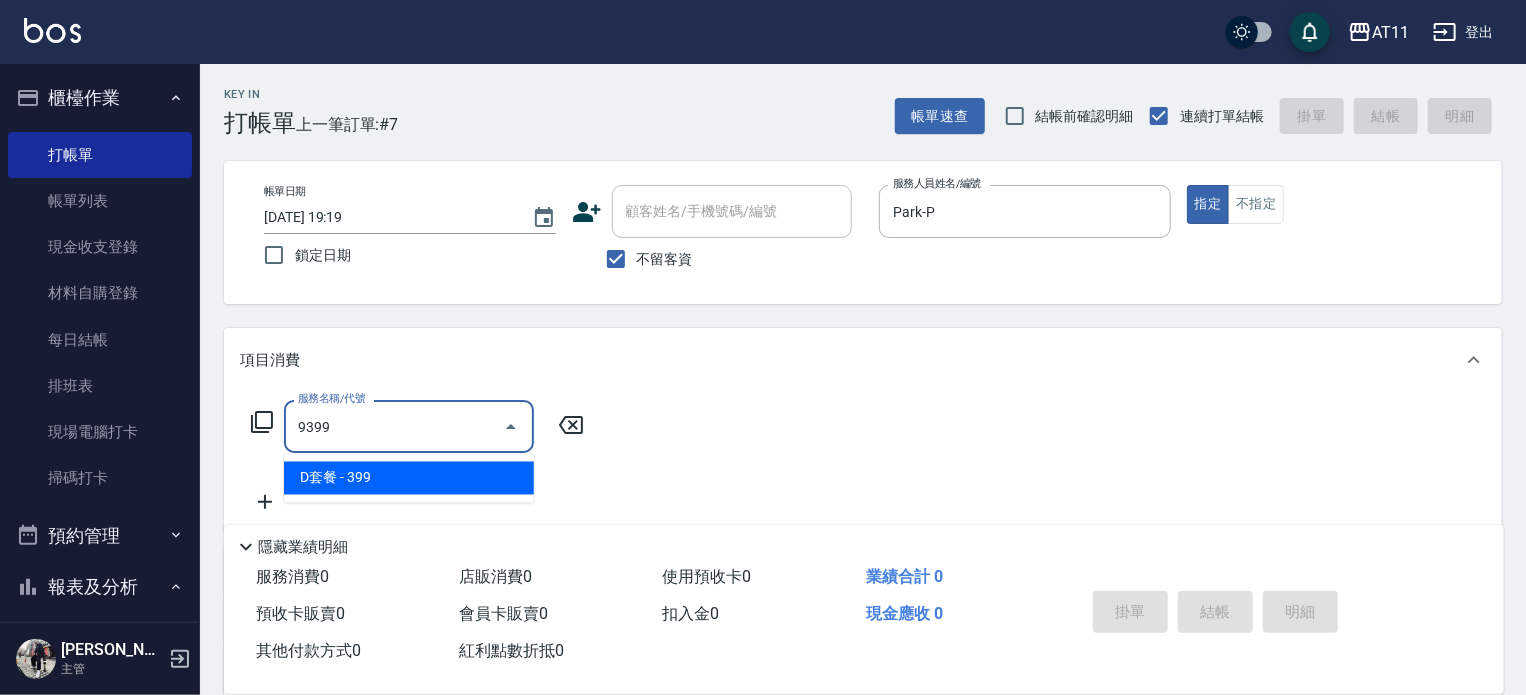 type on "D套餐(9399)" 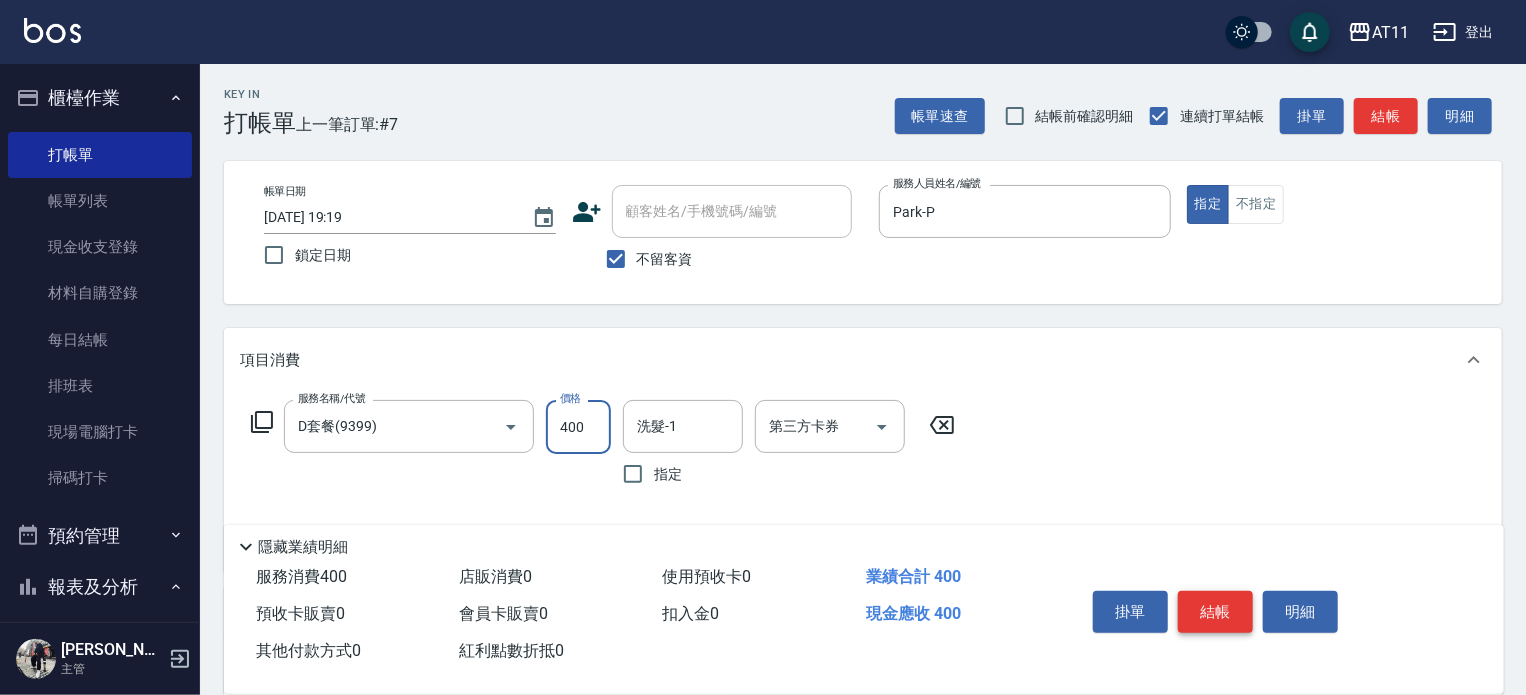 type on "400" 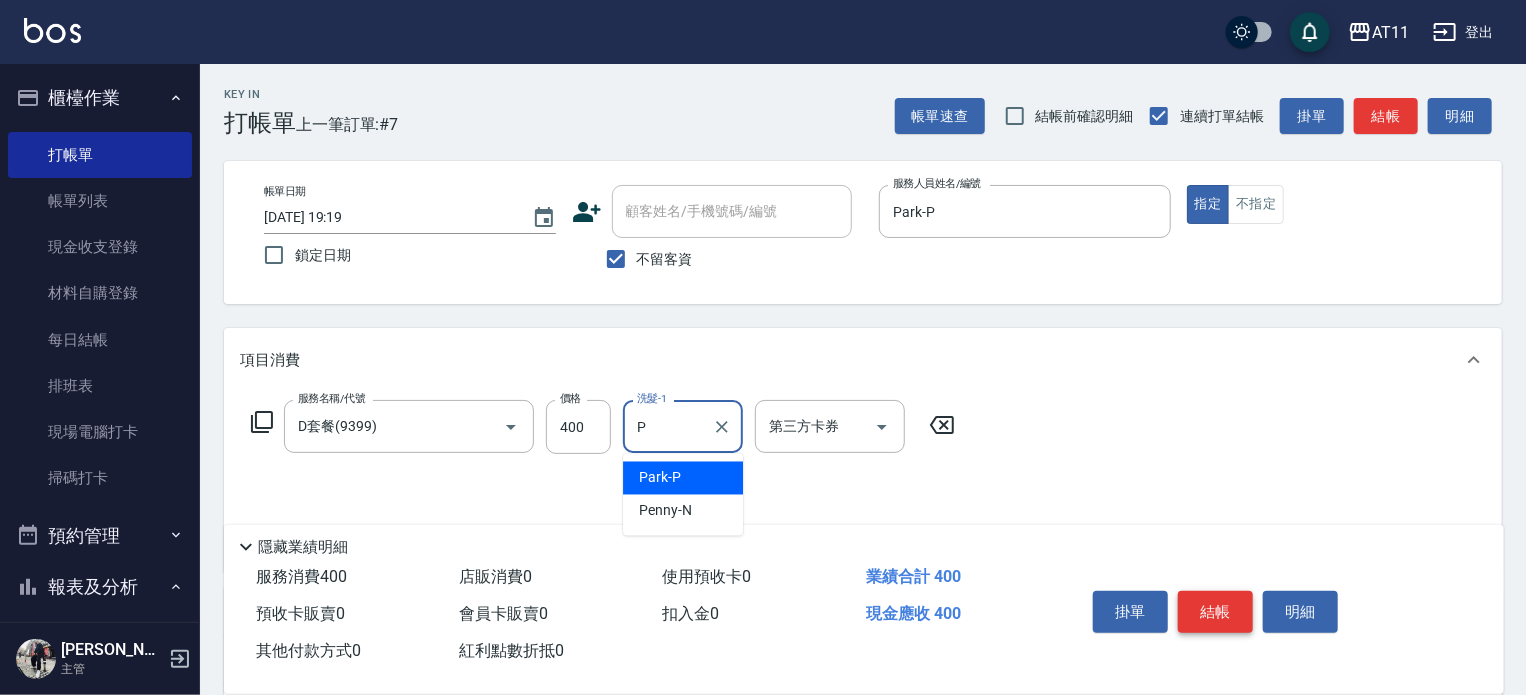 type on "Park-P" 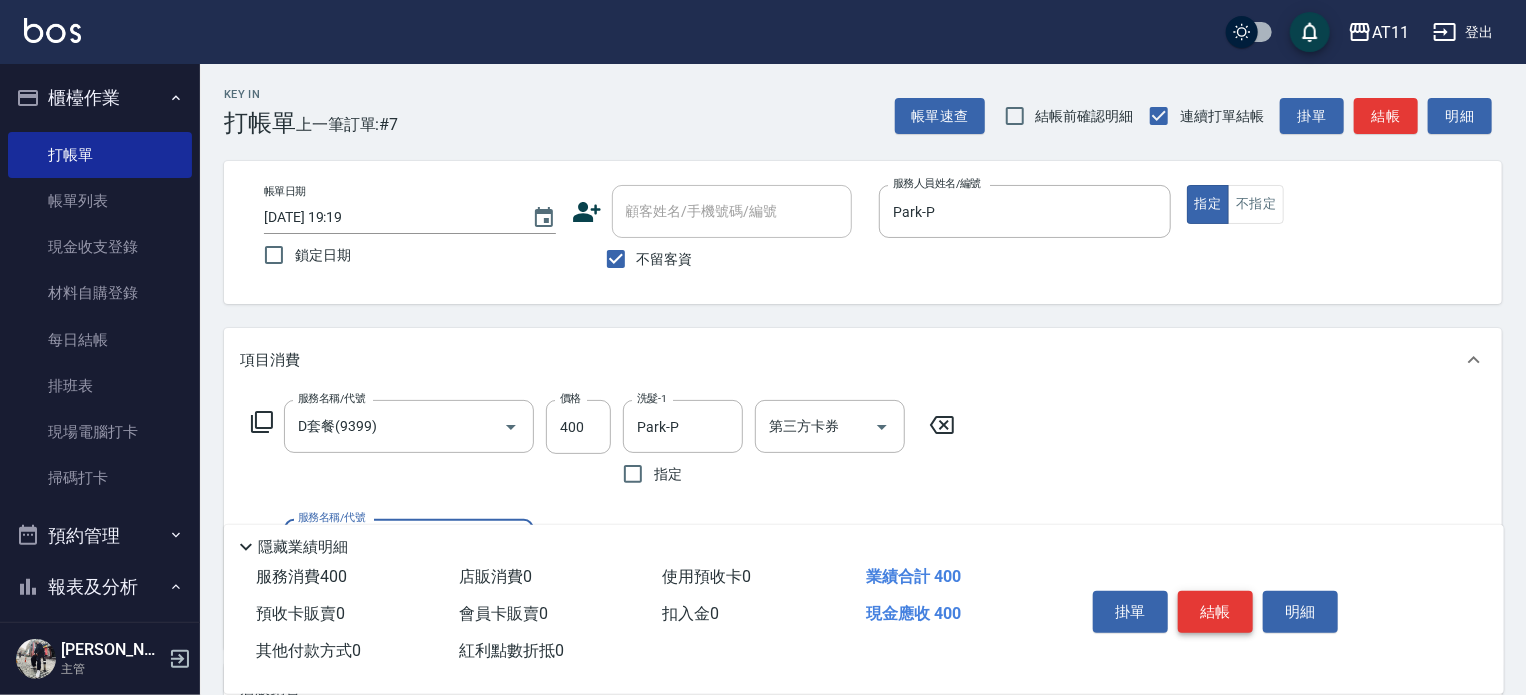 click on "結帳" at bounding box center [1215, 612] 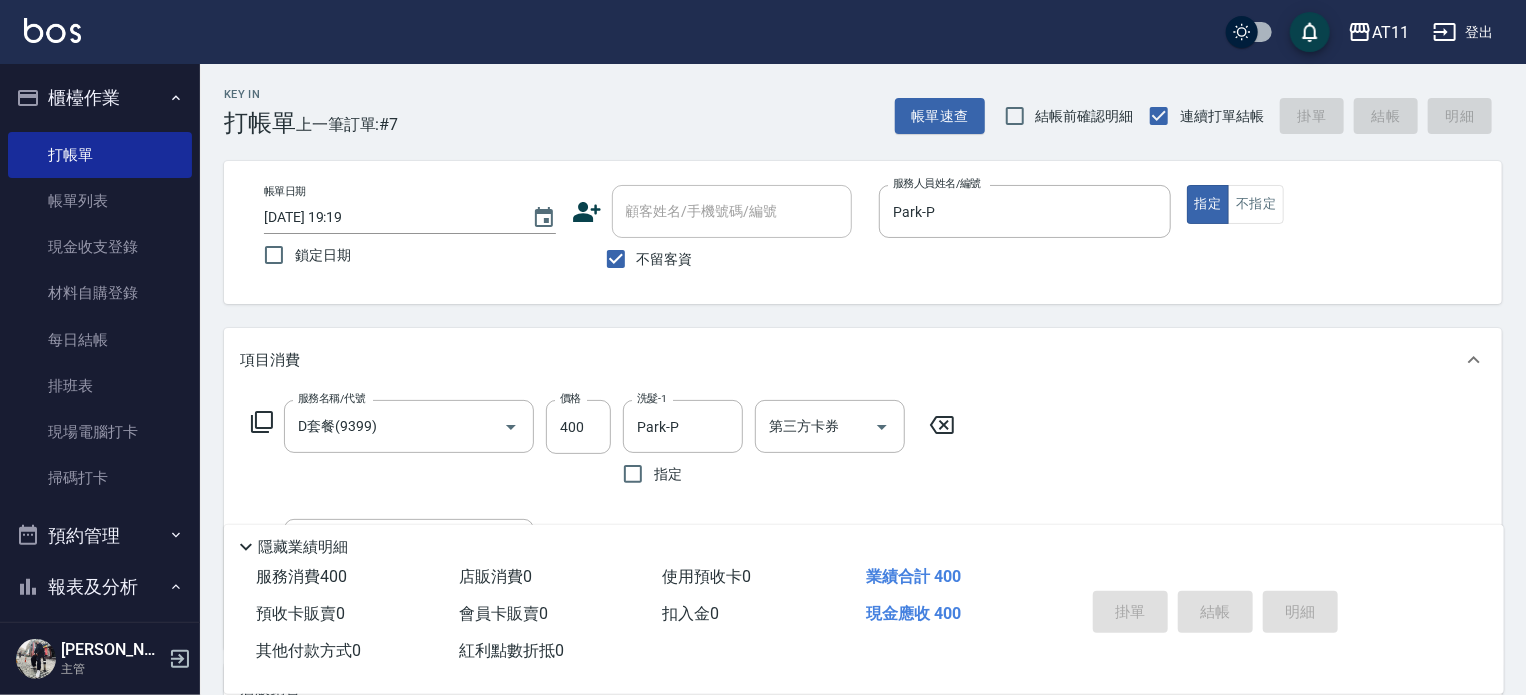 type 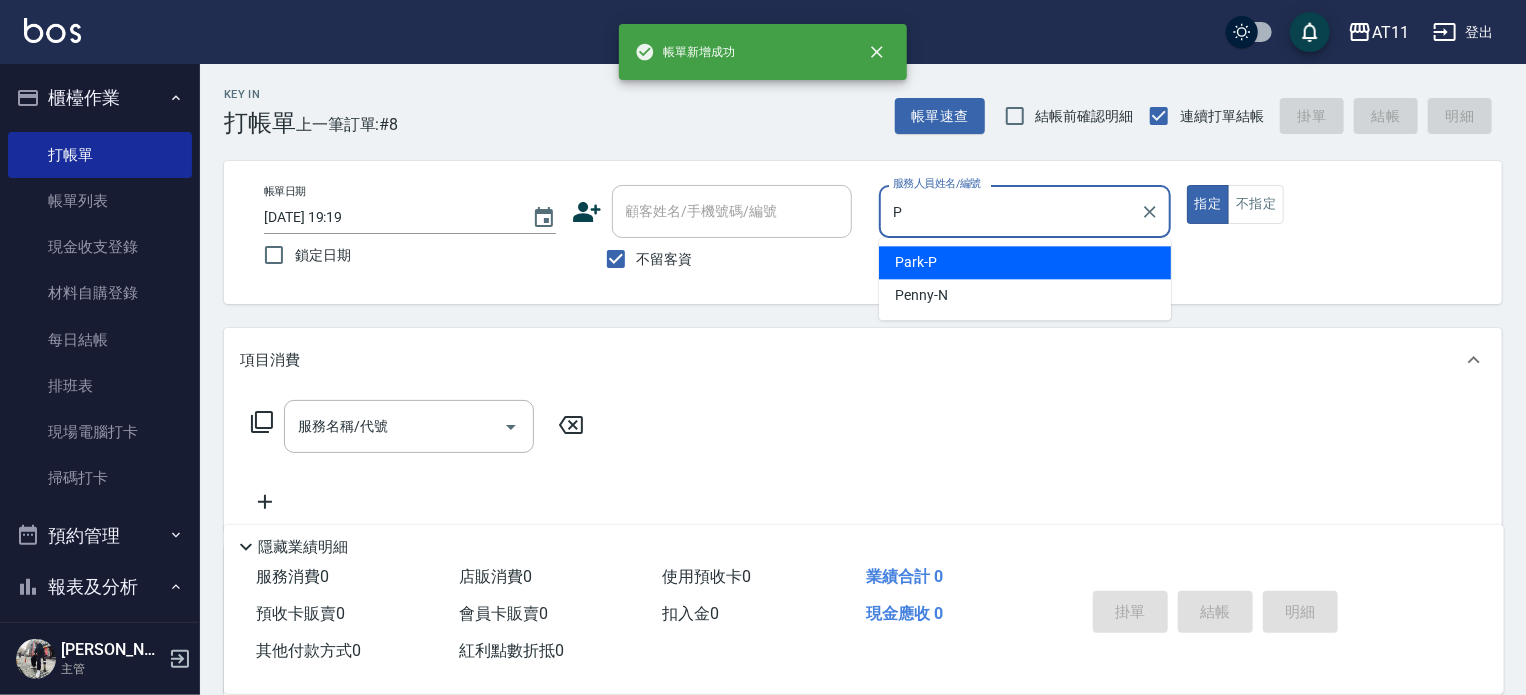 type on "Park-P" 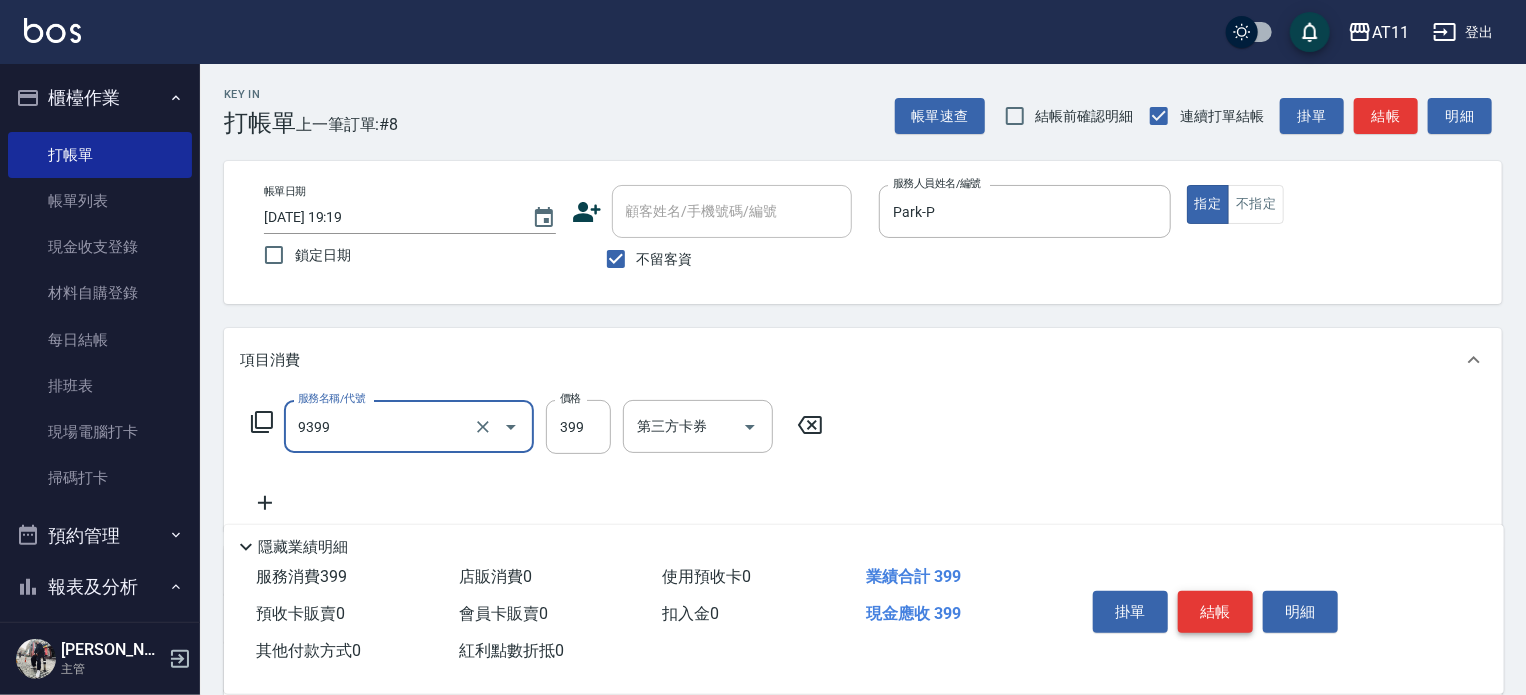 type on "D套餐(9399)" 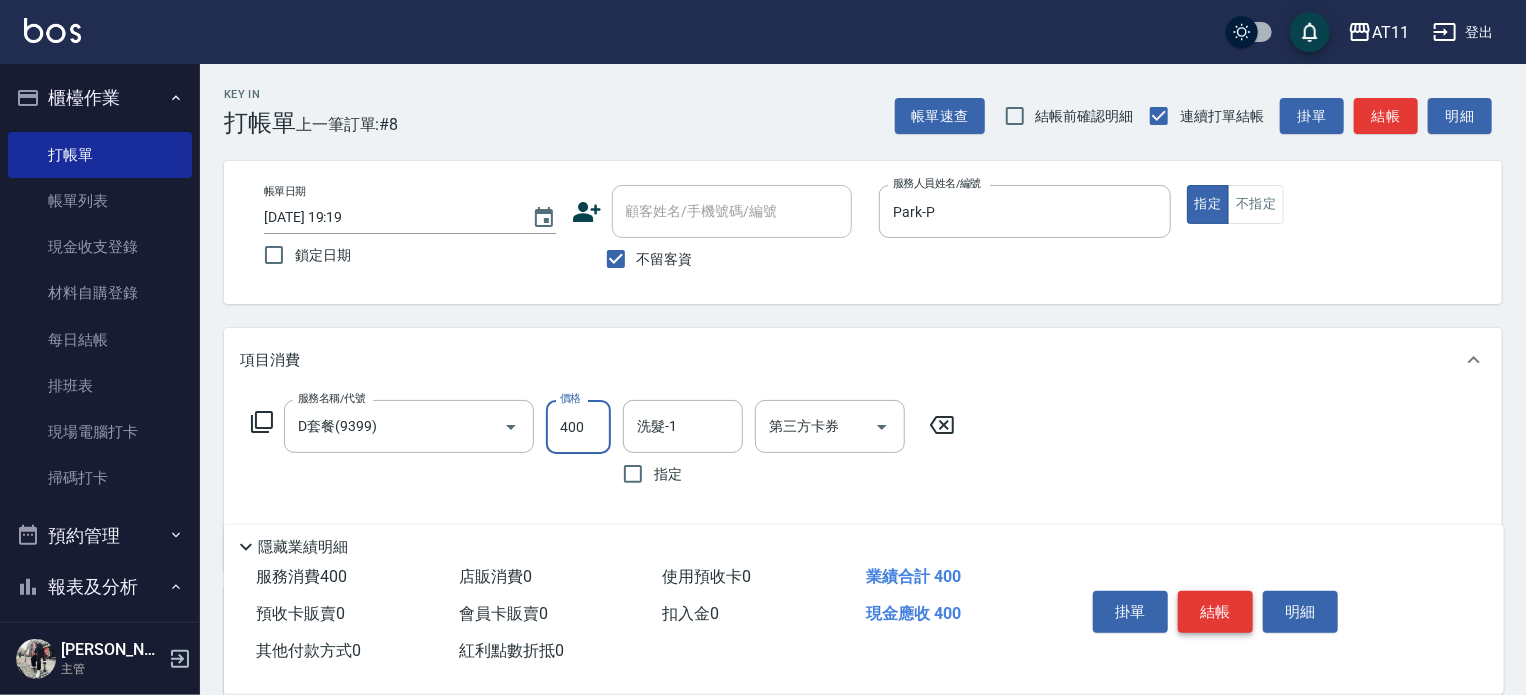 type on "400" 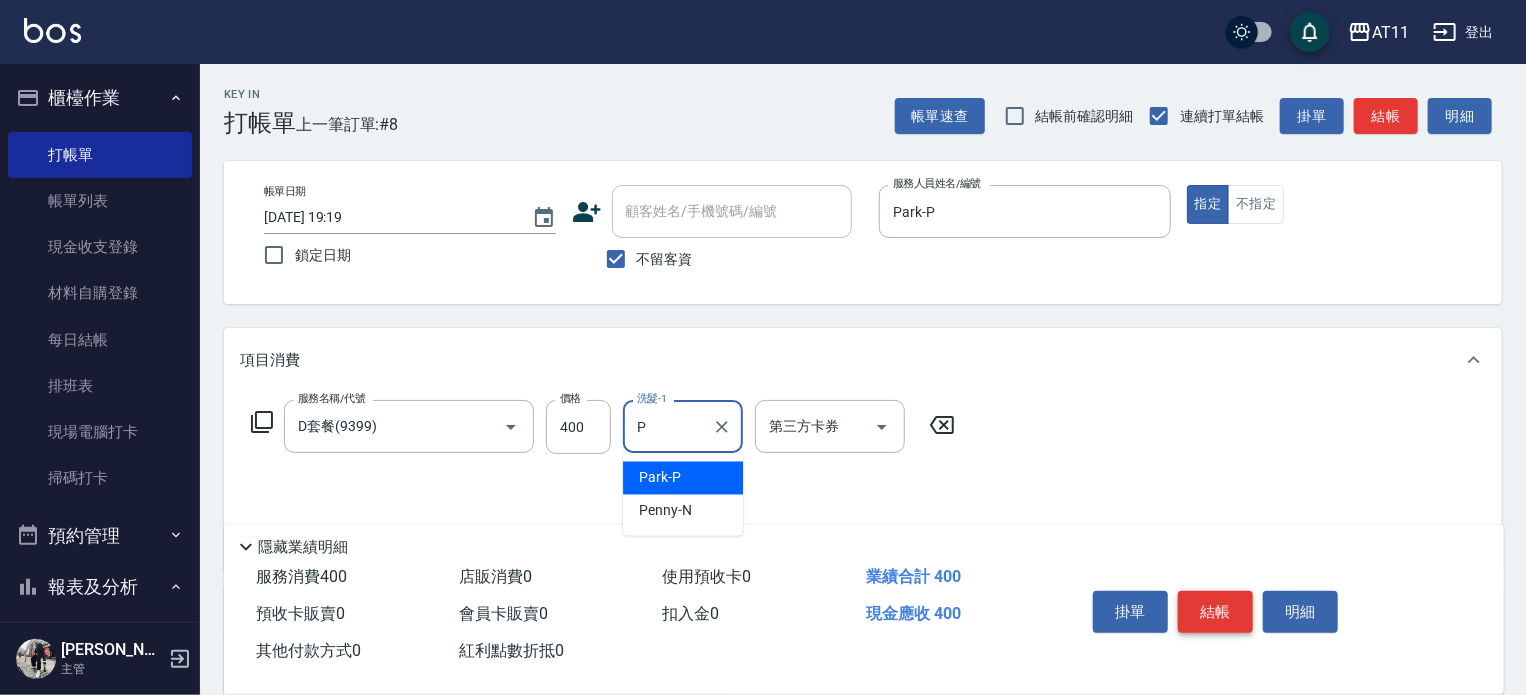 type on "Park-P" 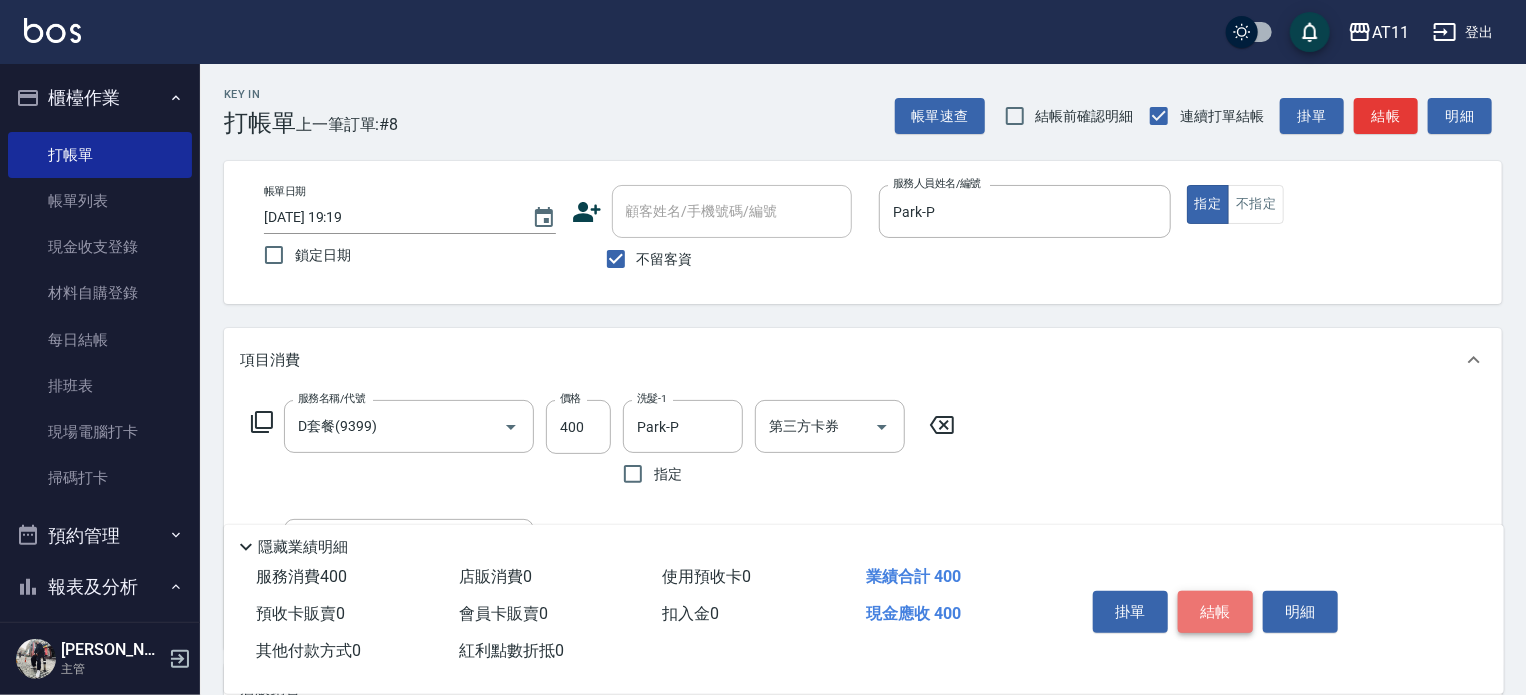 click on "結帳" at bounding box center (1215, 612) 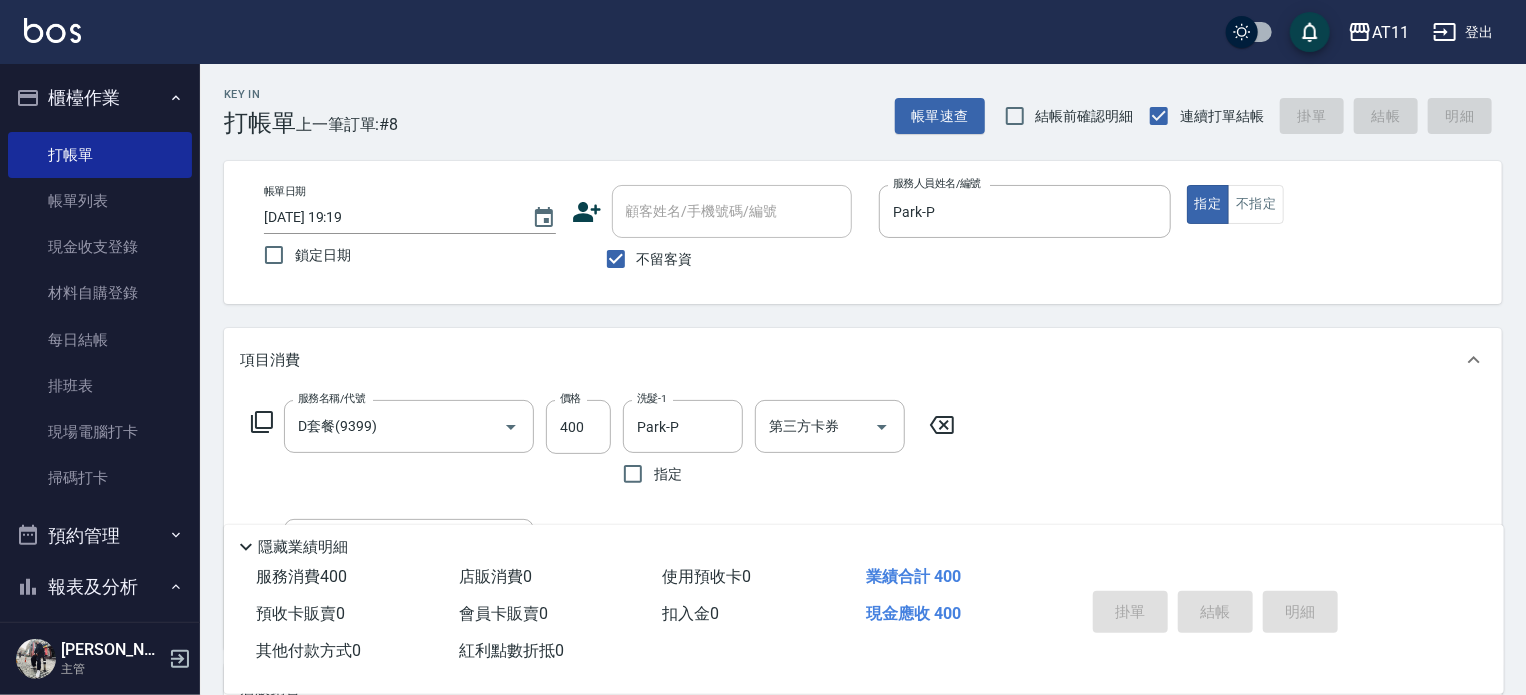 type 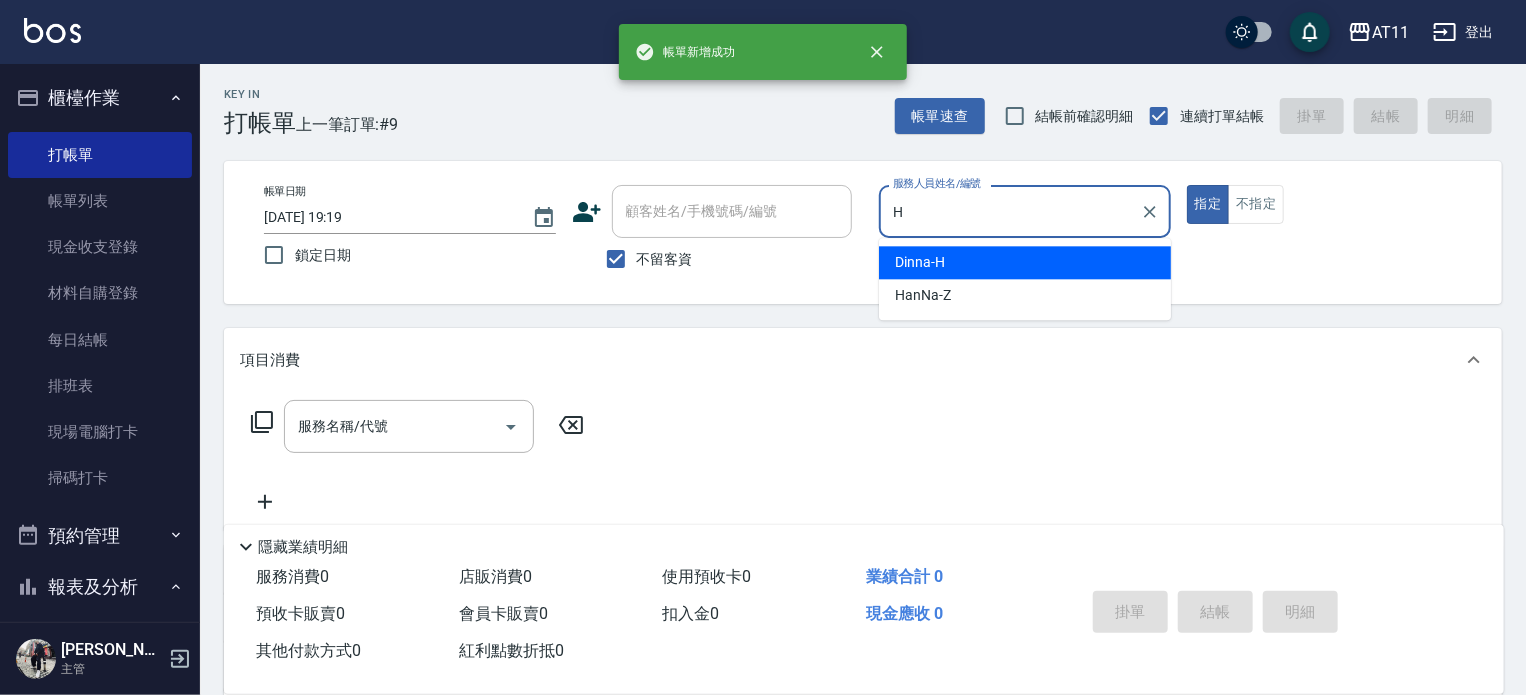 type on "Dinna-H" 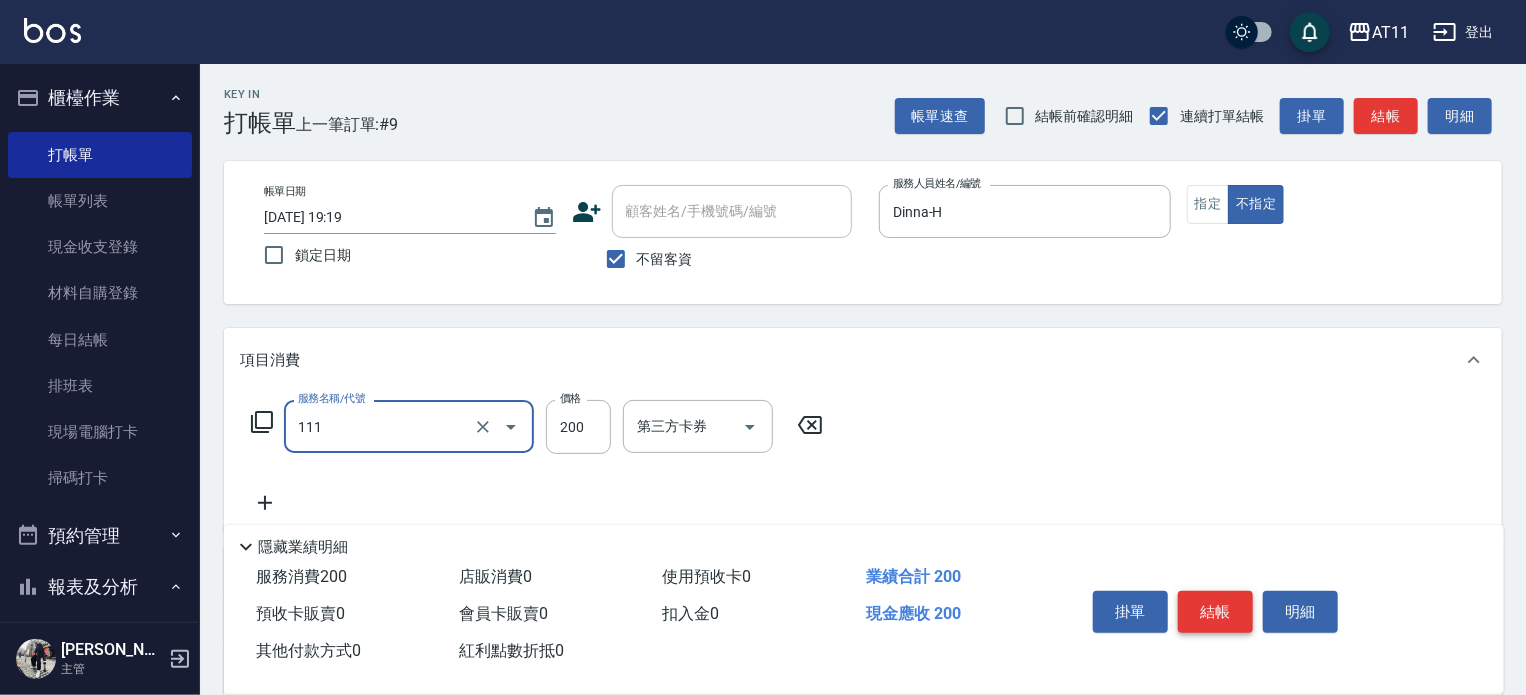 type on "精油洗髮(111)" 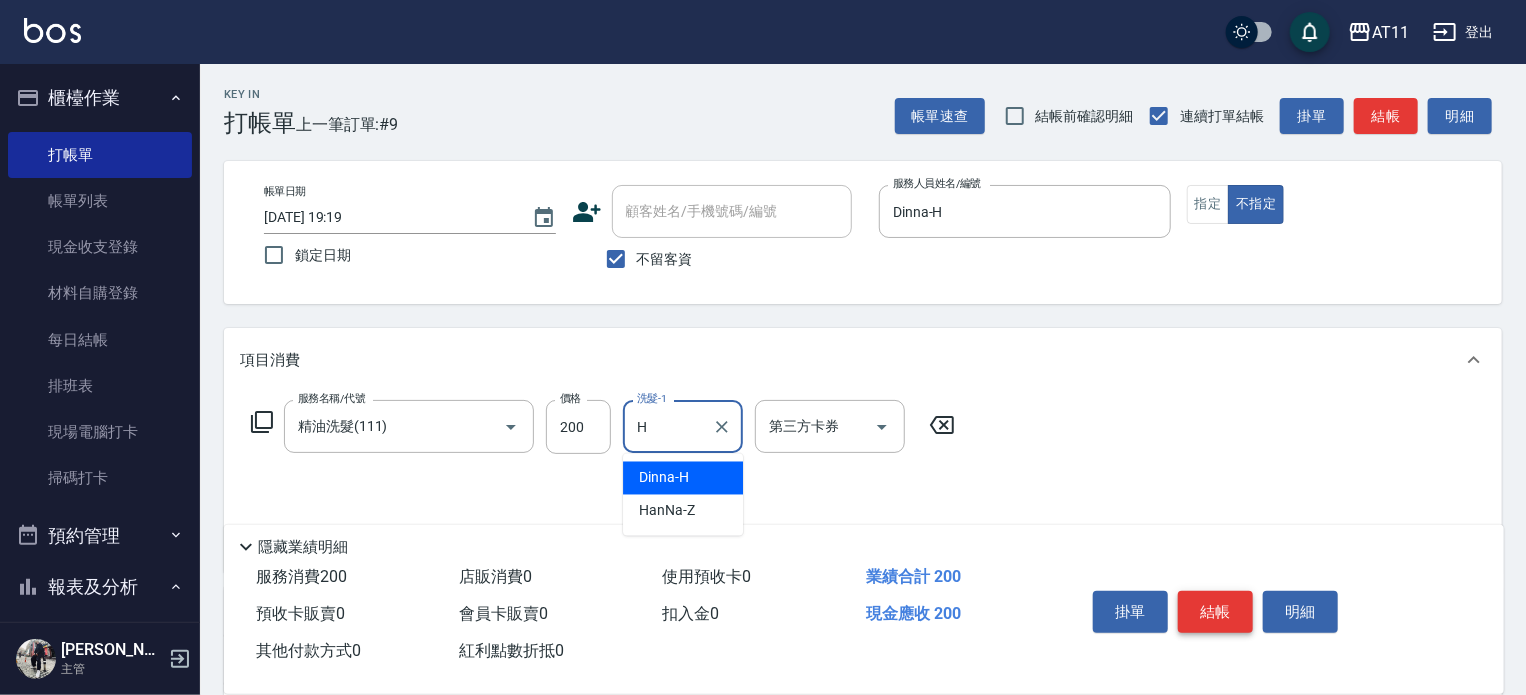 type on "Dinna-H" 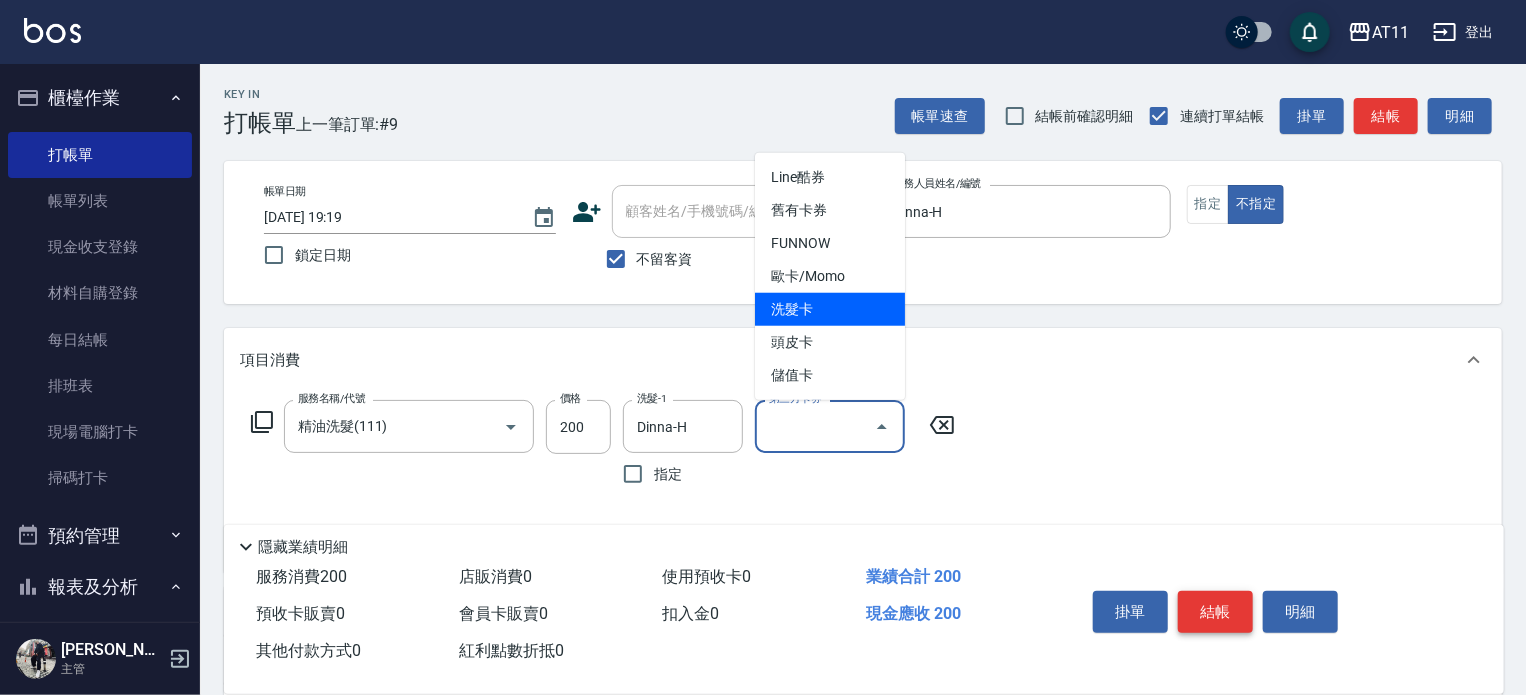 type on "洗髮卡" 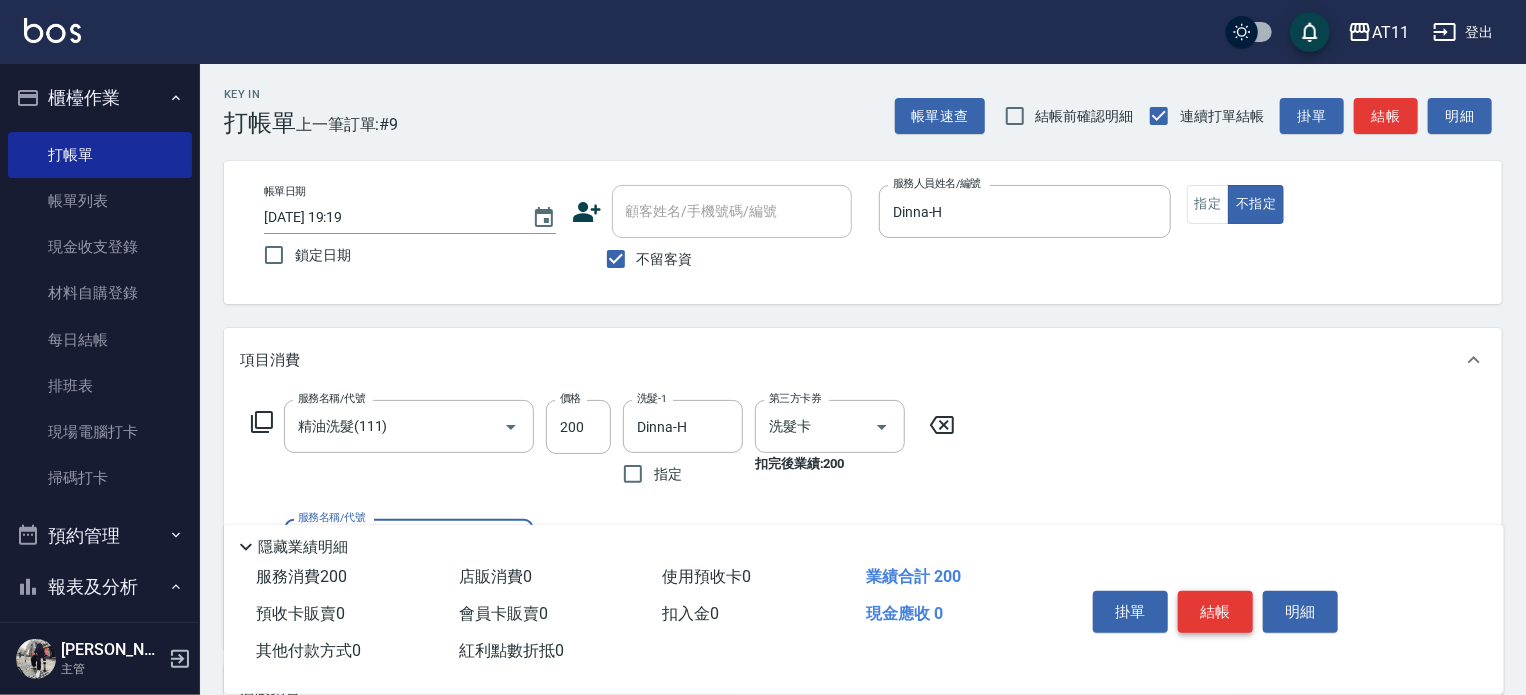 click on "結帳" at bounding box center (1215, 612) 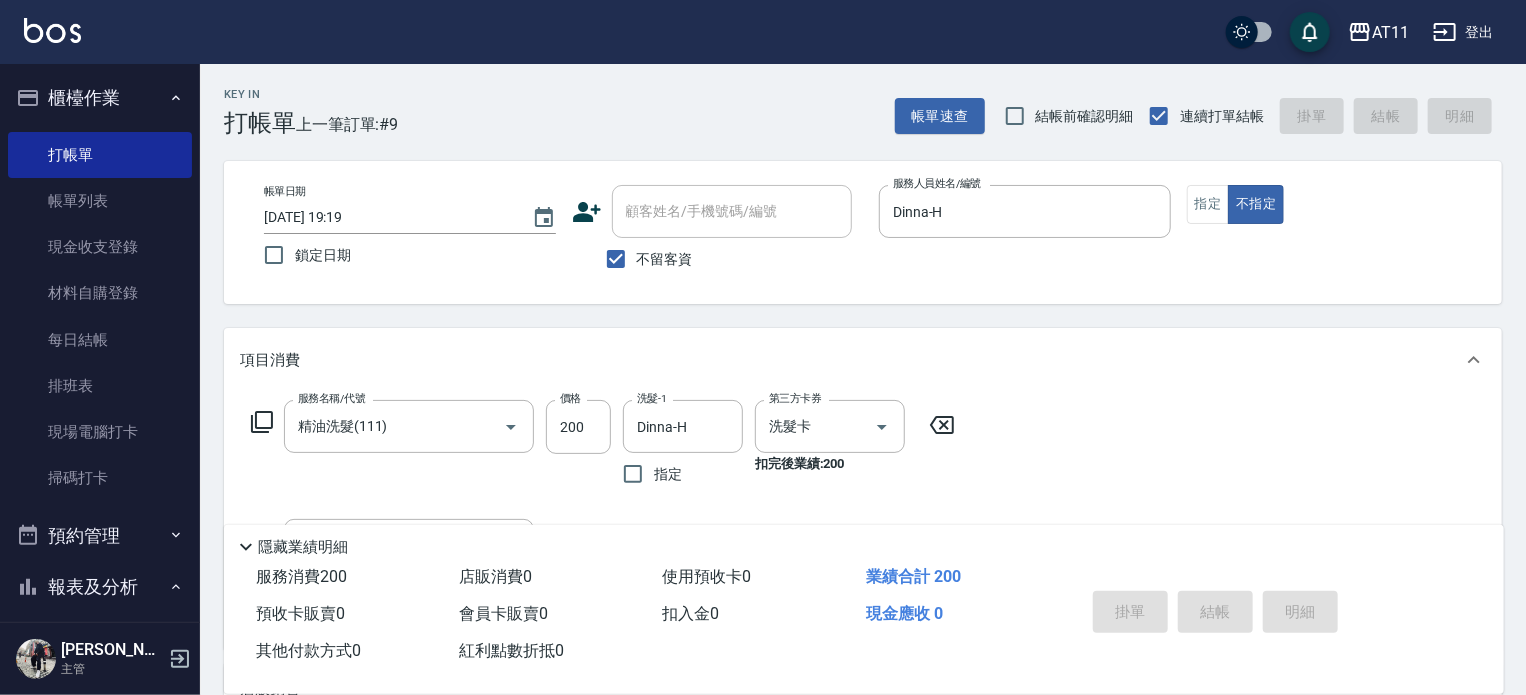 type 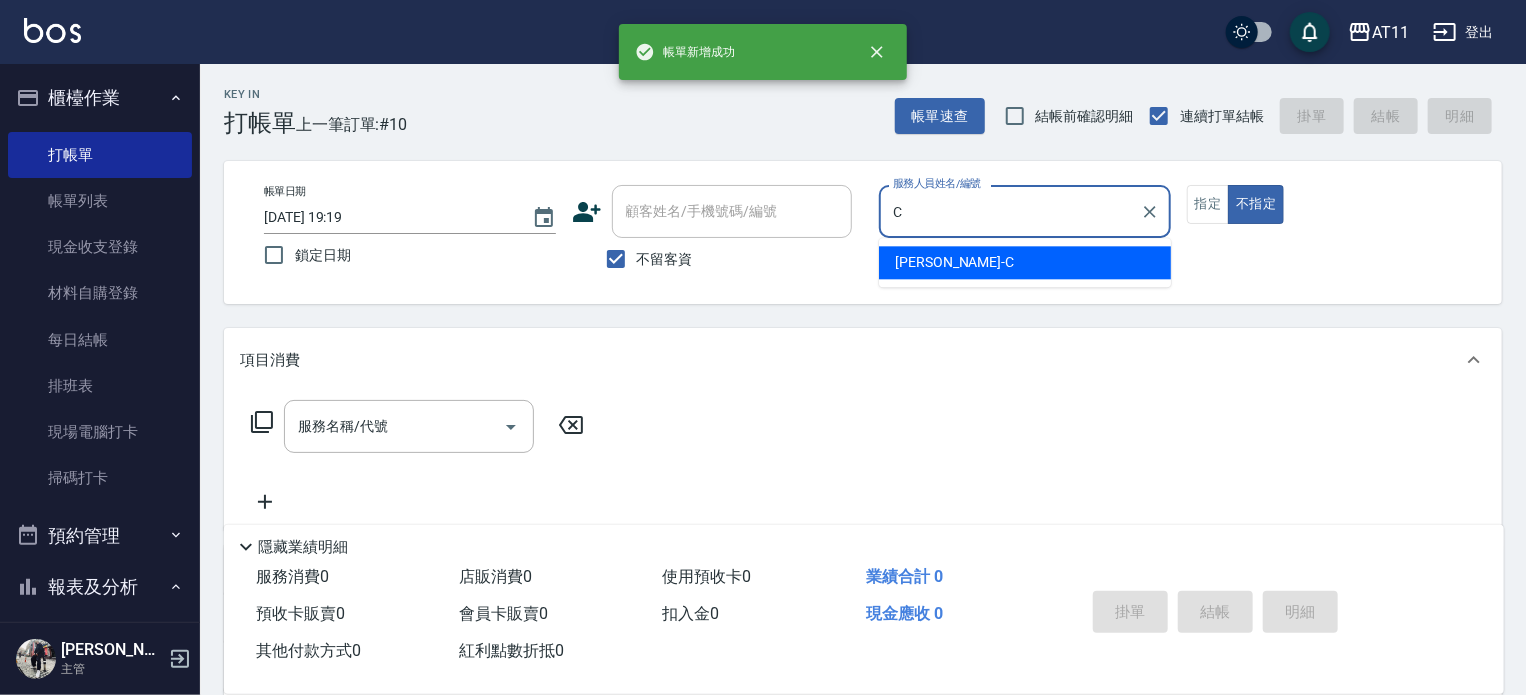 type on "[PERSON_NAME]" 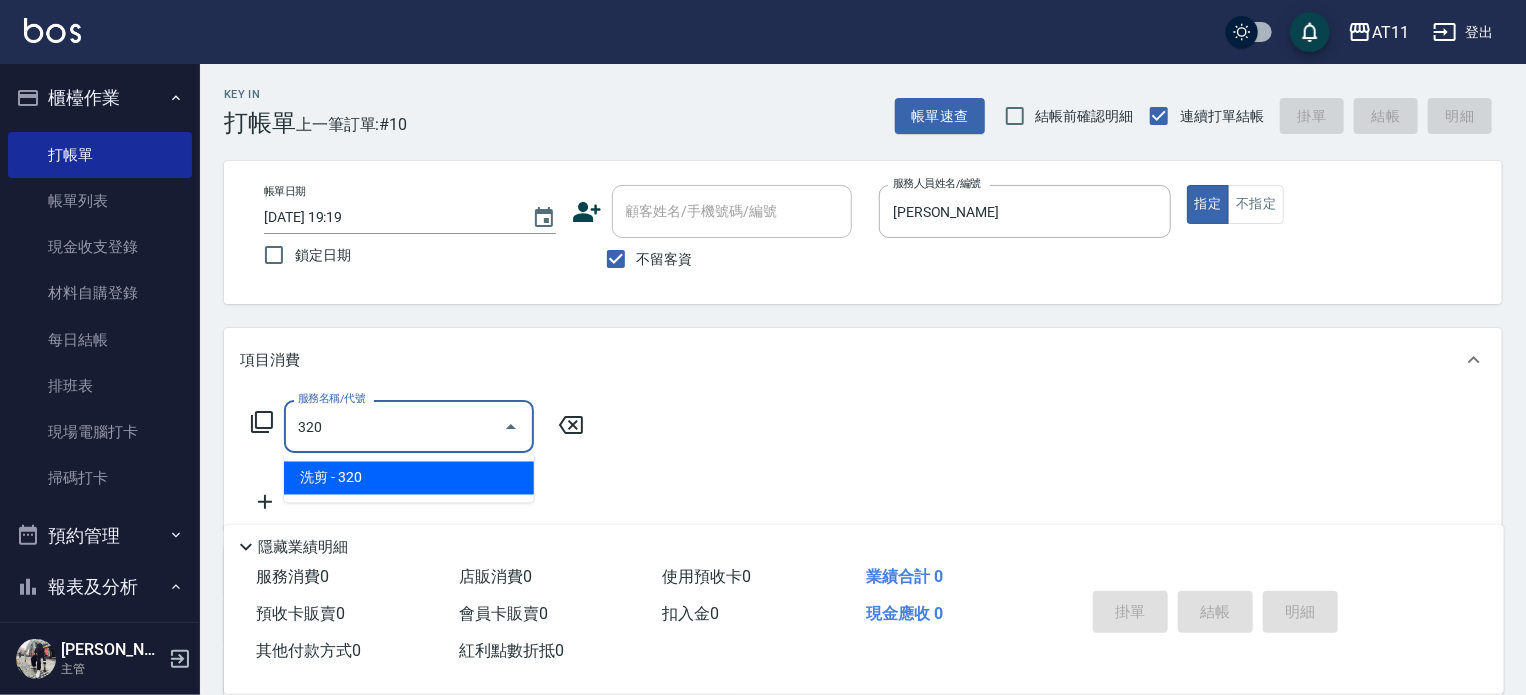 type on "洗剪(320)" 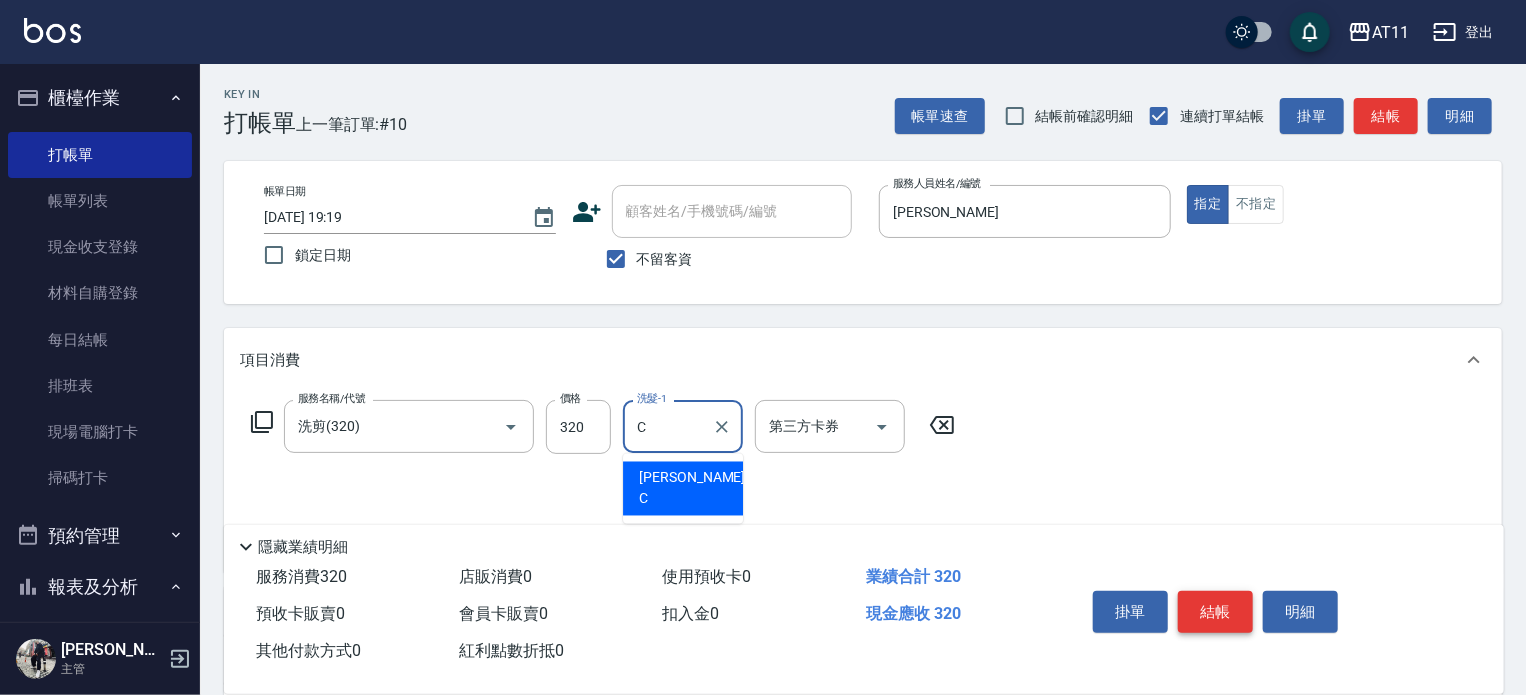type on "[PERSON_NAME]" 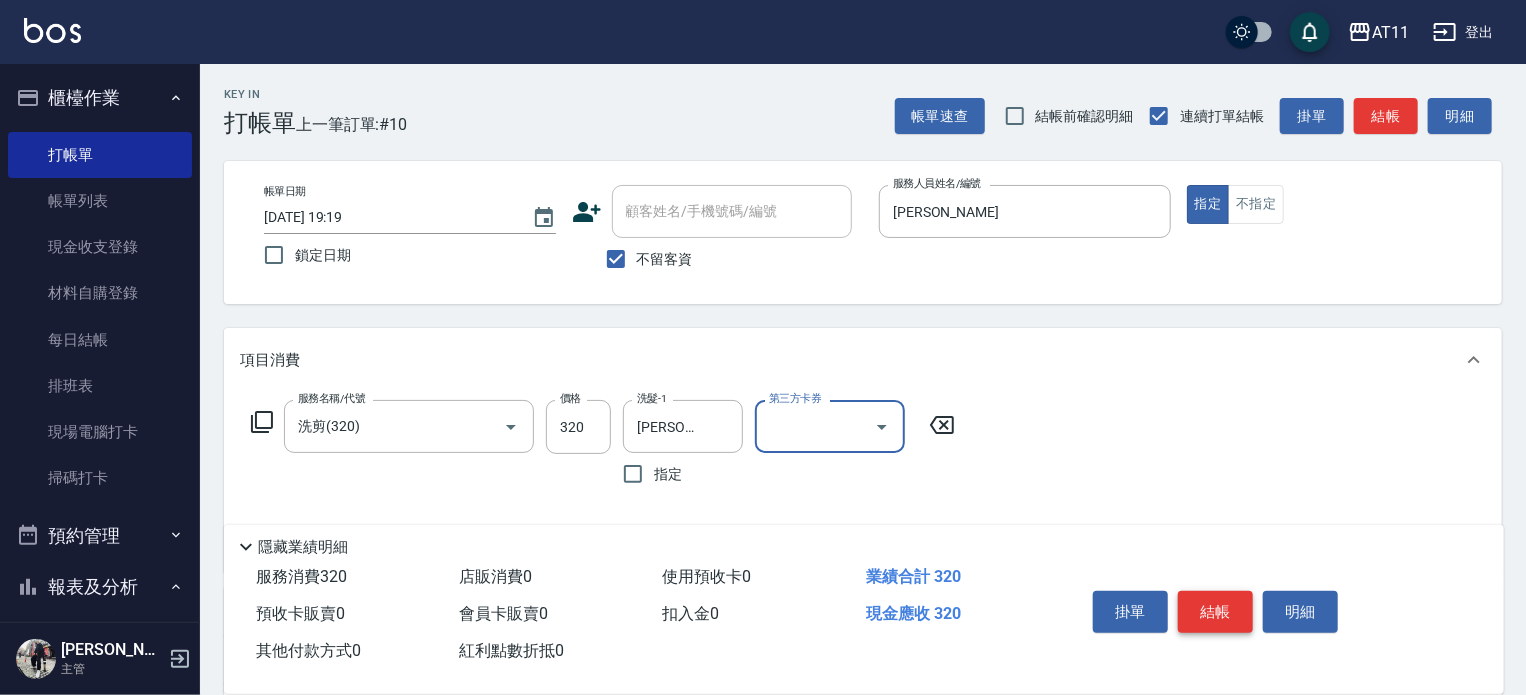 click on "結帳" at bounding box center (1215, 612) 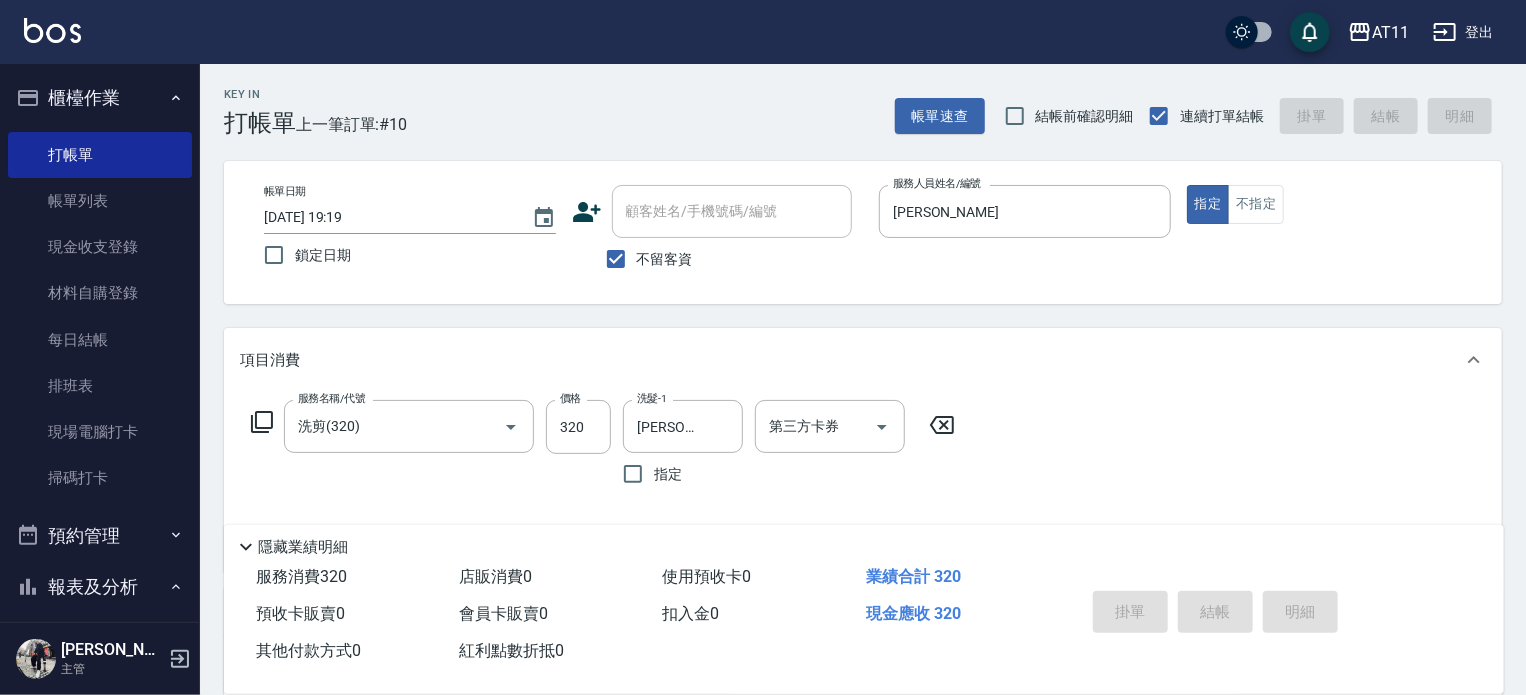 type 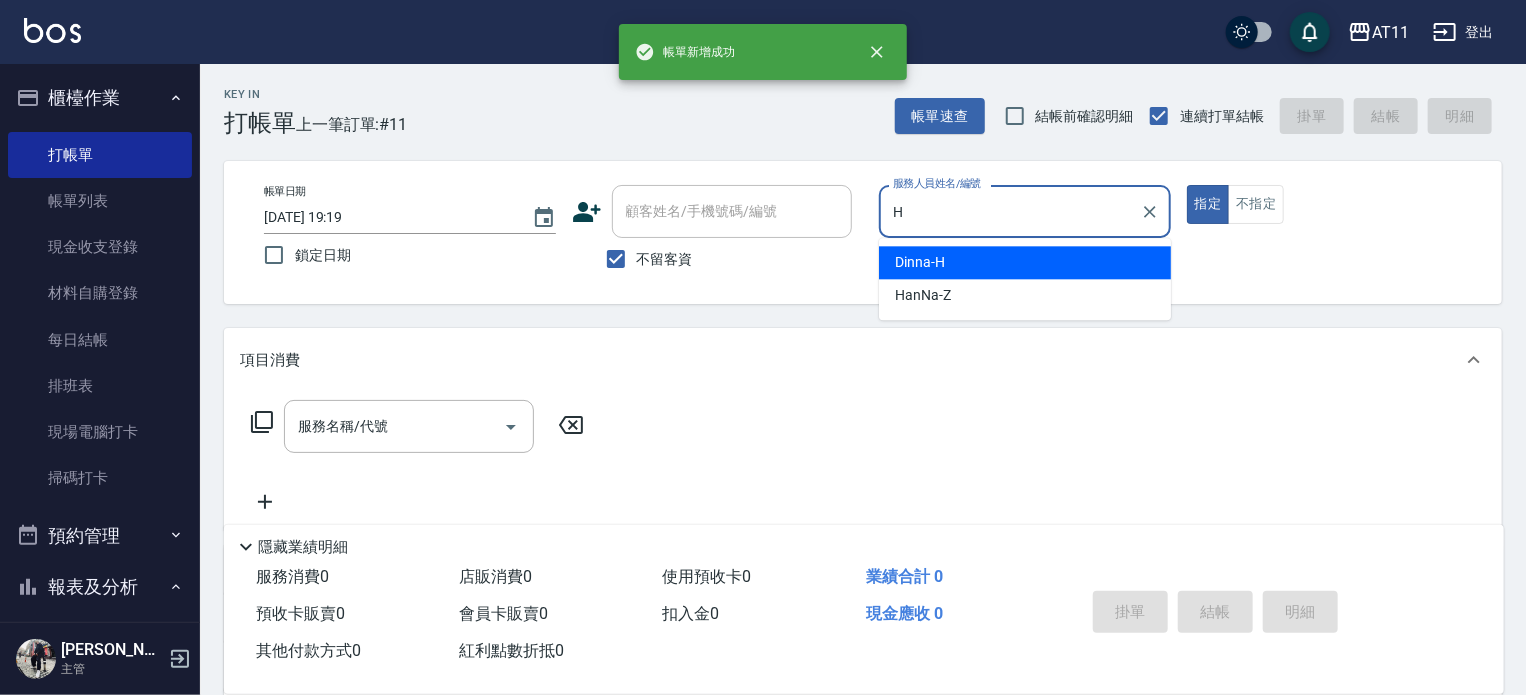 type on "Dinna-H" 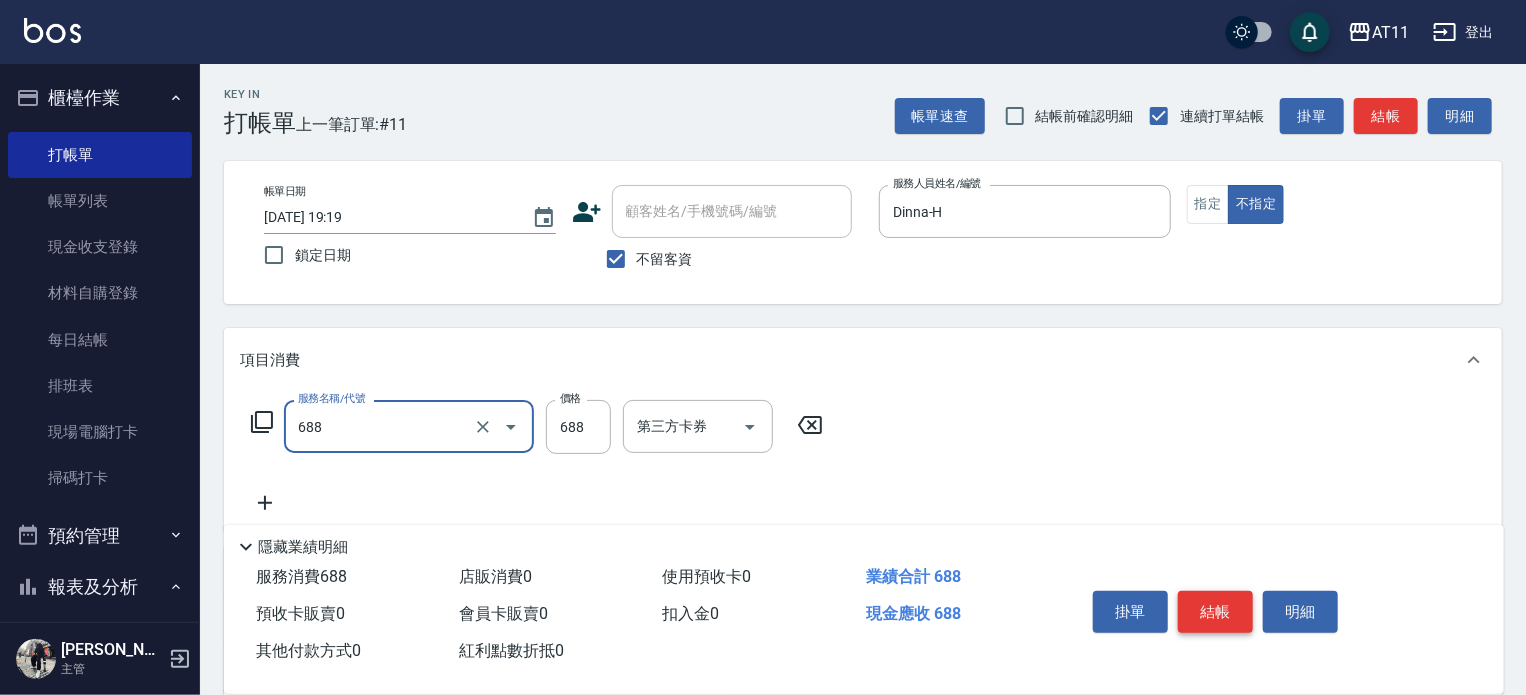 type on "局部燙(688)" 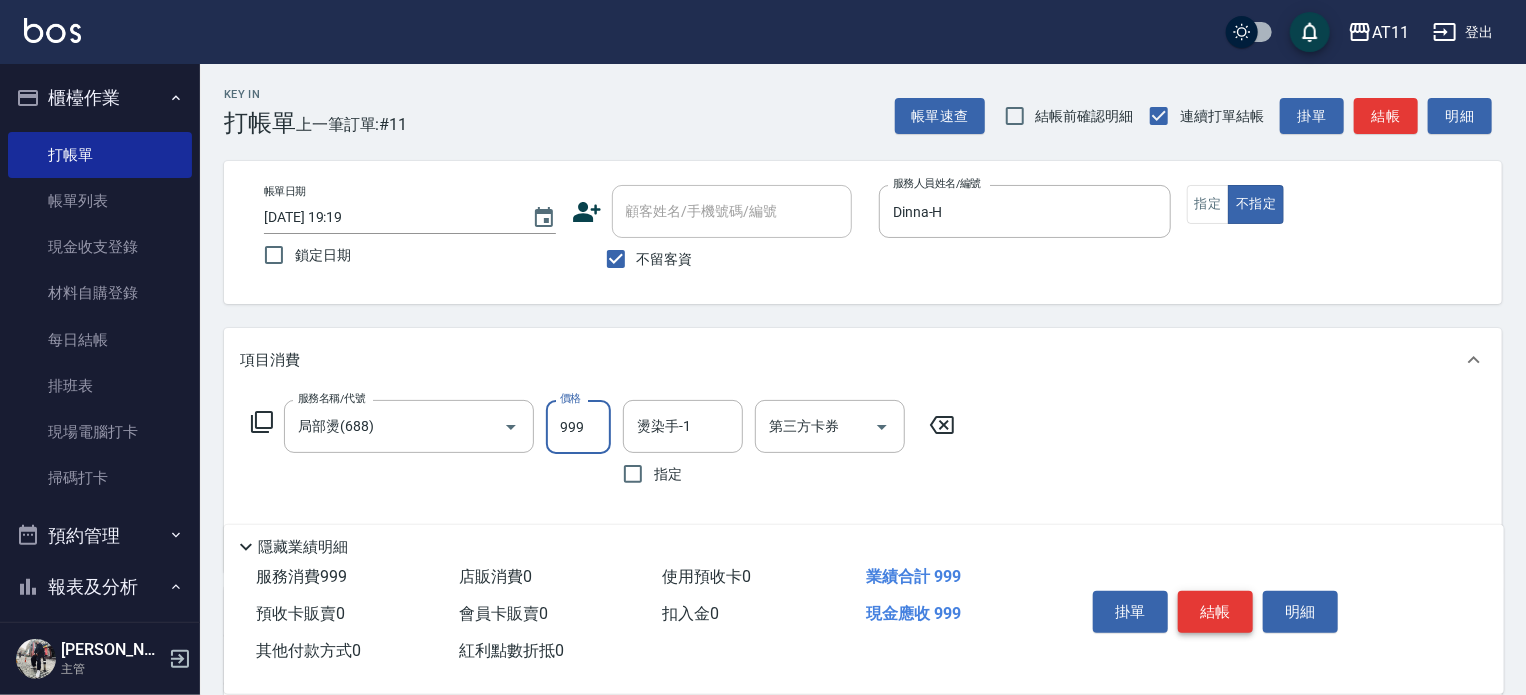 type on "999" 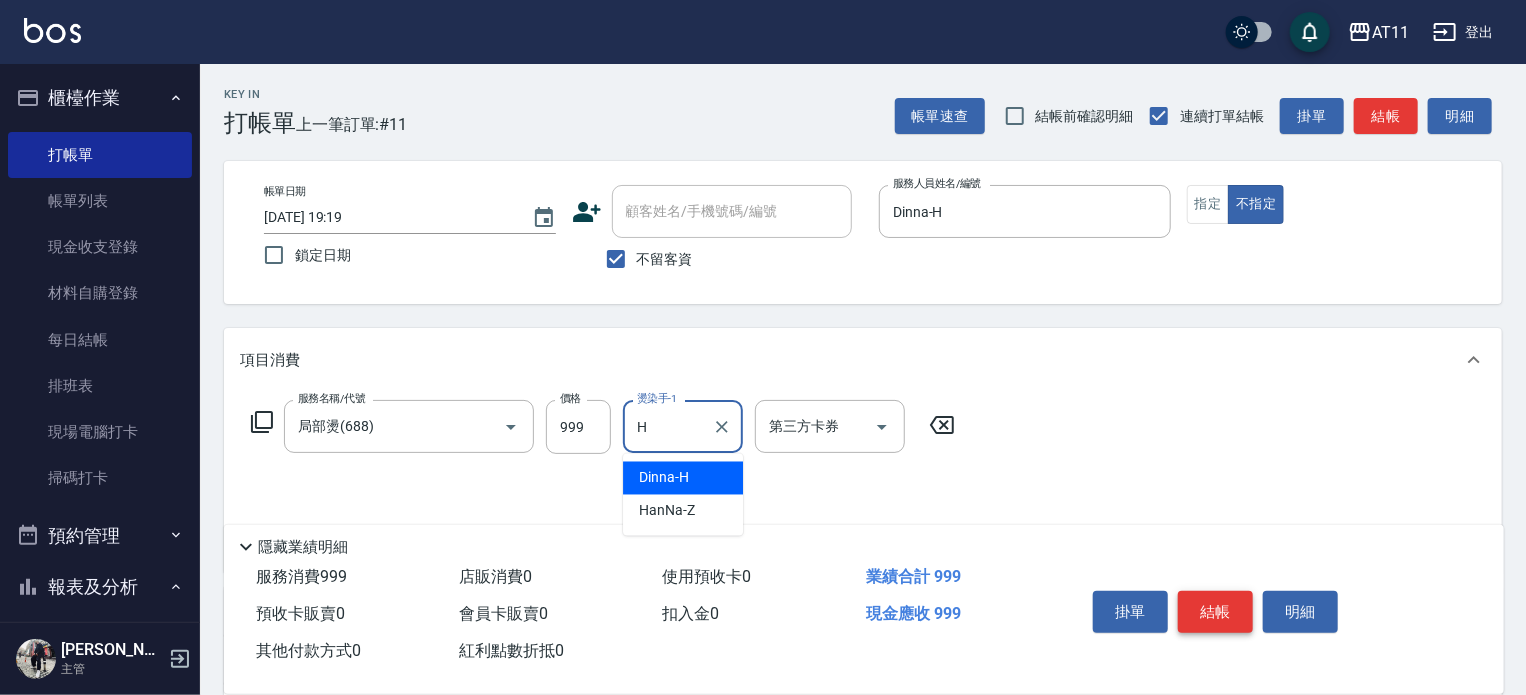 type on "Dinna-H" 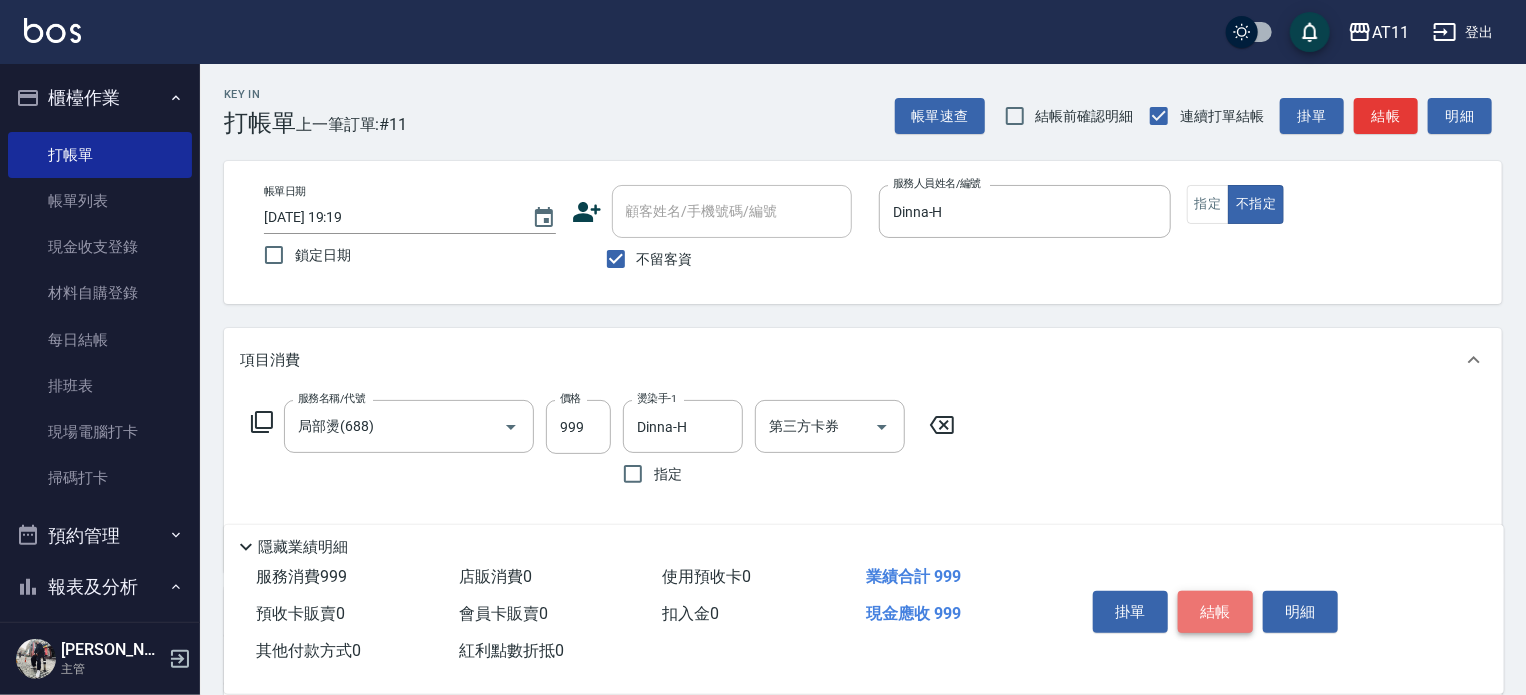 click on "結帳" at bounding box center (1215, 612) 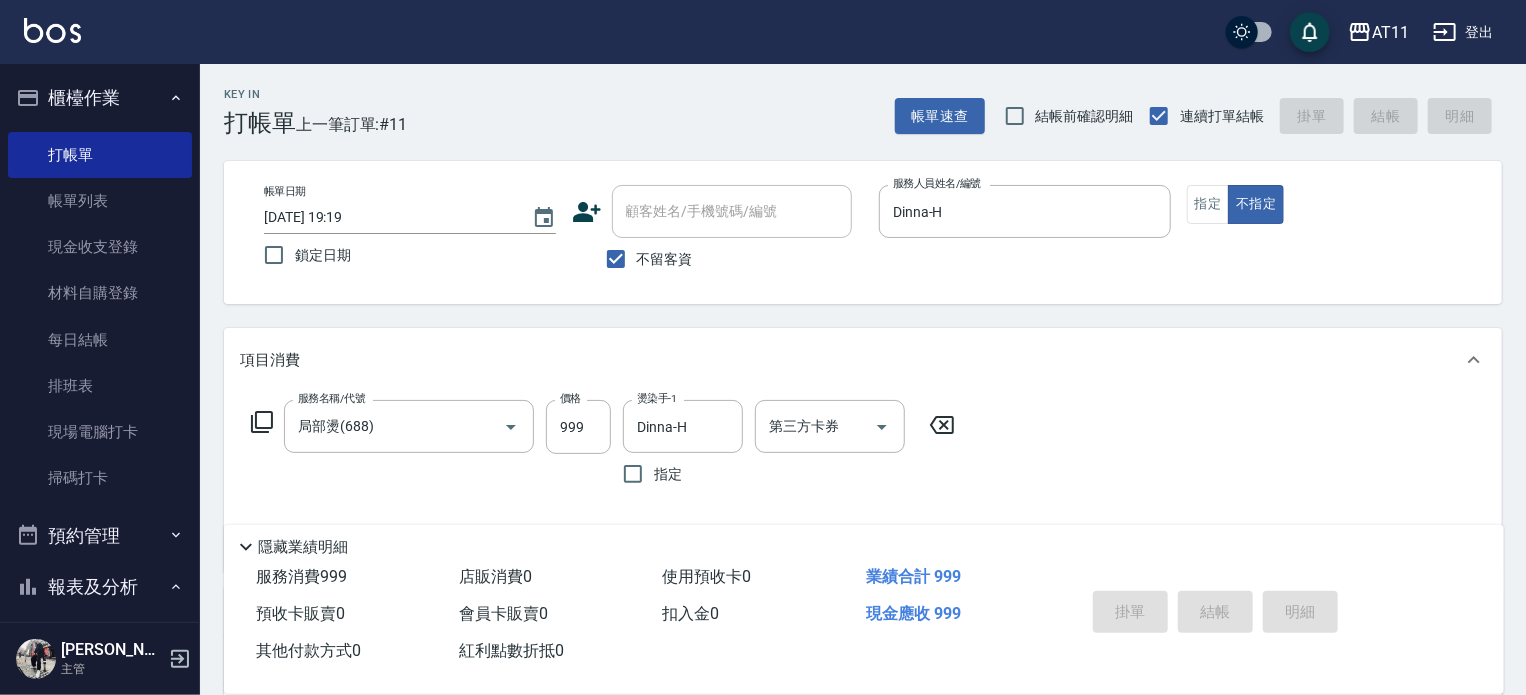 type on "[DATE] 19:20" 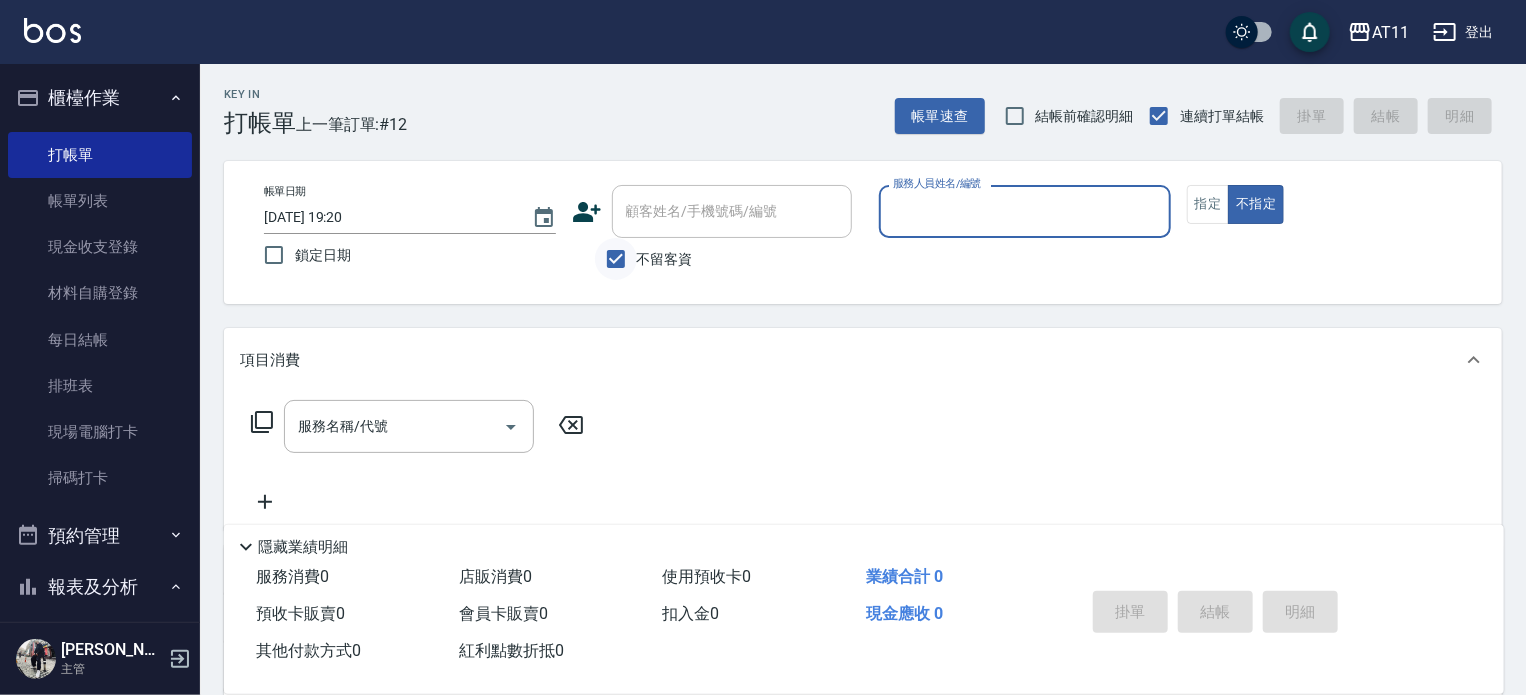 click on "不留客資" at bounding box center (616, 259) 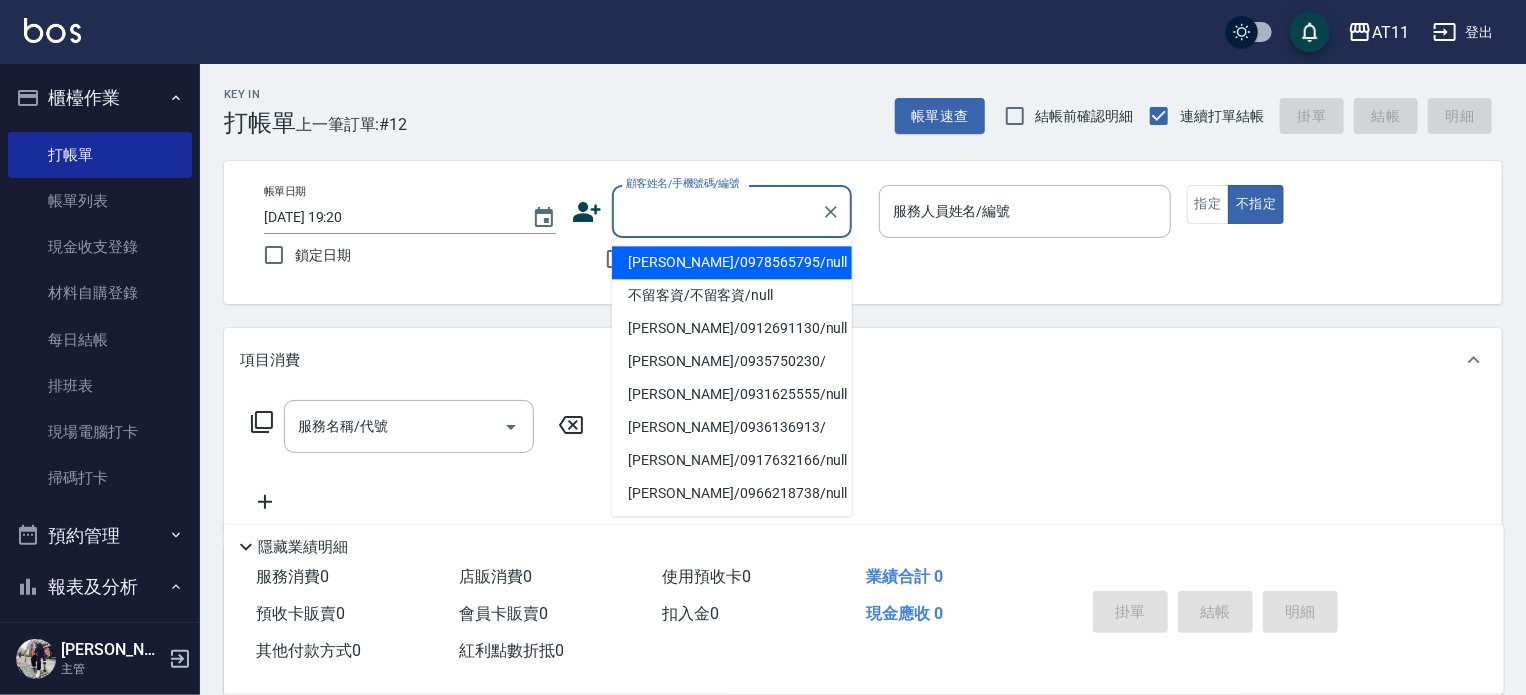 drag, startPoint x: 654, startPoint y: 203, endPoint x: 583, endPoint y: 315, distance: 132.60844 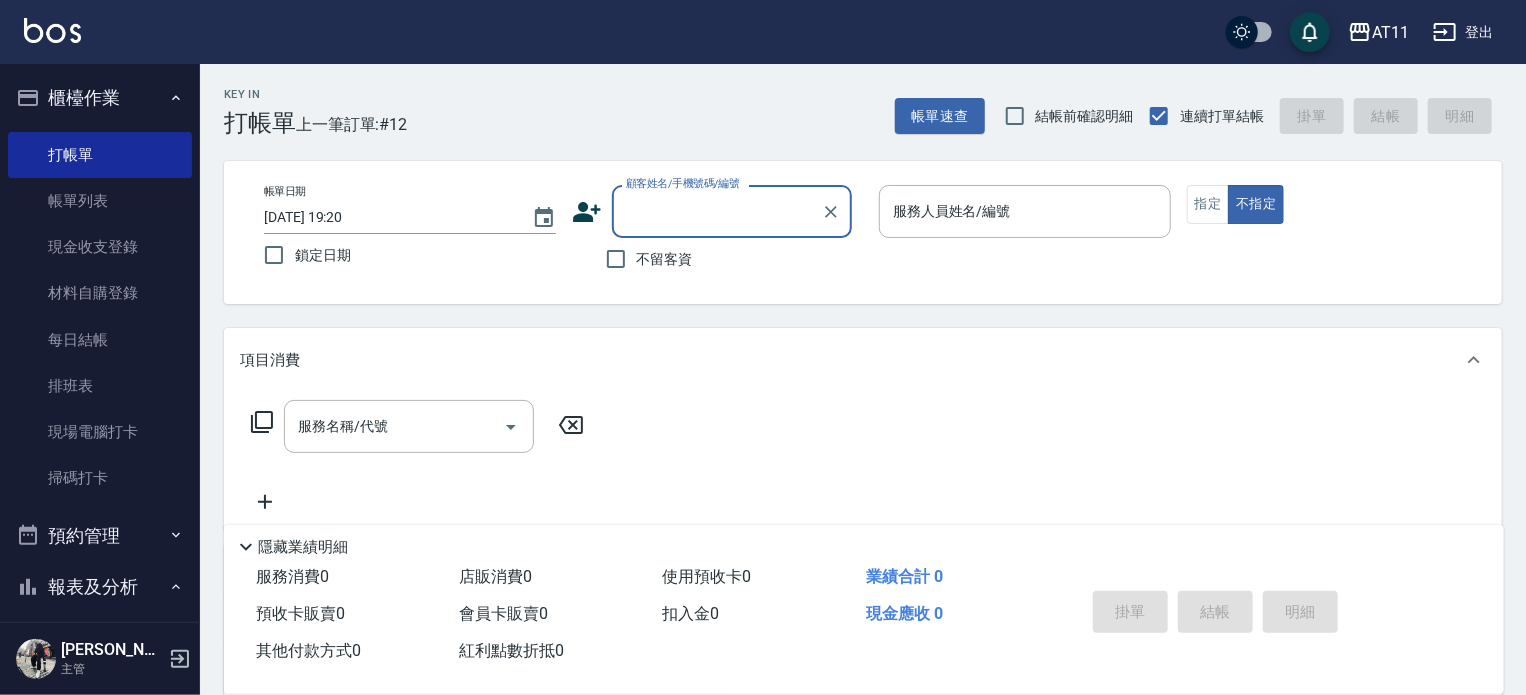 paste on "0916802193" 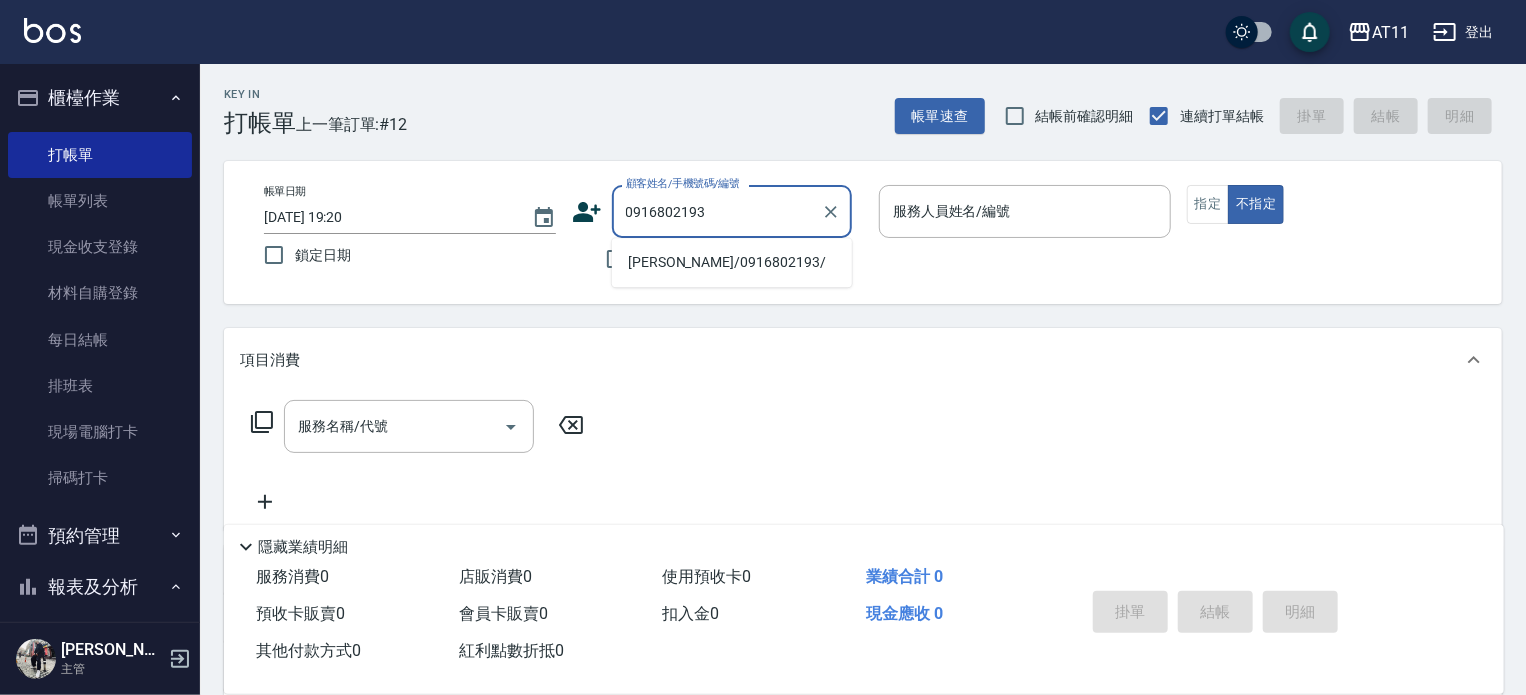 click on "[PERSON_NAME]/0916802193/" at bounding box center (732, 262) 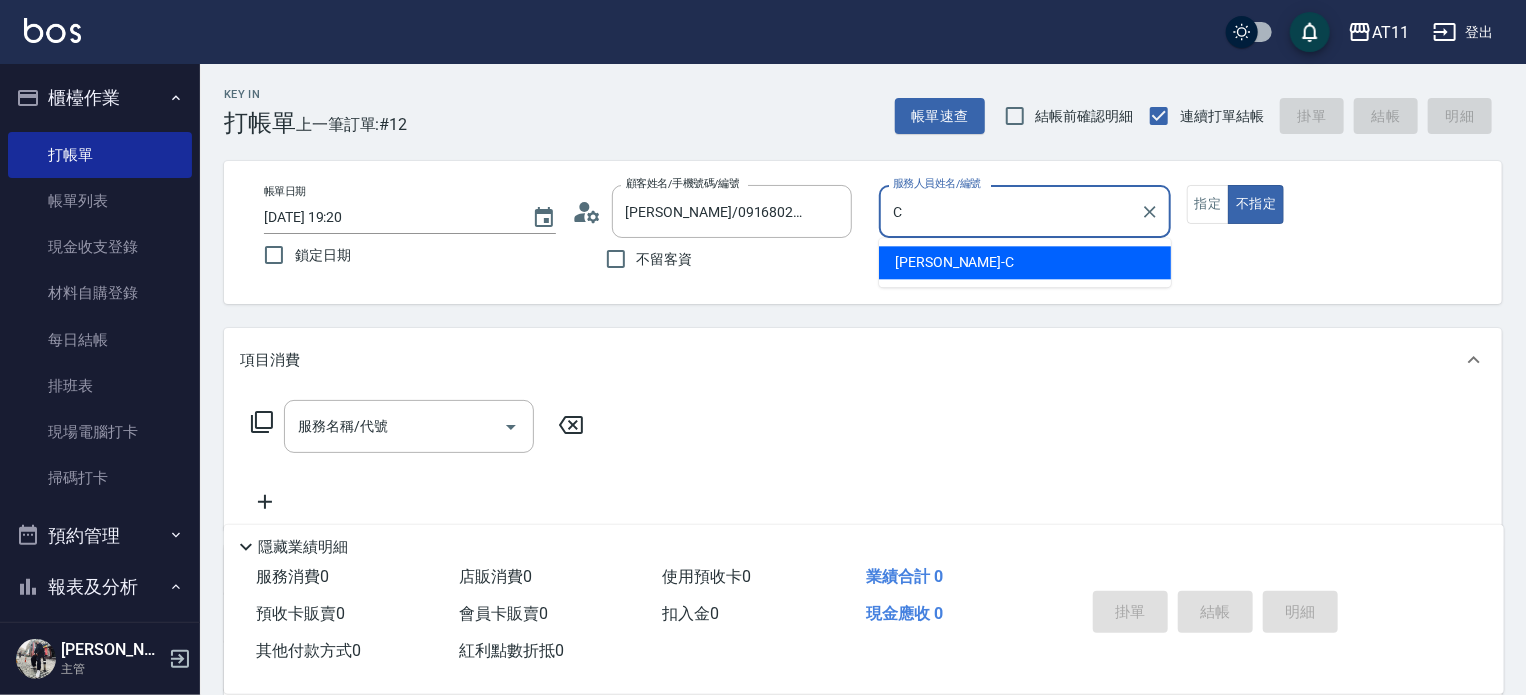 type on "[PERSON_NAME]" 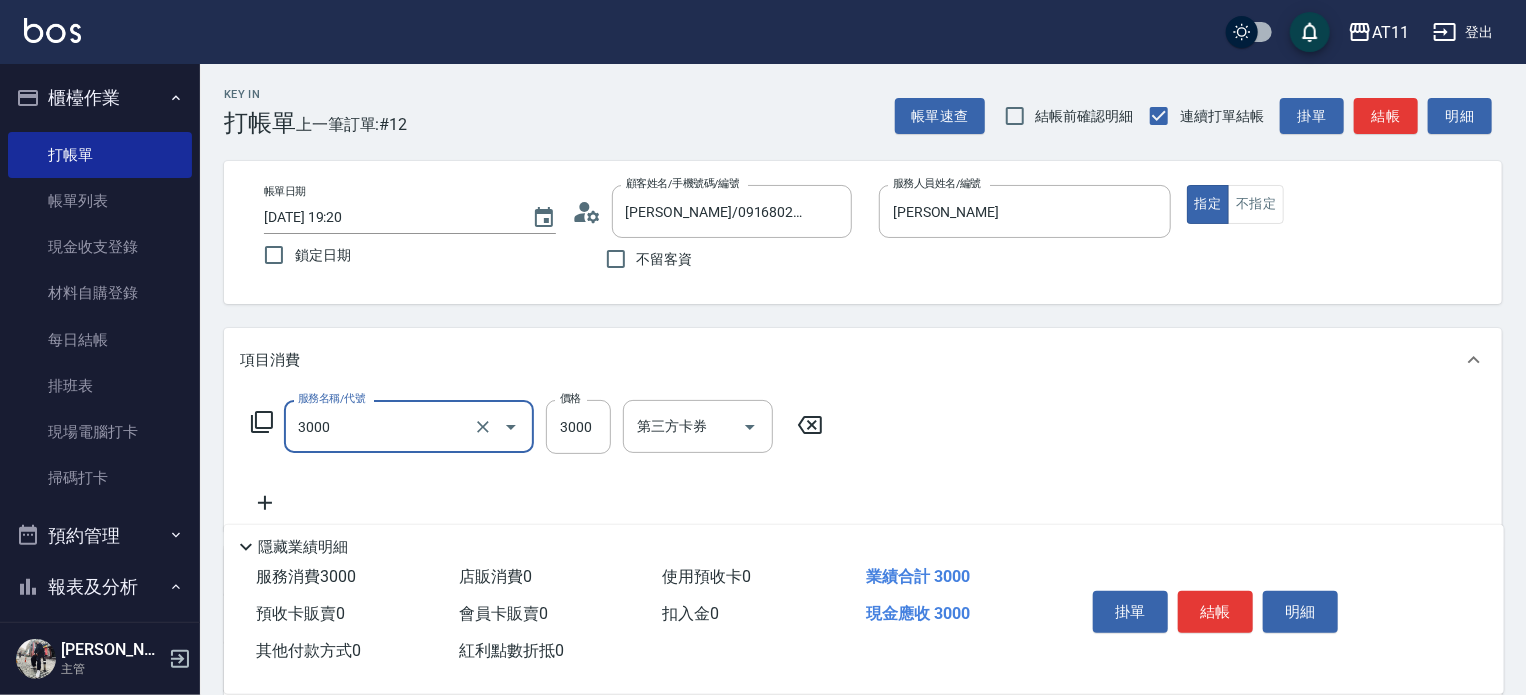 type on "頂級豪華OVC3(3000)" 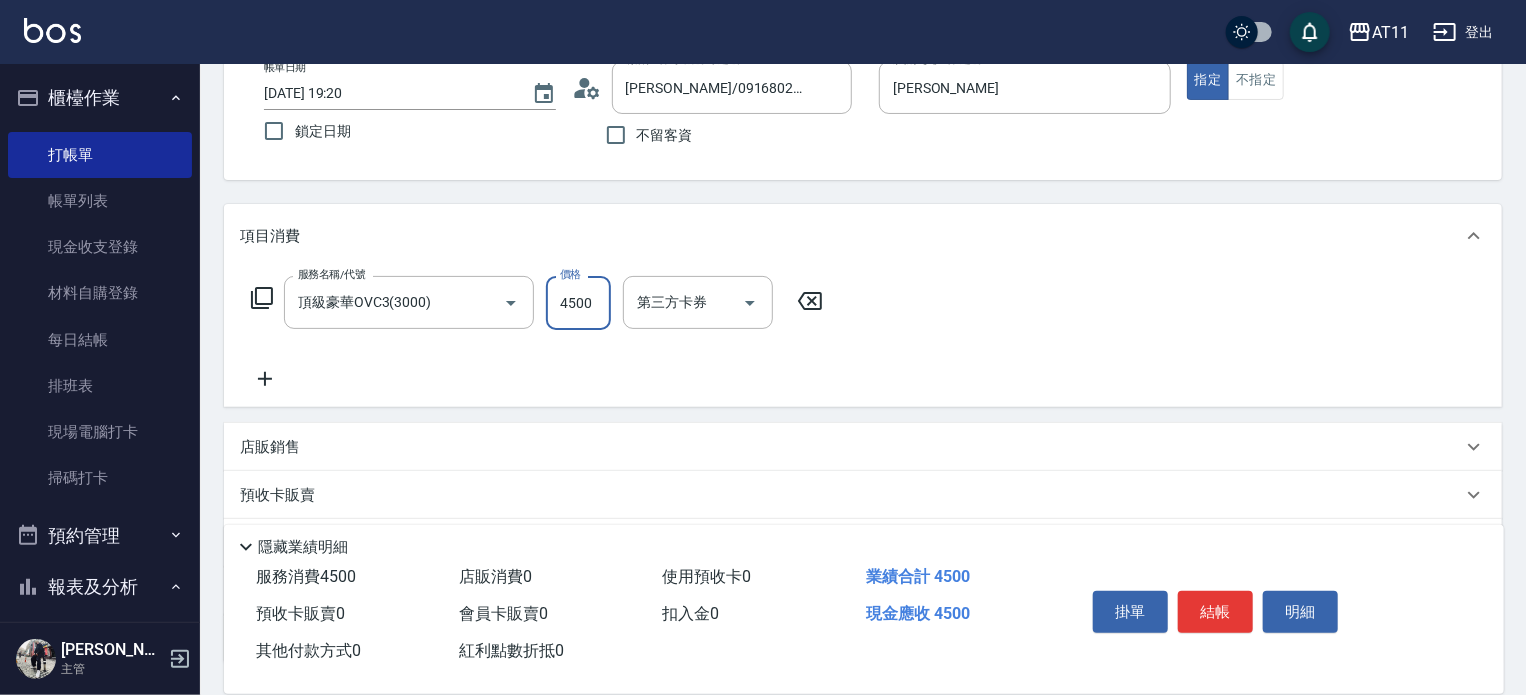 scroll, scrollTop: 282, scrollLeft: 0, axis: vertical 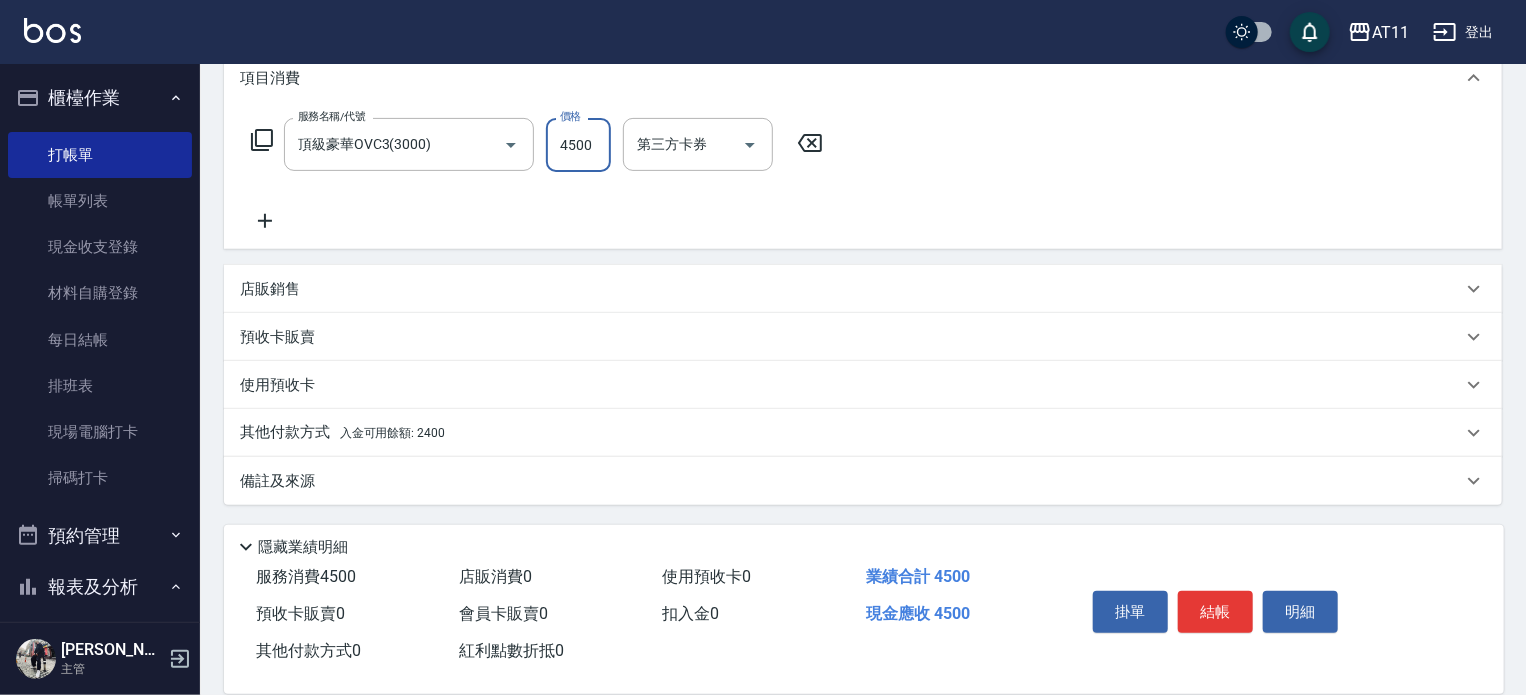 type on "4500" 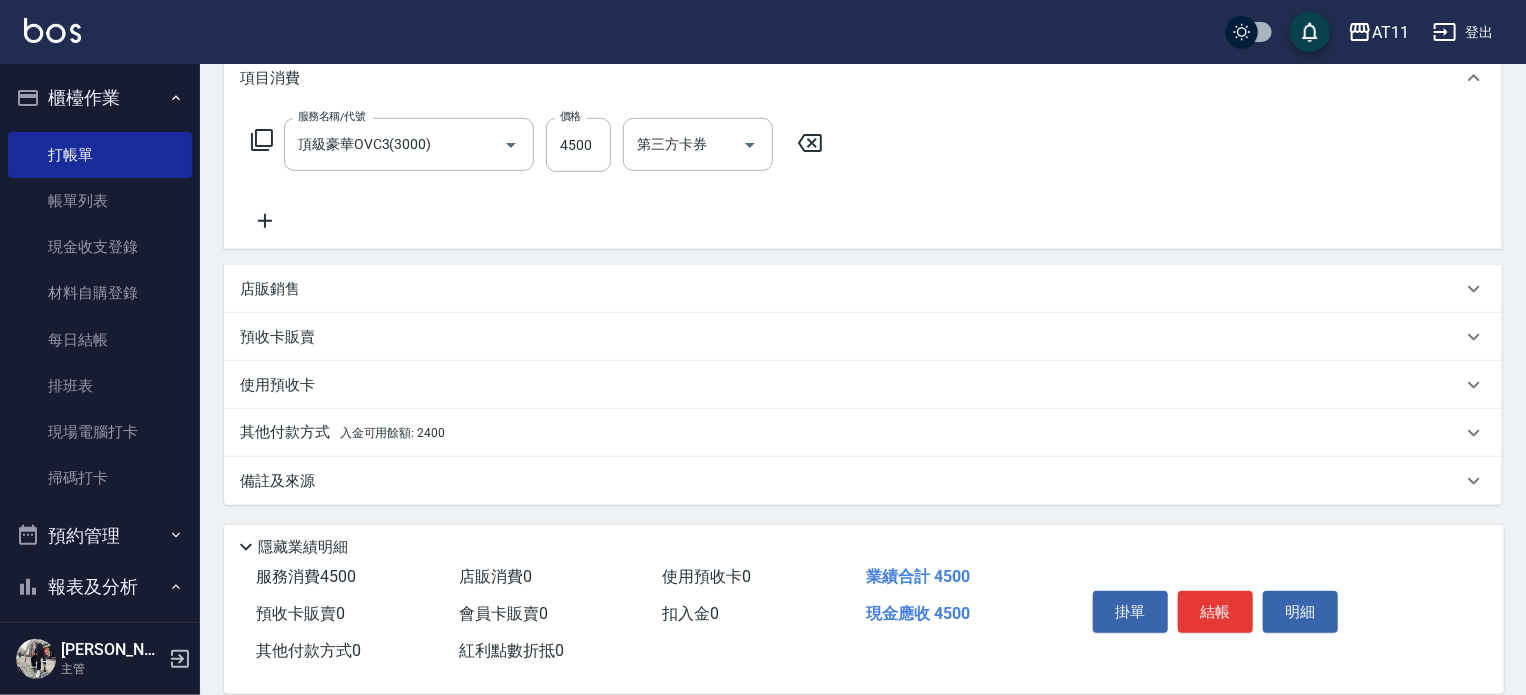 click on "其他付款方式 入金可用餘額: 2400" at bounding box center [851, 433] 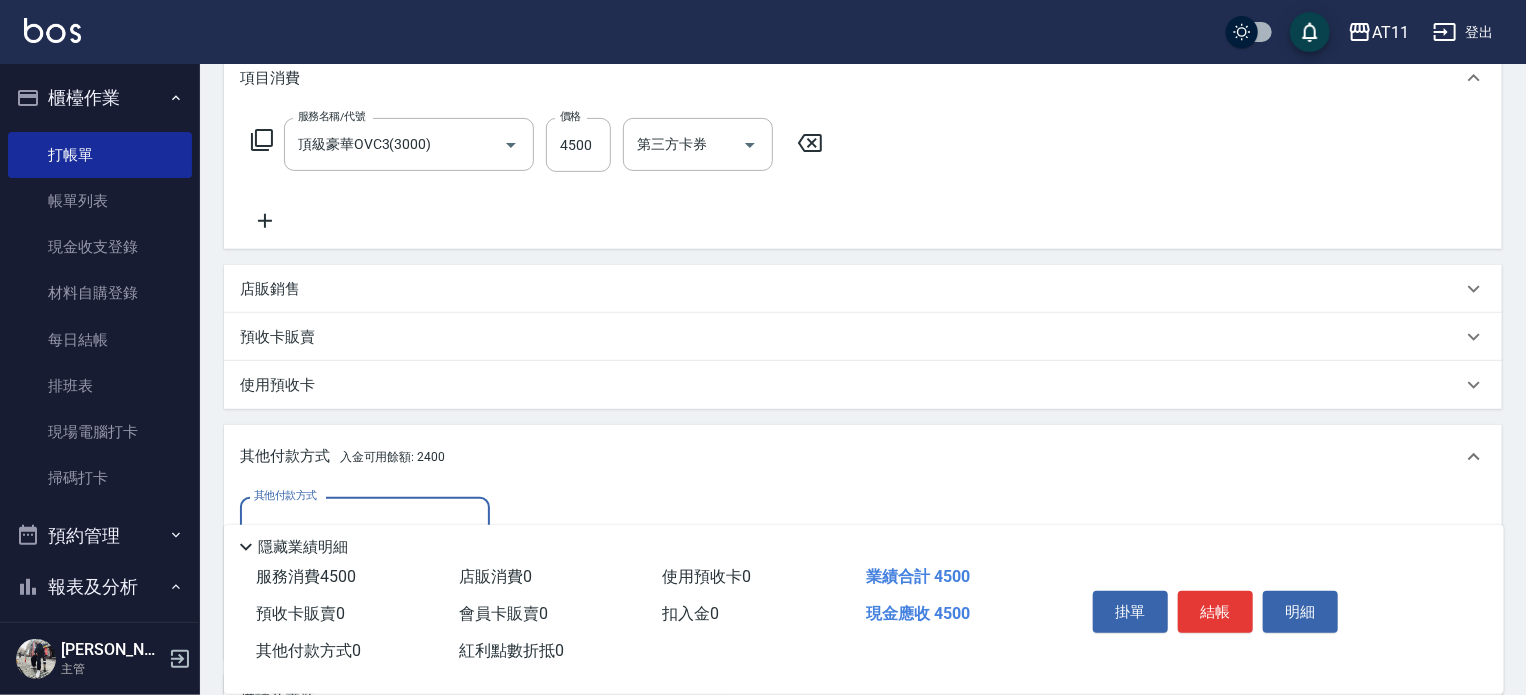 scroll, scrollTop: 0, scrollLeft: 0, axis: both 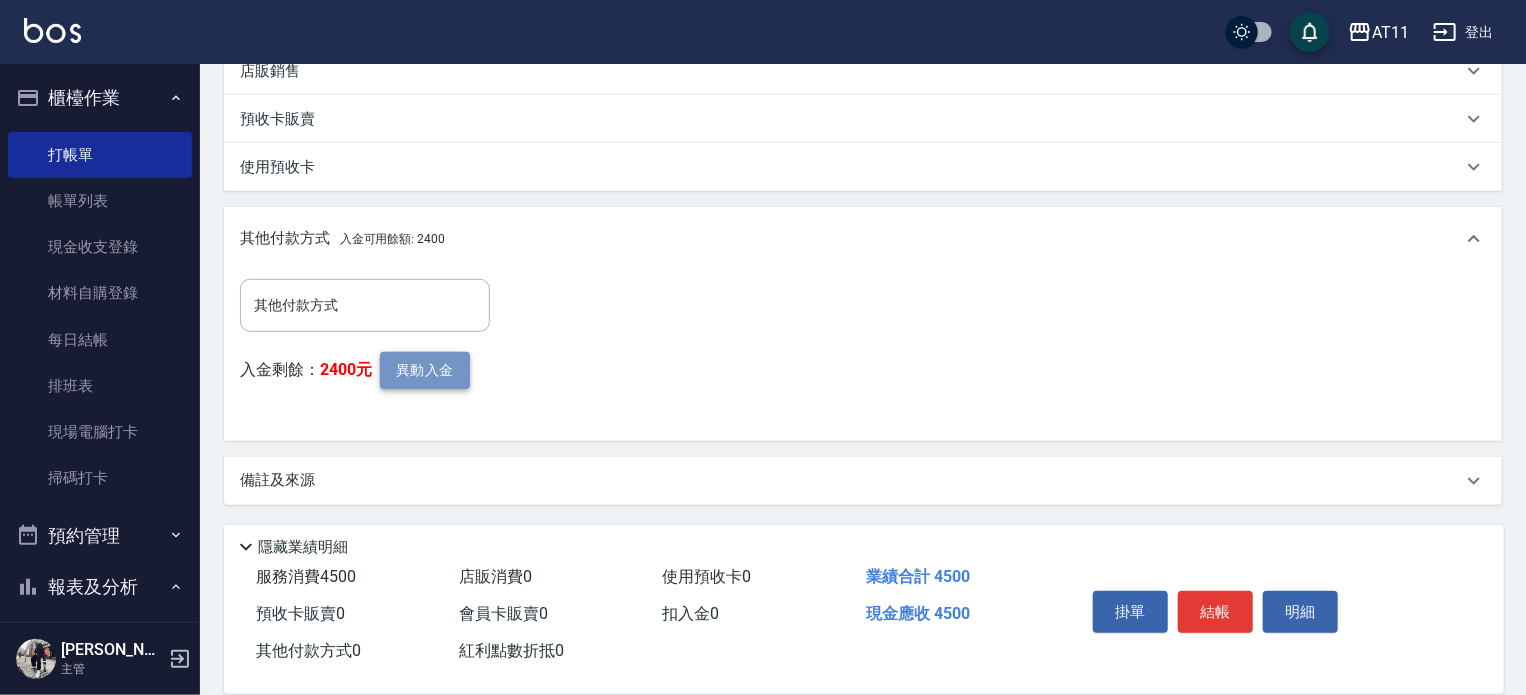 click on "異動入金" at bounding box center (425, 370) 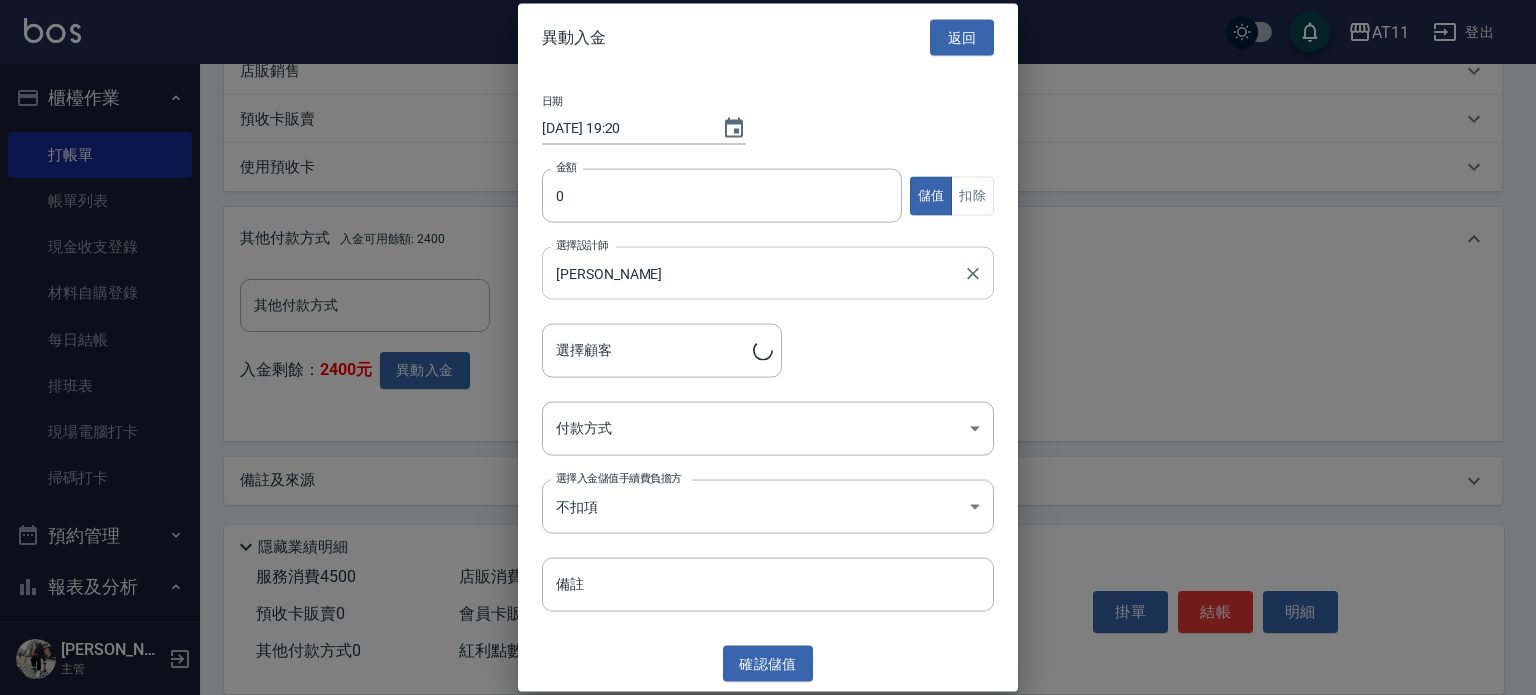 type on "[PERSON_NAME]/0916802193/" 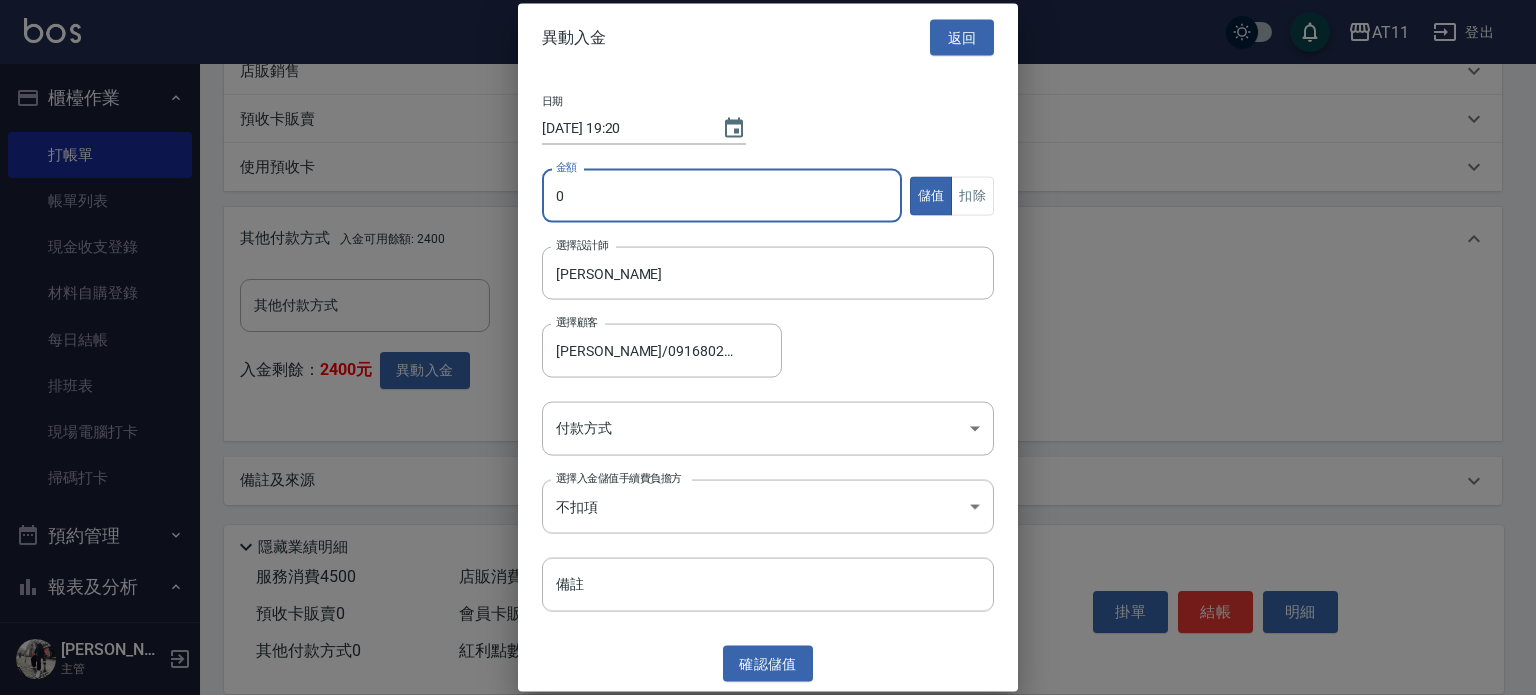 click on "0" at bounding box center [722, 196] 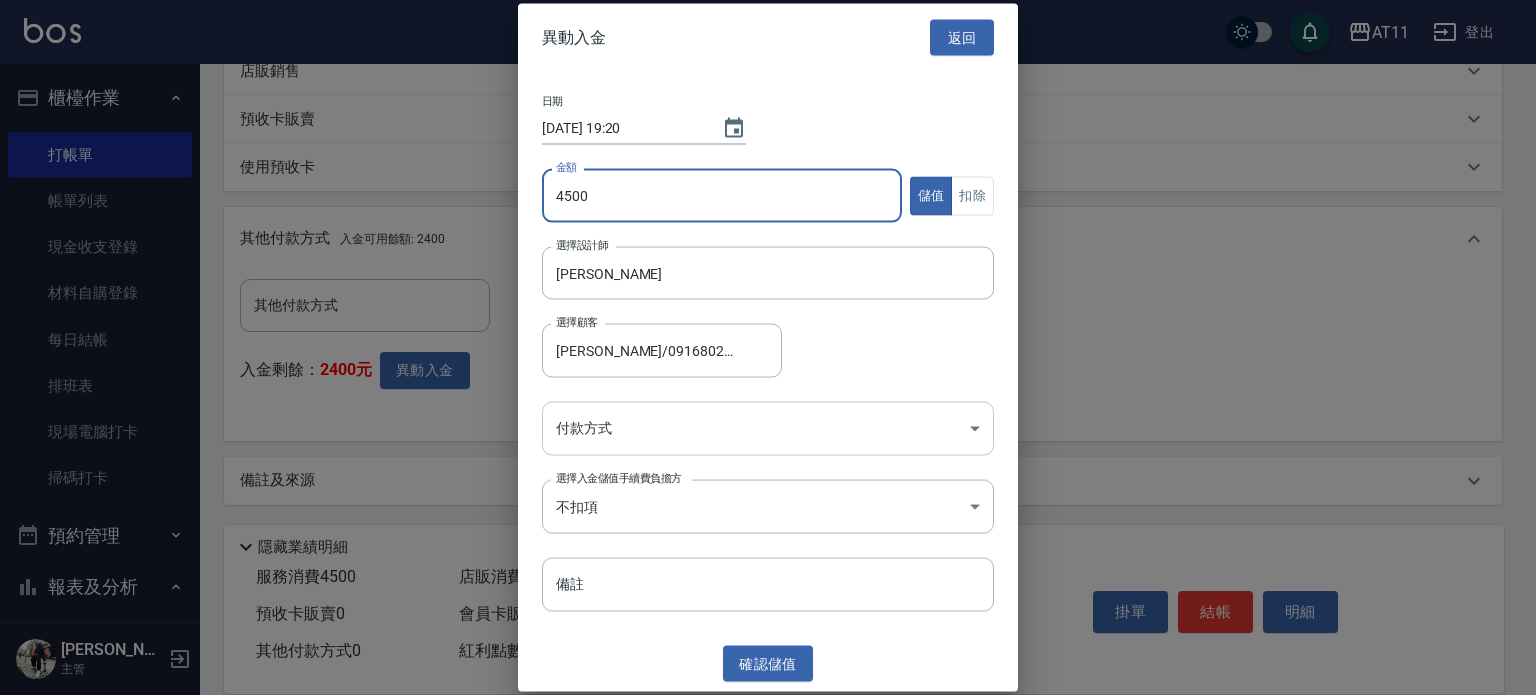 type on "4500" 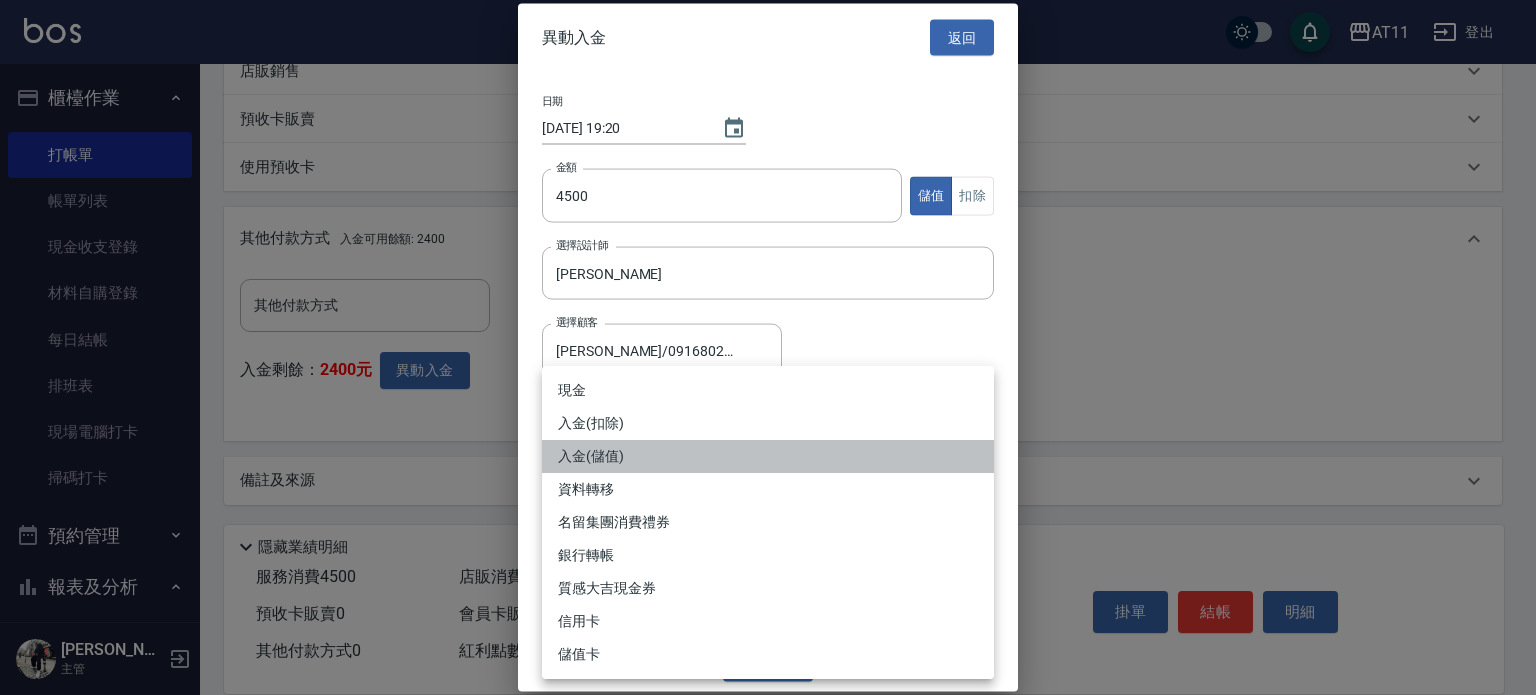 click on "入金(儲值)" at bounding box center [768, 456] 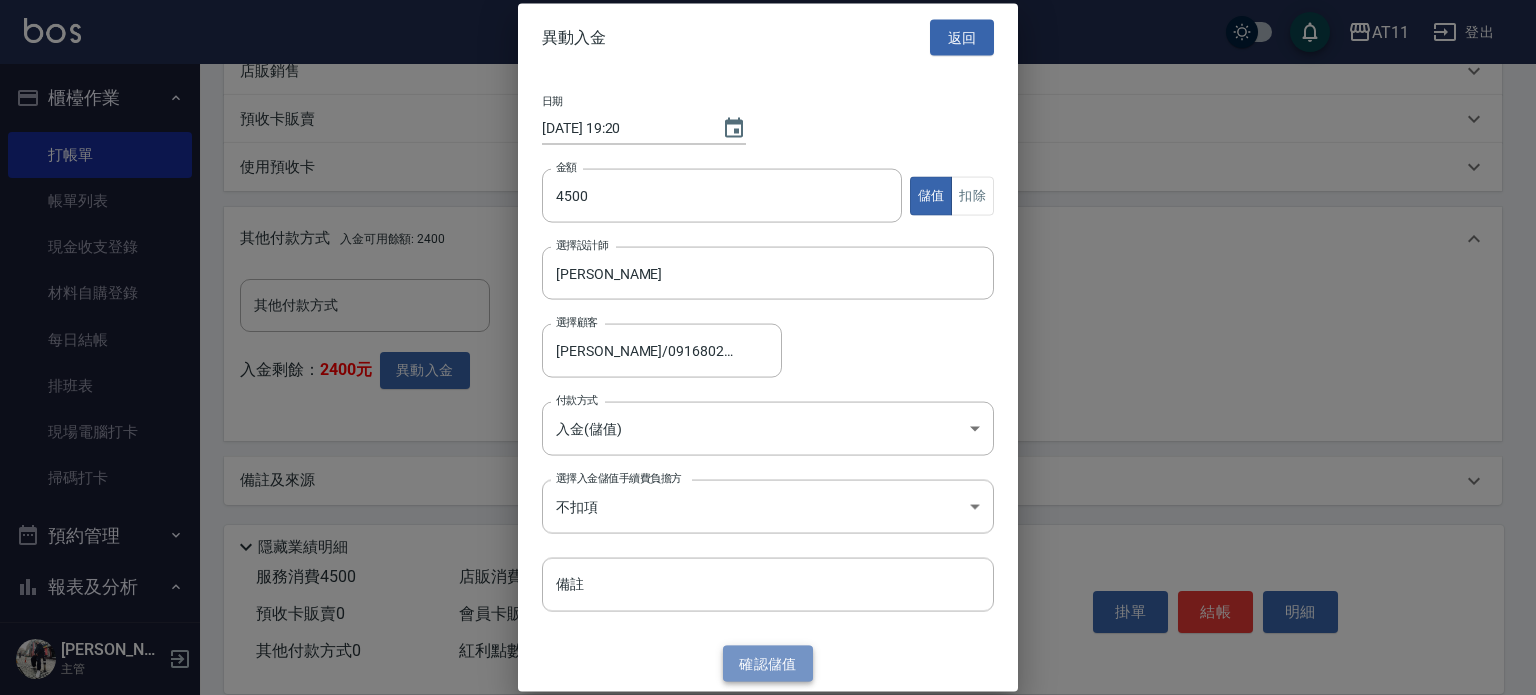 click on "確認 儲值" at bounding box center (768, 663) 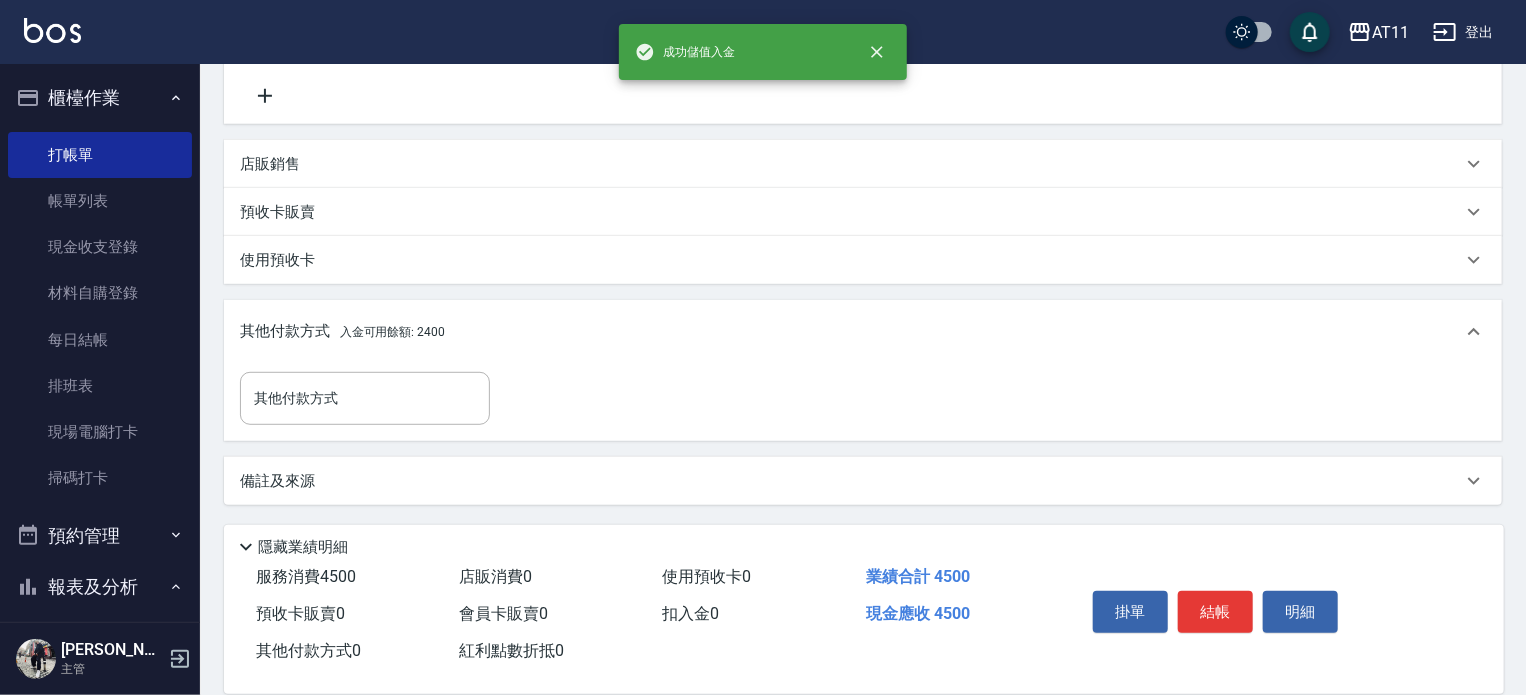 scroll, scrollTop: 500, scrollLeft: 0, axis: vertical 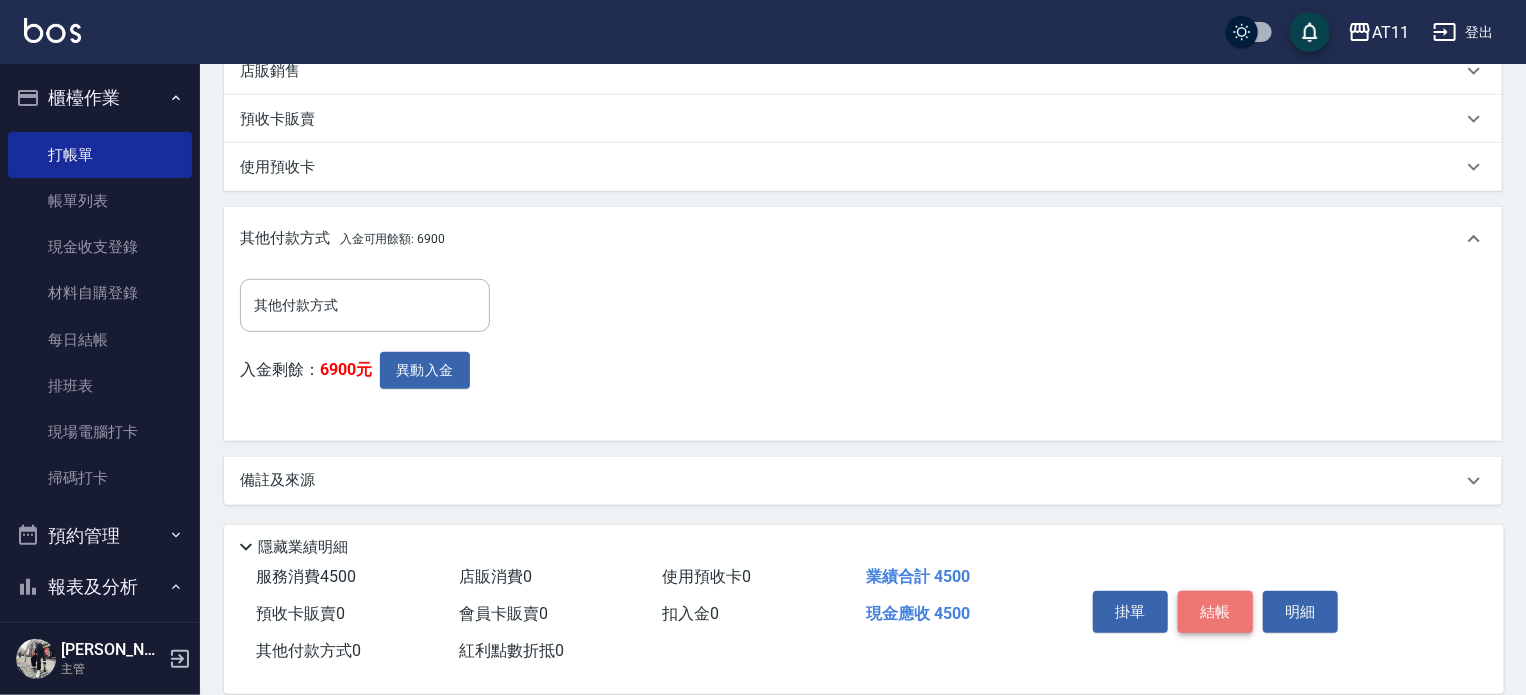 click on "結帳" at bounding box center (1215, 612) 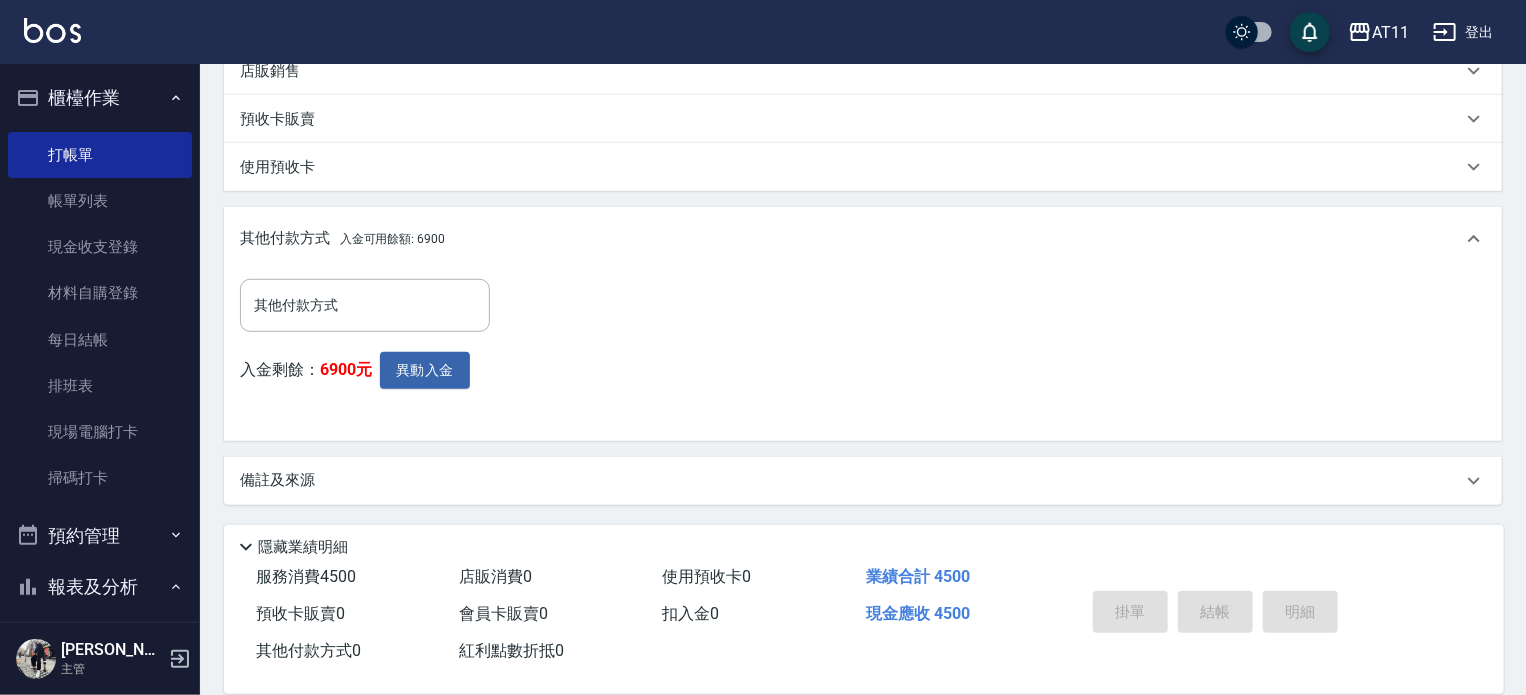 type on "[DATE] 19:21" 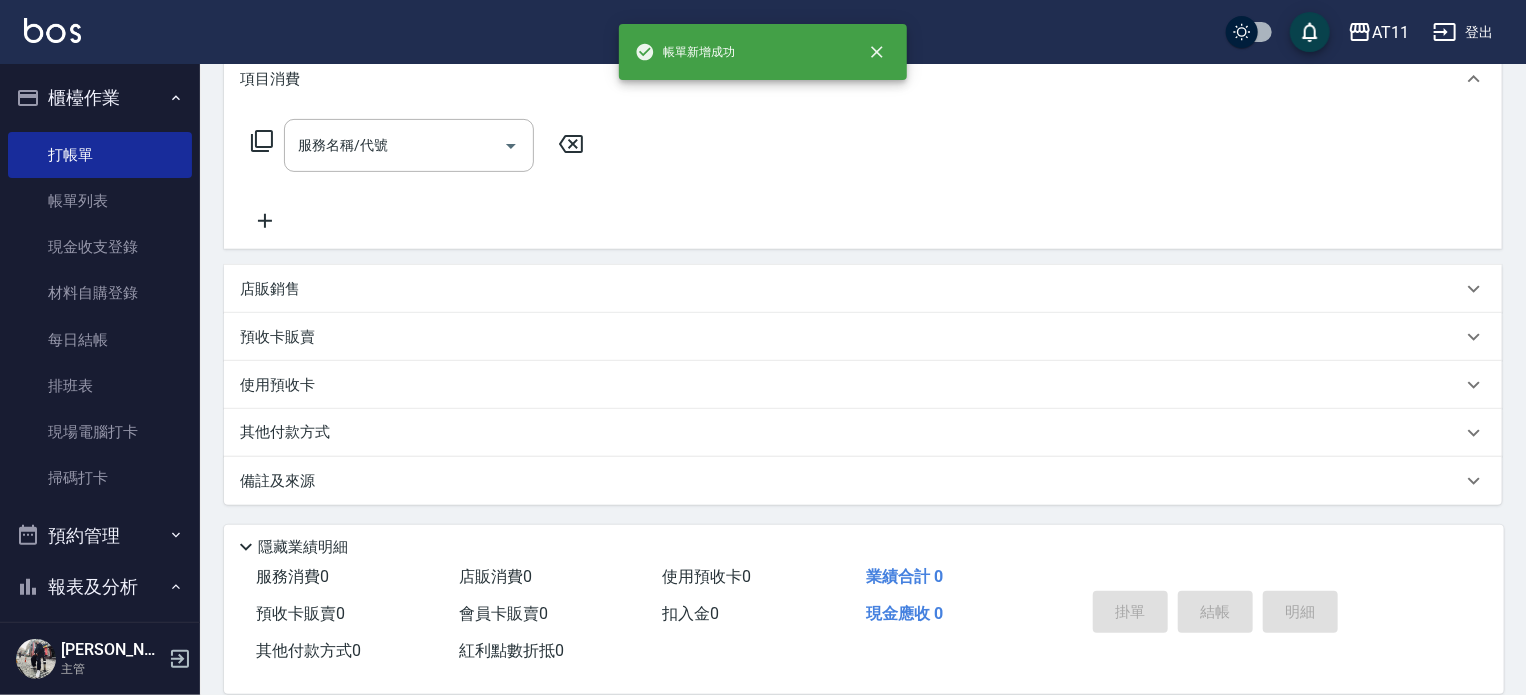 scroll, scrollTop: 0, scrollLeft: 0, axis: both 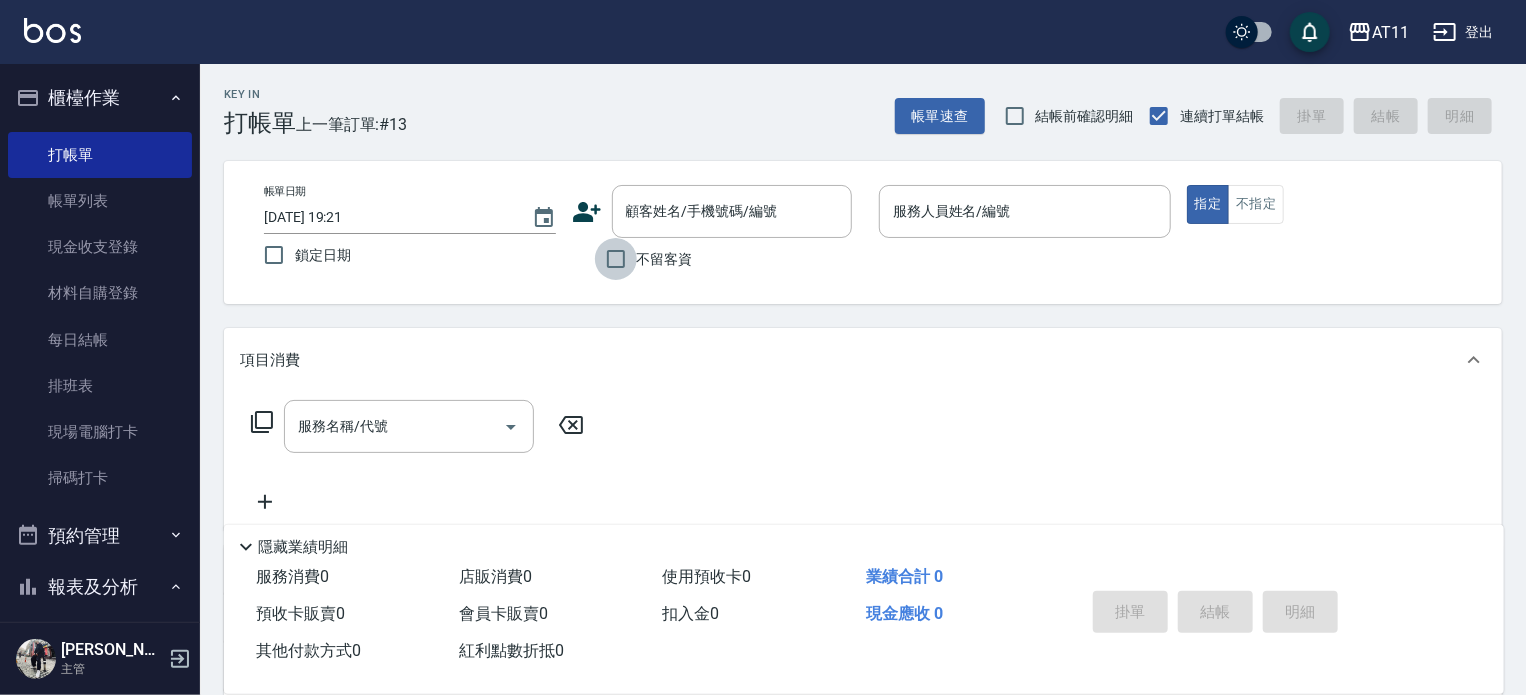 click on "不留客資" at bounding box center [616, 259] 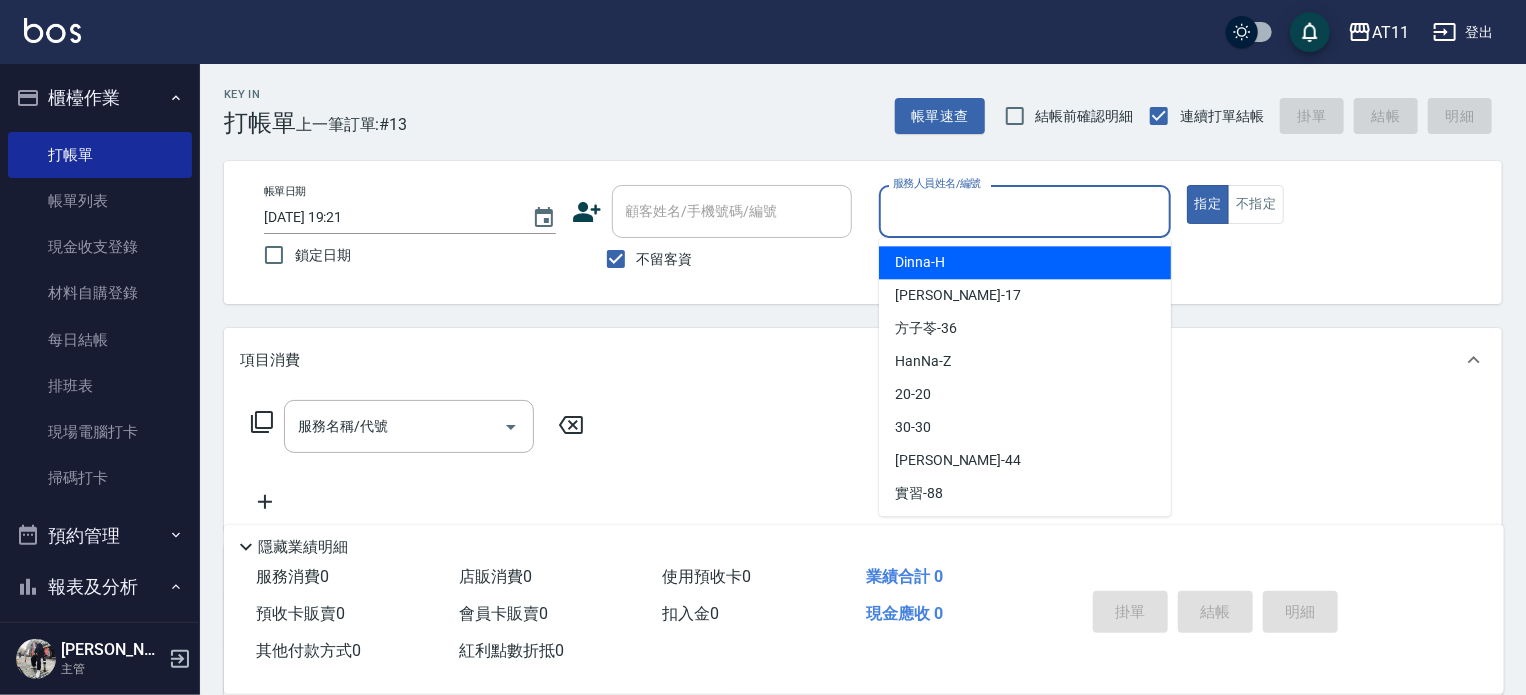 click on "服務人員姓名/編號" at bounding box center (1025, 211) 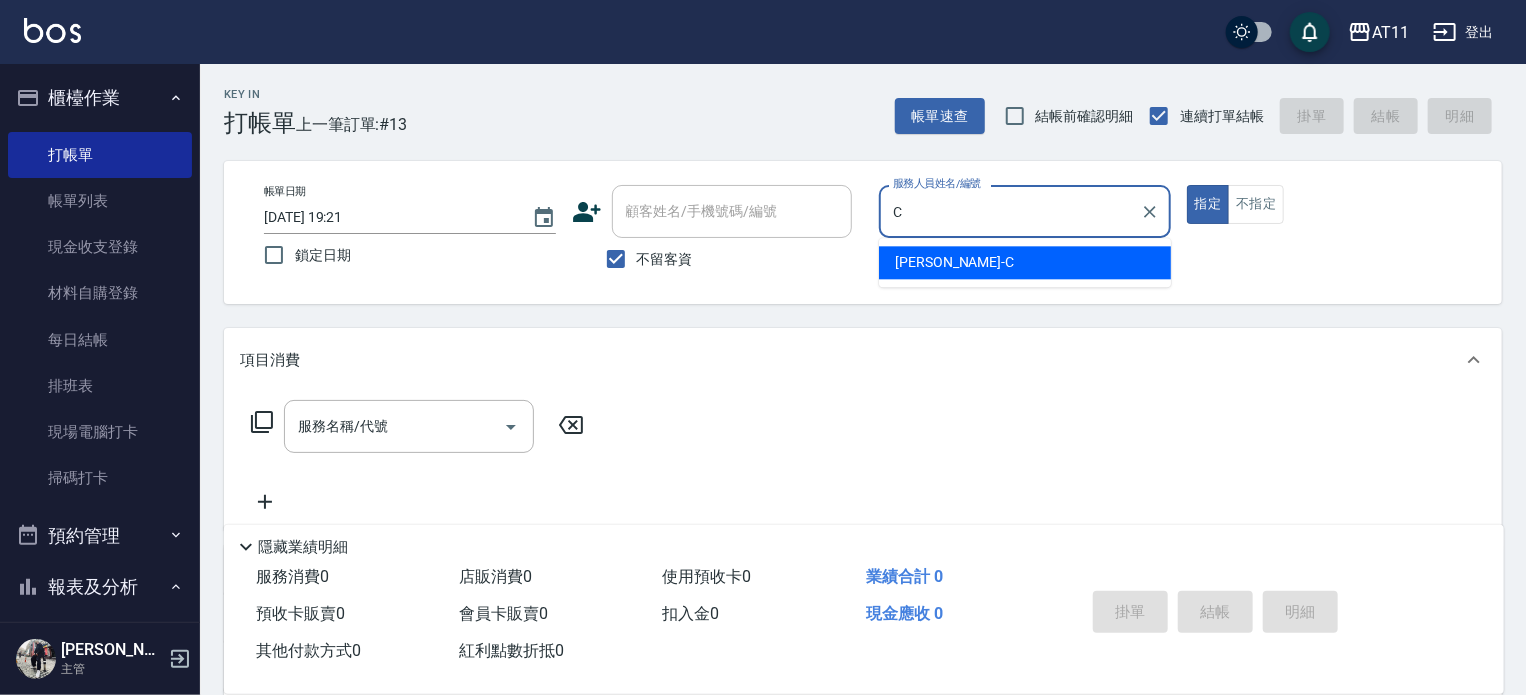 type on "[PERSON_NAME]" 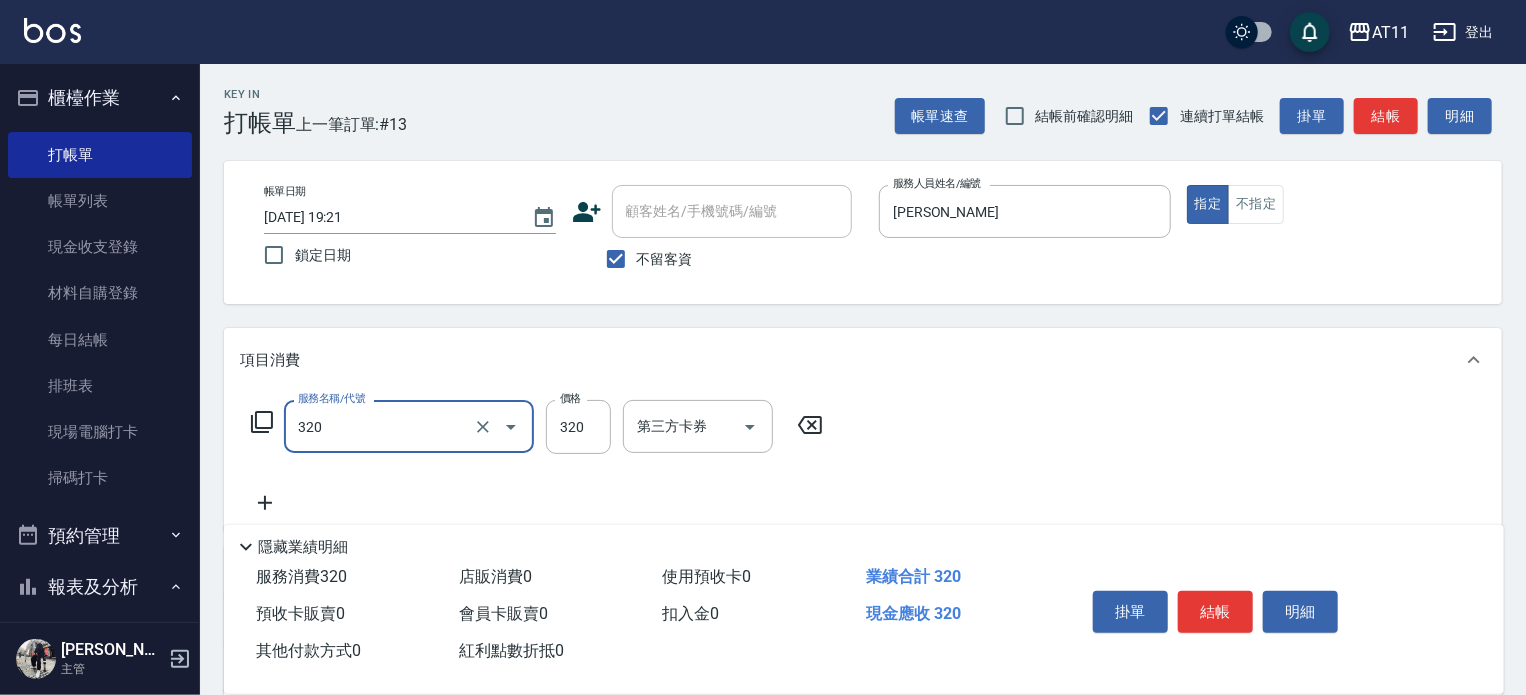 type on "洗剪(320)" 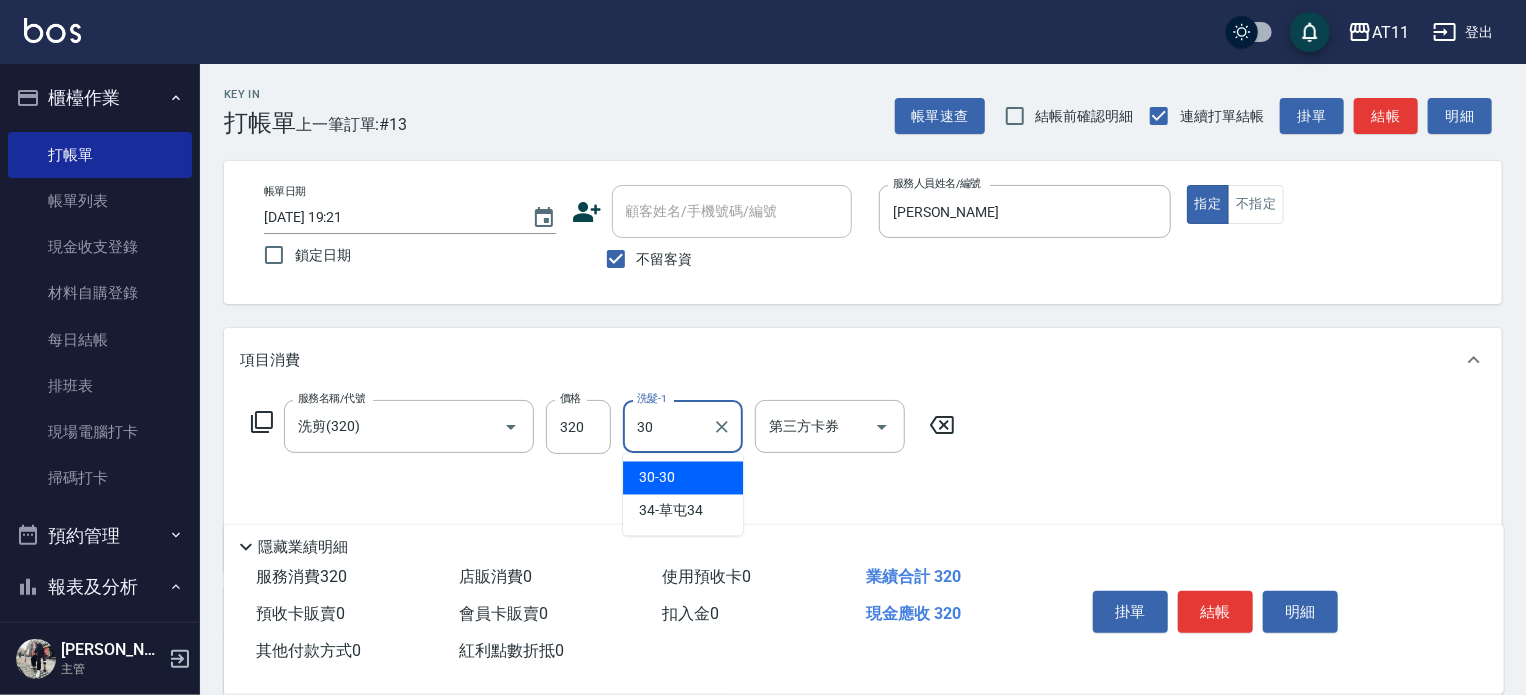 type on "30-30" 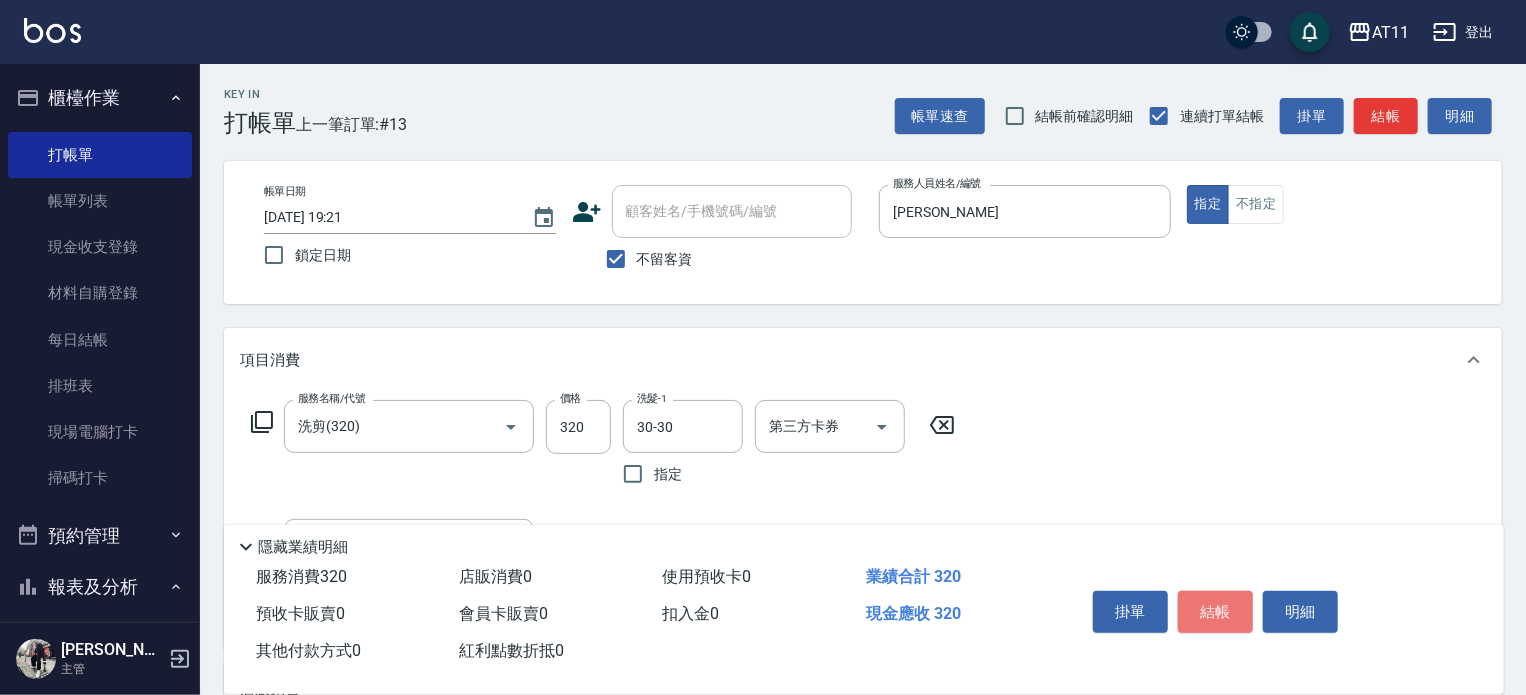 click on "結帳" at bounding box center (1215, 612) 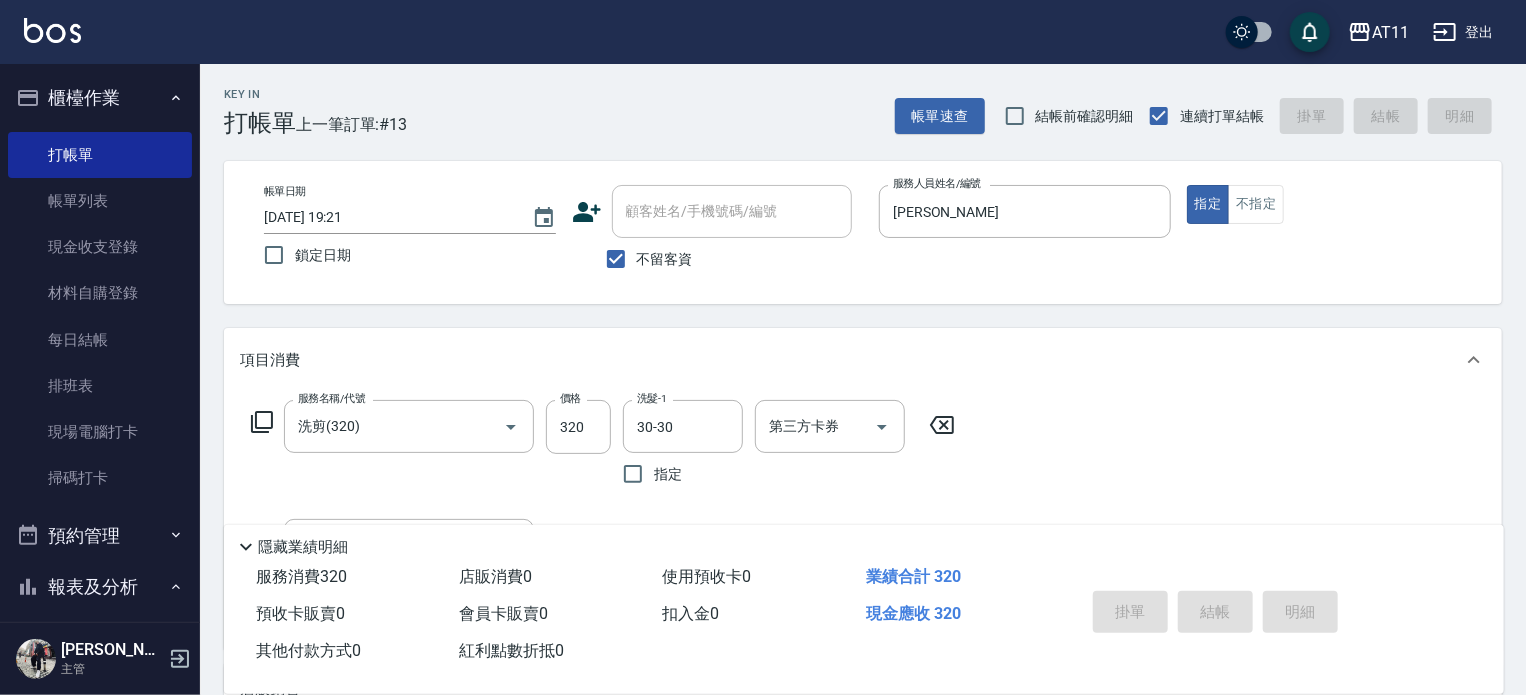 type 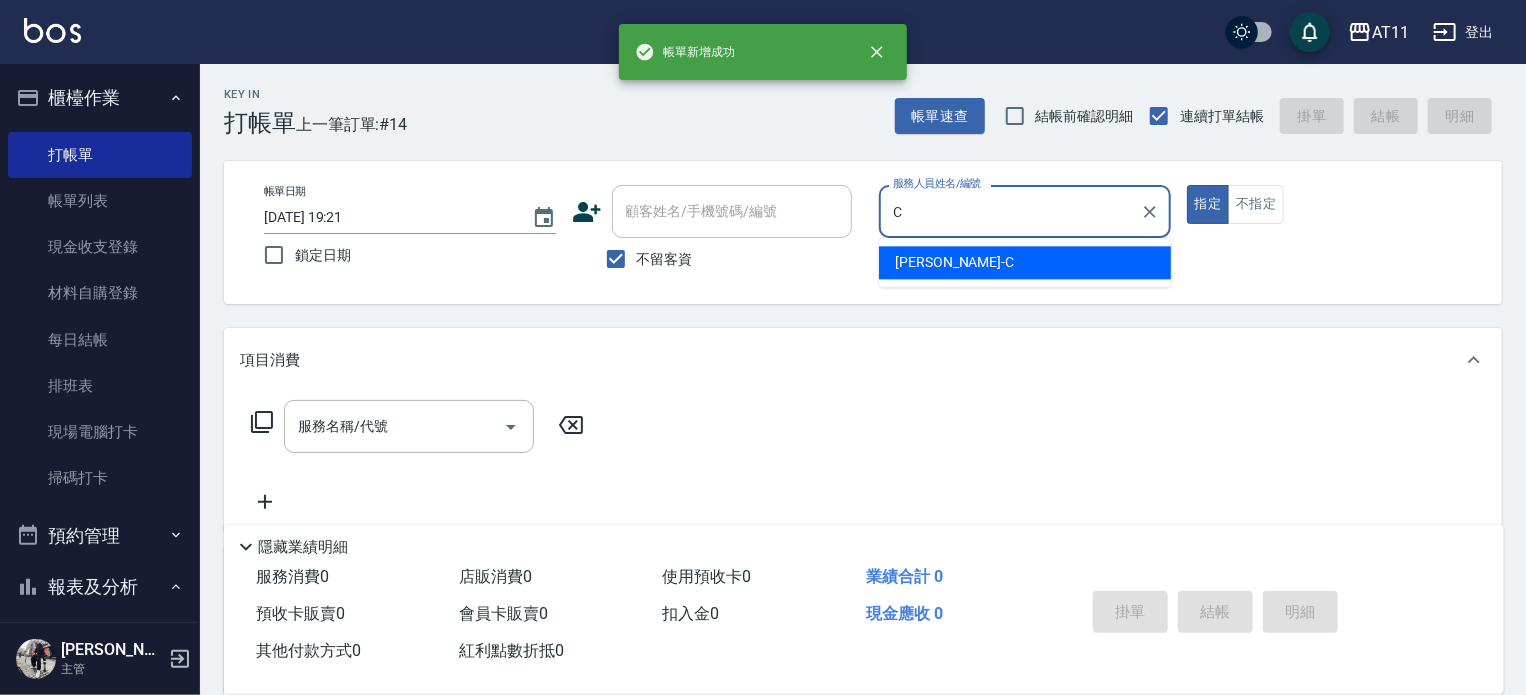type on "[PERSON_NAME]" 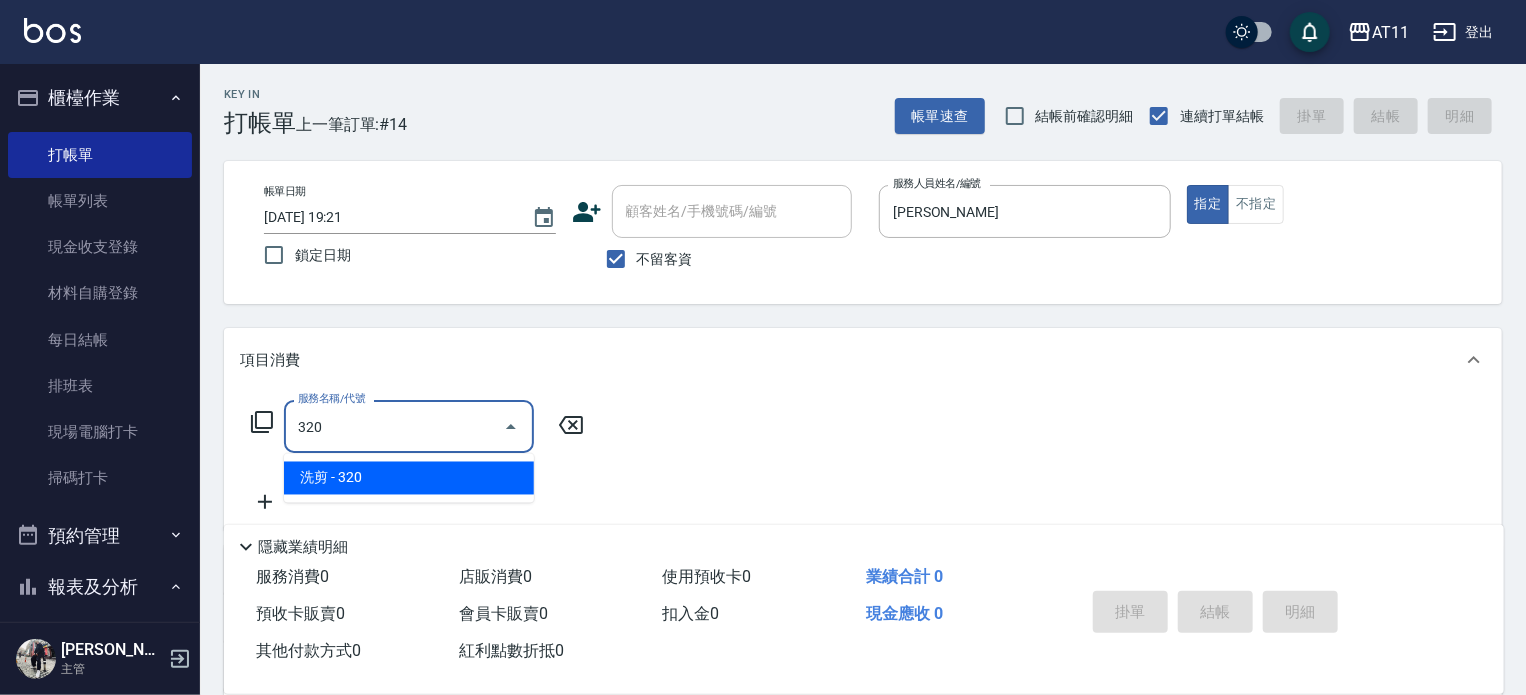 type on "洗剪(320)" 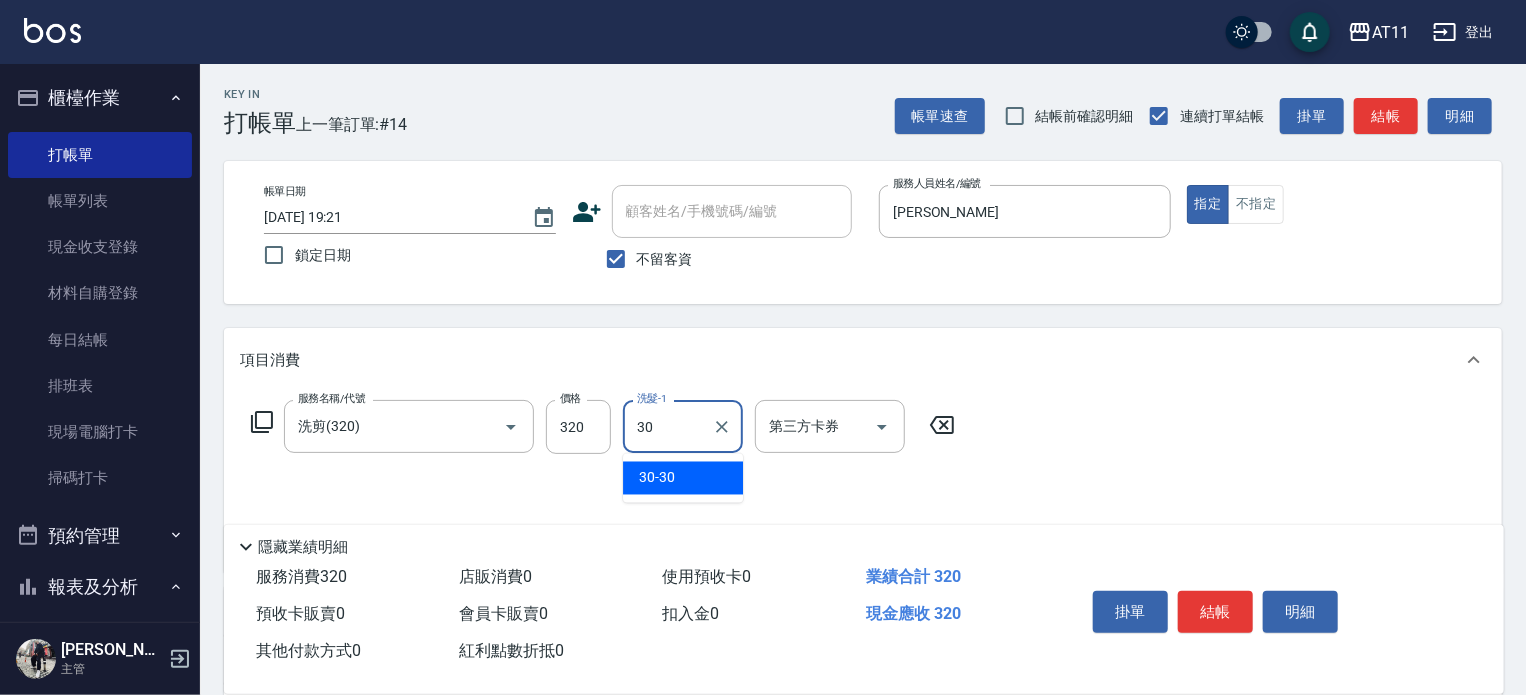 type on "30-30" 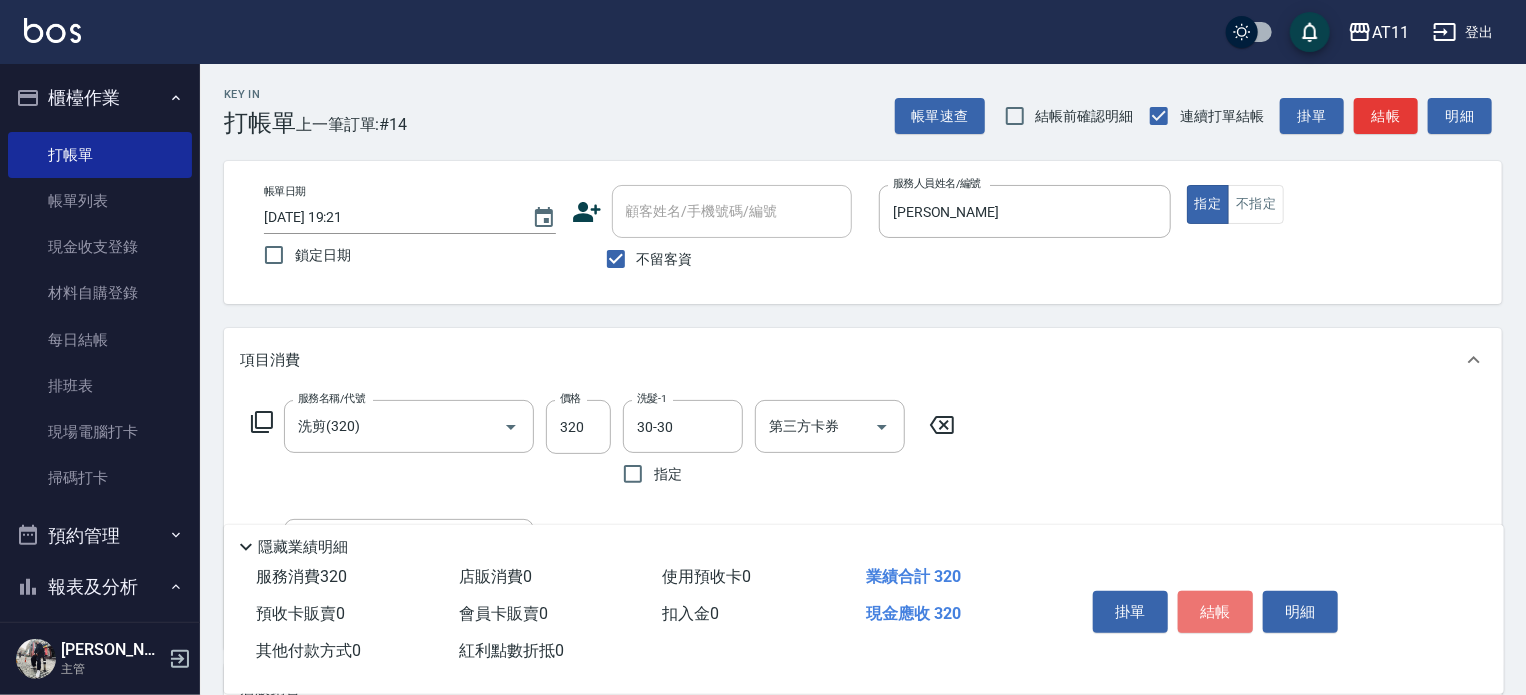 click on "結帳" at bounding box center (1215, 612) 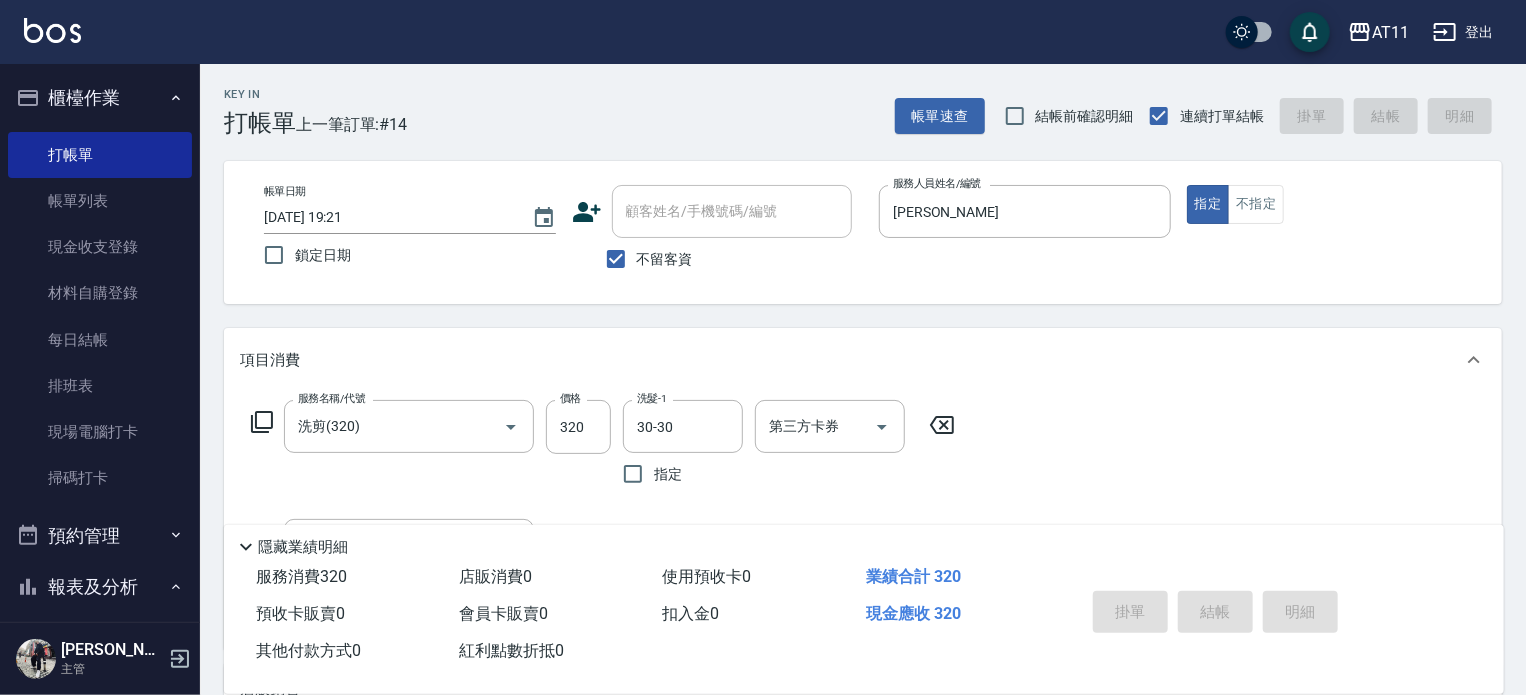 type 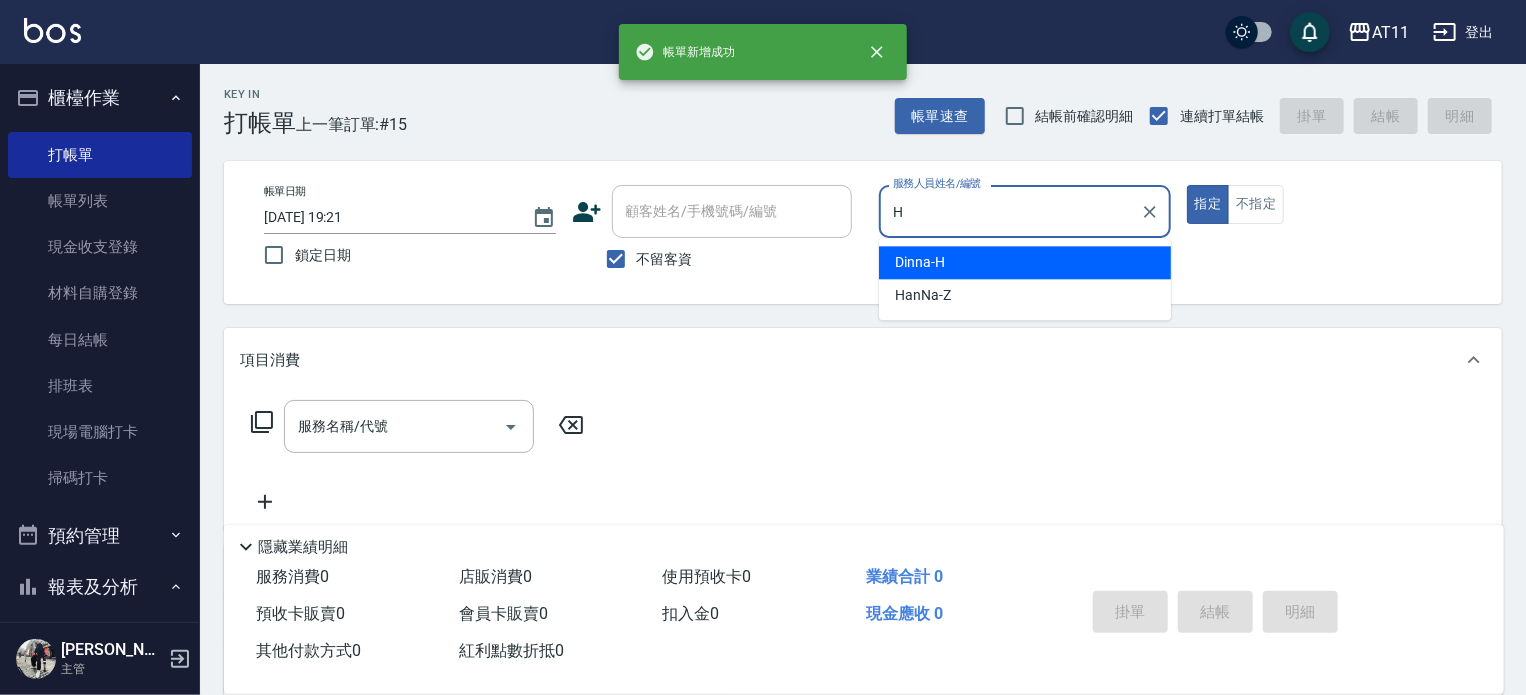 type on "Dinna-H" 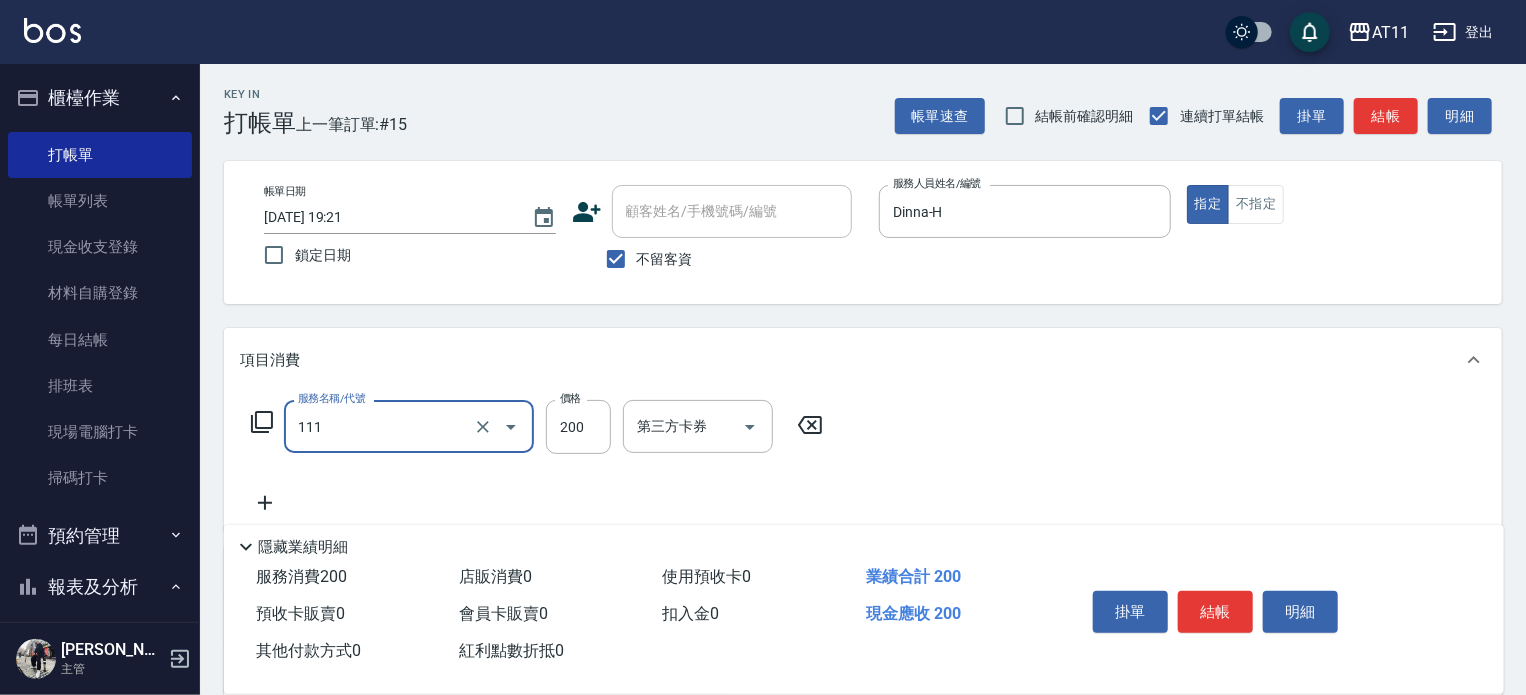 type on "精油洗髮(111)" 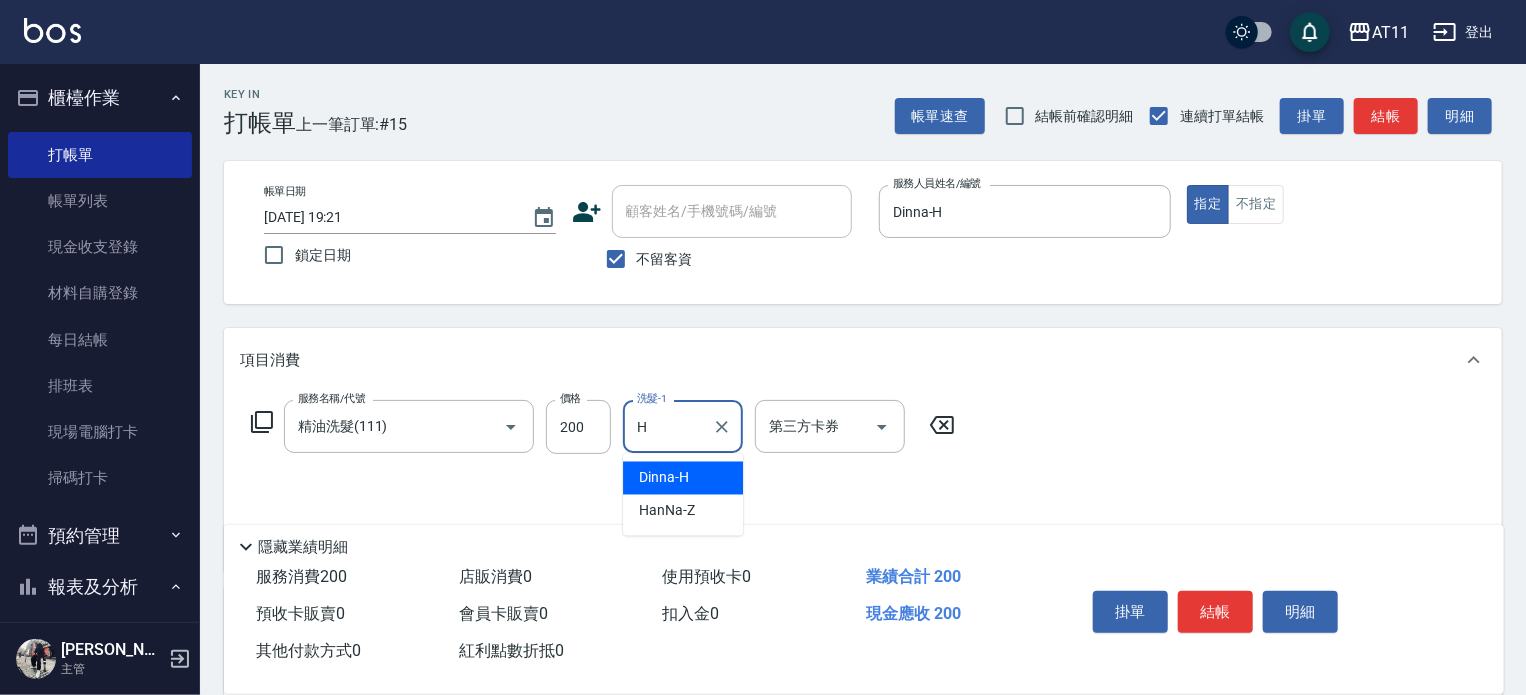 type on "Dinna-H" 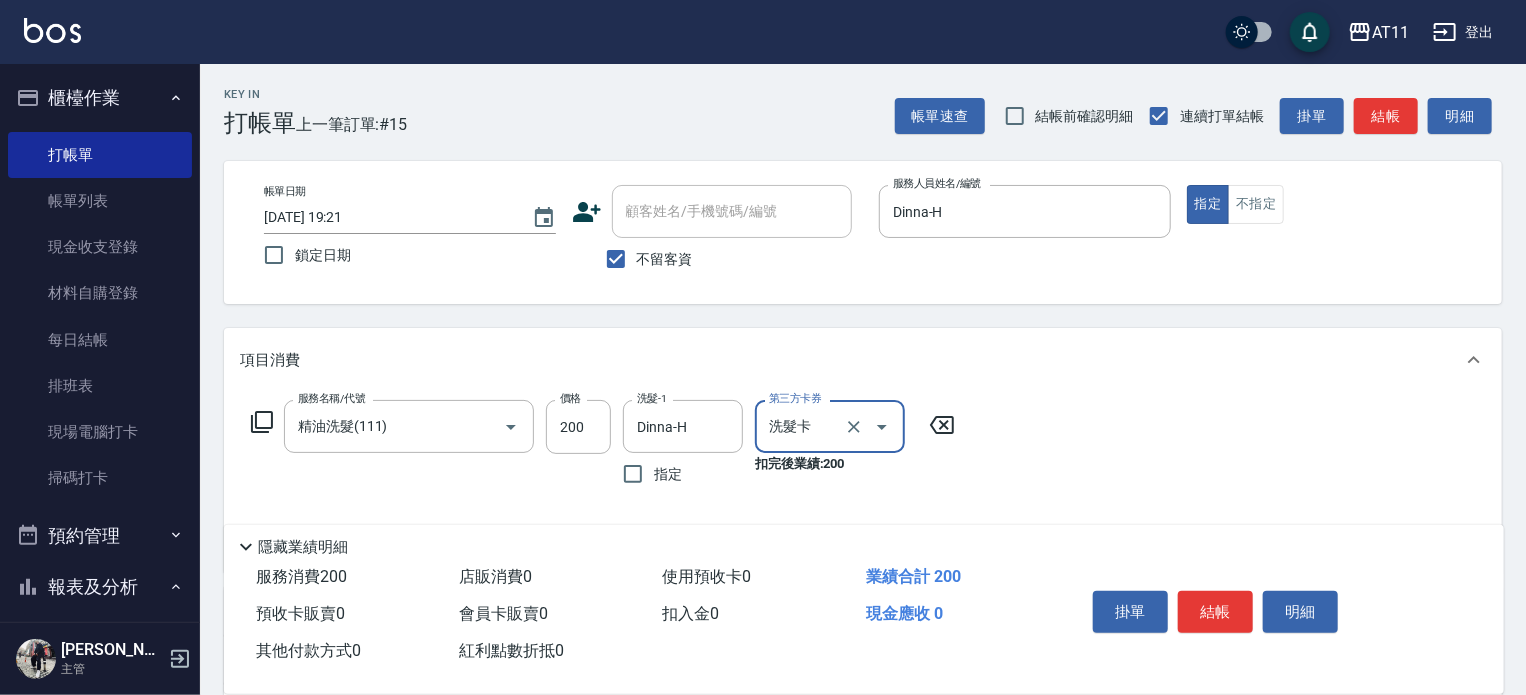 type on "洗髮卡" 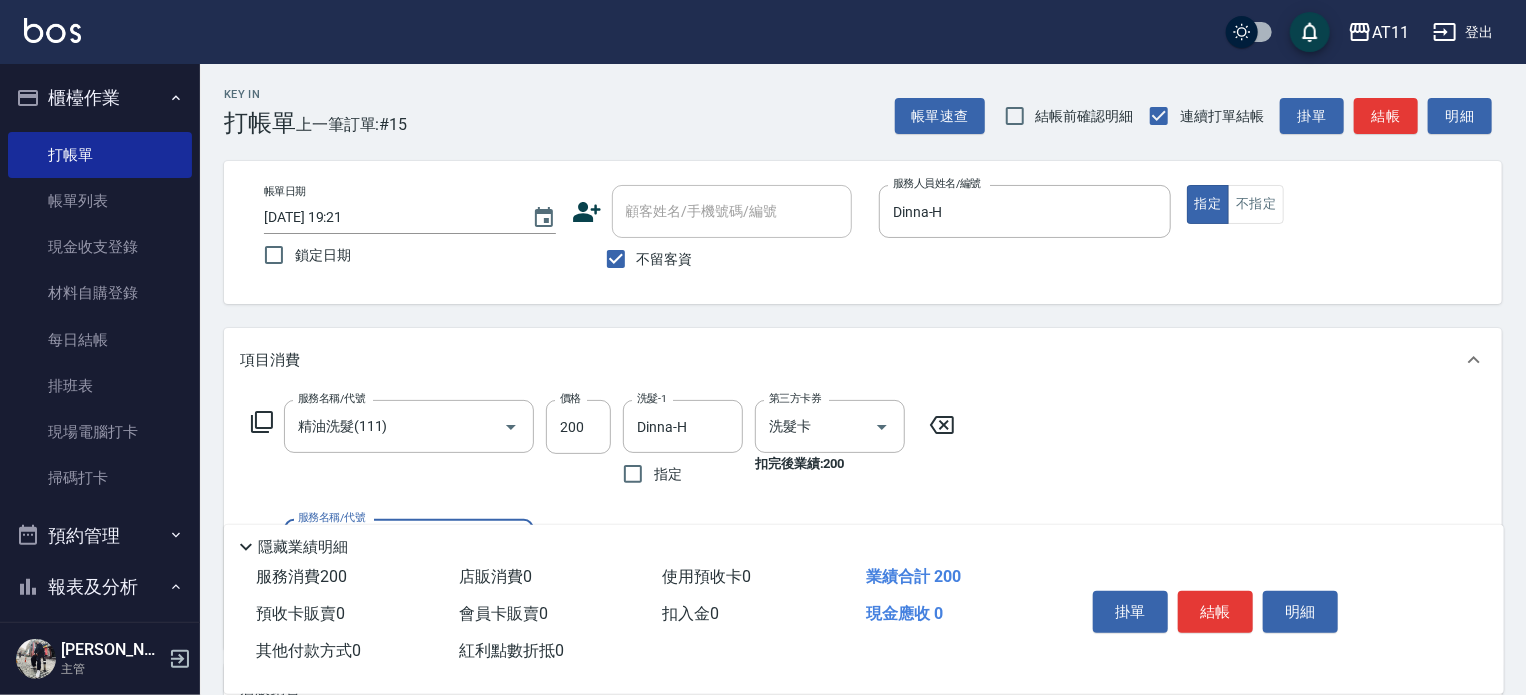 click on "結帳" at bounding box center (1215, 612) 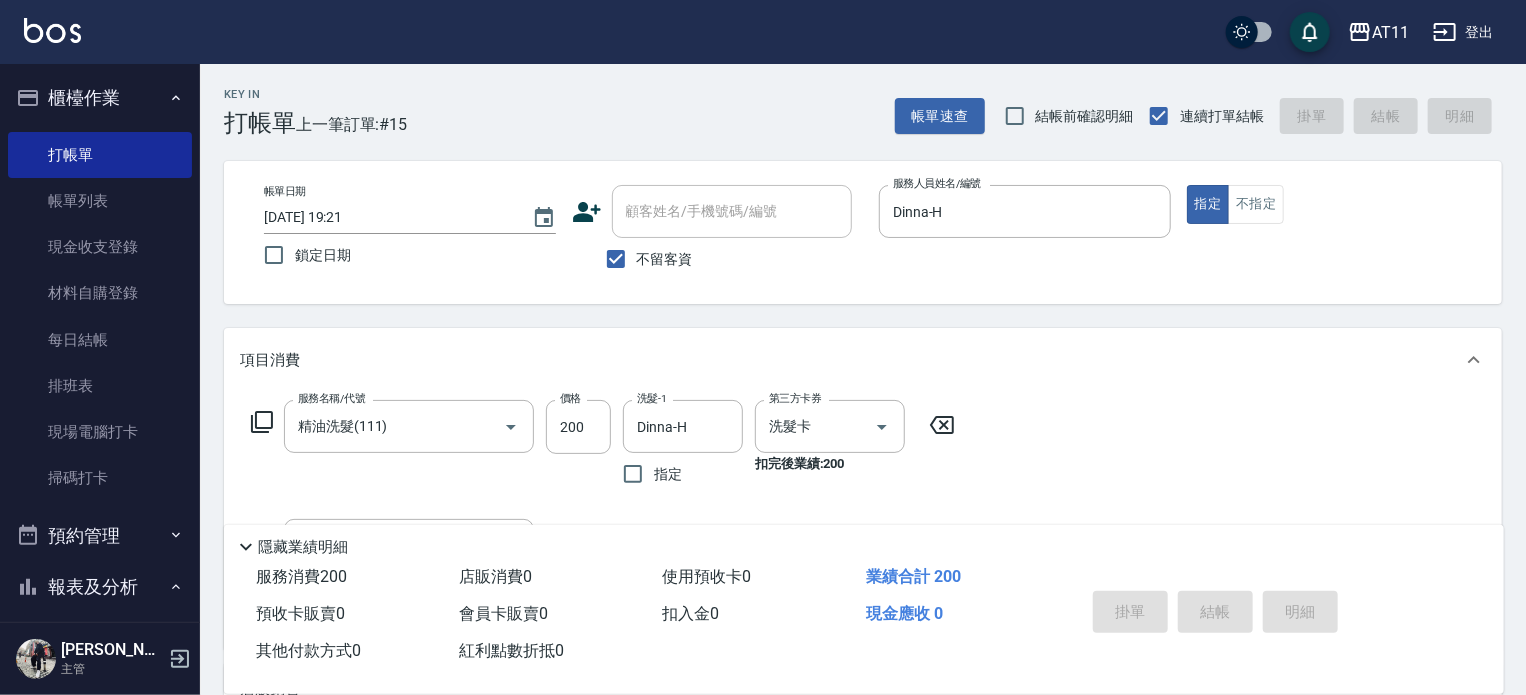 type 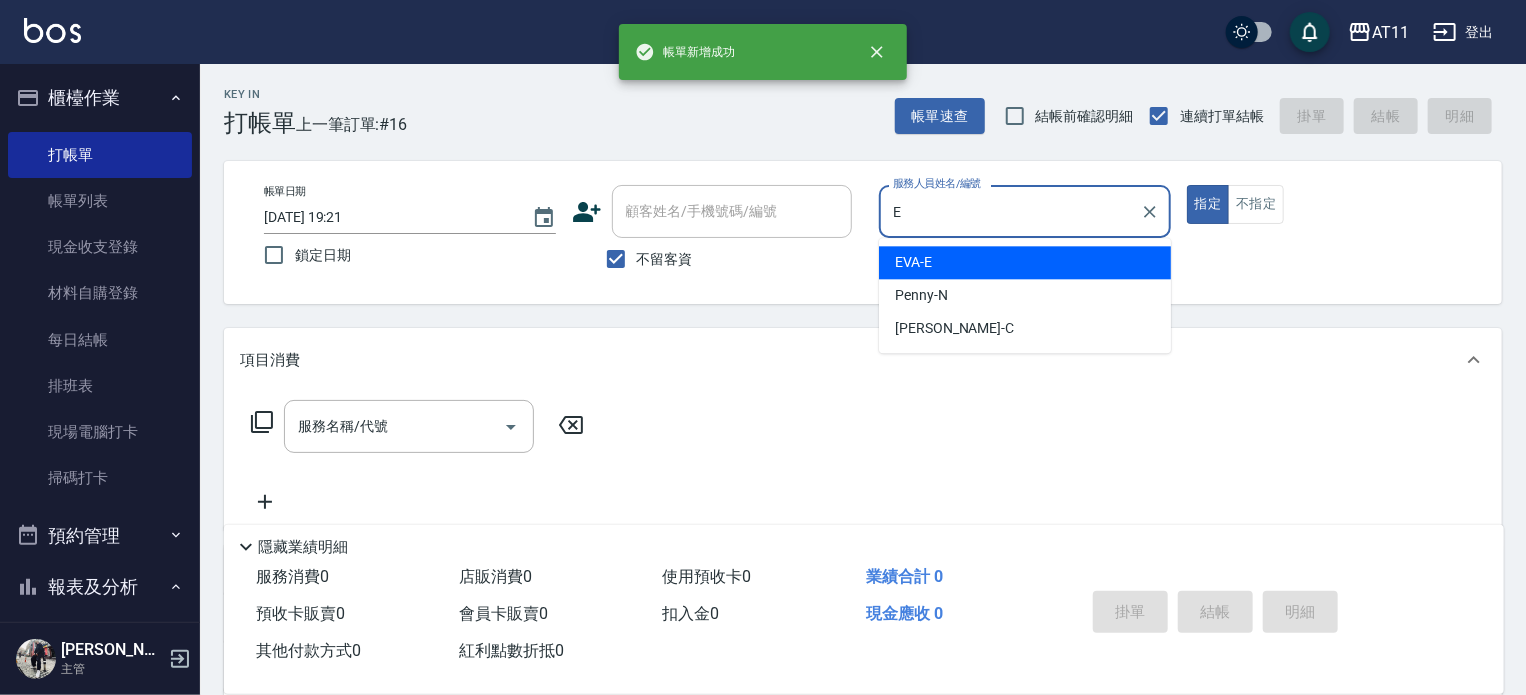 type on "[PERSON_NAME]-E" 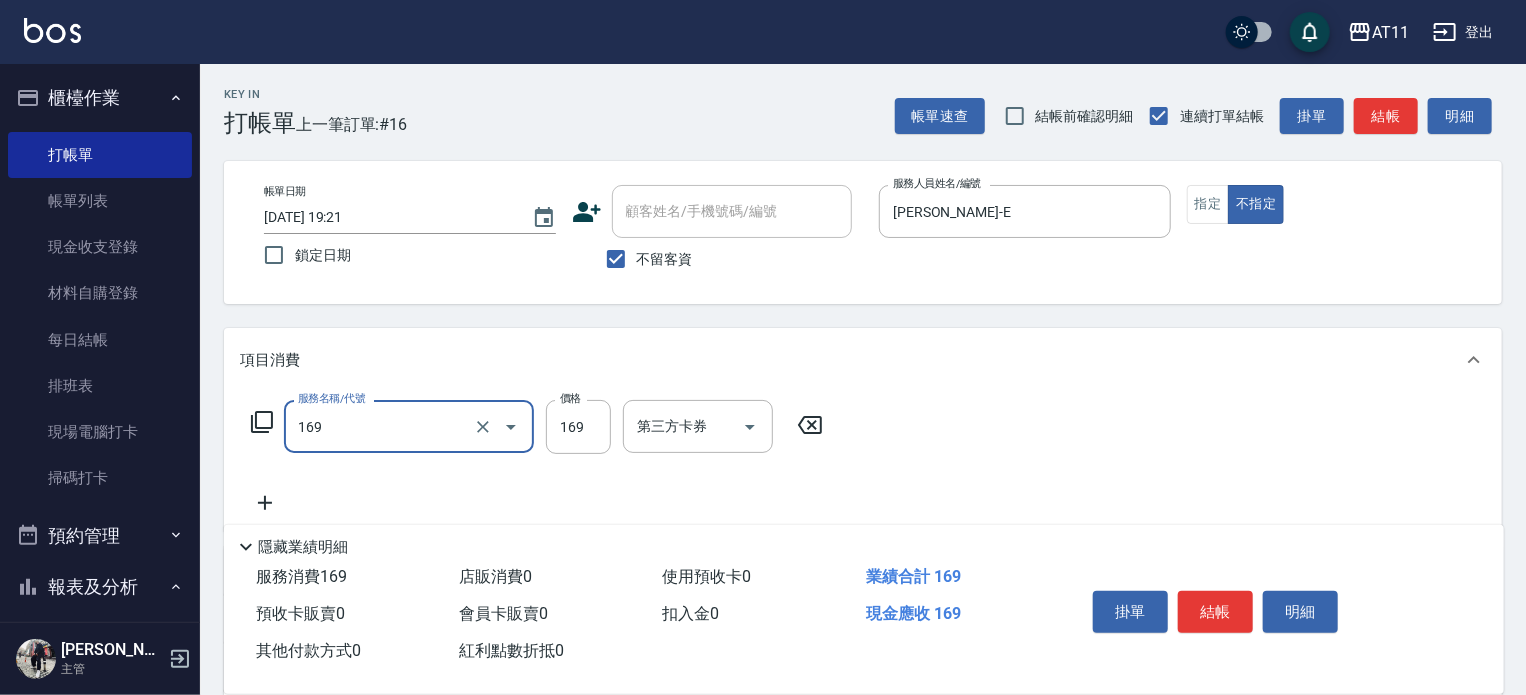 type on "單剪(169)" 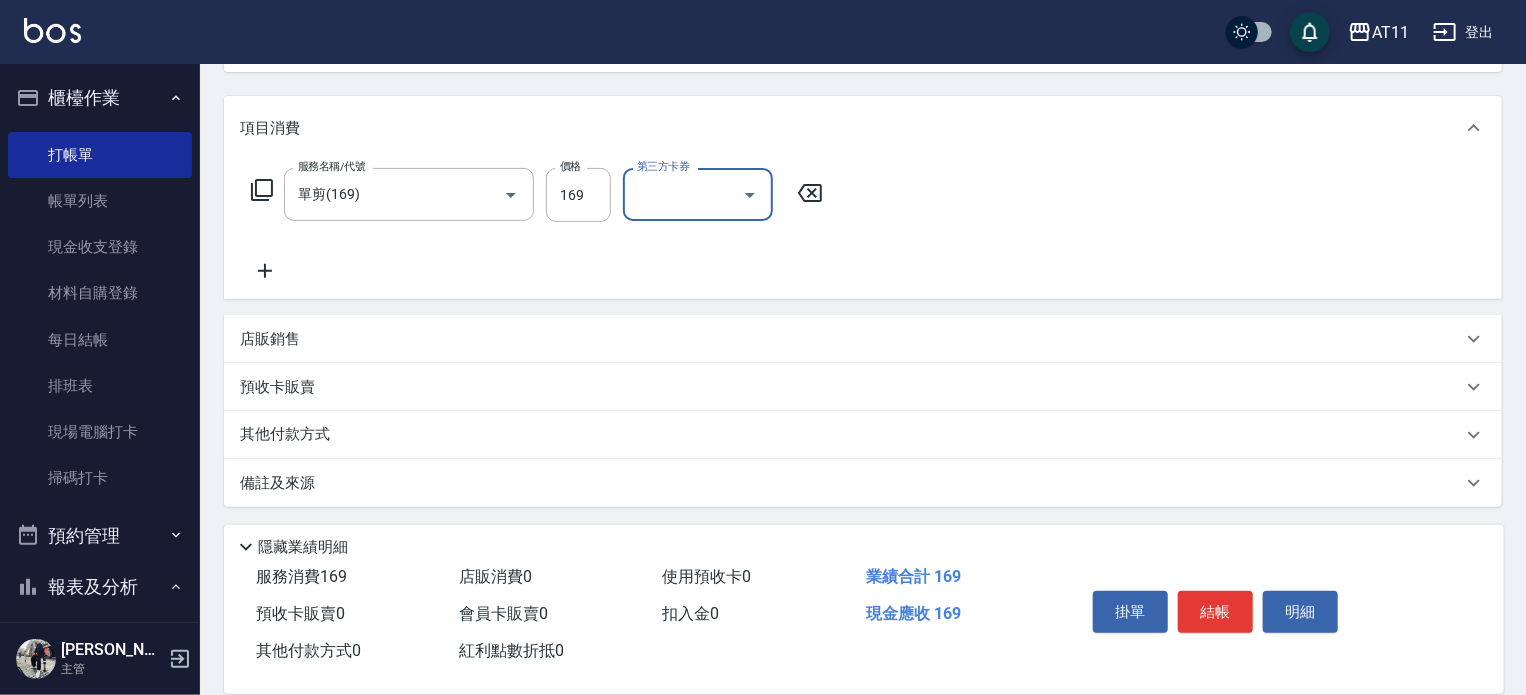 scroll, scrollTop: 234, scrollLeft: 0, axis: vertical 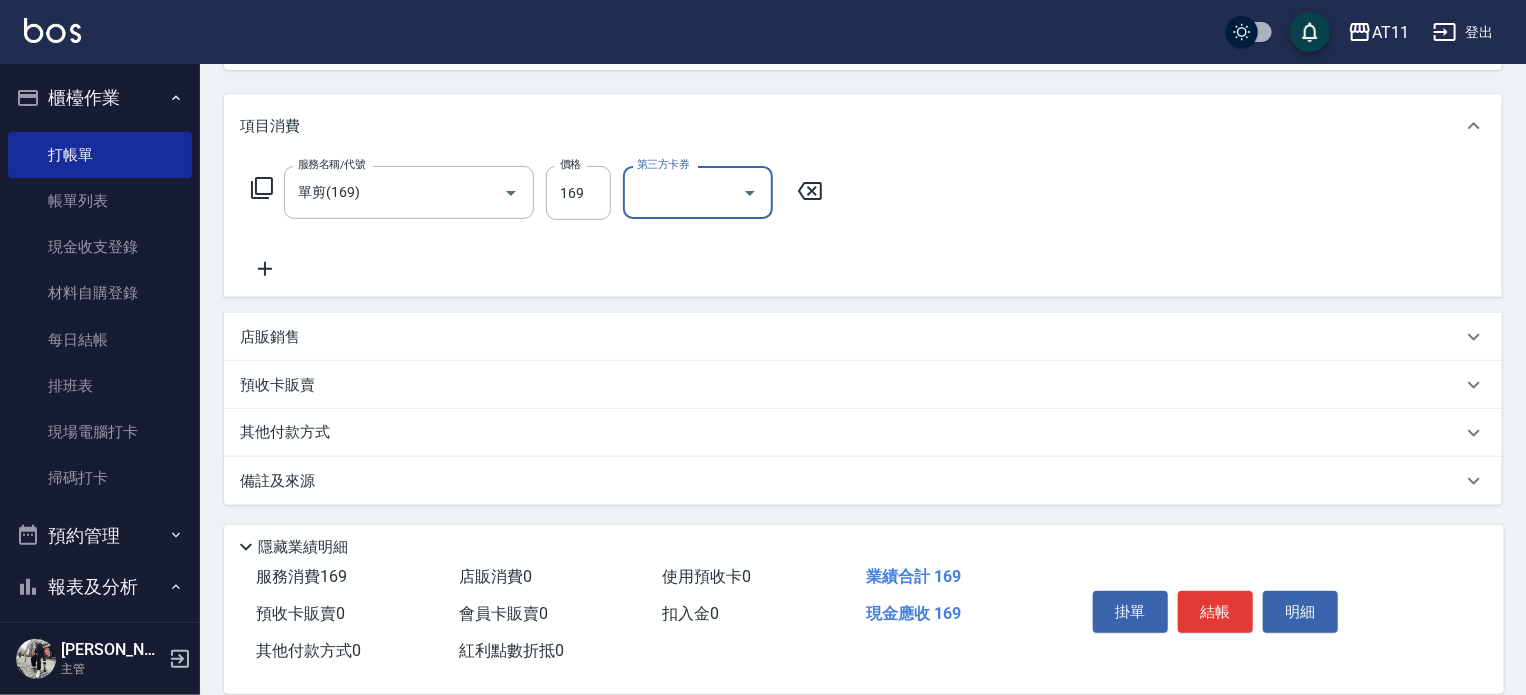 drag, startPoint x: 682, startPoint y: 339, endPoint x: 660, endPoint y: 337, distance: 22.090721 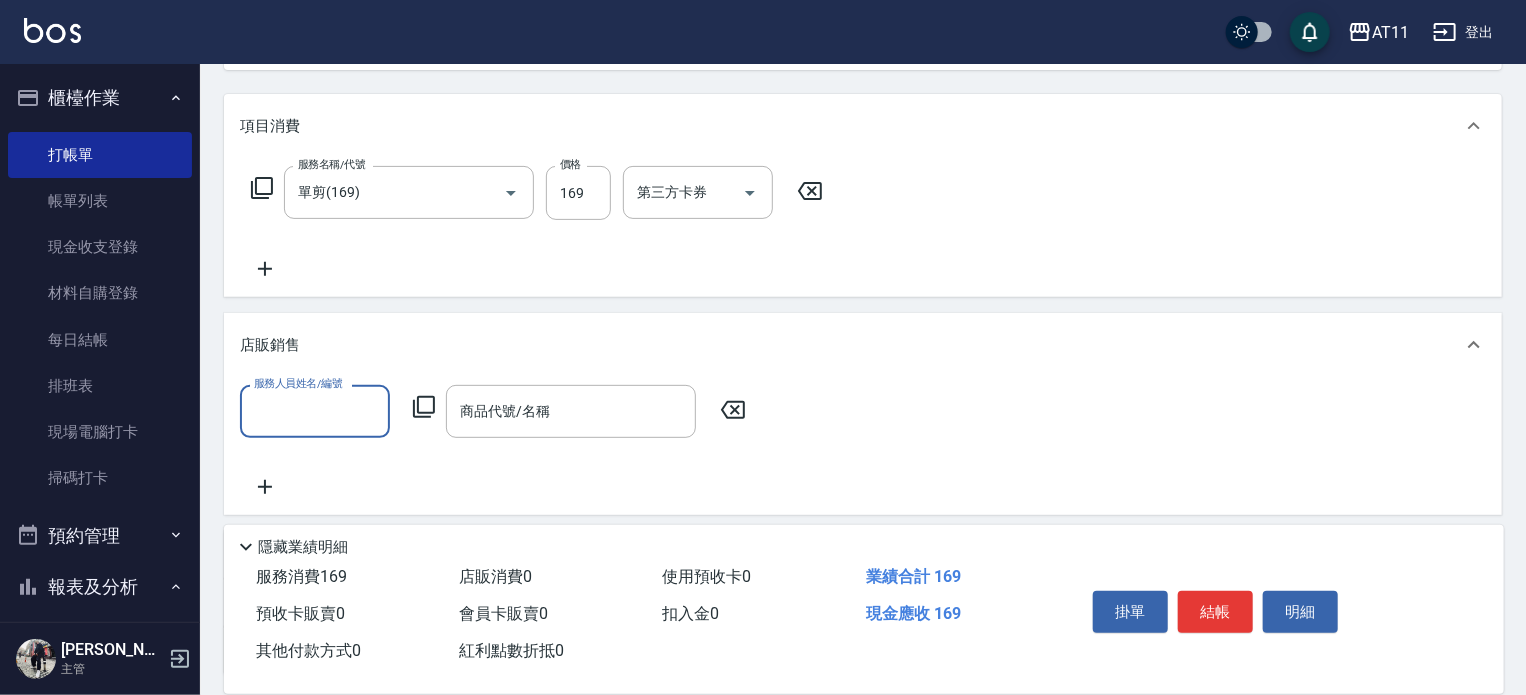 scroll, scrollTop: 0, scrollLeft: 0, axis: both 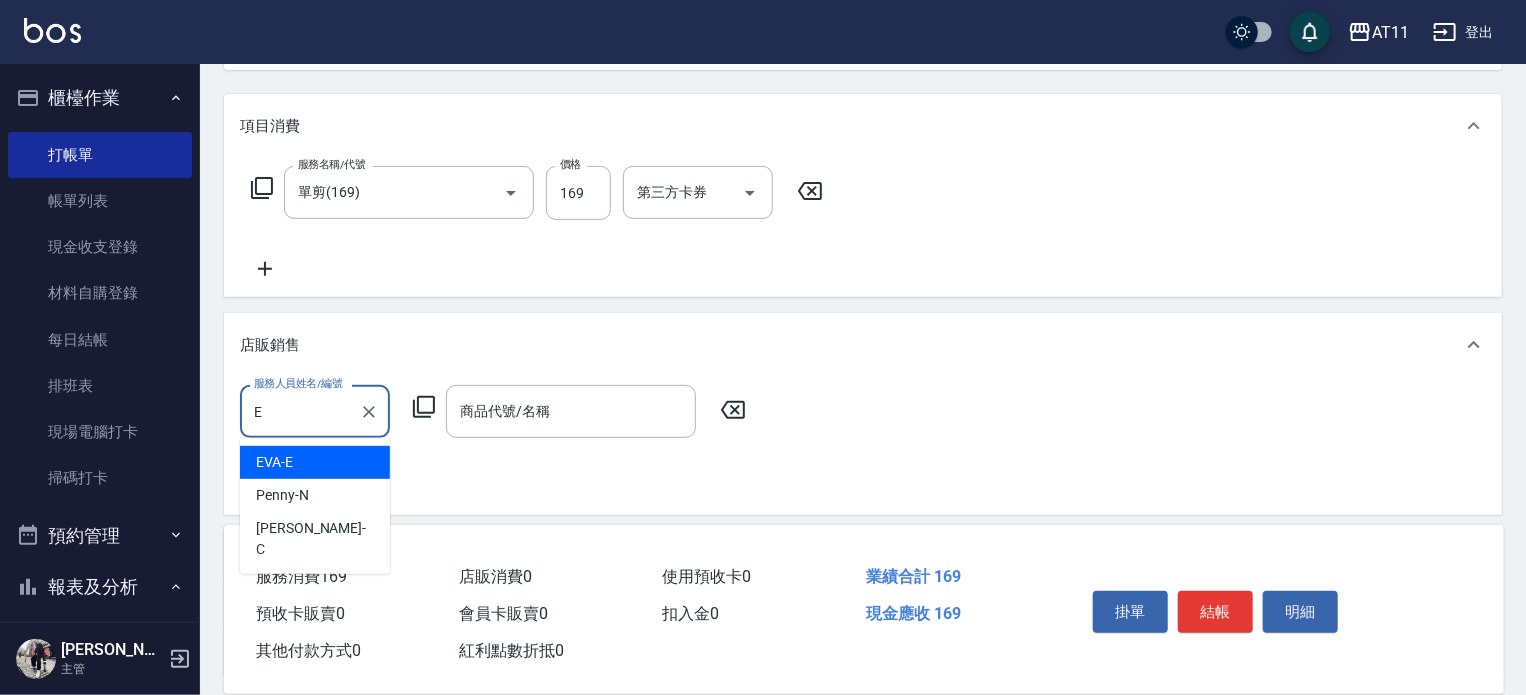 type on "[PERSON_NAME]-E" 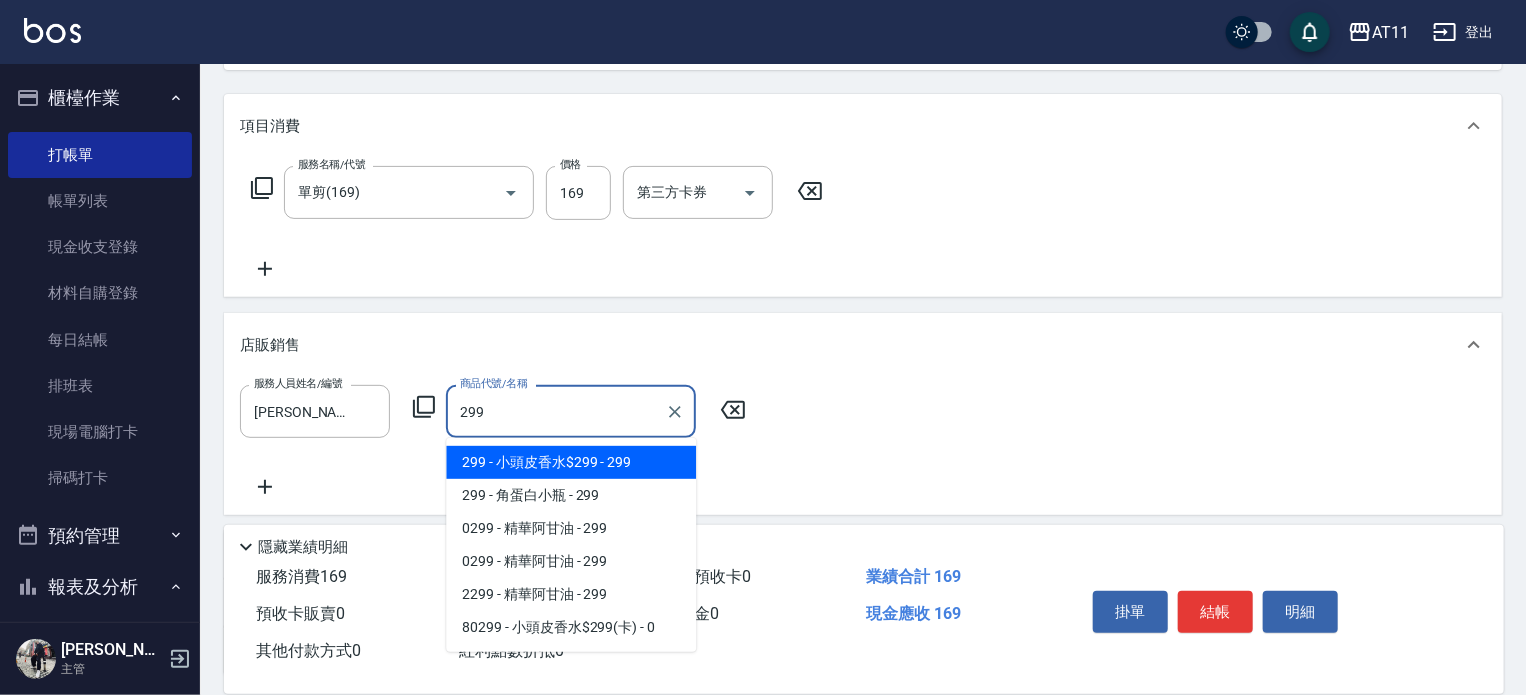 type on "小頭皮香水$299" 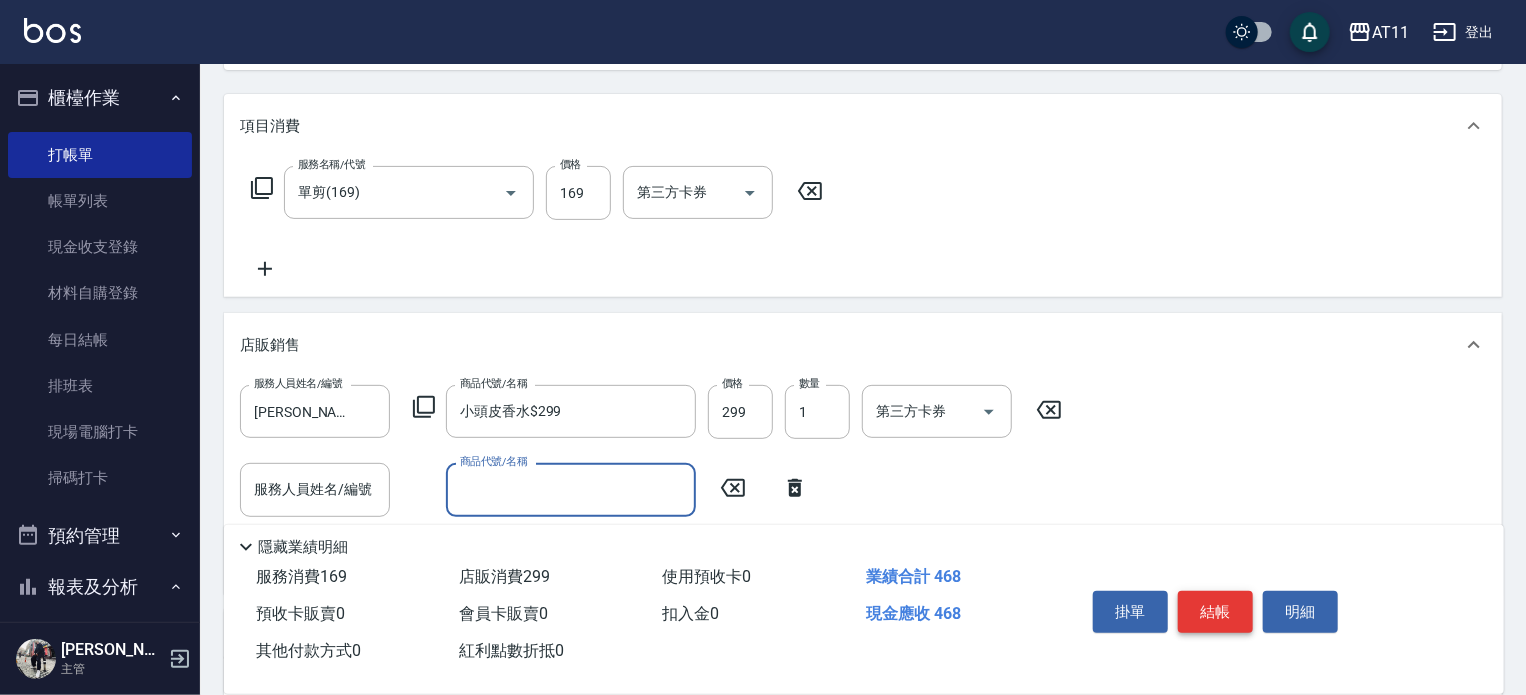 click on "結帳" at bounding box center (1215, 612) 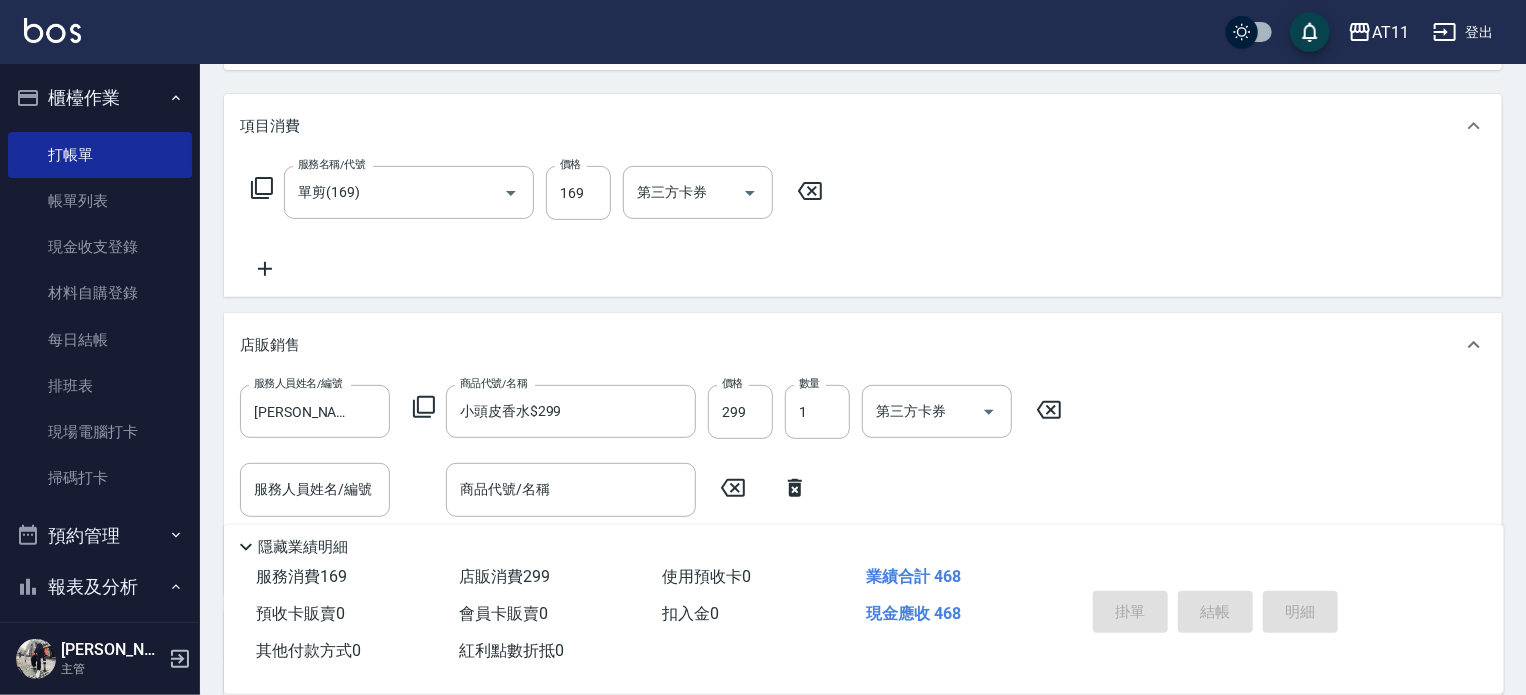 type 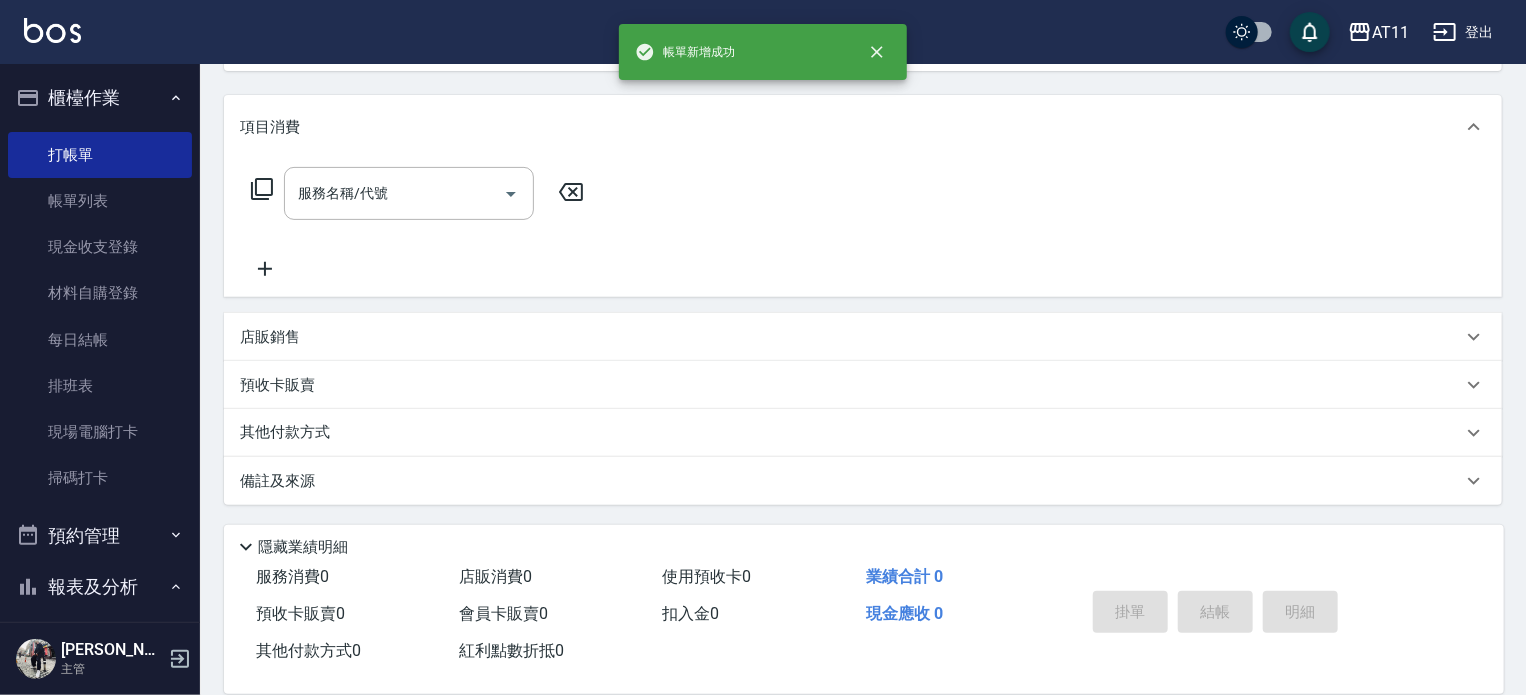 scroll, scrollTop: 0, scrollLeft: 0, axis: both 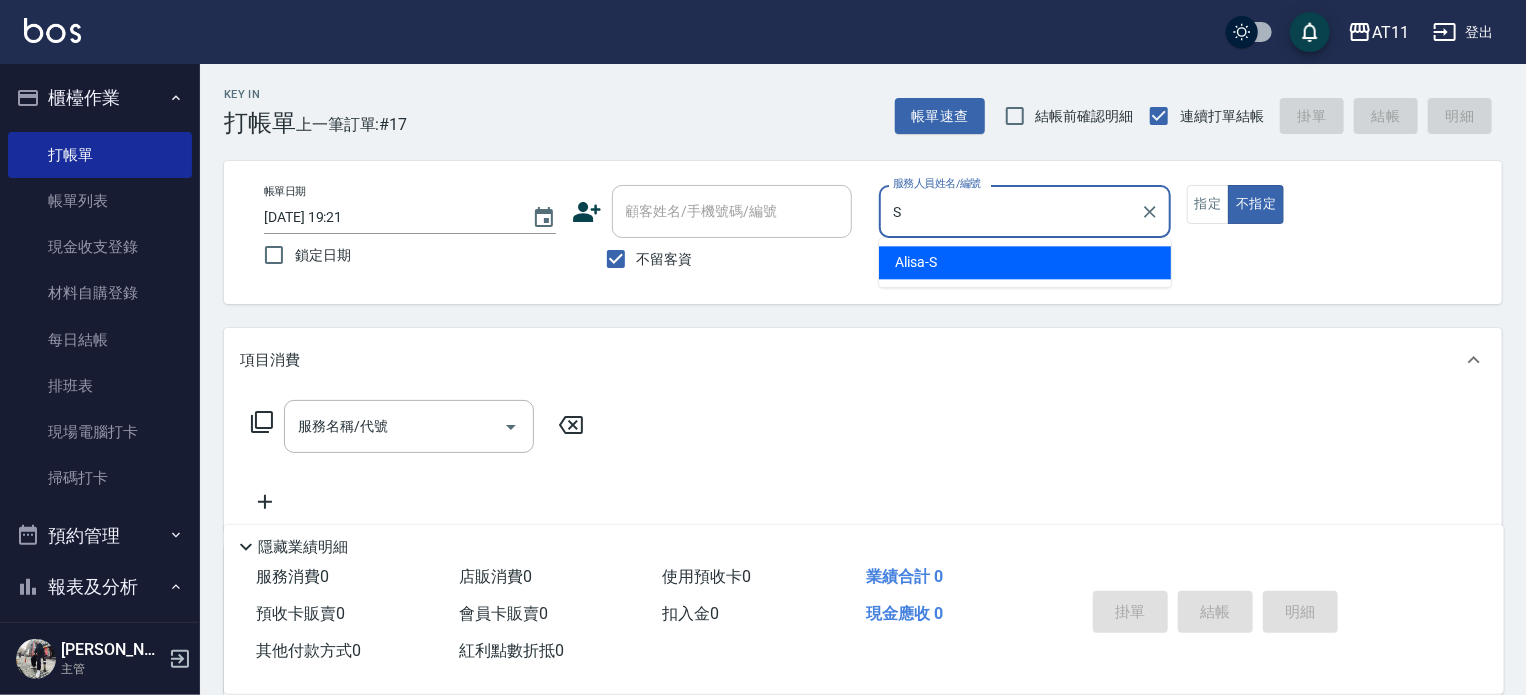 type on "Alisa-S" 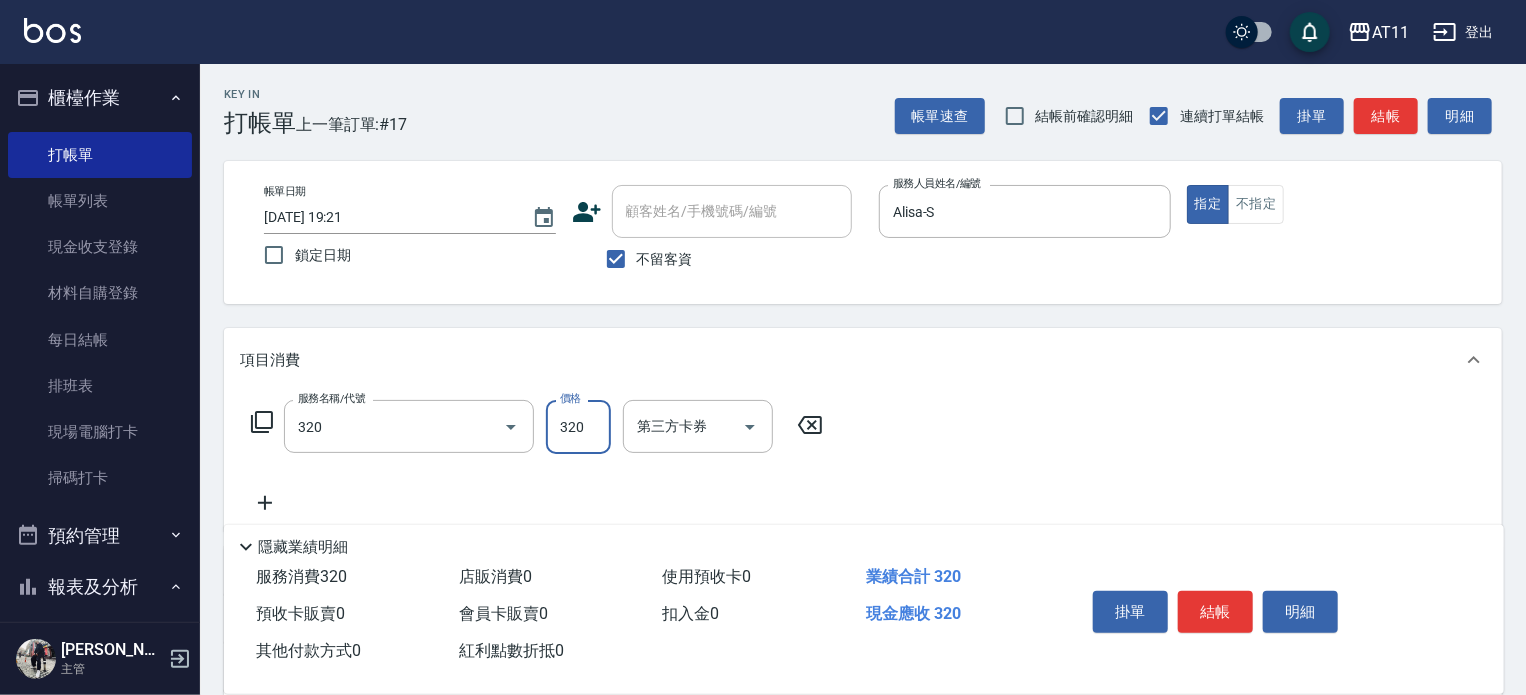 type on "洗剪(320)" 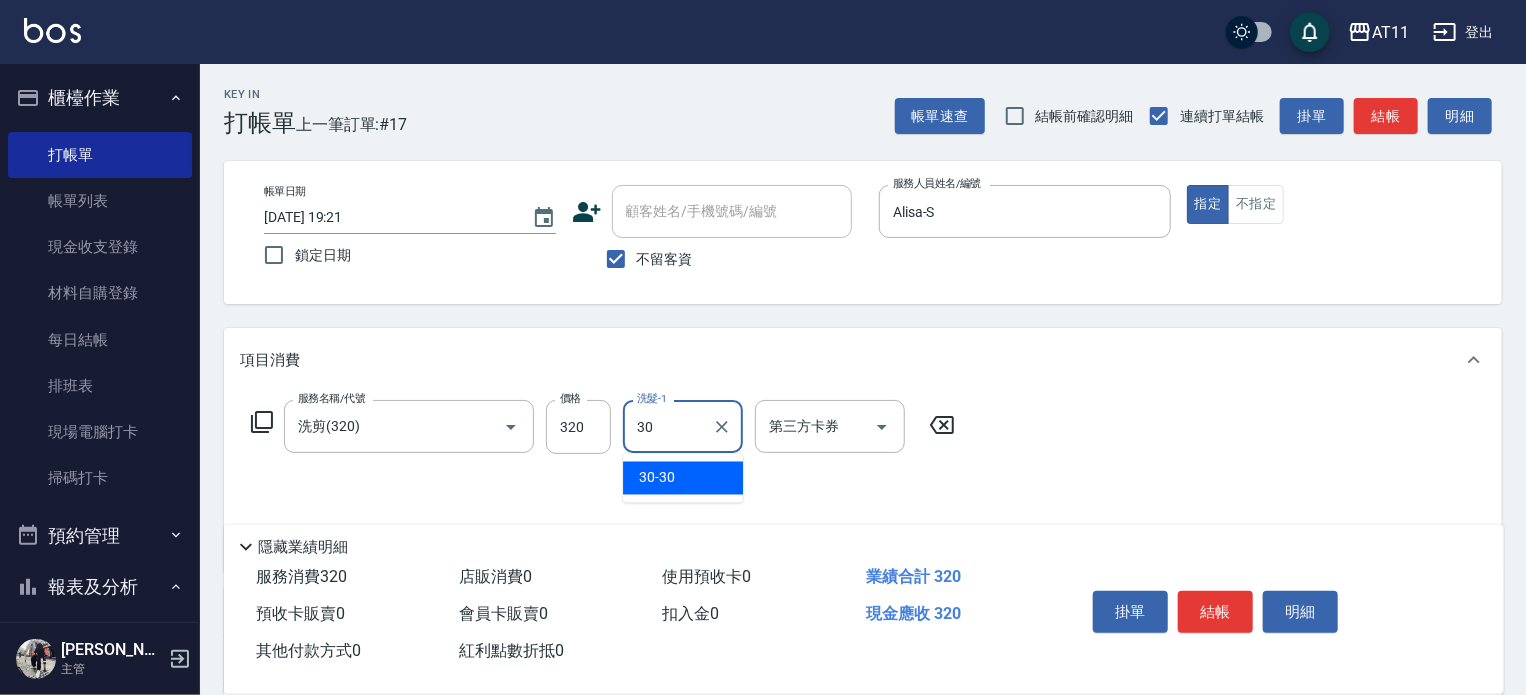 type on "30-30" 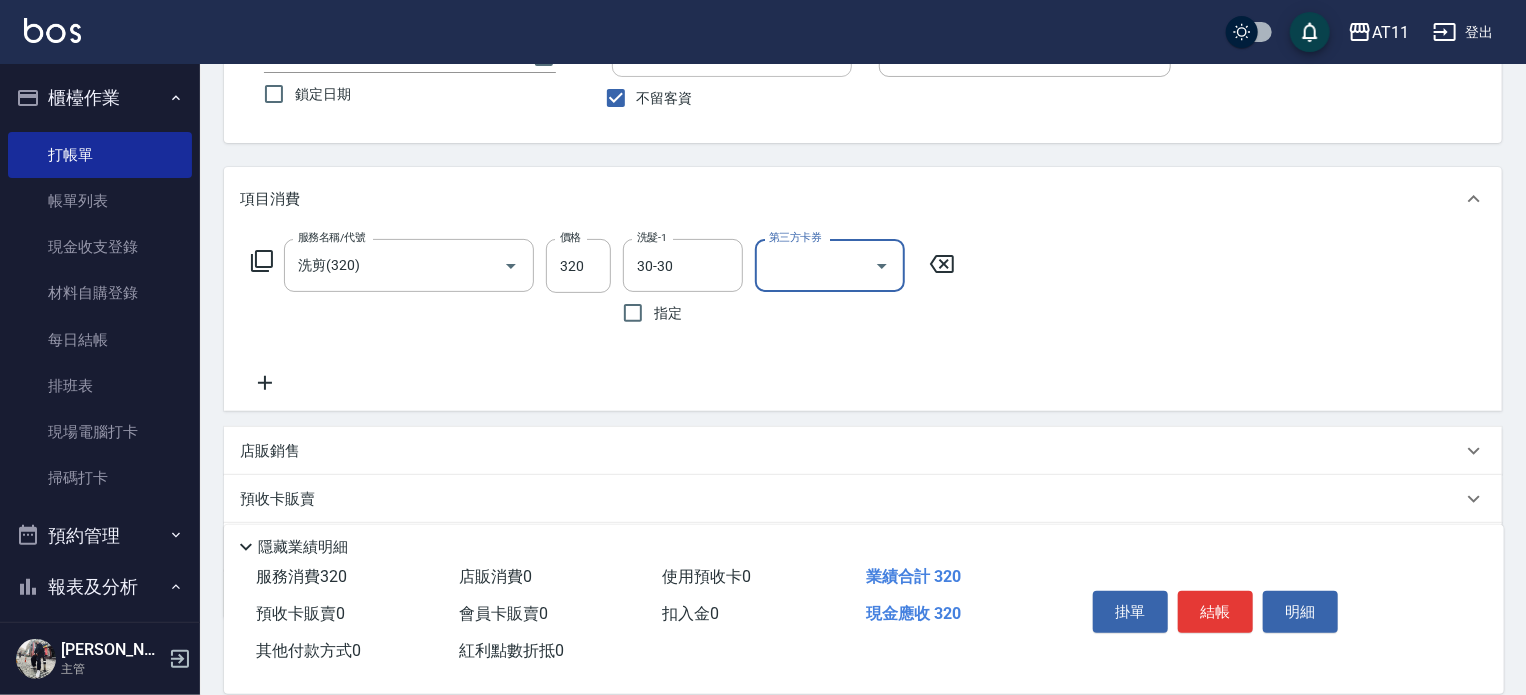 scroll, scrollTop: 275, scrollLeft: 0, axis: vertical 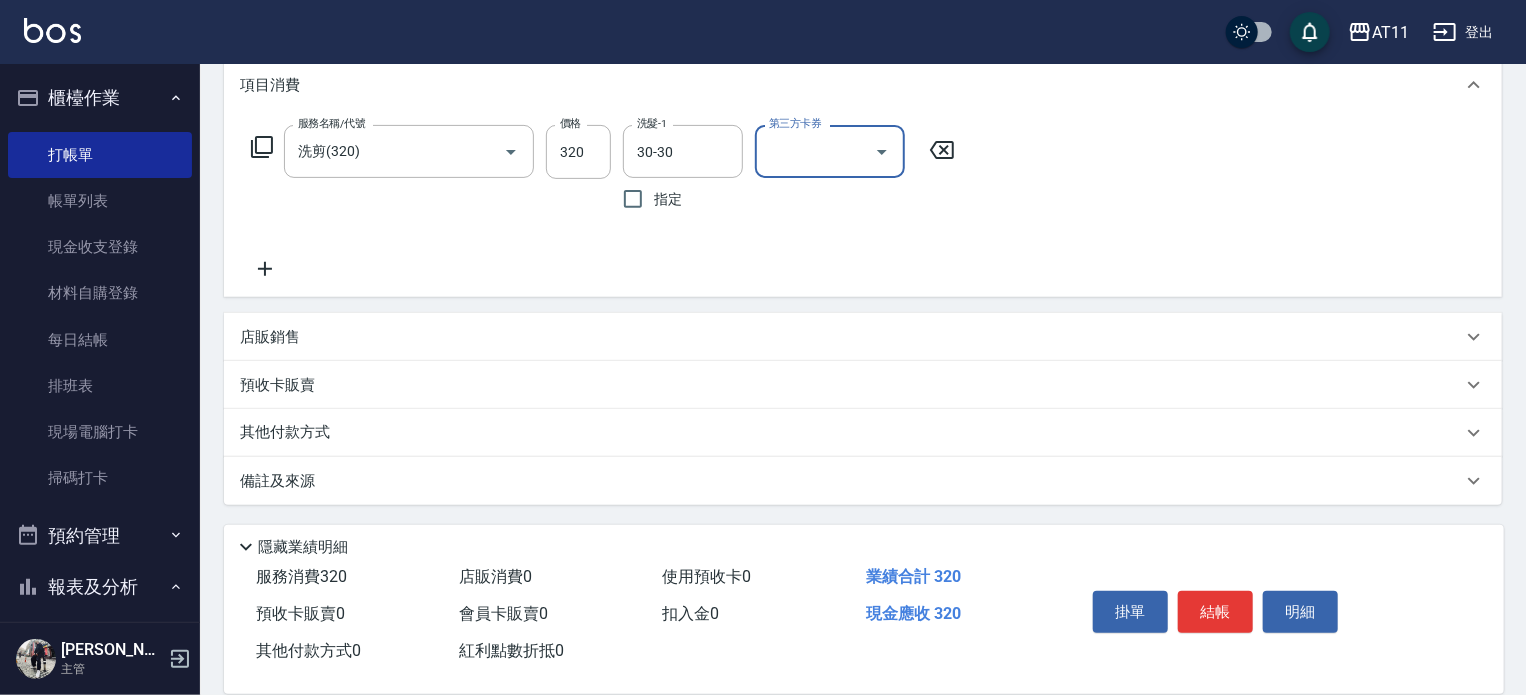 click on "其他付款方式" at bounding box center (851, 433) 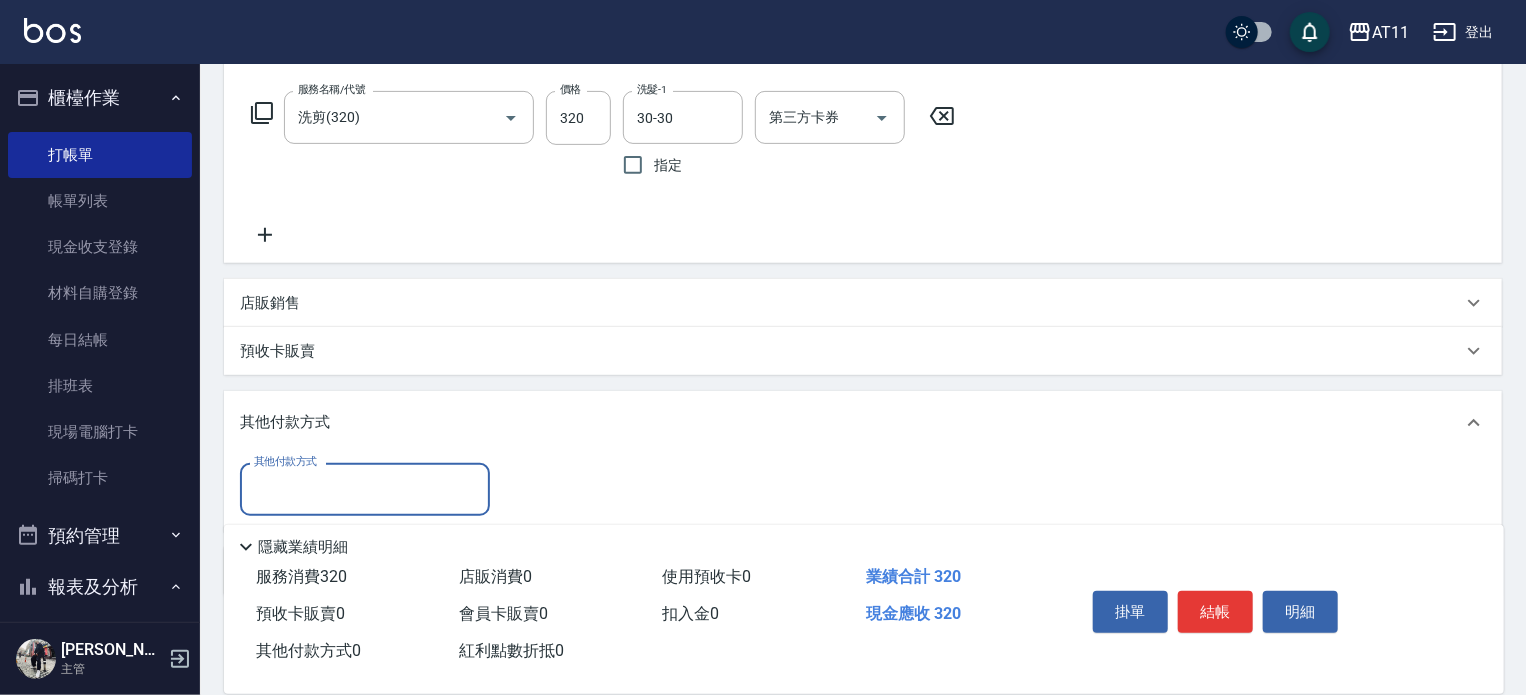 scroll, scrollTop: 396, scrollLeft: 0, axis: vertical 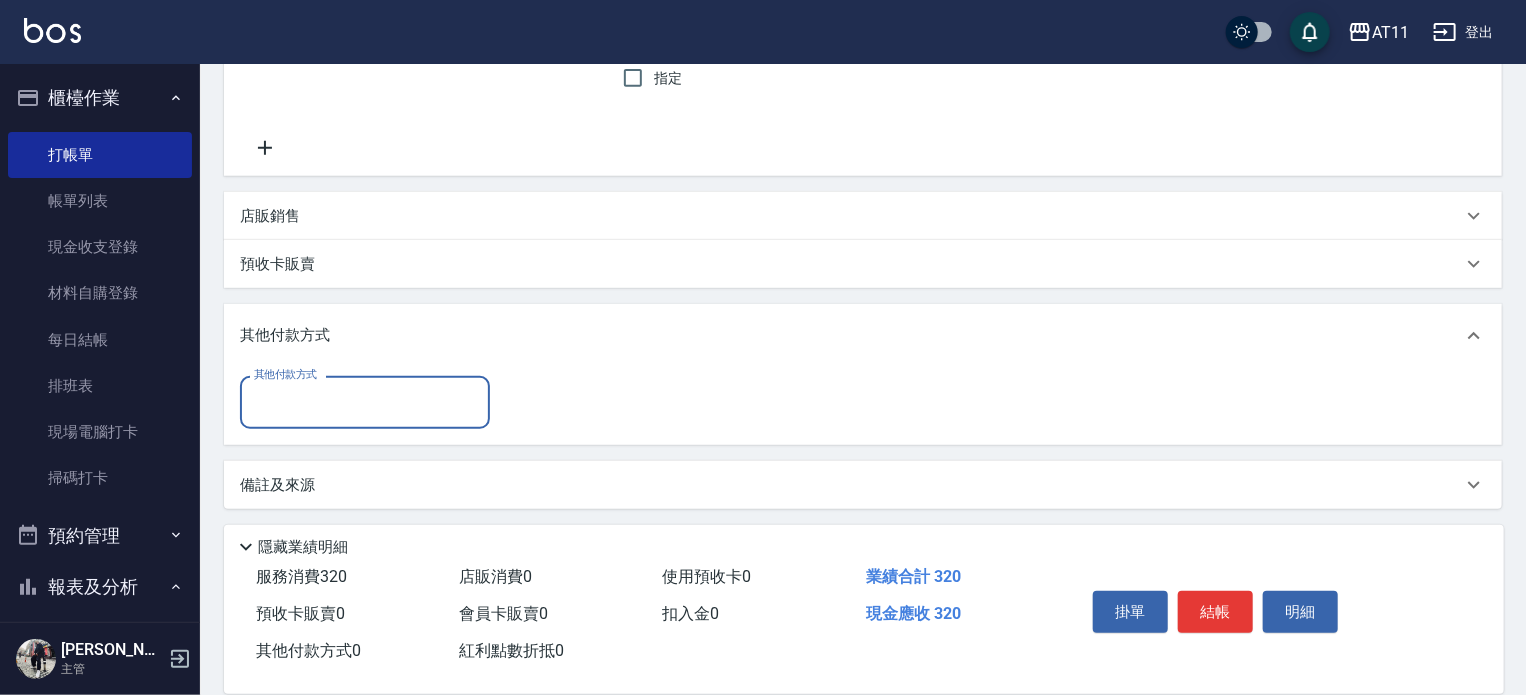 click on "其他付款方式" at bounding box center (365, 402) 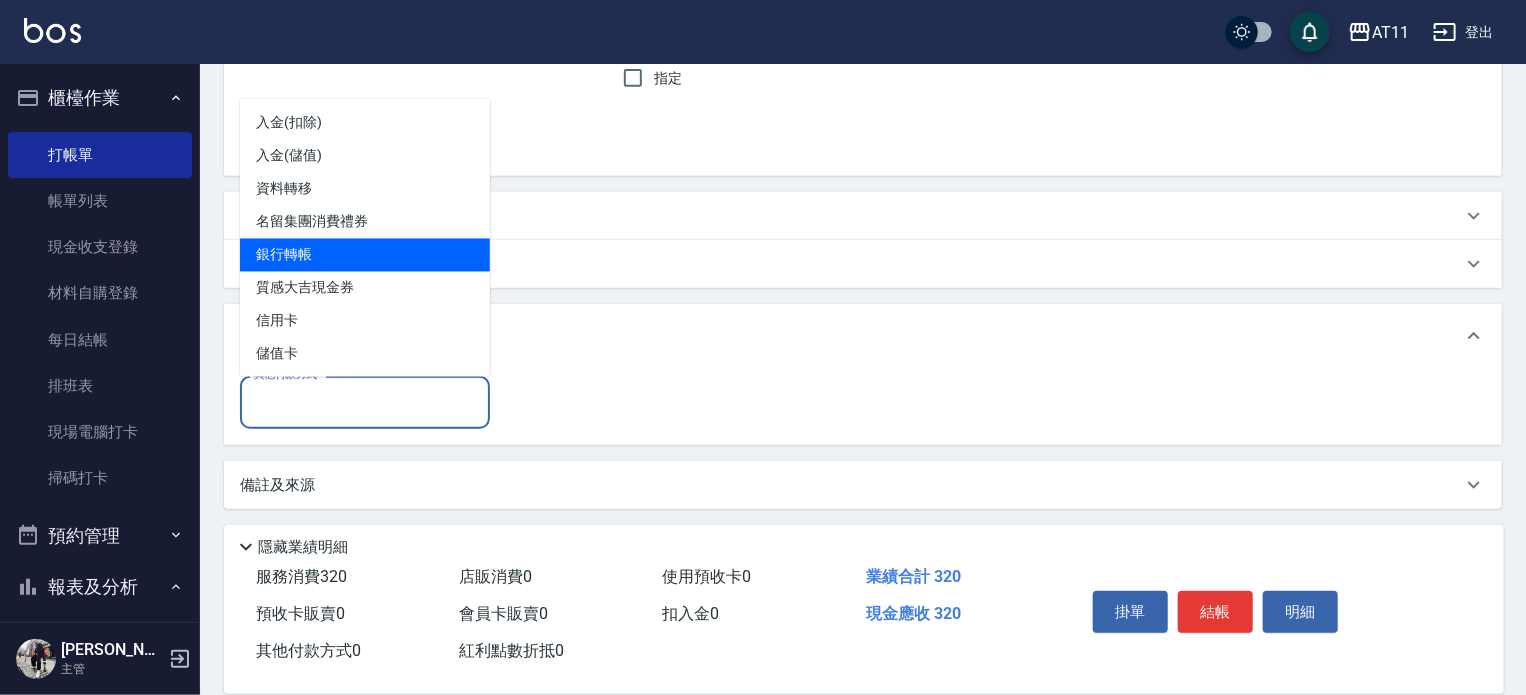click on "銀行轉帳" at bounding box center (365, 255) 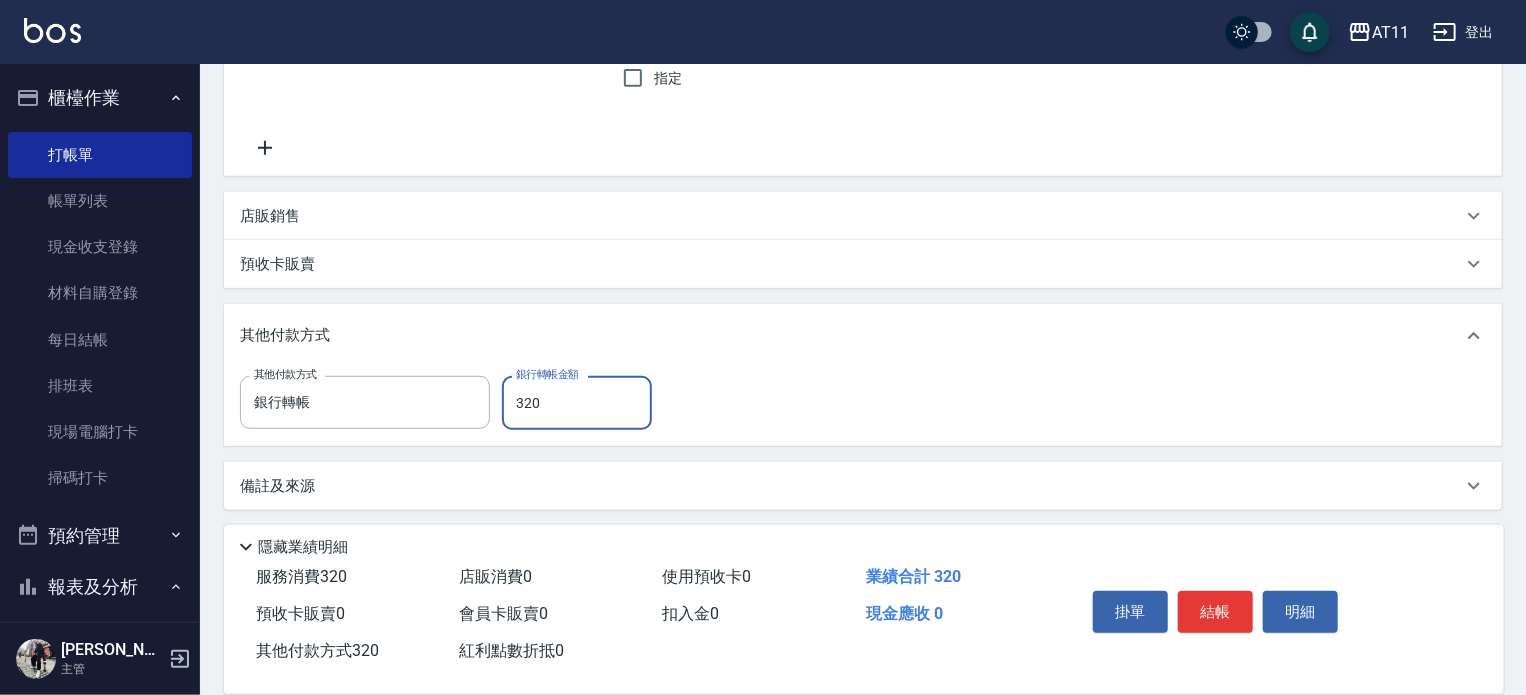 type on "320" 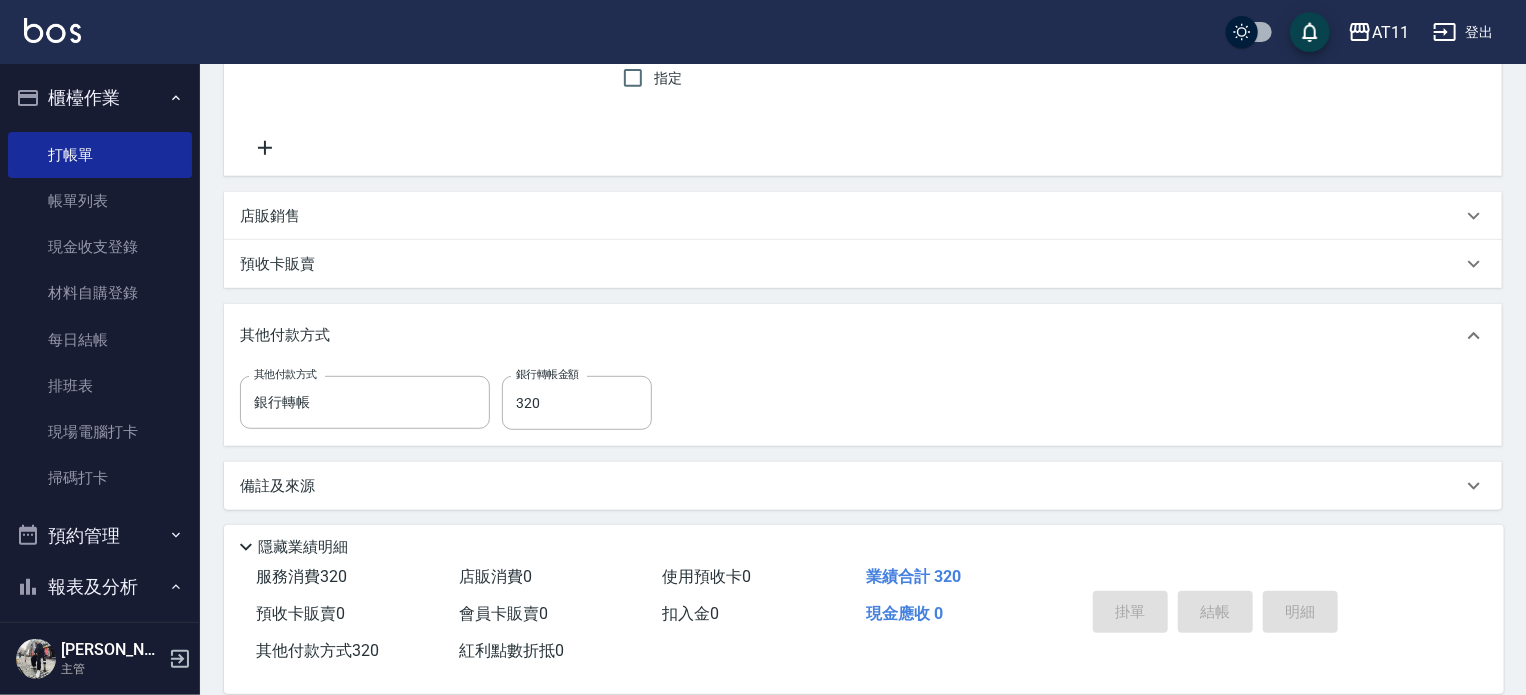 type on "[DATE] 19:22" 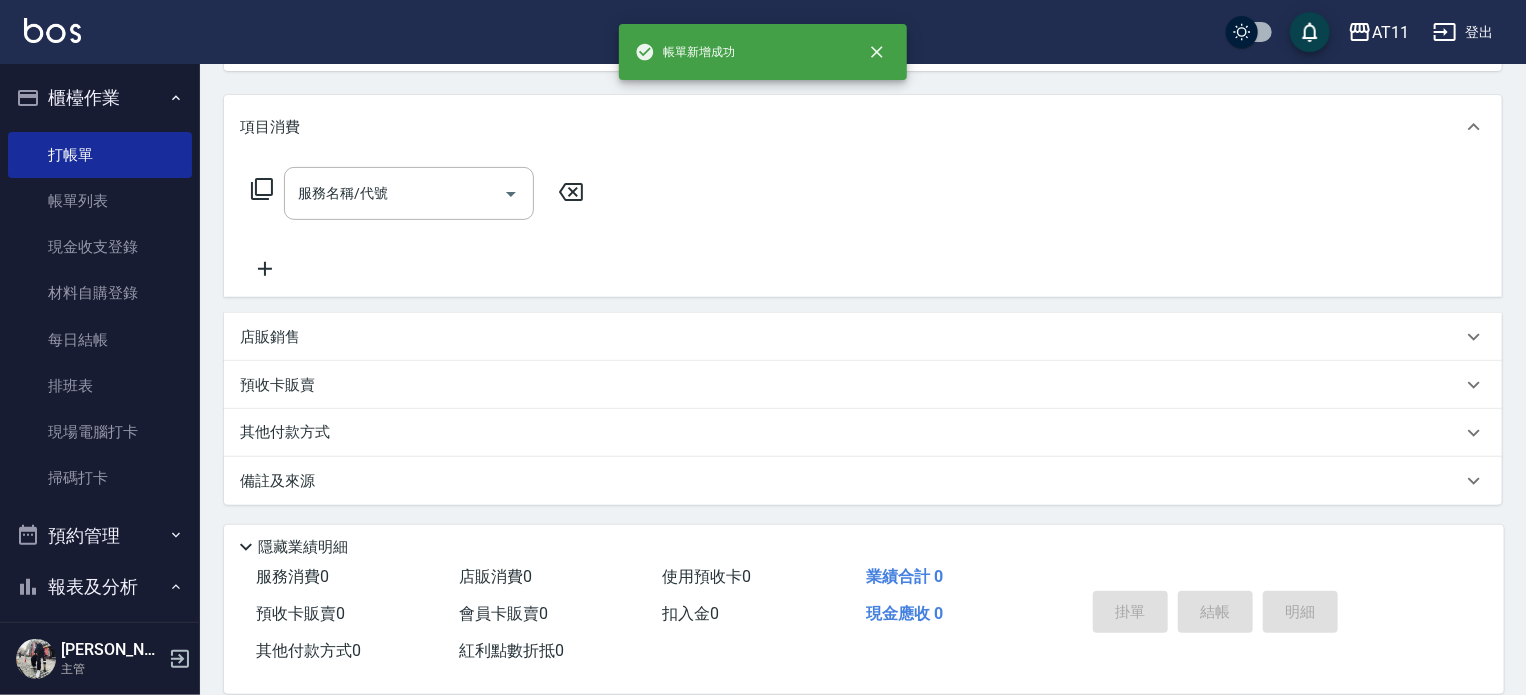 scroll, scrollTop: 0, scrollLeft: 0, axis: both 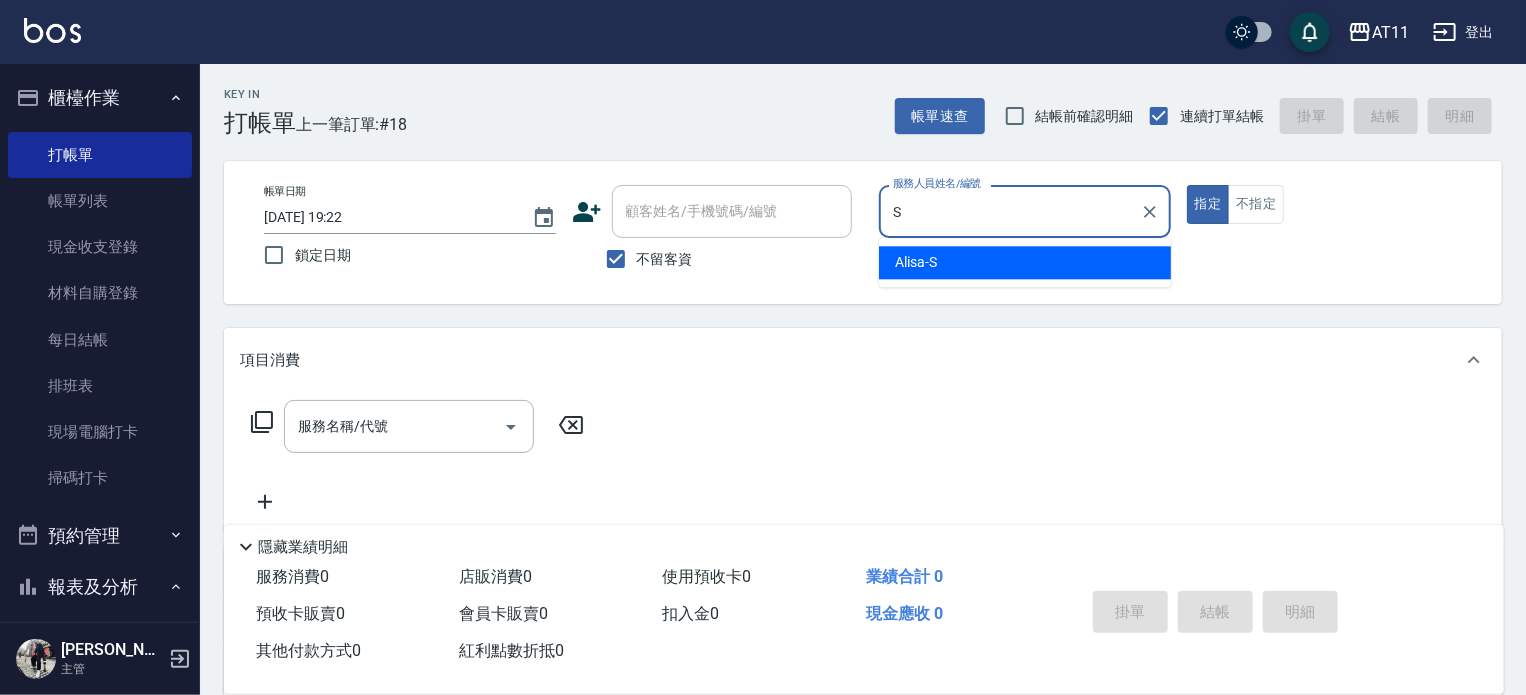 type on "Alisa-S" 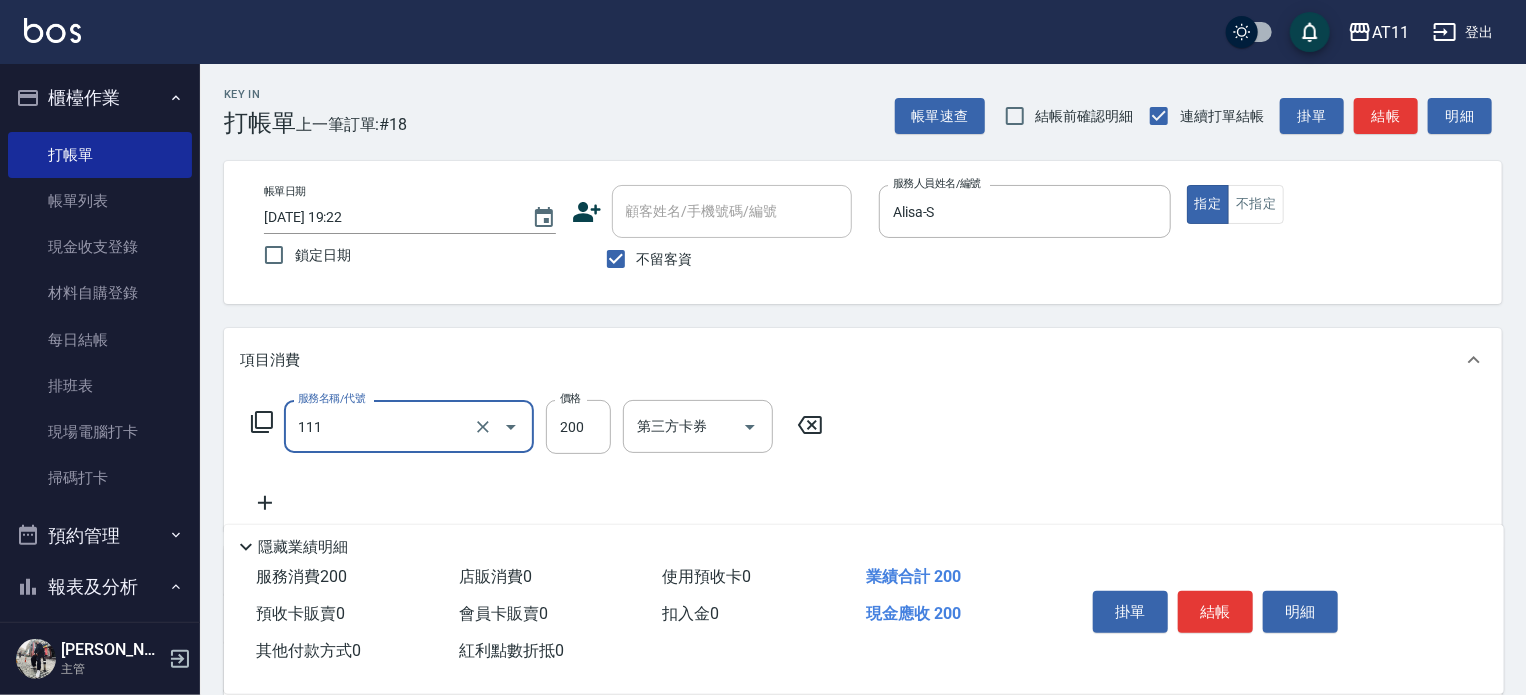 type on "精油洗髮(111)" 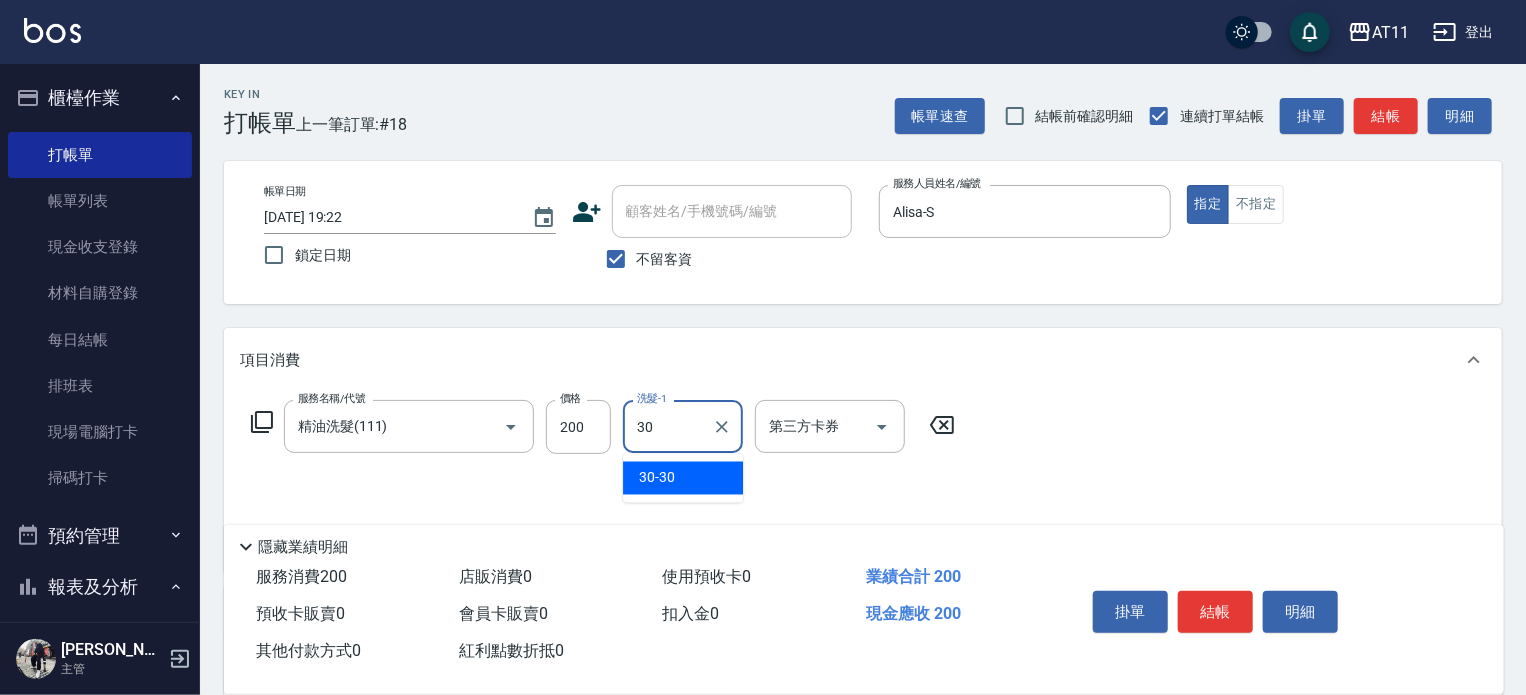 type on "30-30" 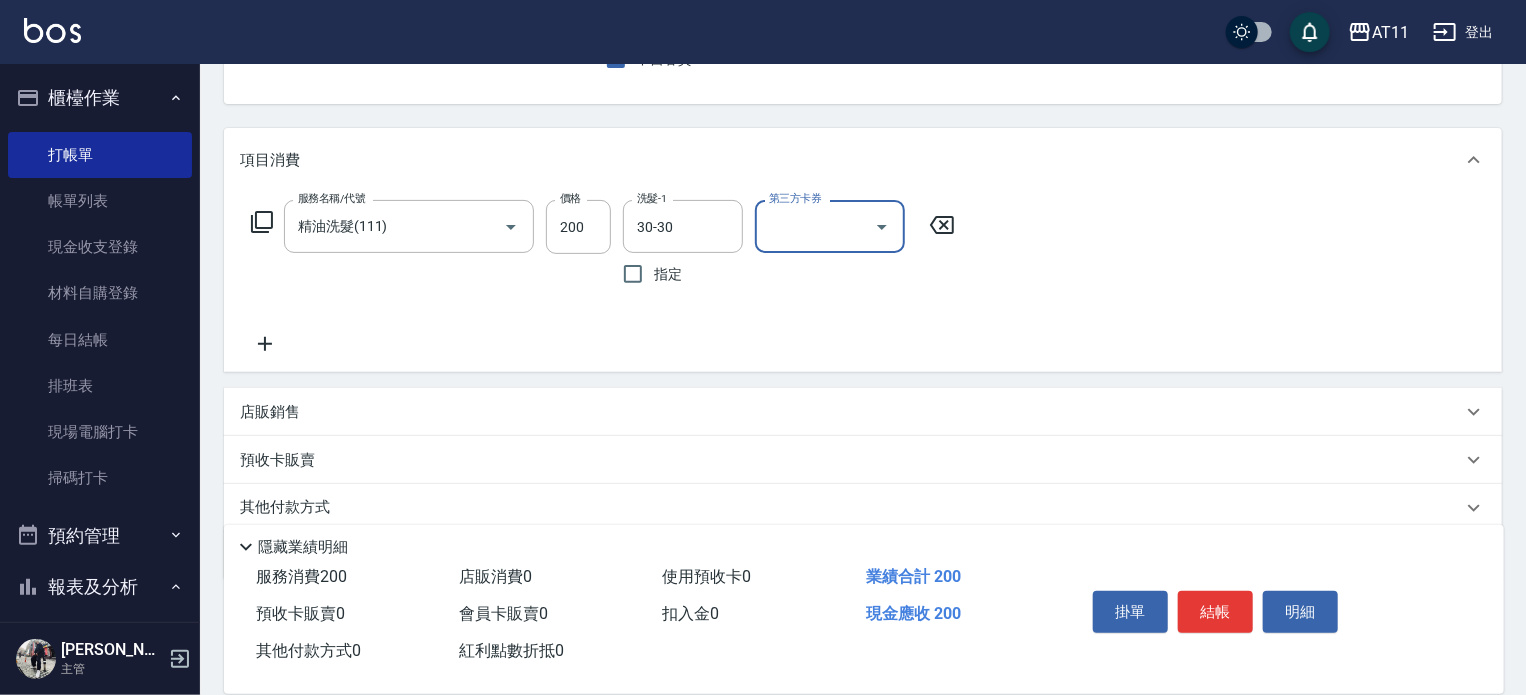 scroll, scrollTop: 275, scrollLeft: 0, axis: vertical 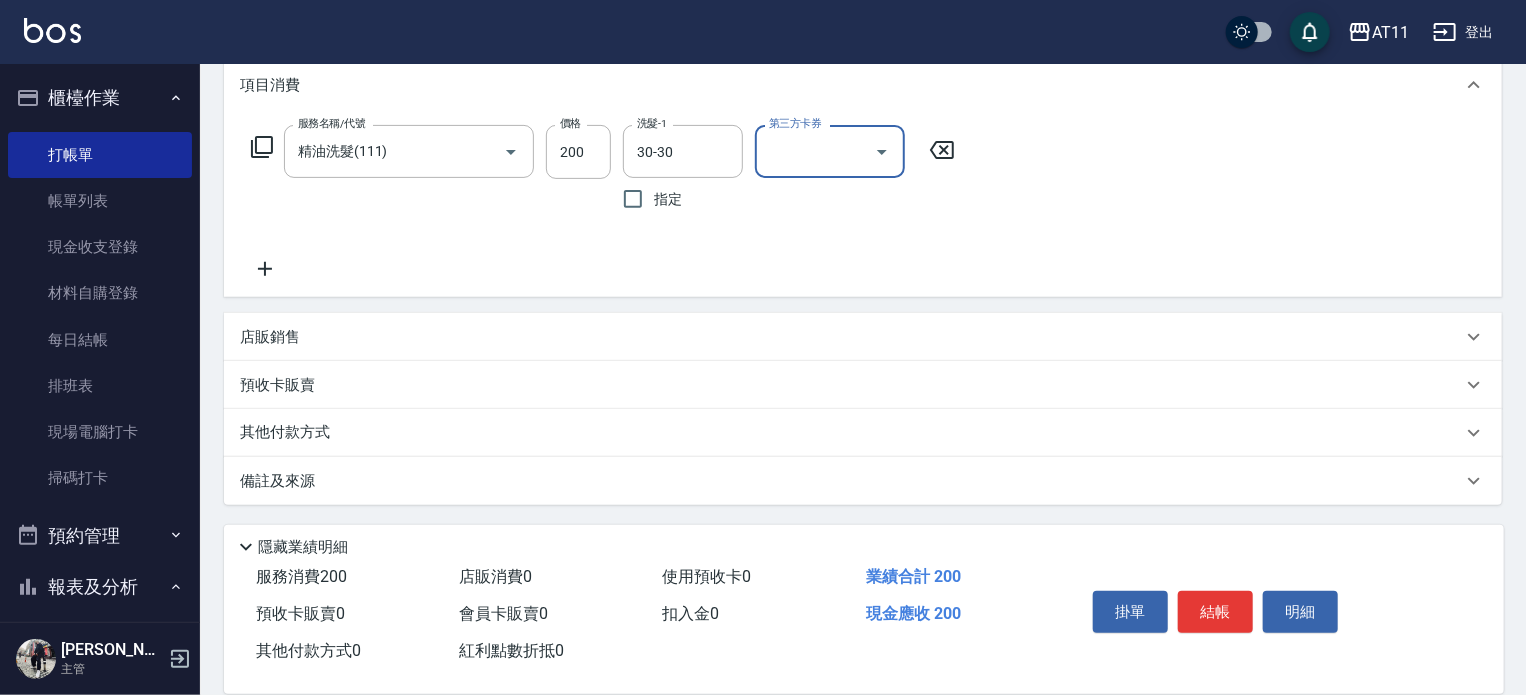 click on "其他付款方式" at bounding box center (851, 433) 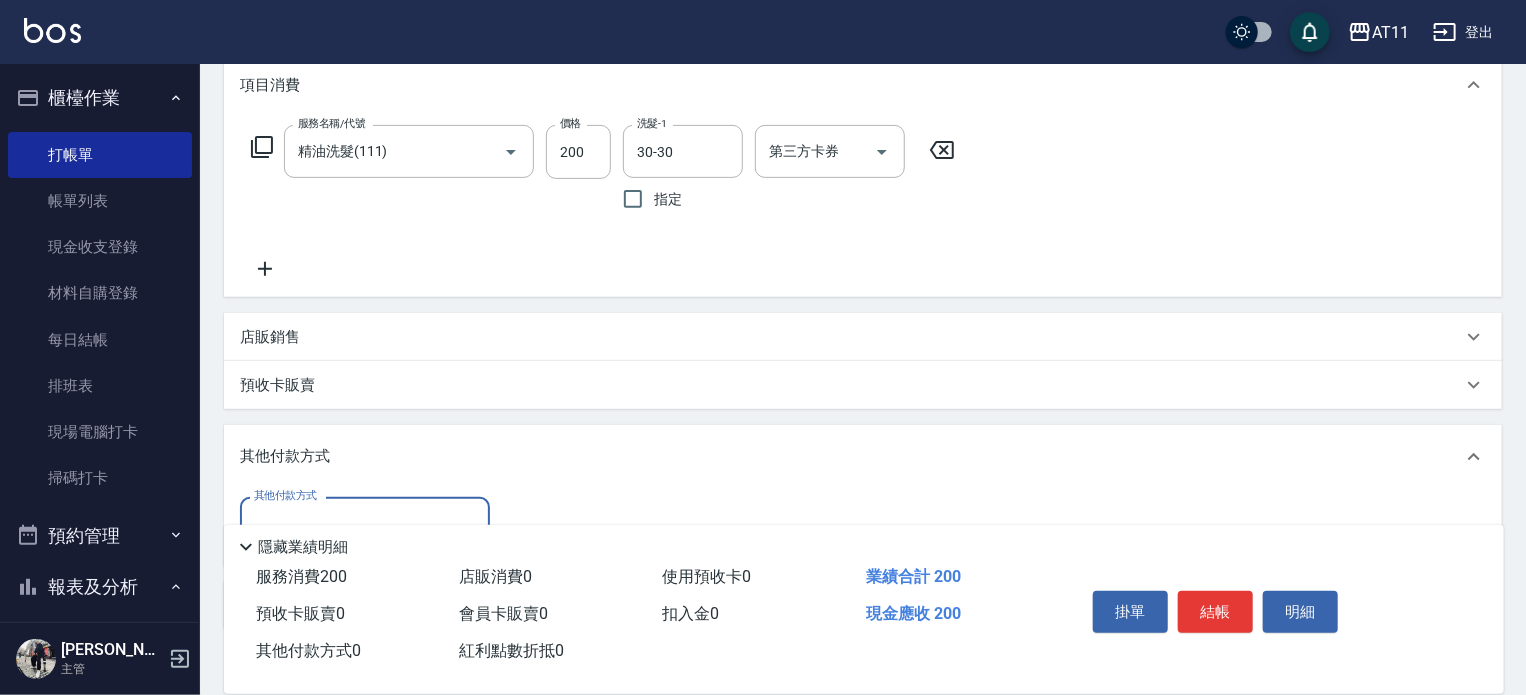 scroll, scrollTop: 0, scrollLeft: 0, axis: both 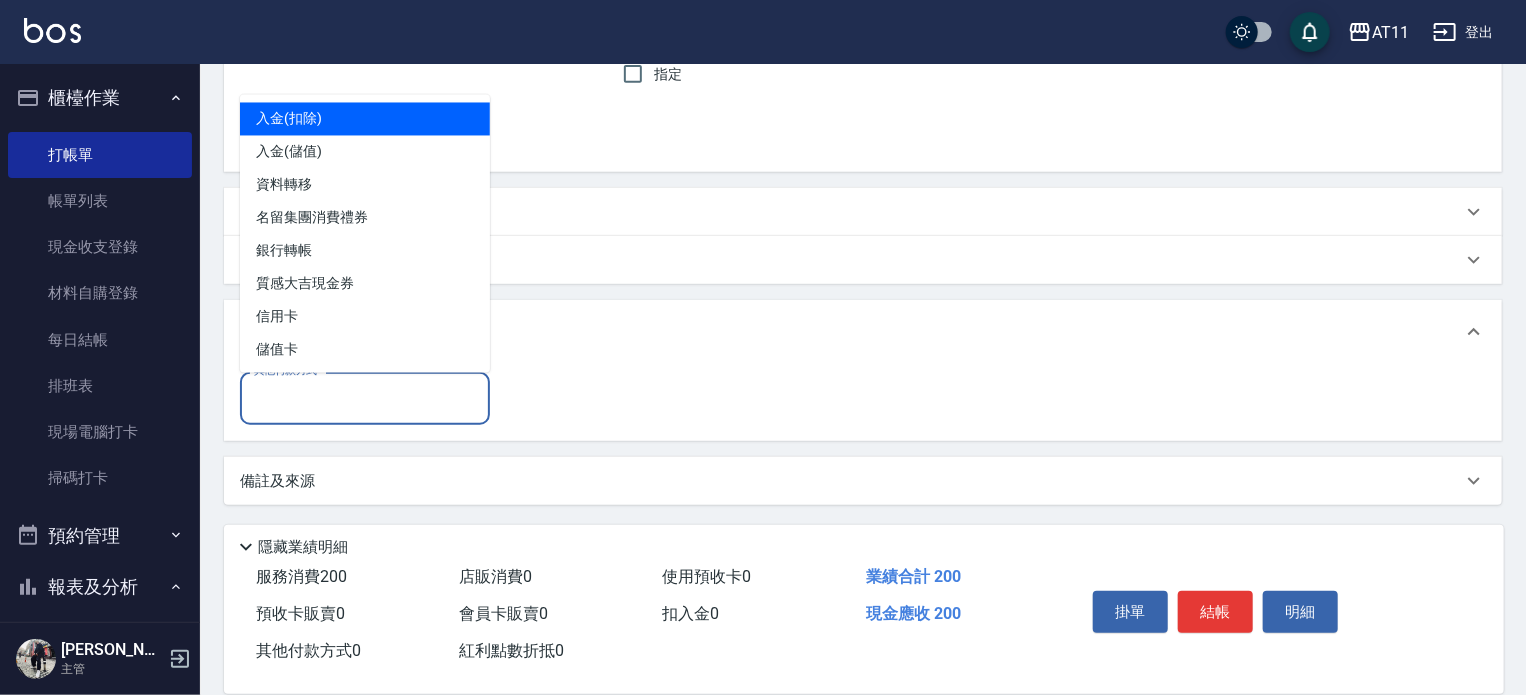 click on "其他付款方式" at bounding box center [365, 398] 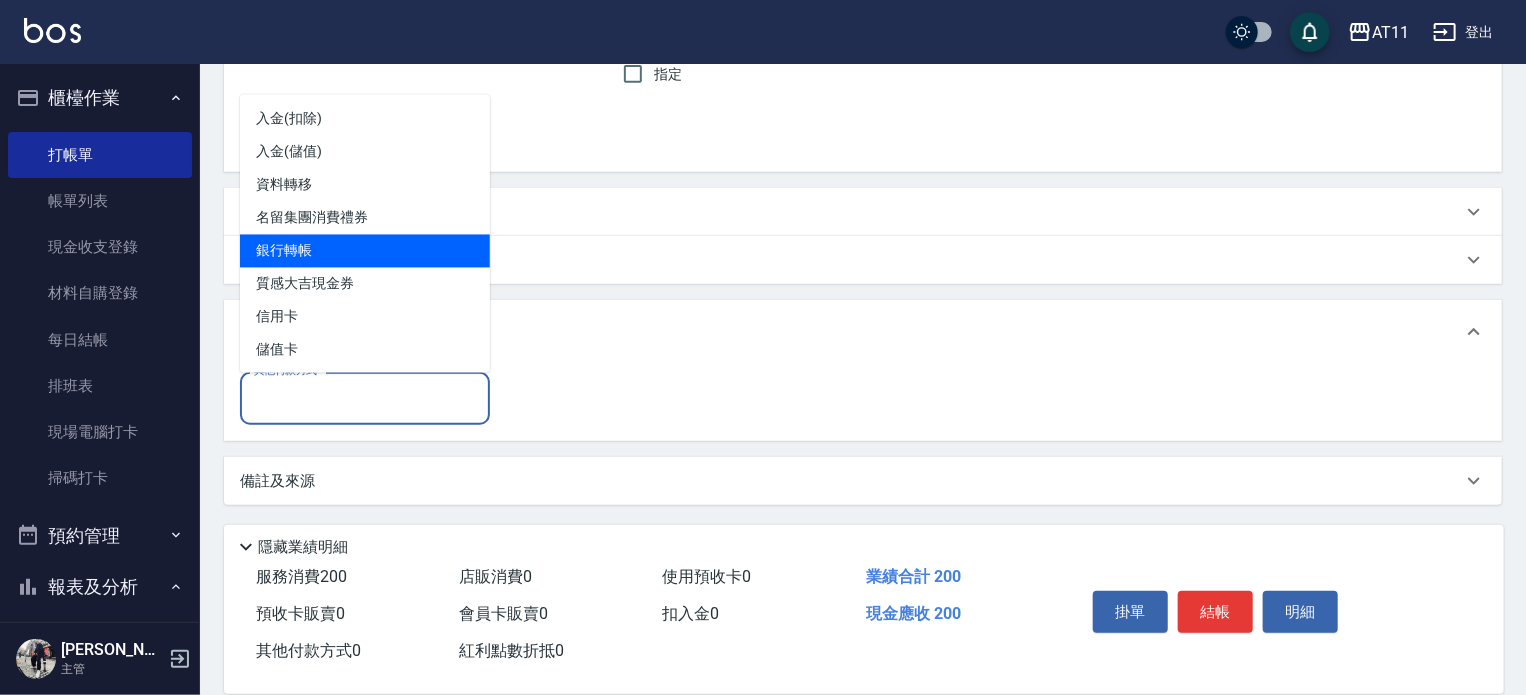 click on "銀行轉帳" at bounding box center (365, 251) 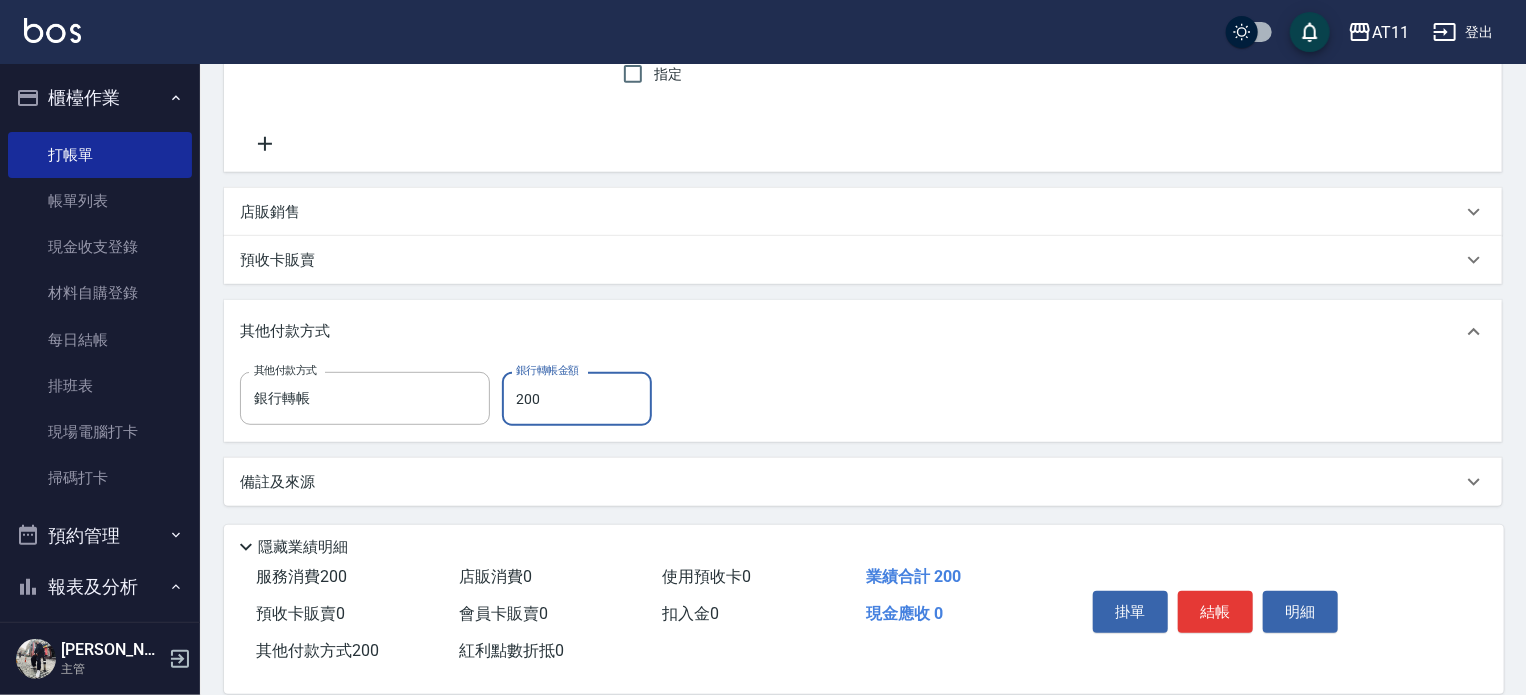 type on "200" 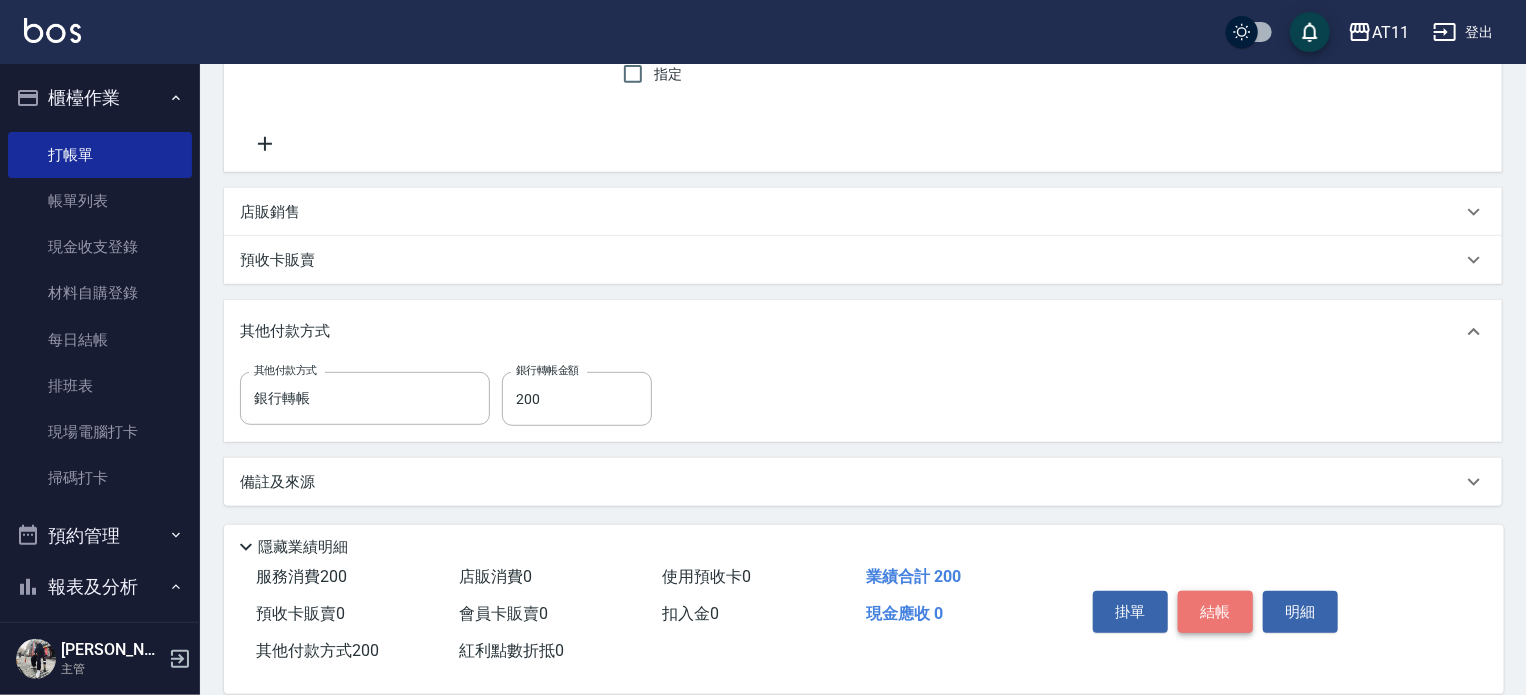 click on "結帳" at bounding box center [1215, 612] 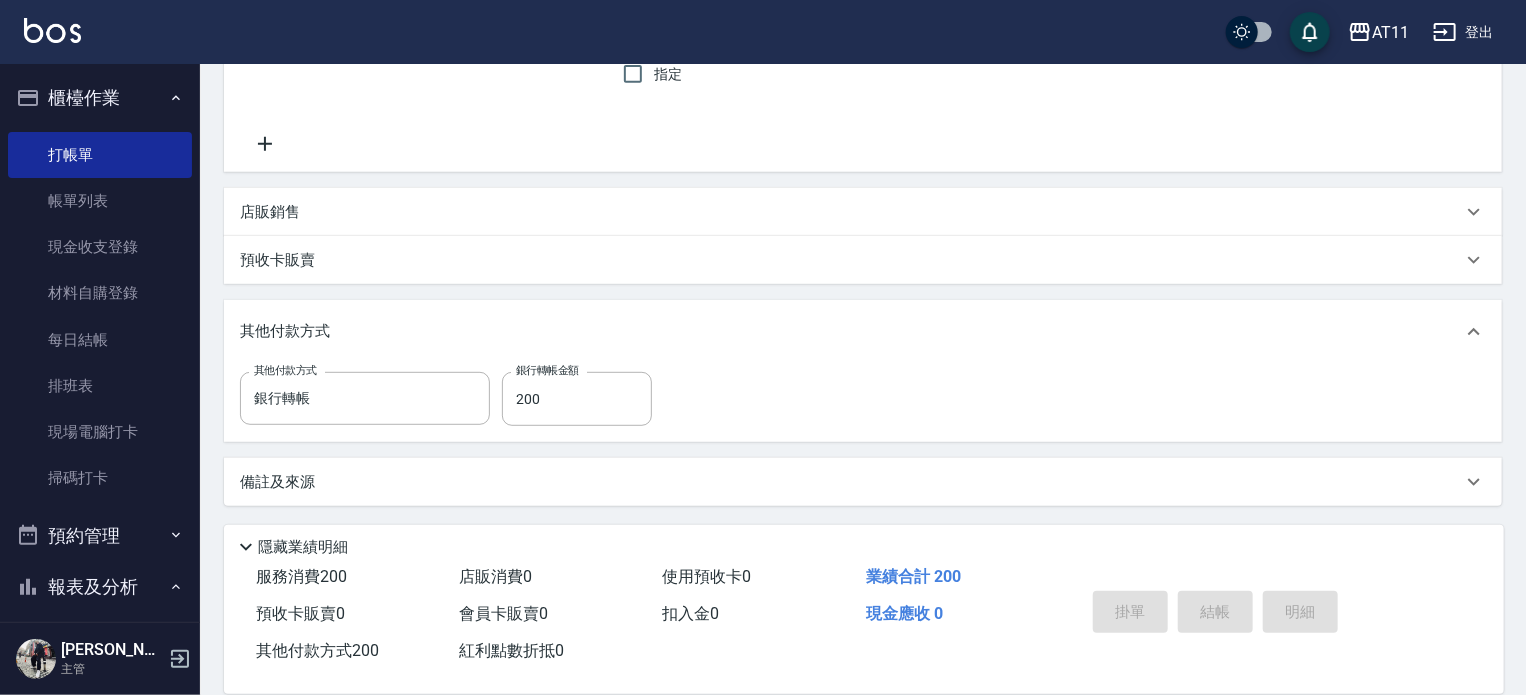 type 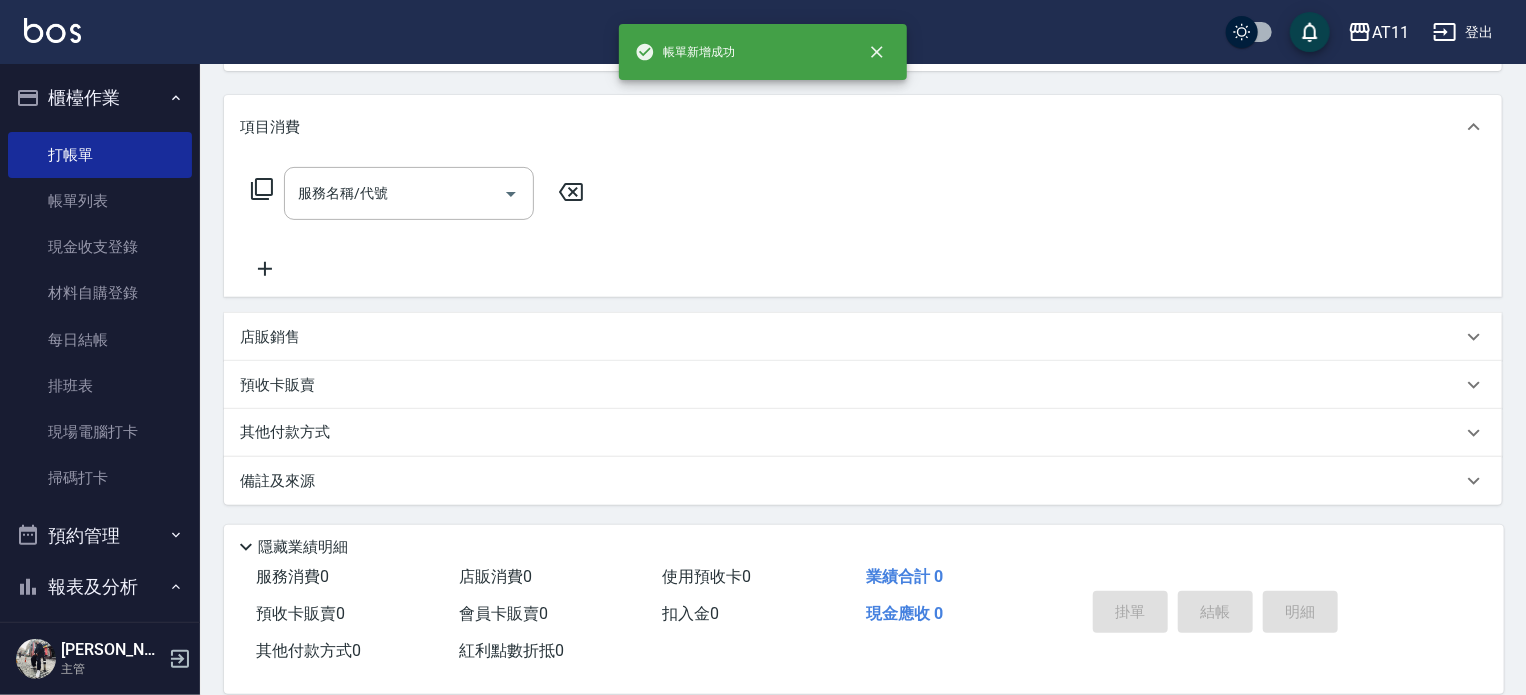 scroll, scrollTop: 0, scrollLeft: 0, axis: both 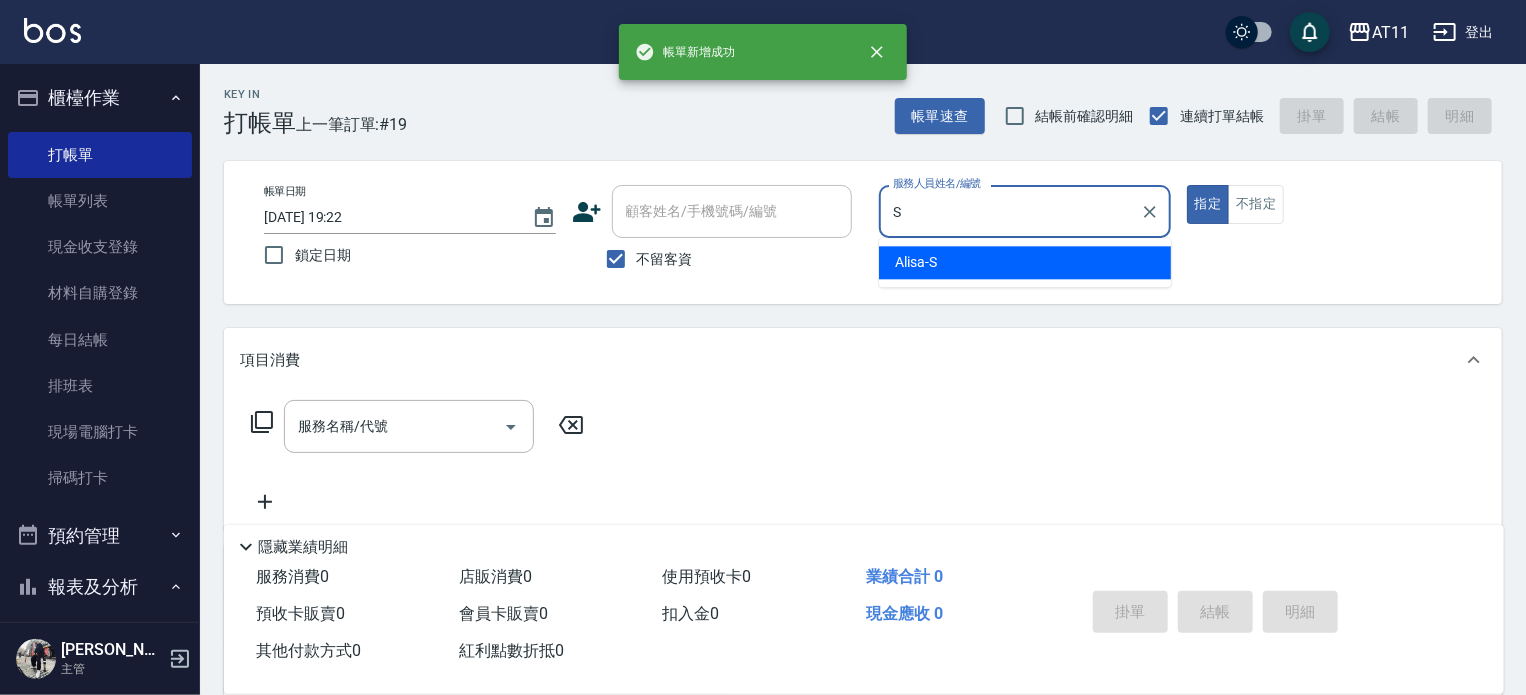 type on "Alisa-S" 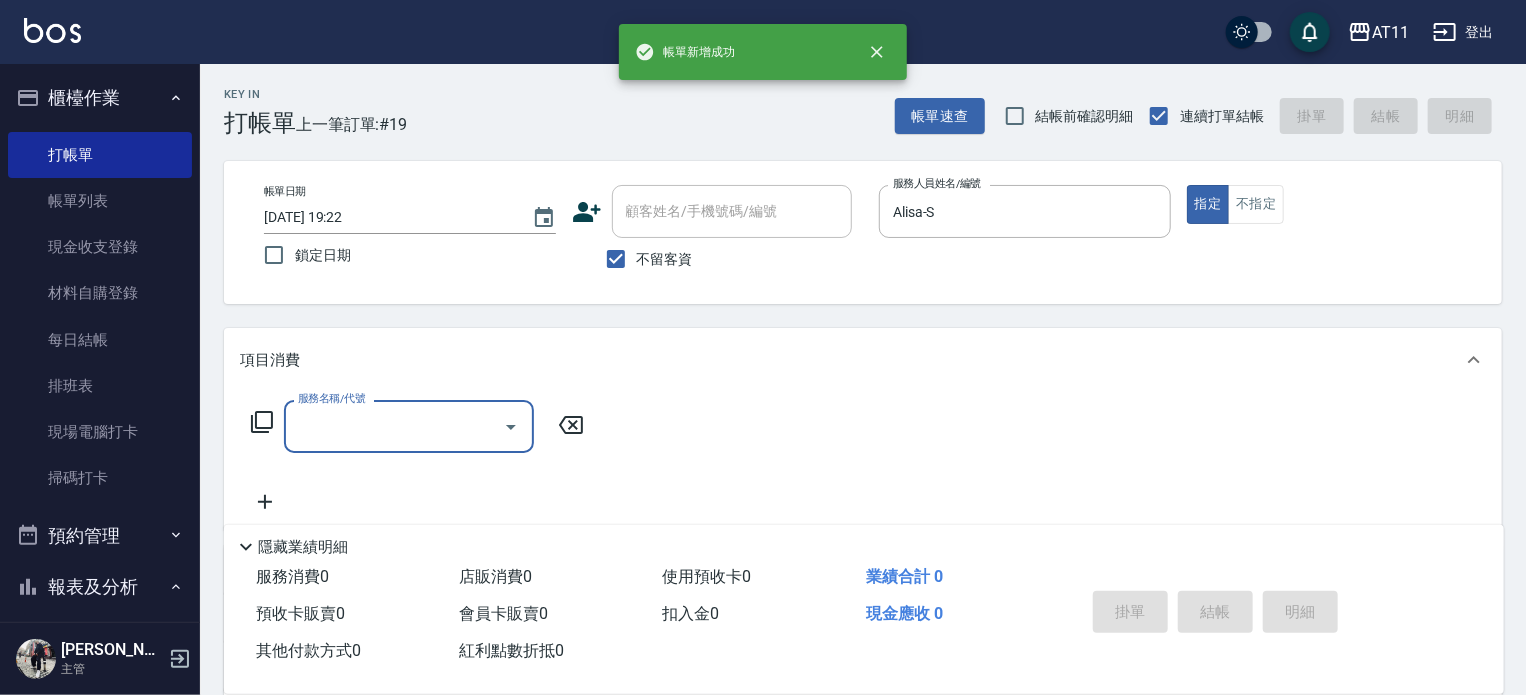 type on "1" 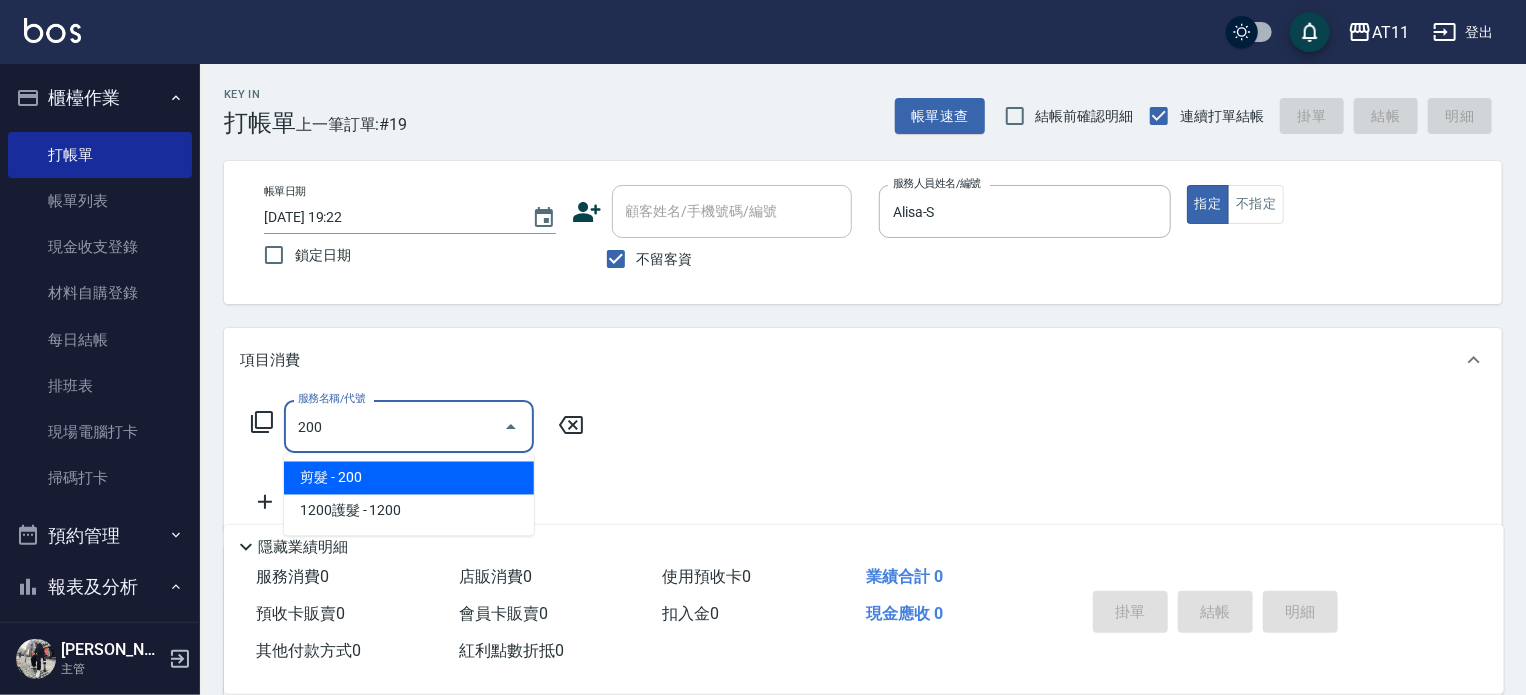 type on "剪髮(200)" 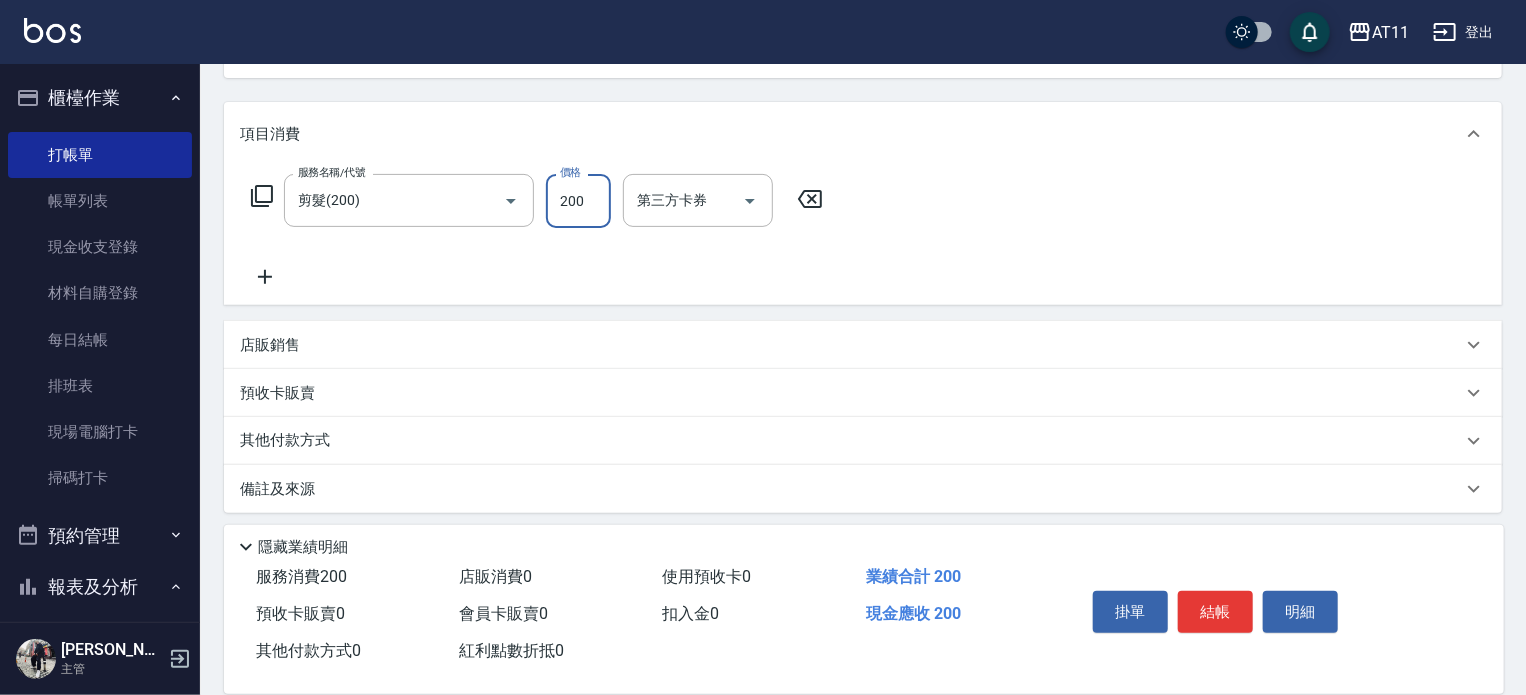 scroll, scrollTop: 234, scrollLeft: 0, axis: vertical 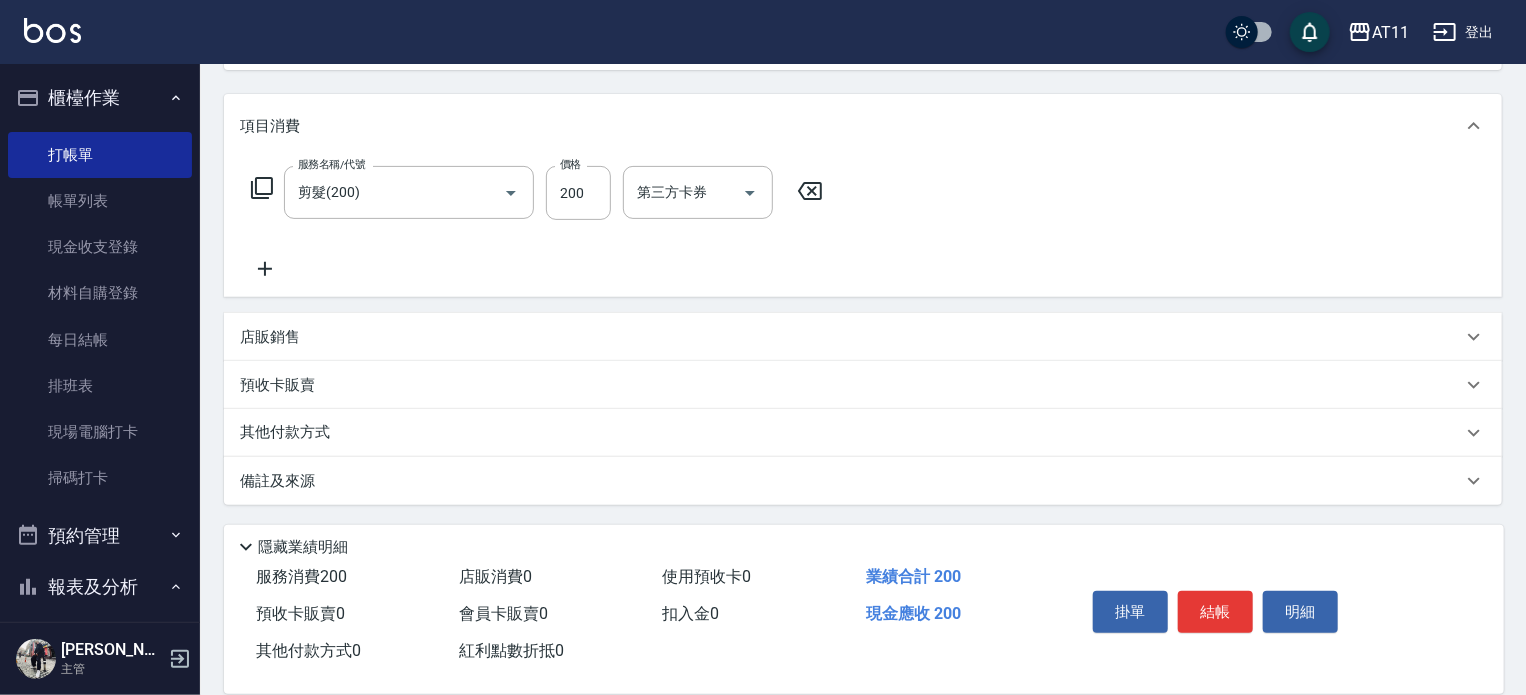 click on "店販銷售" at bounding box center [851, 337] 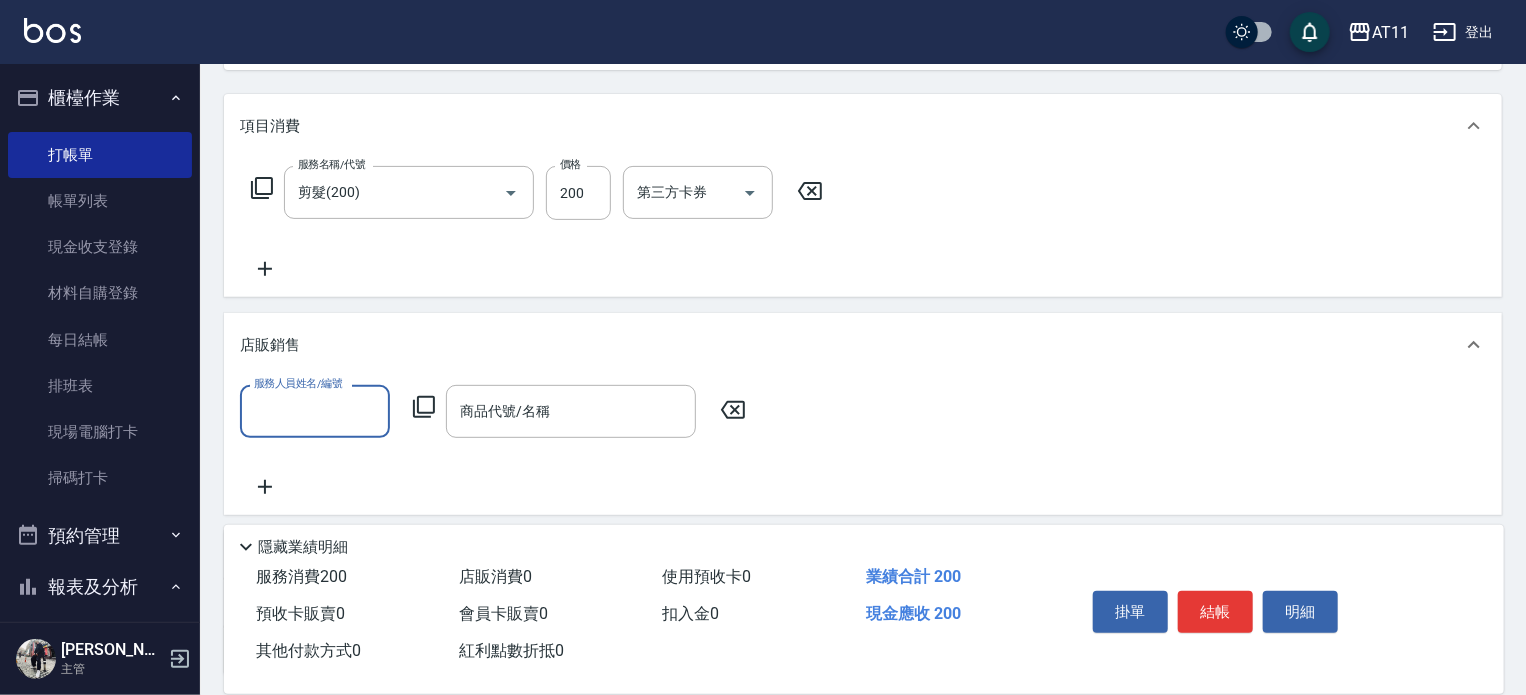scroll, scrollTop: 0, scrollLeft: 0, axis: both 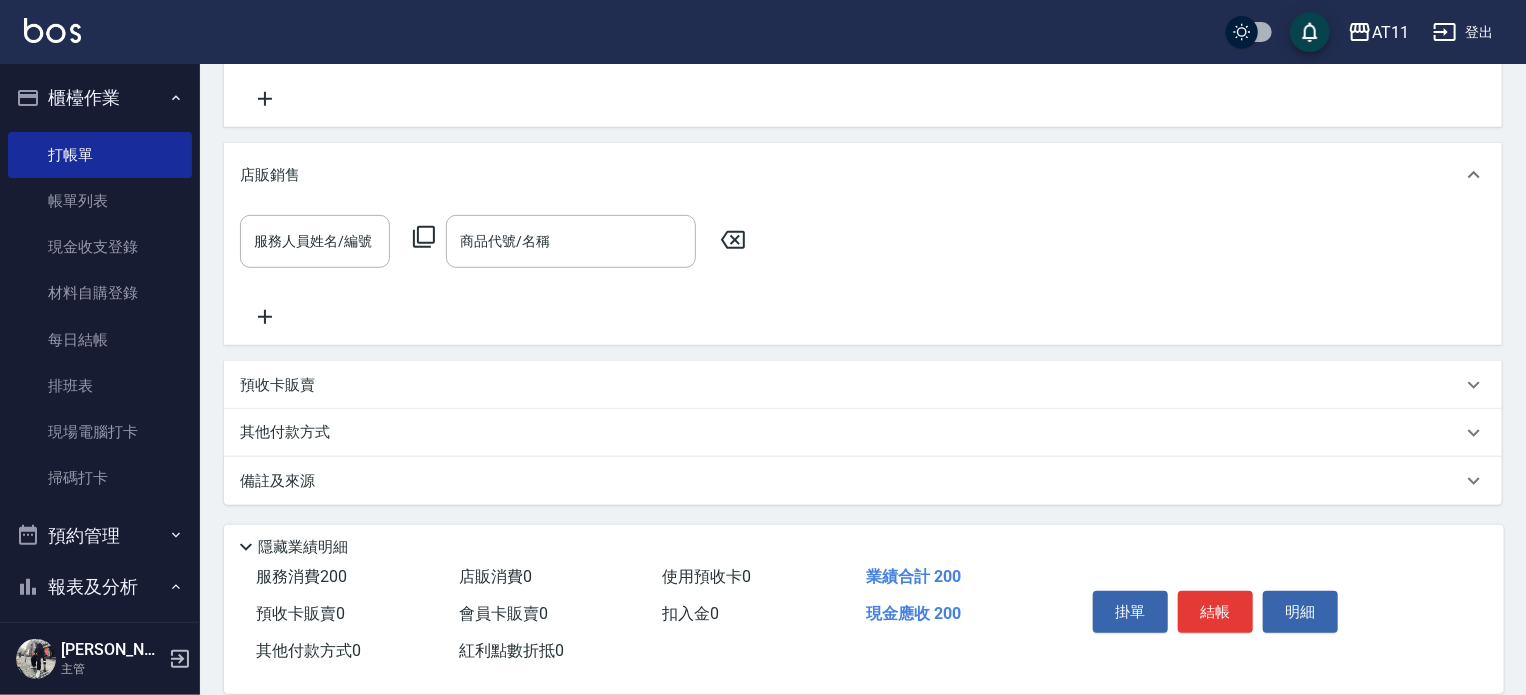 click on "店販銷售" at bounding box center [851, 175] 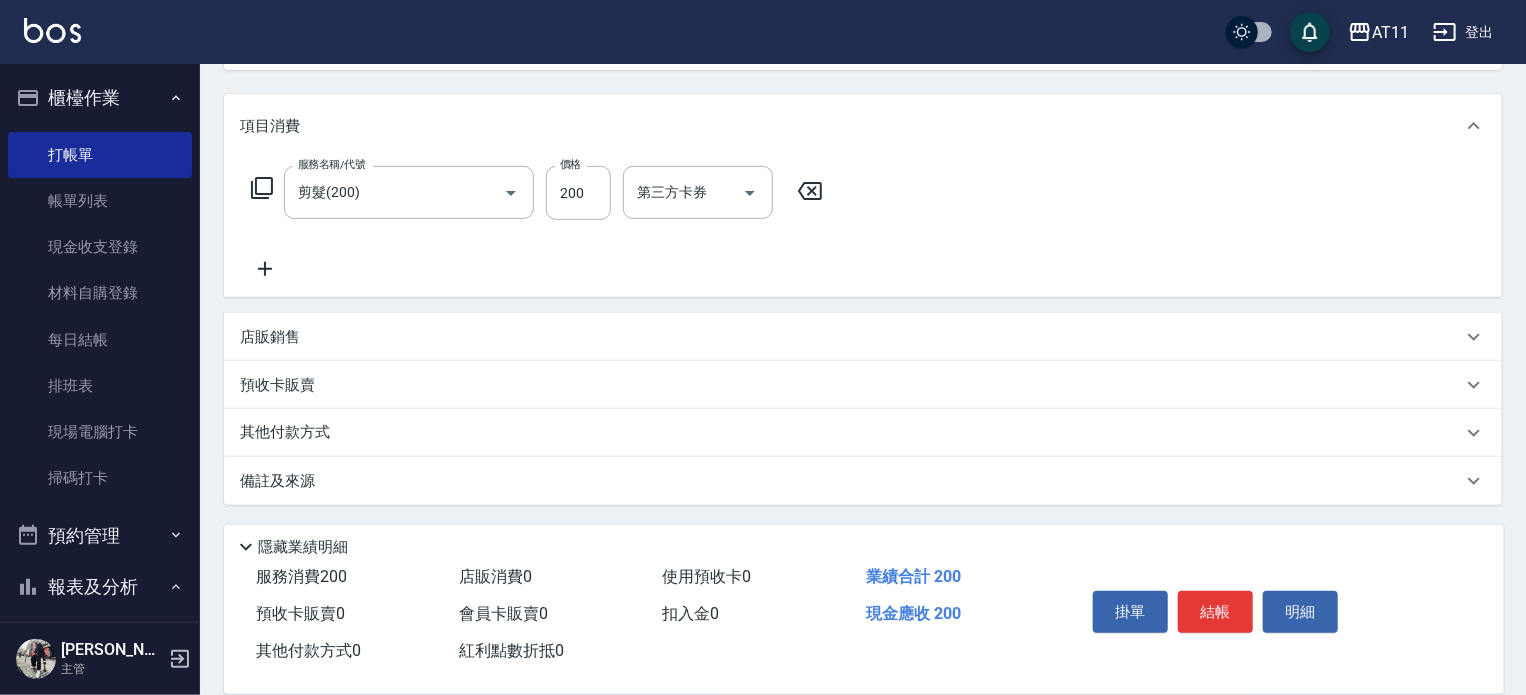 scroll, scrollTop: 234, scrollLeft: 0, axis: vertical 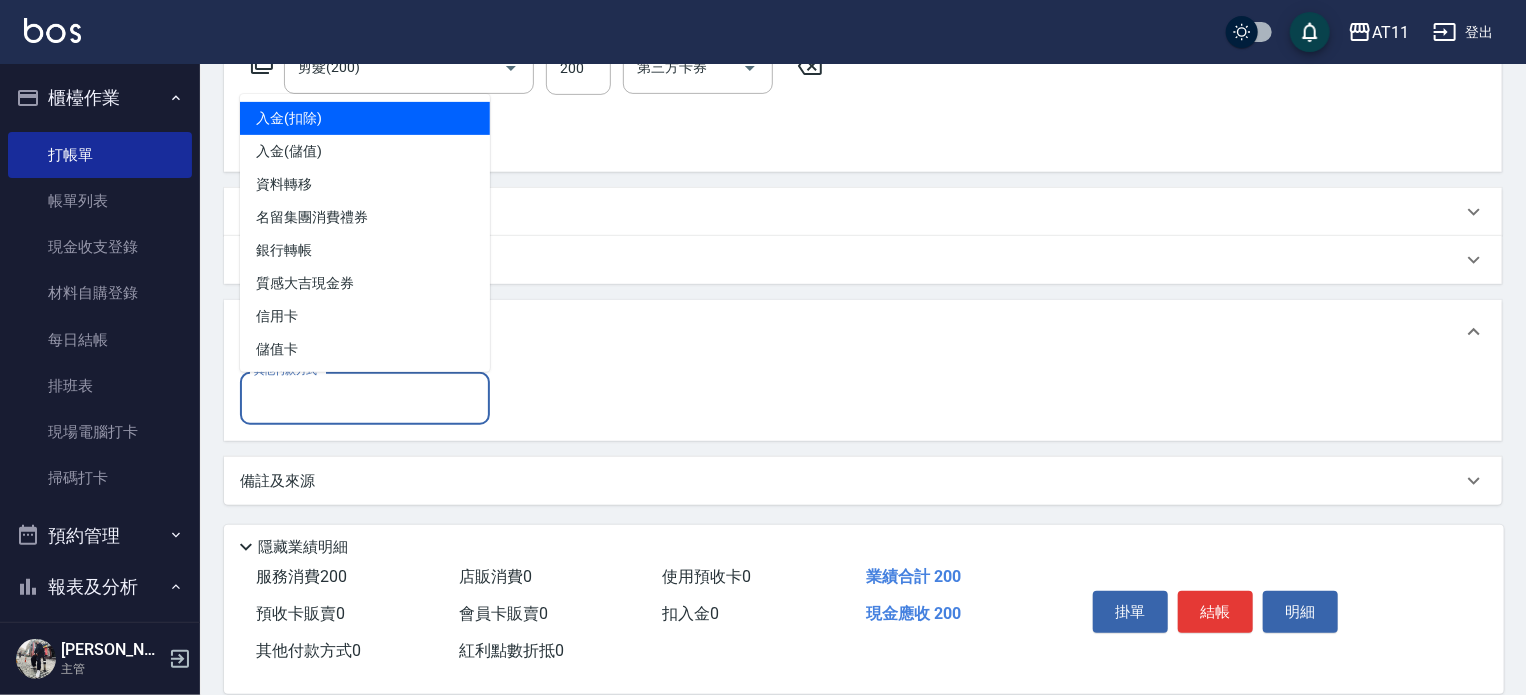 click on "其他付款方式" at bounding box center [365, 398] 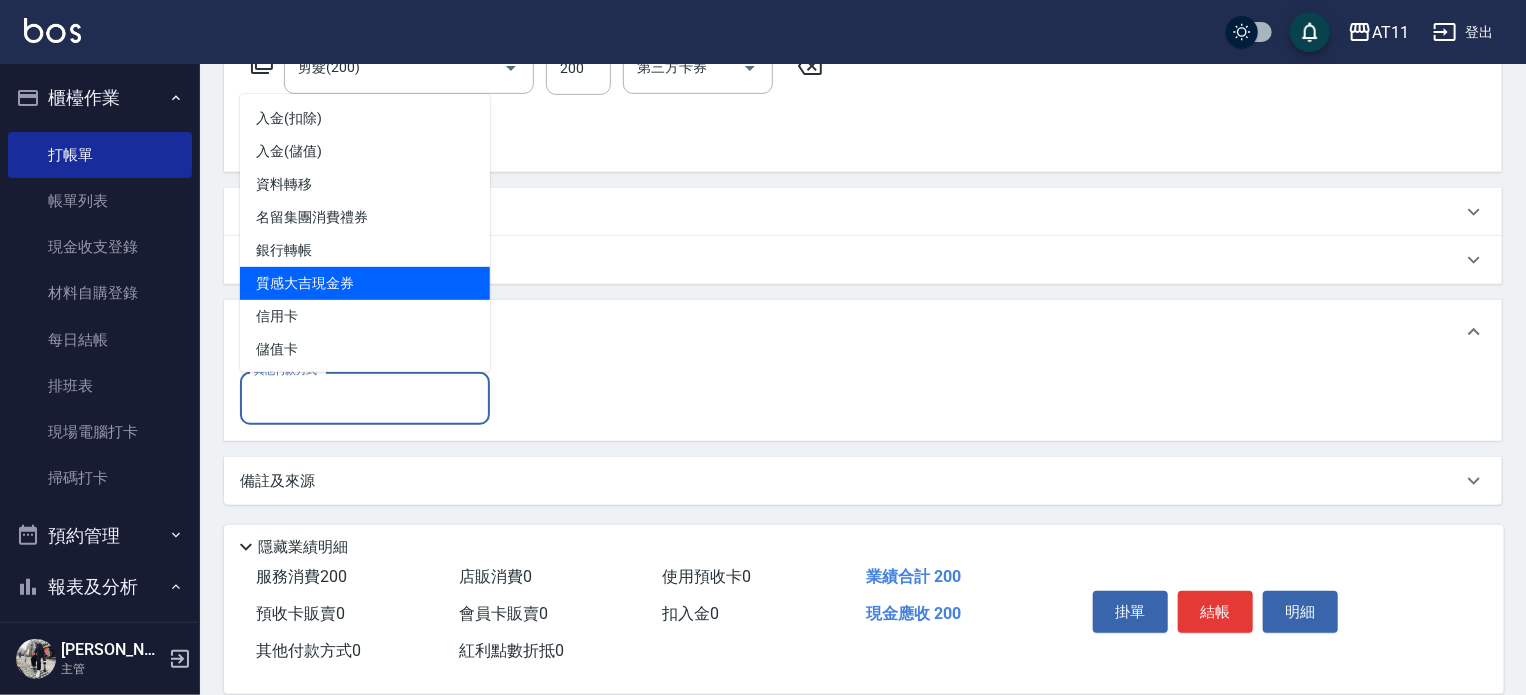 click on "質感大吉現金券" at bounding box center (365, 283) 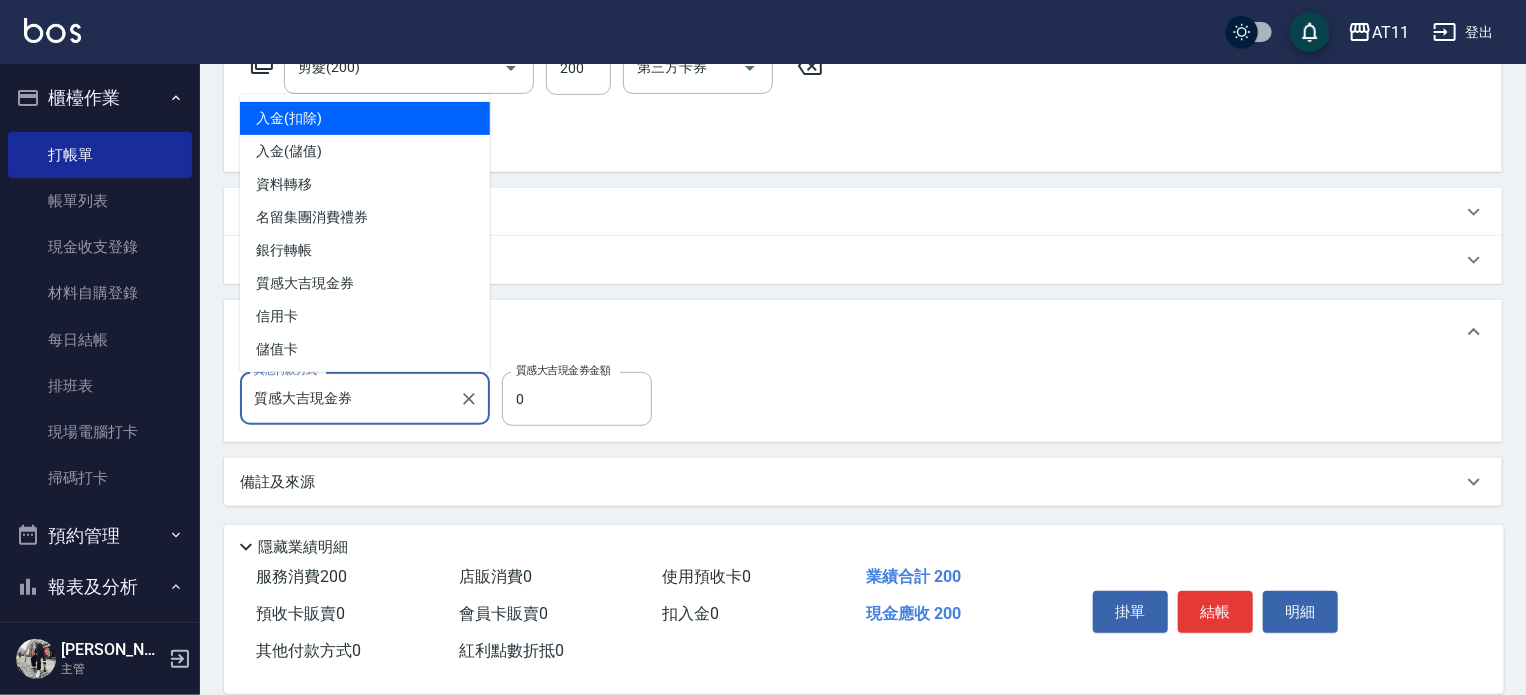 click on "質感大吉現金券" at bounding box center (350, 398) 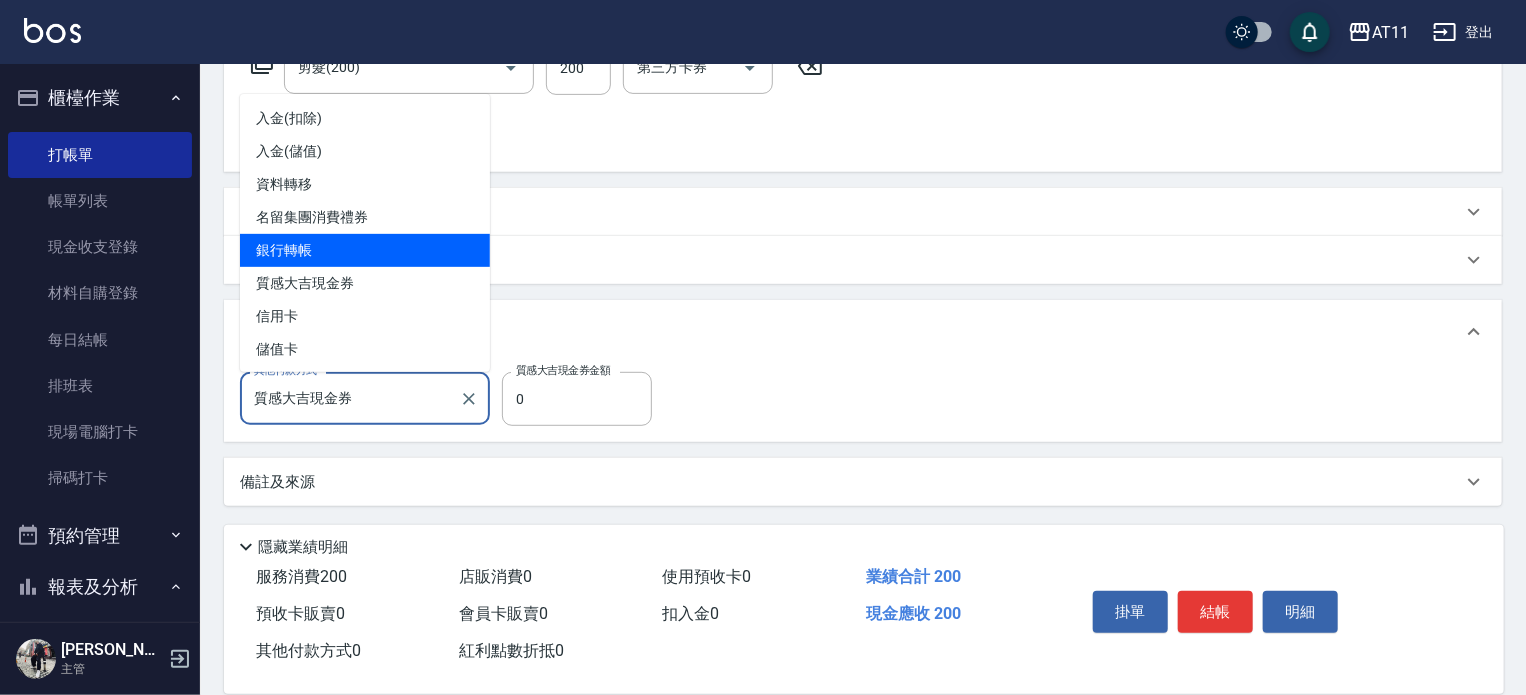 click on "銀行轉帳" at bounding box center (365, 250) 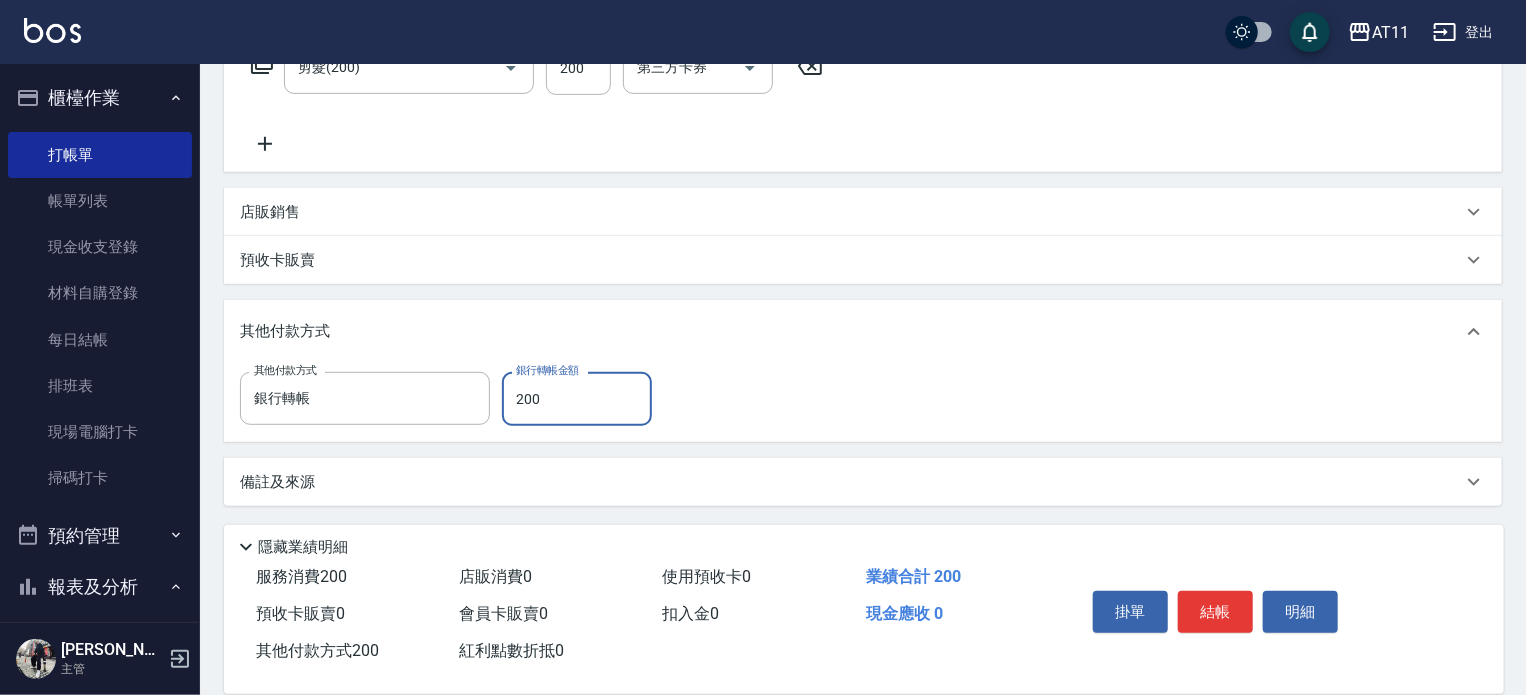 type on "200" 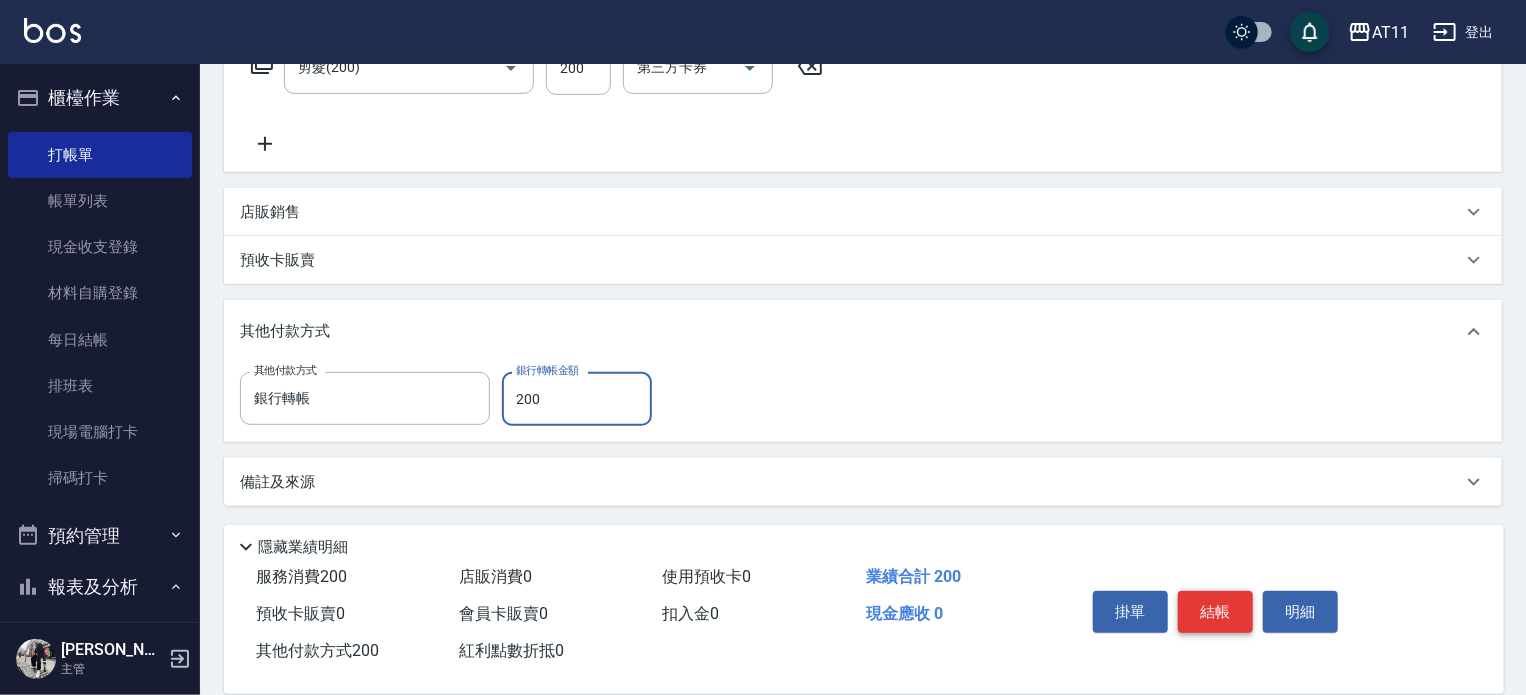 click on "結帳" at bounding box center [1215, 612] 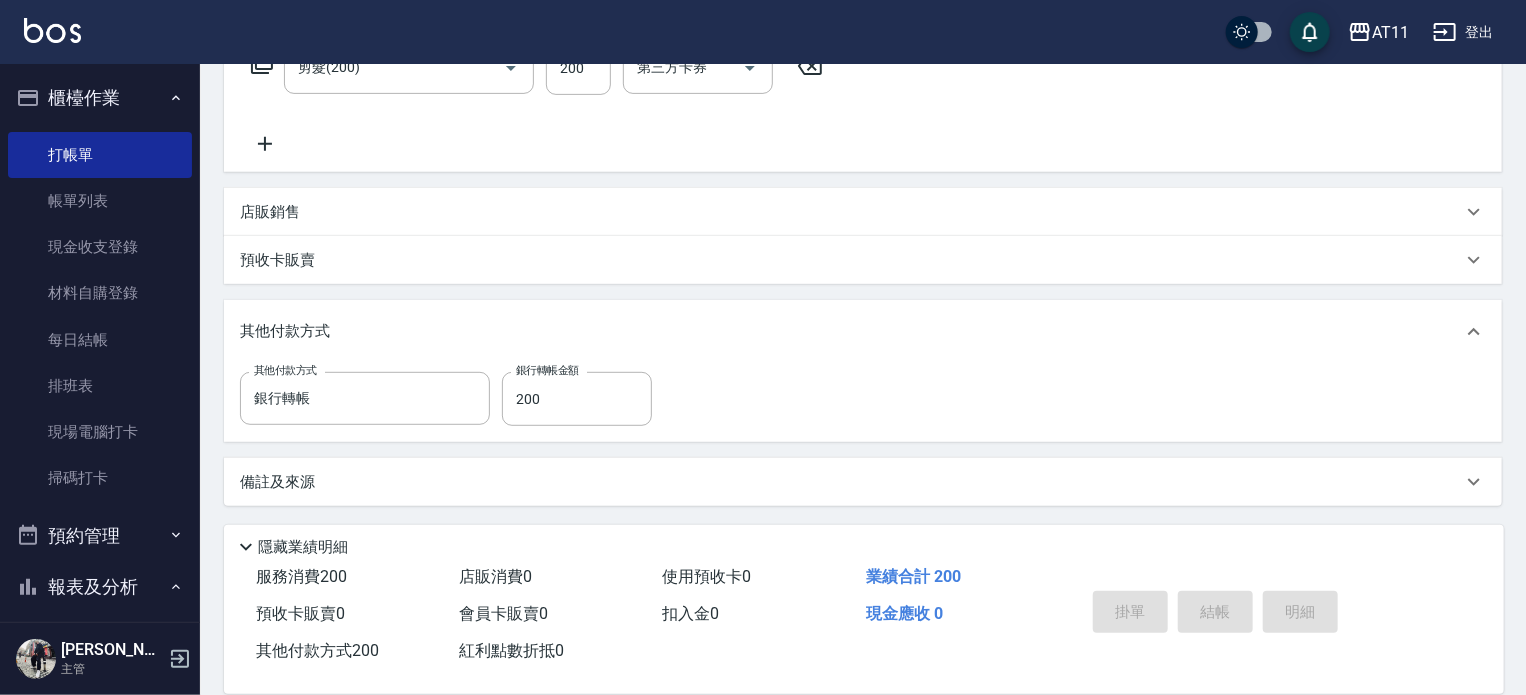 type 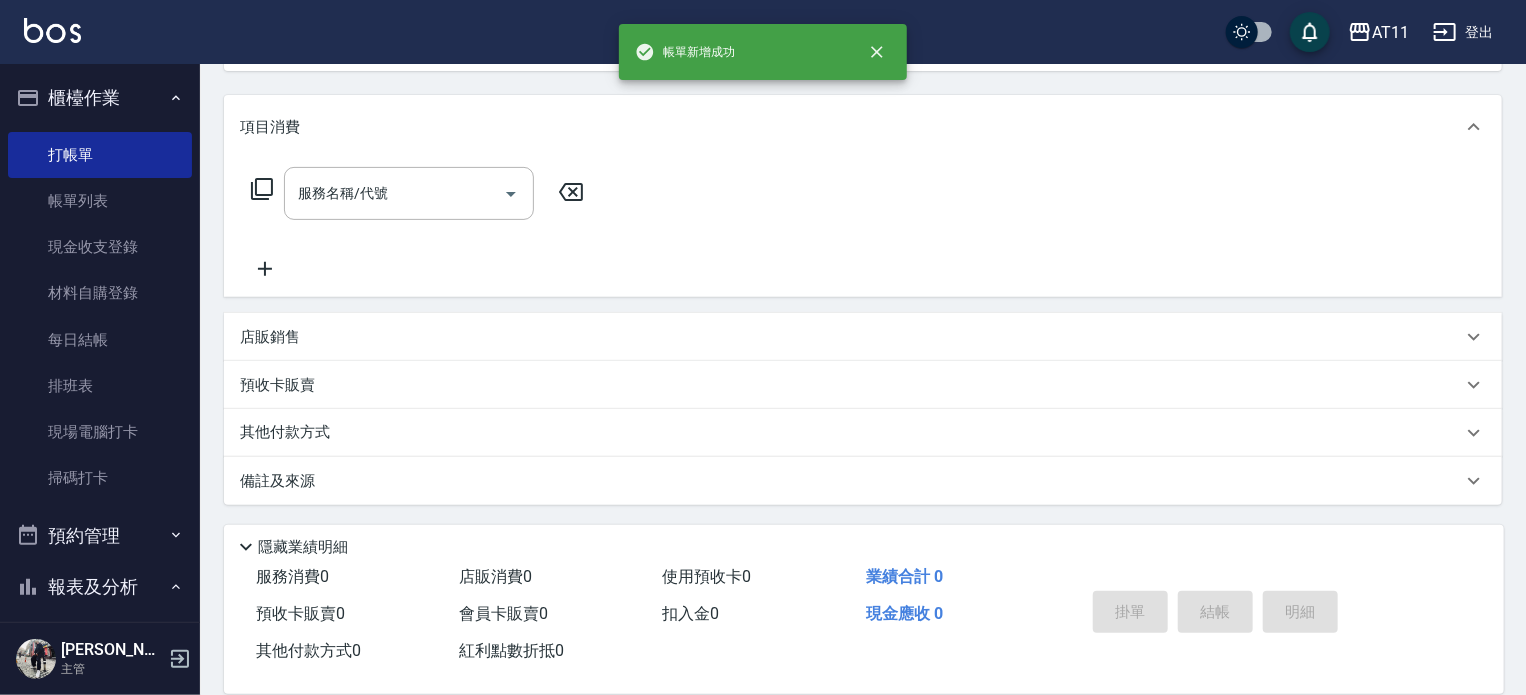 scroll, scrollTop: 0, scrollLeft: 0, axis: both 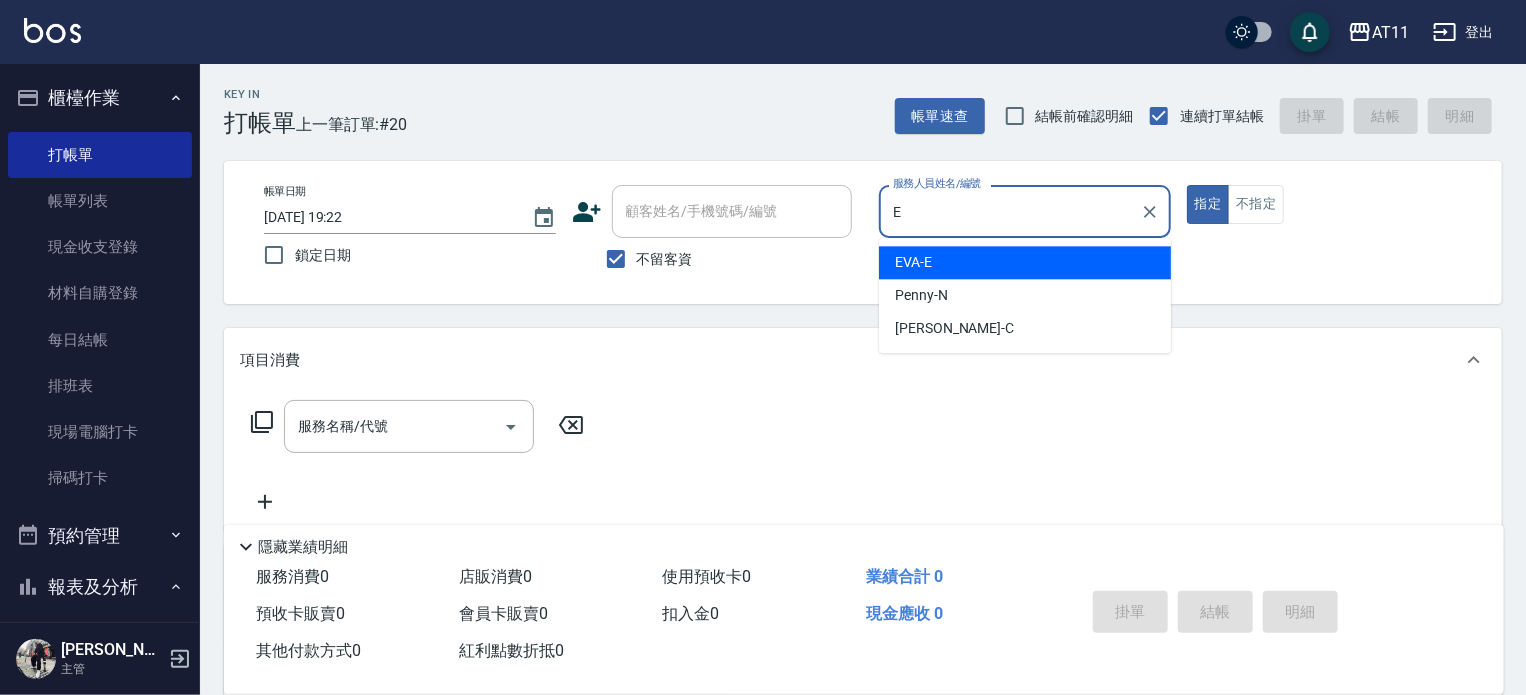 type on "[PERSON_NAME]-E" 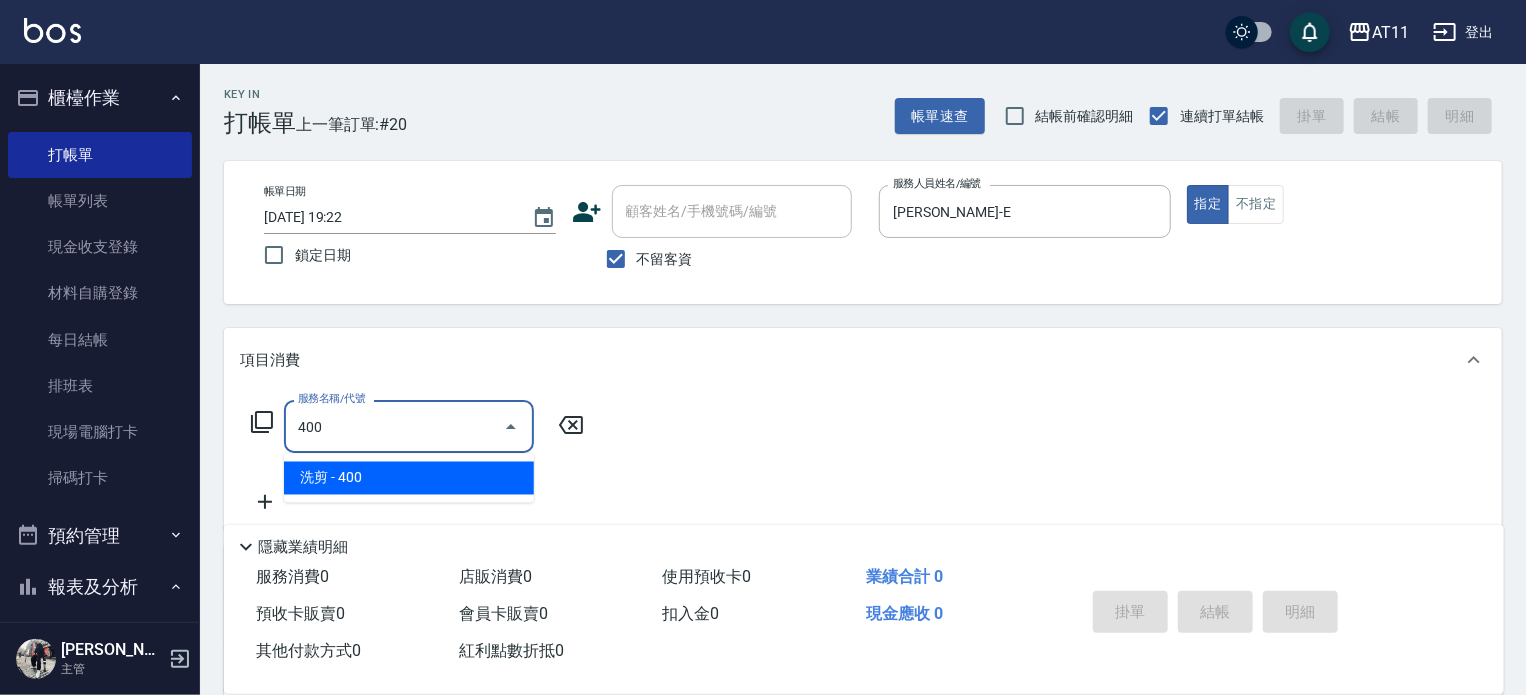 type on "洗剪(400)" 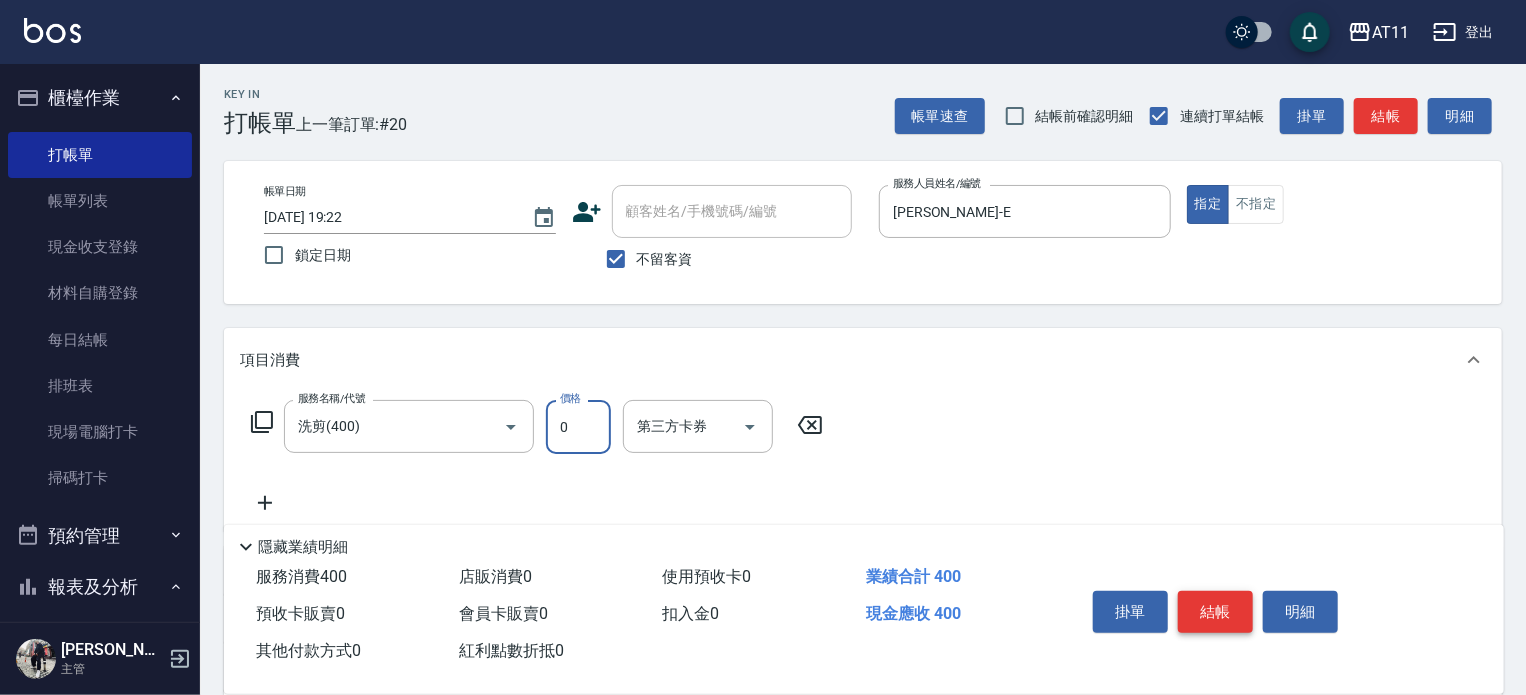 type on "0" 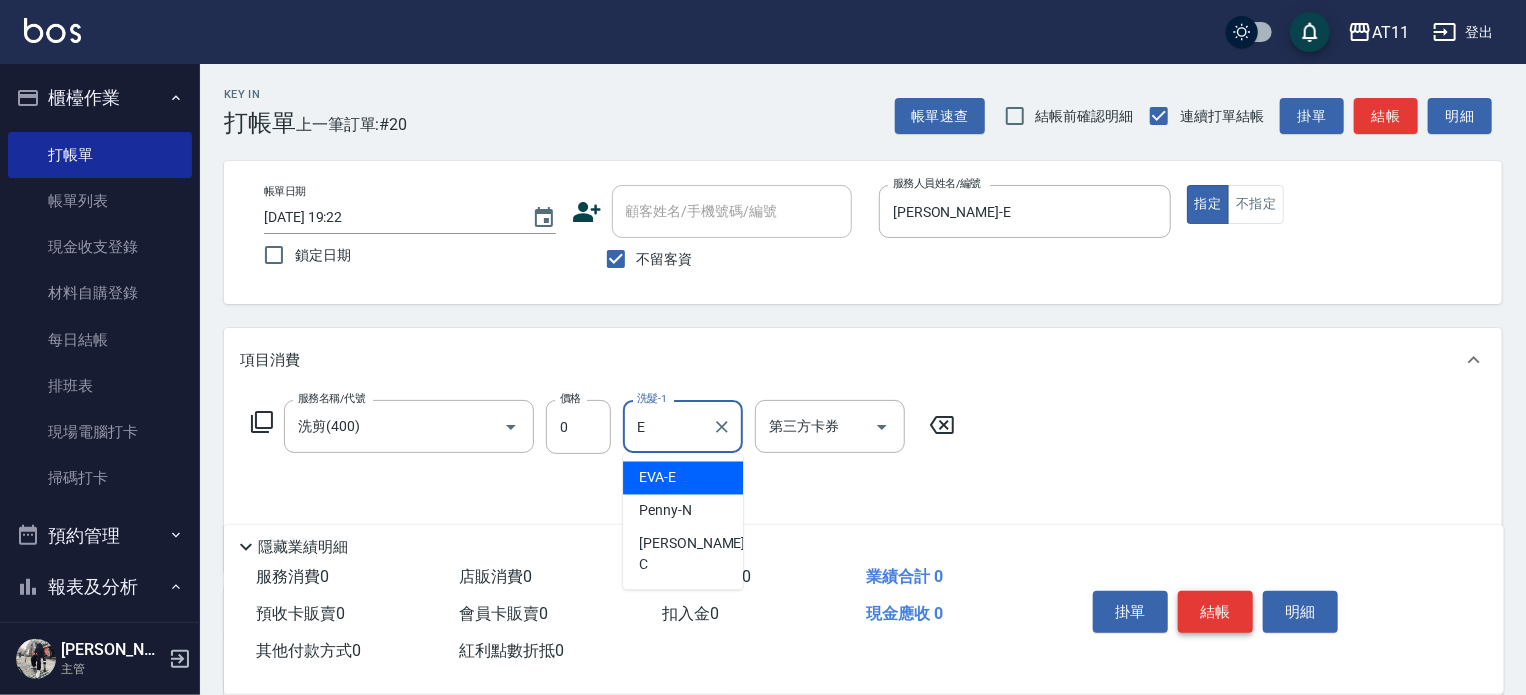 type on "[PERSON_NAME]-E" 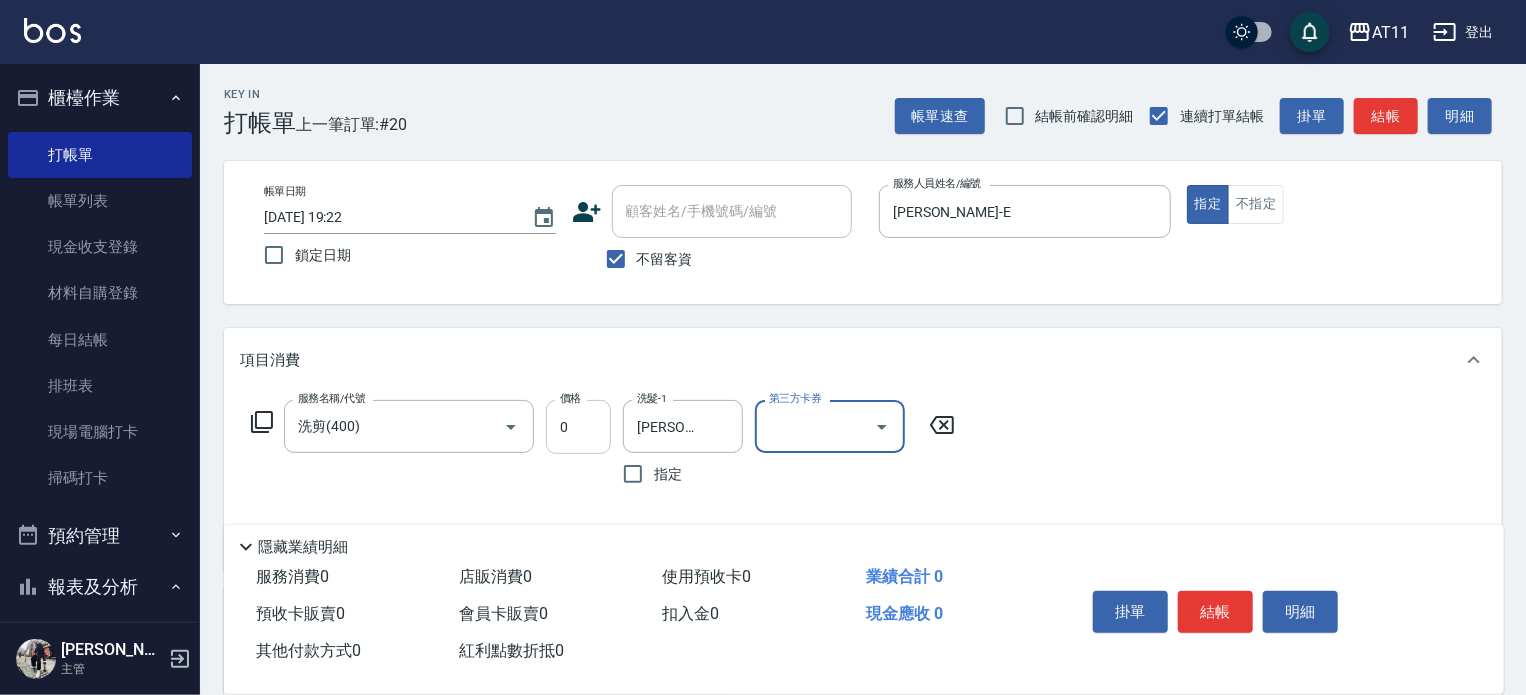 click on "0" at bounding box center (578, 427) 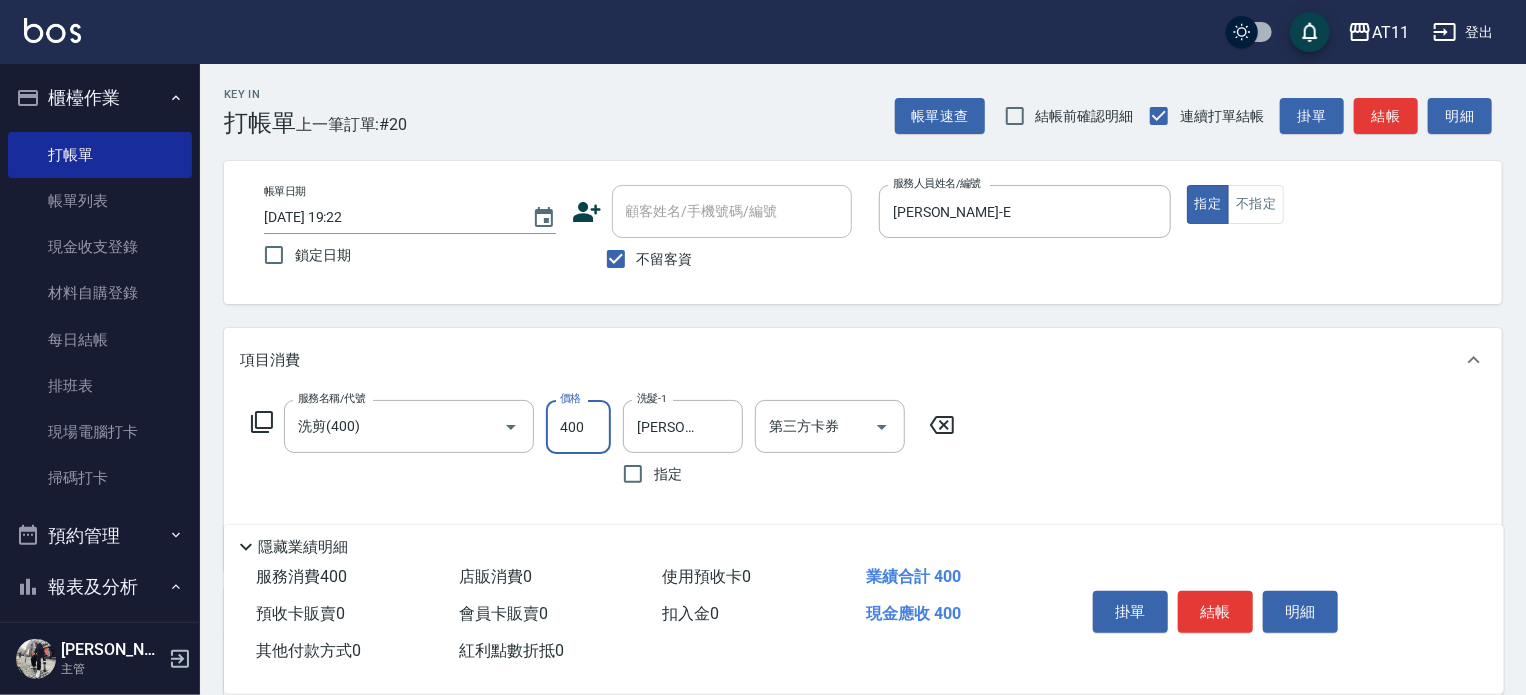 type on "400" 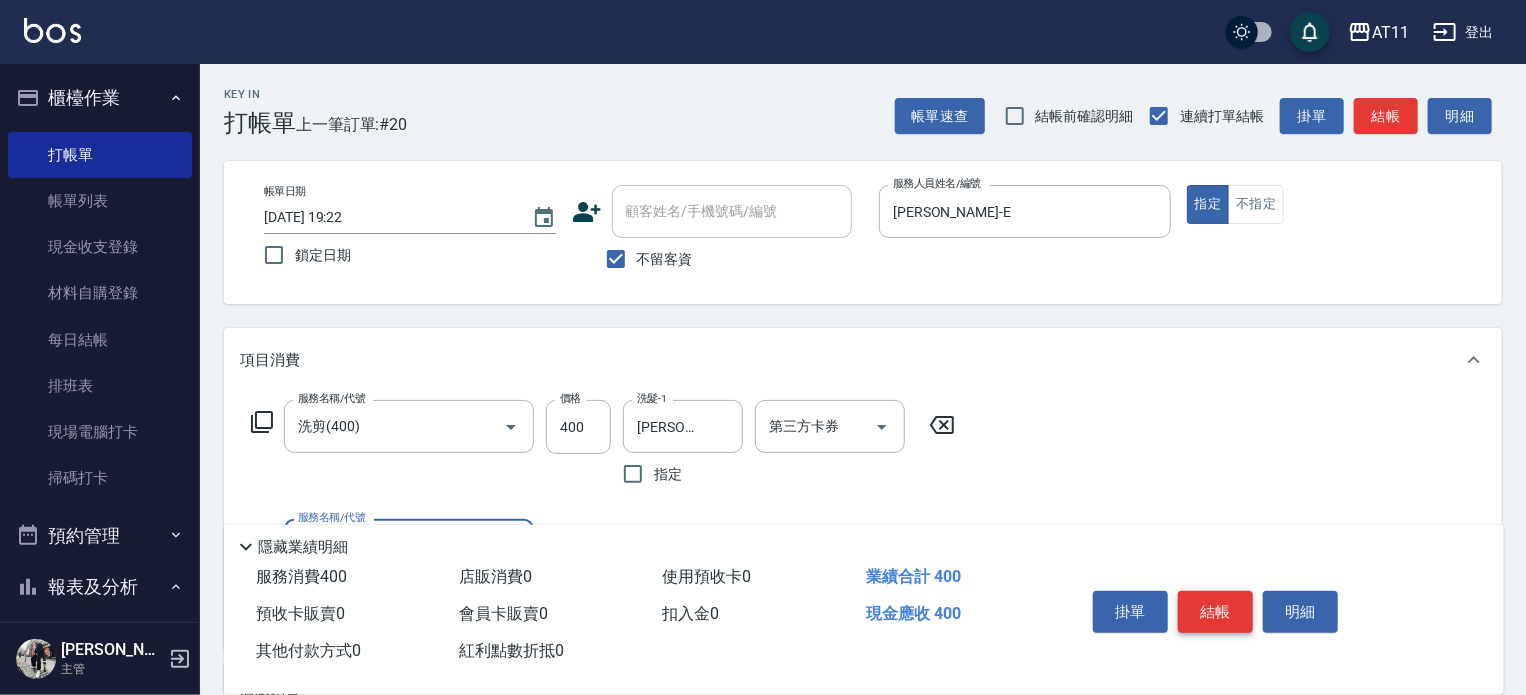 click on "結帳" at bounding box center (1215, 612) 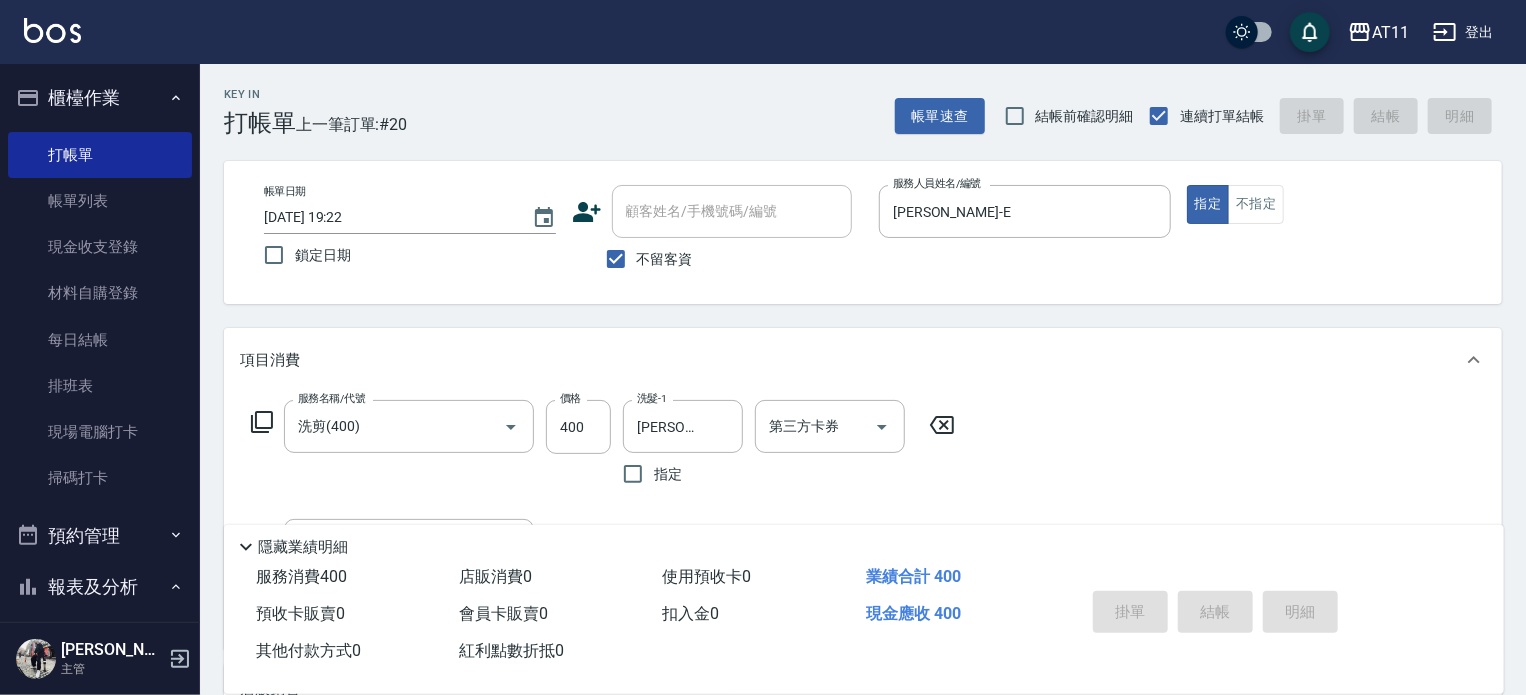 type on "[DATE] 19:23" 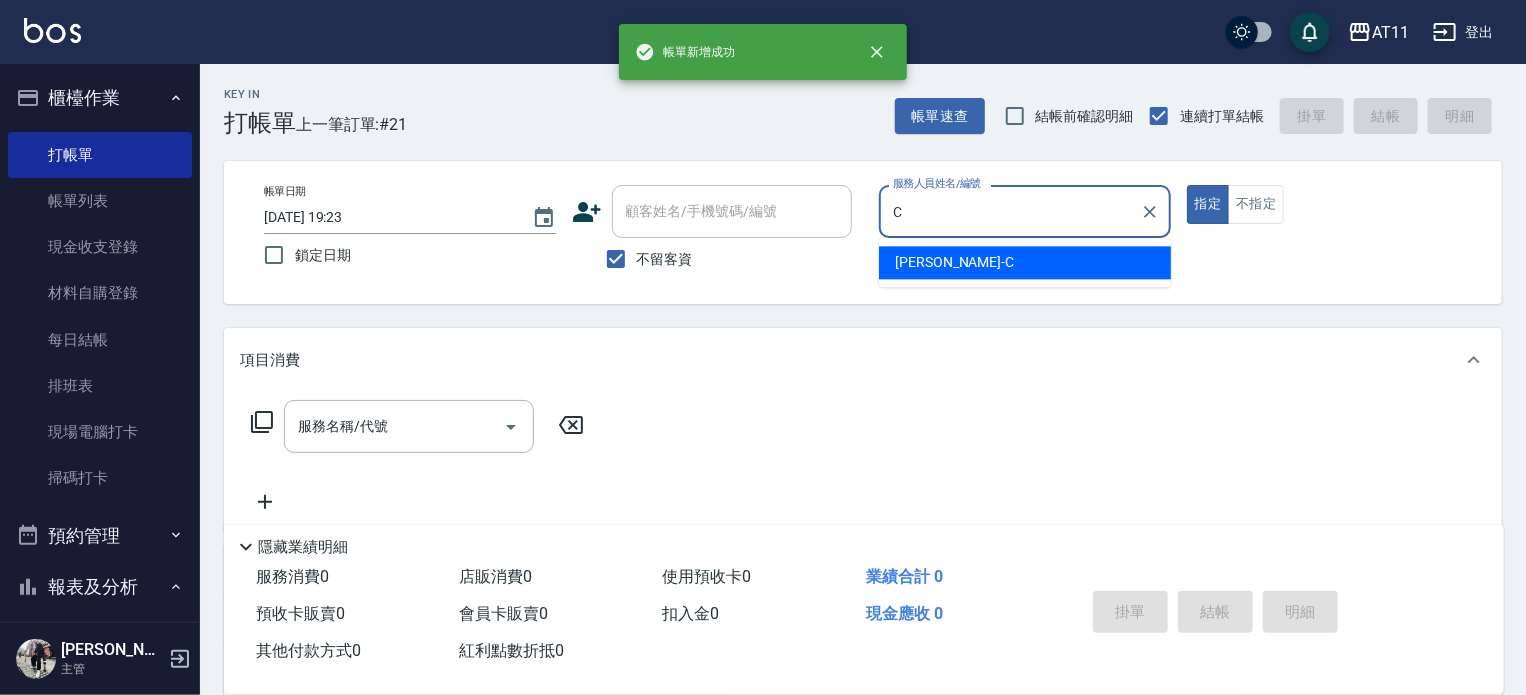 type on "[PERSON_NAME]" 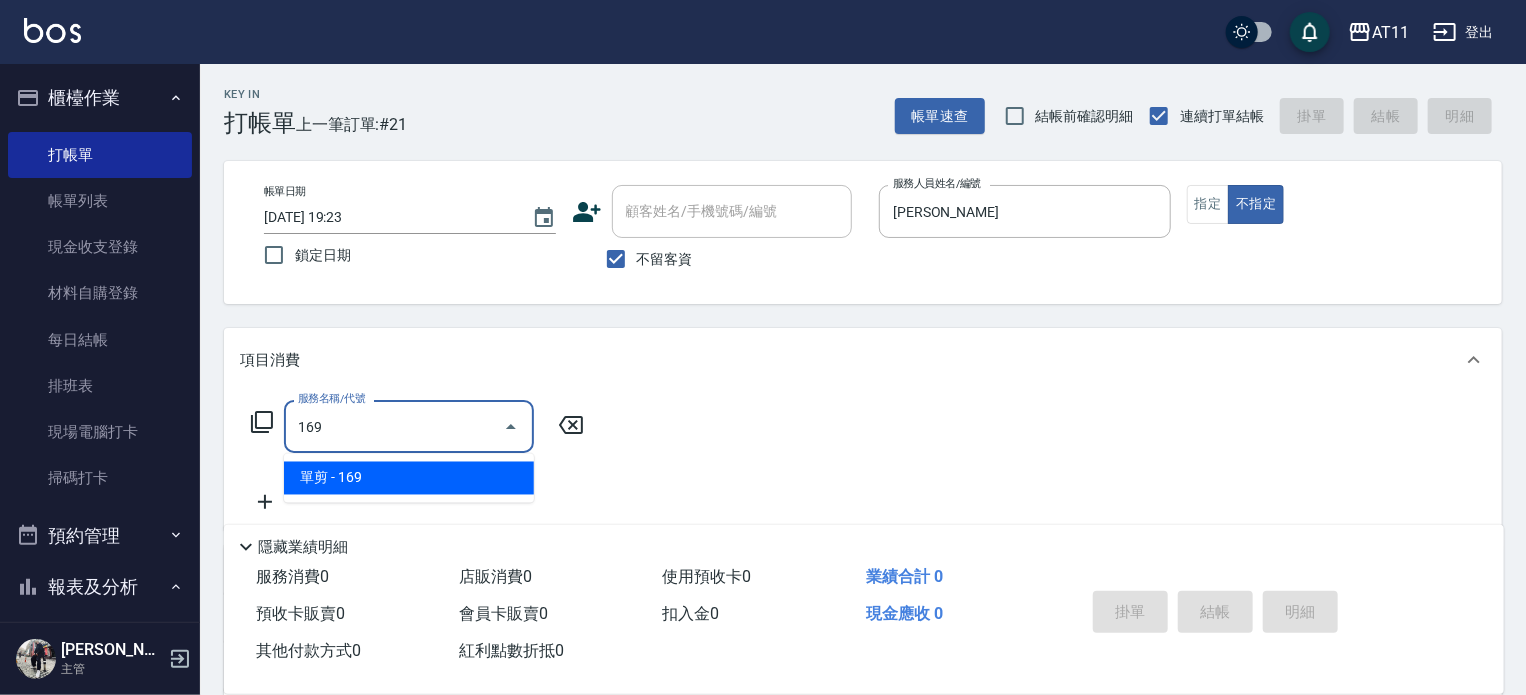 type on "單剪(169)" 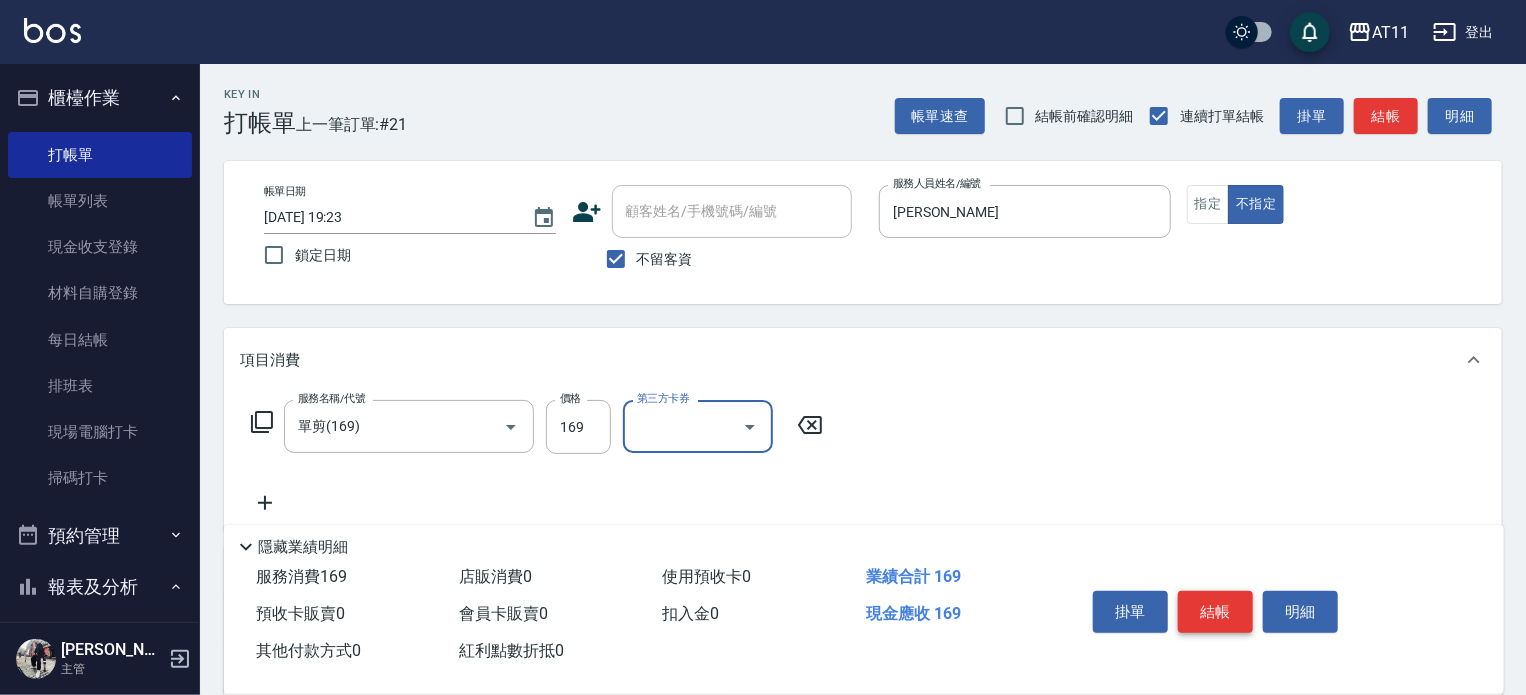 click on "結帳" at bounding box center (1215, 612) 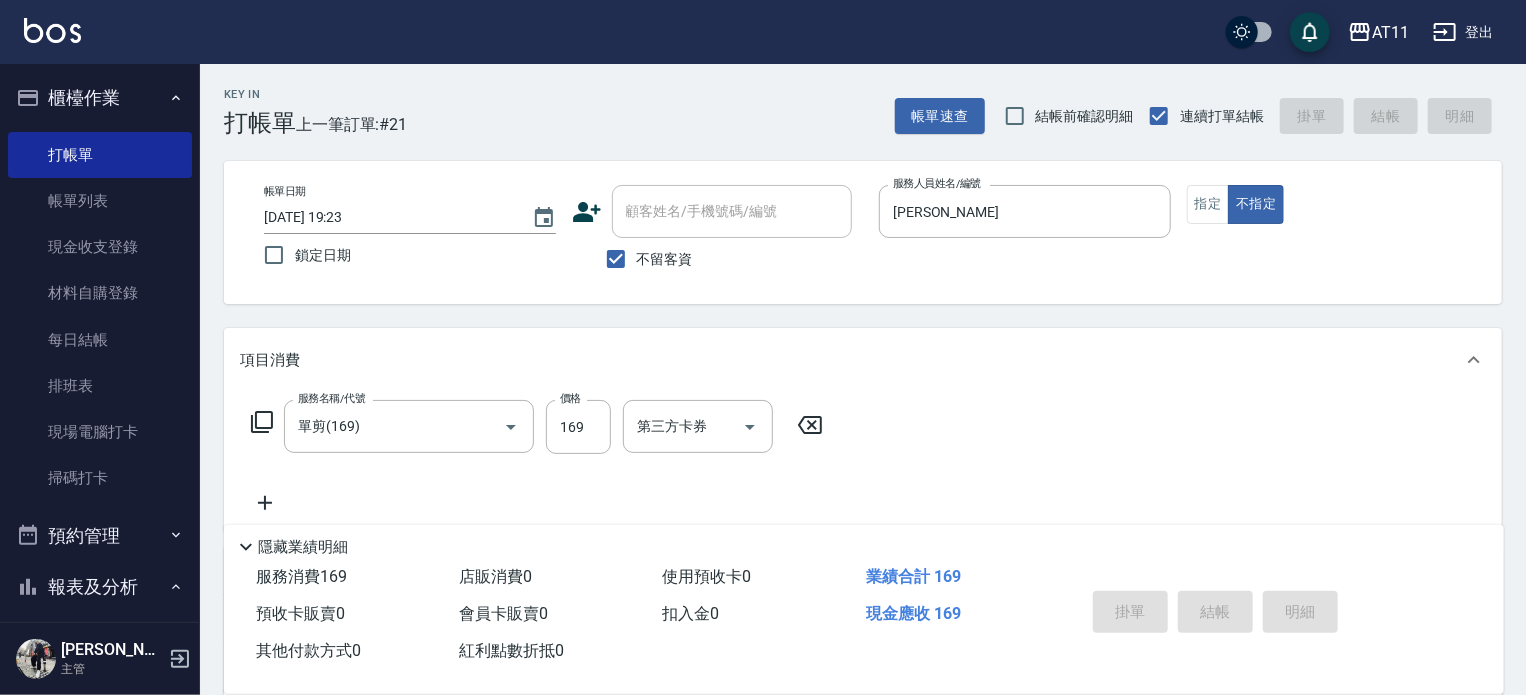 type 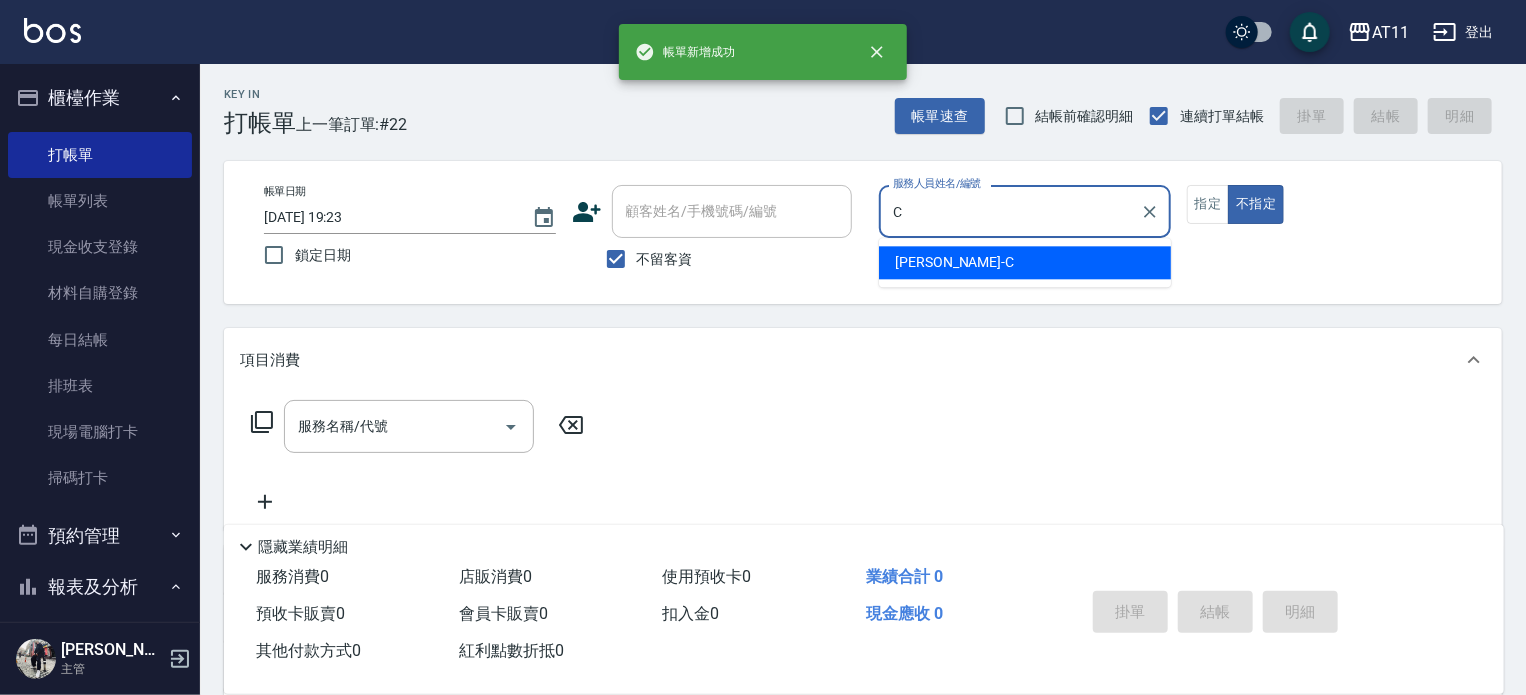 type on "[PERSON_NAME]" 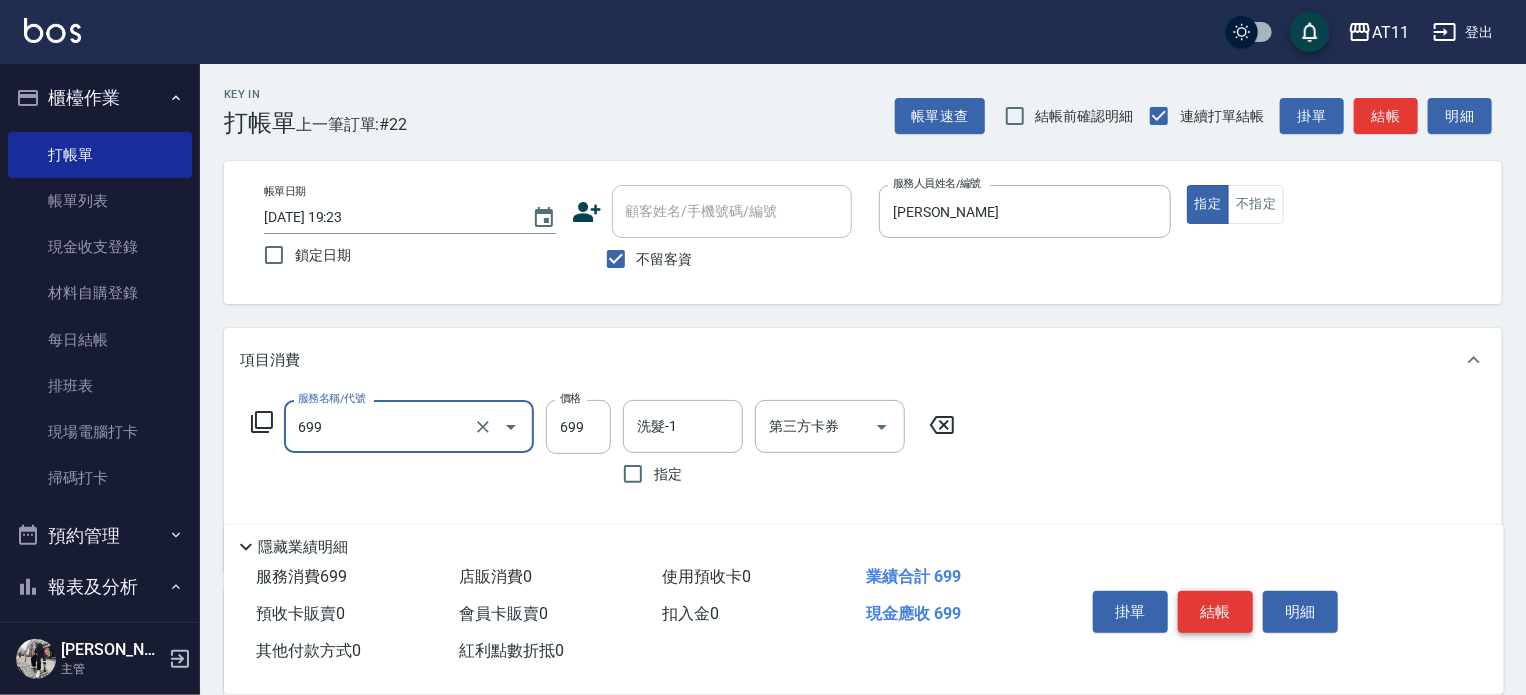 type on "SPA699(699)" 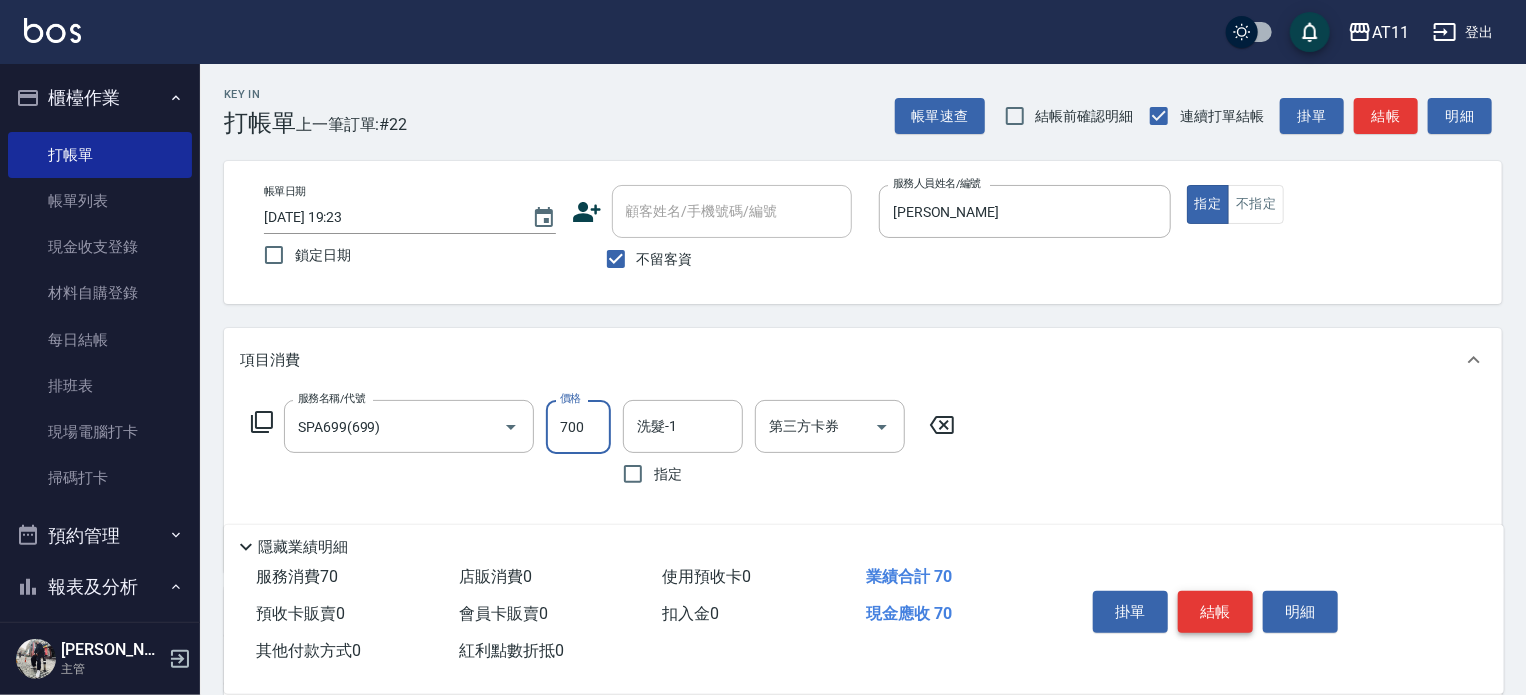 type on "700" 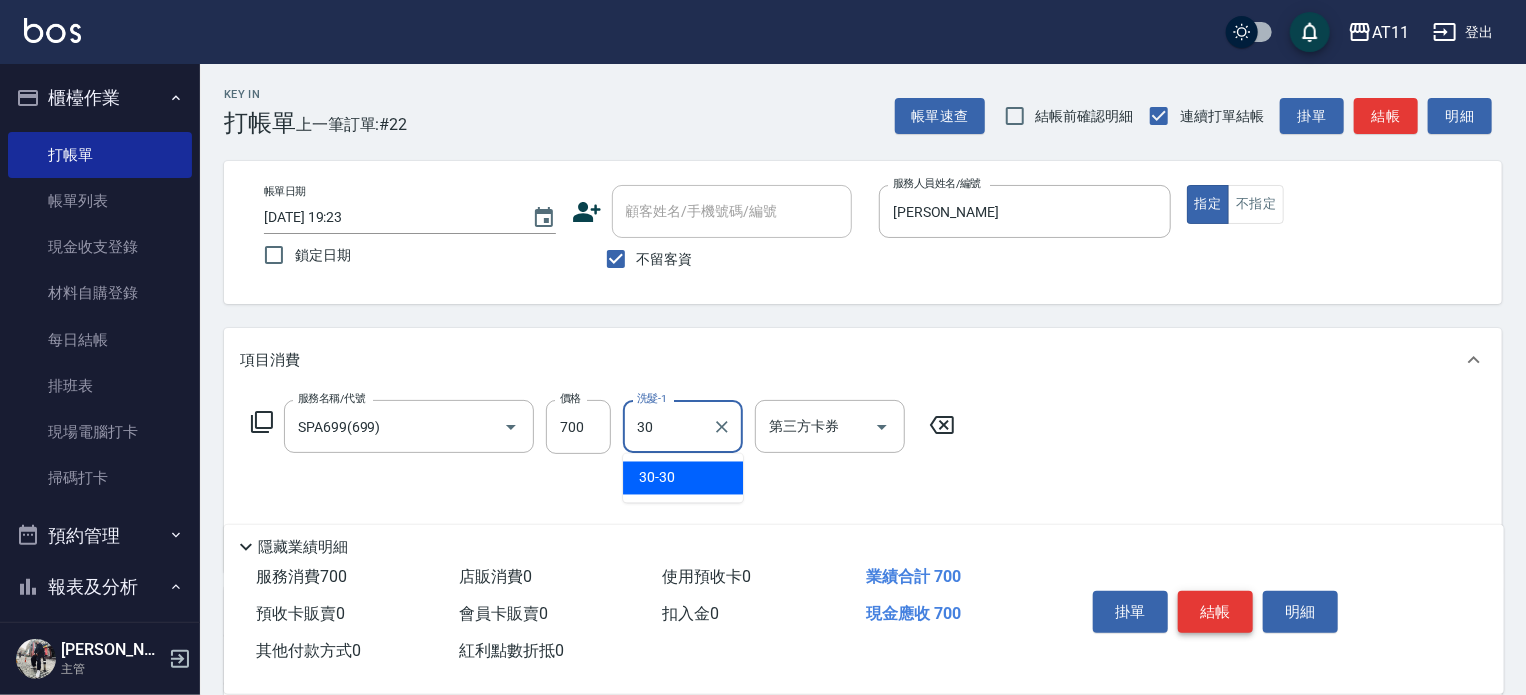 type on "30-30" 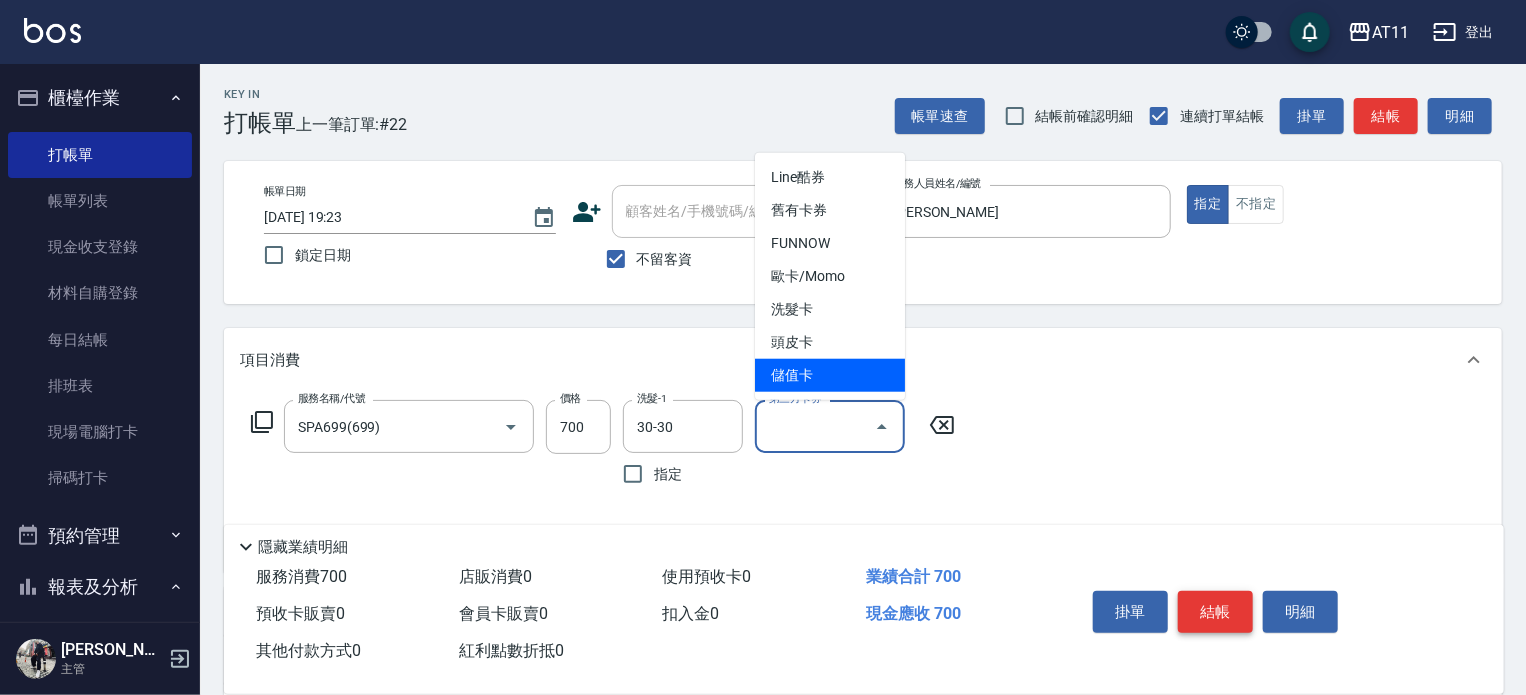 type on "儲值卡" 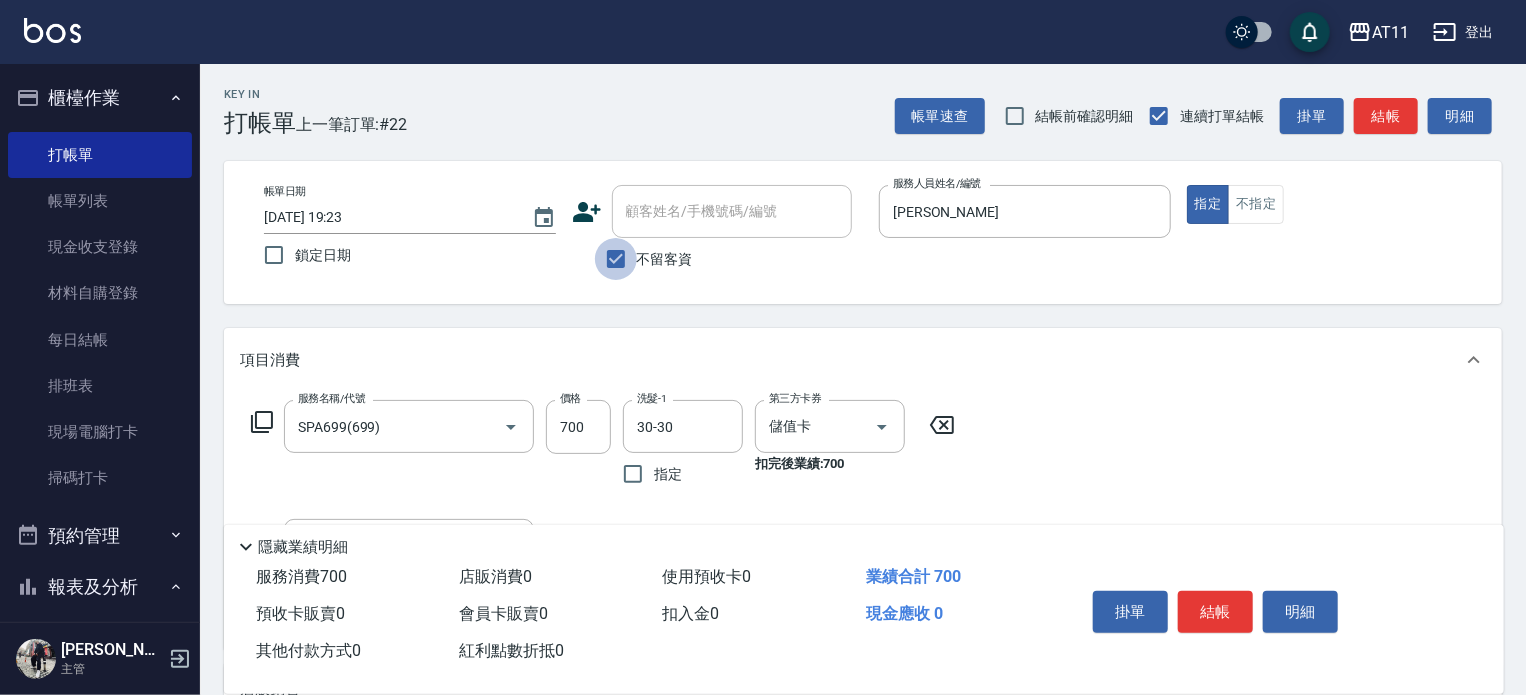 click on "不留客資" at bounding box center (616, 259) 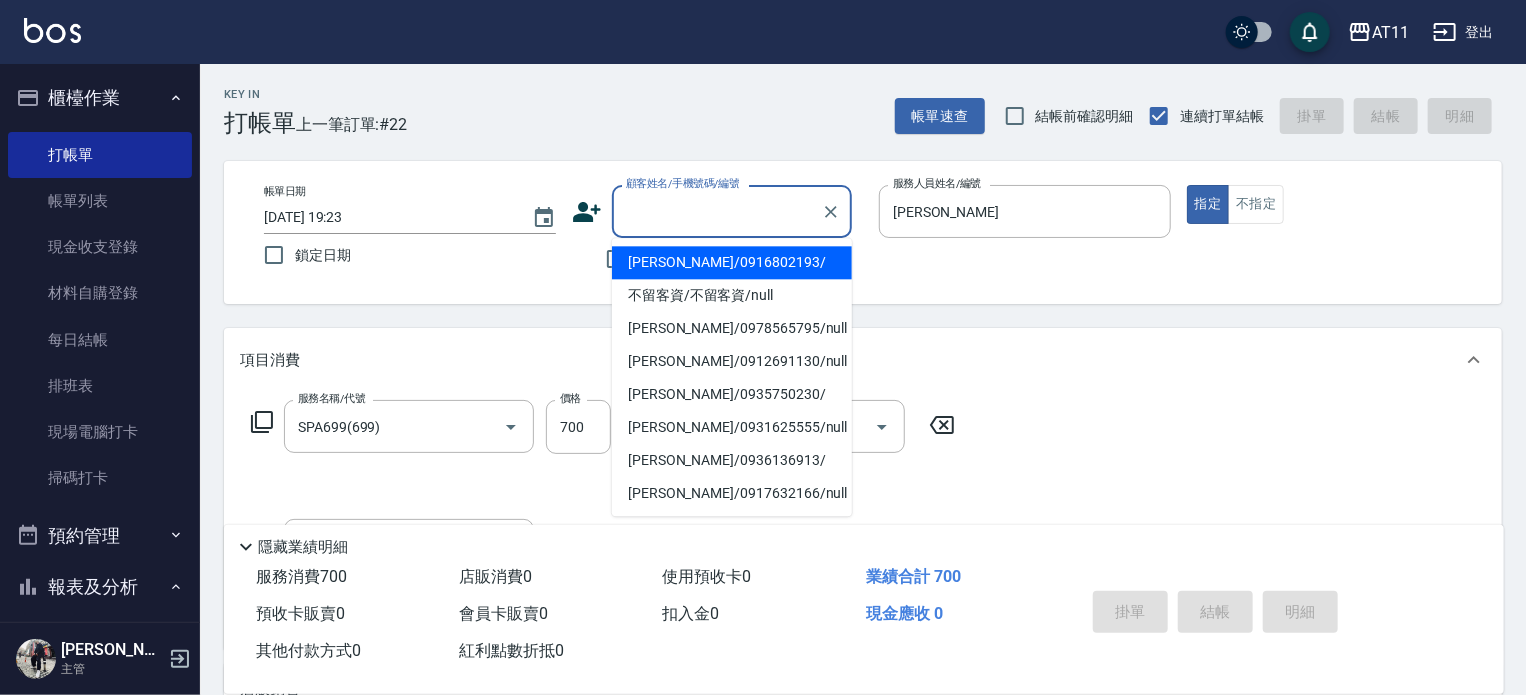 click on "顧客姓名/手機號碼/編號" at bounding box center [717, 211] 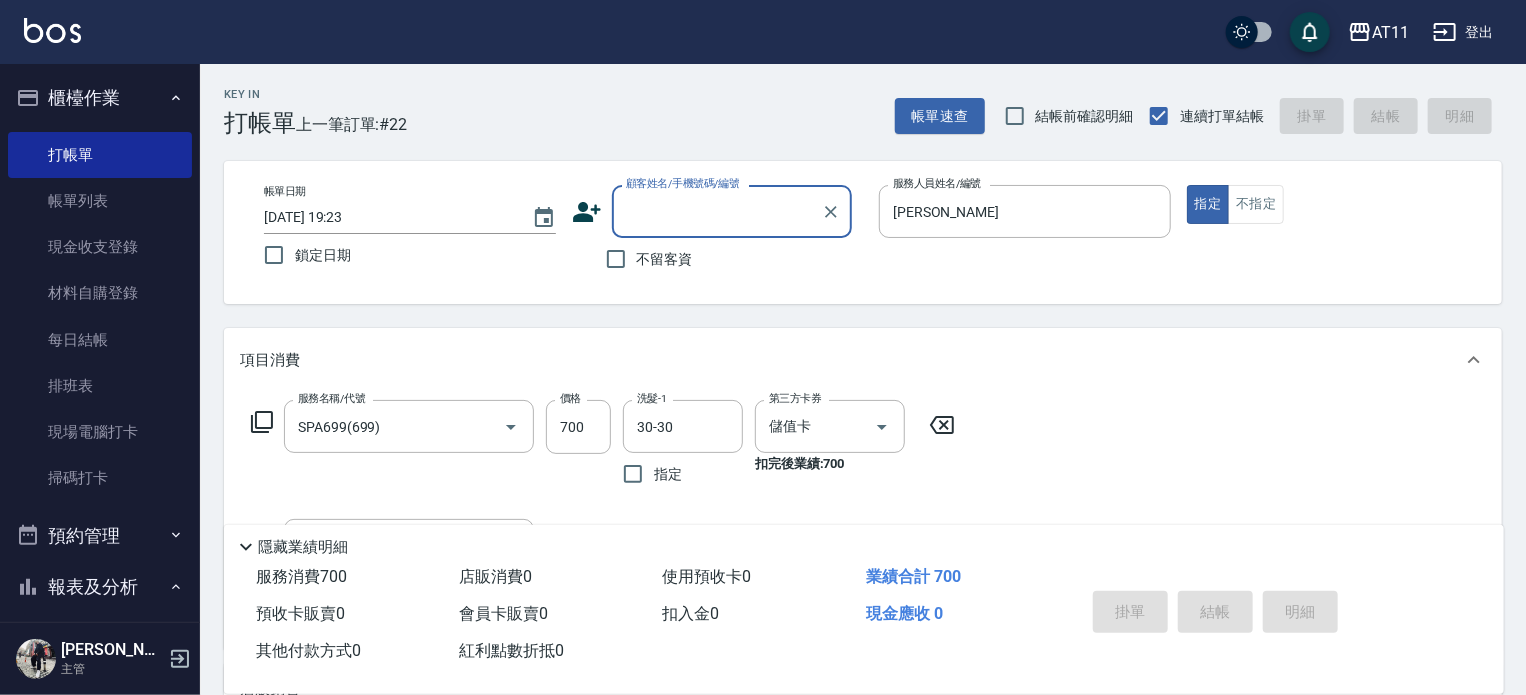 paste on "0906567848" 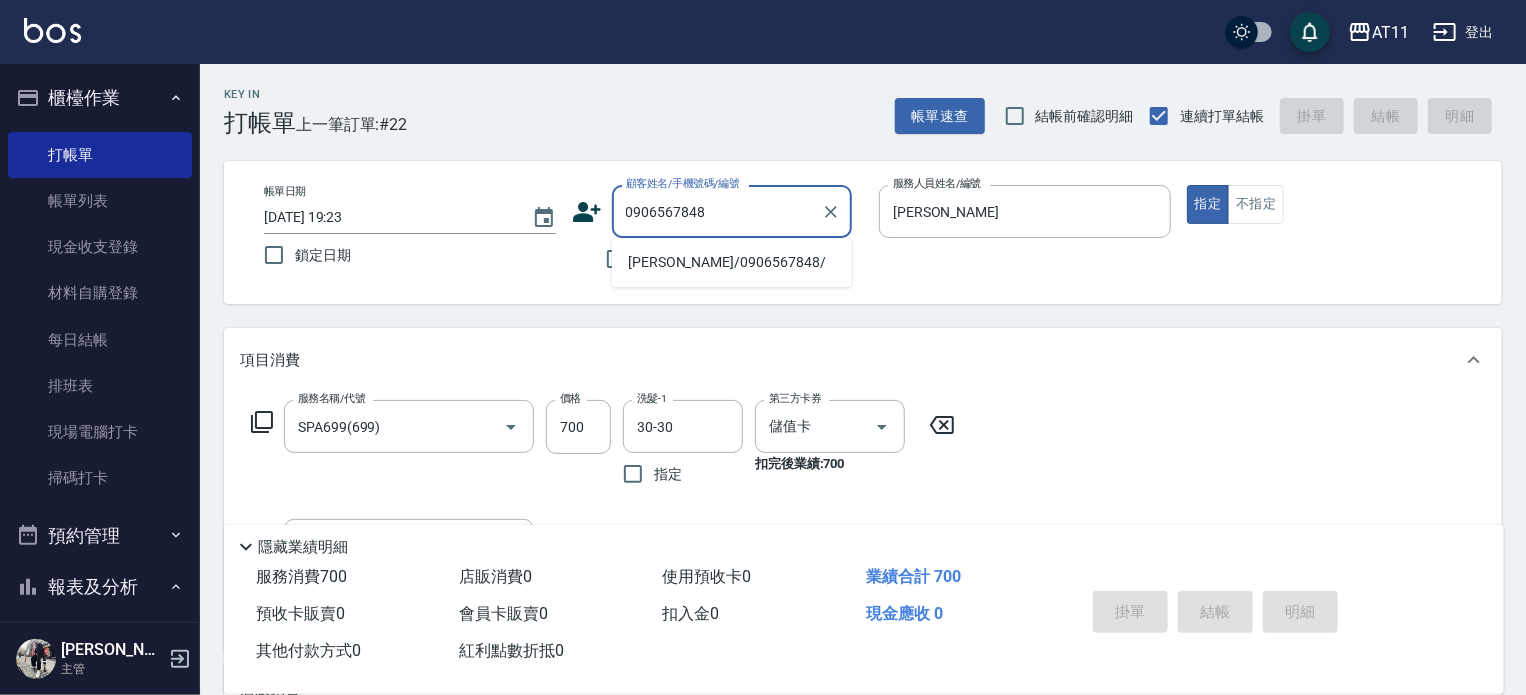 click on "[PERSON_NAME]/0906567848/" at bounding box center (732, 262) 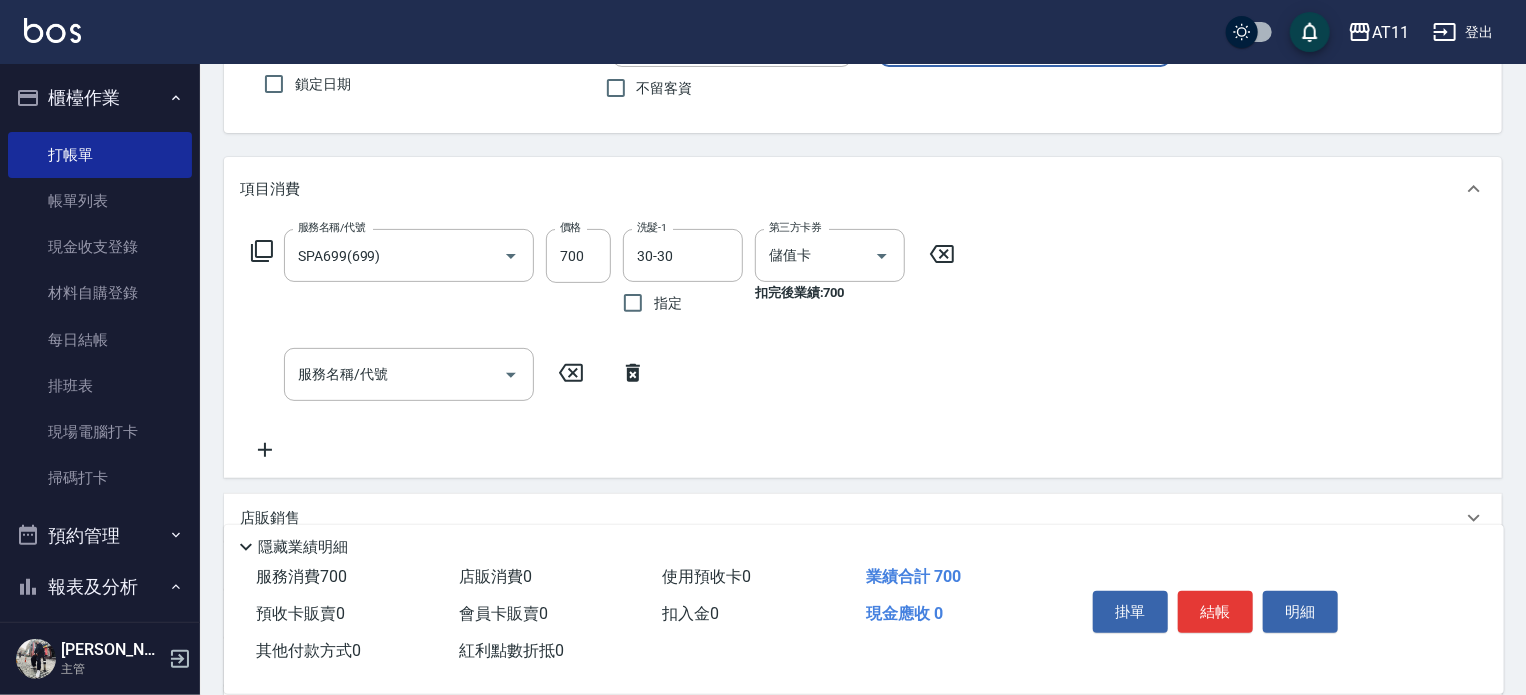 scroll, scrollTop: 400, scrollLeft: 0, axis: vertical 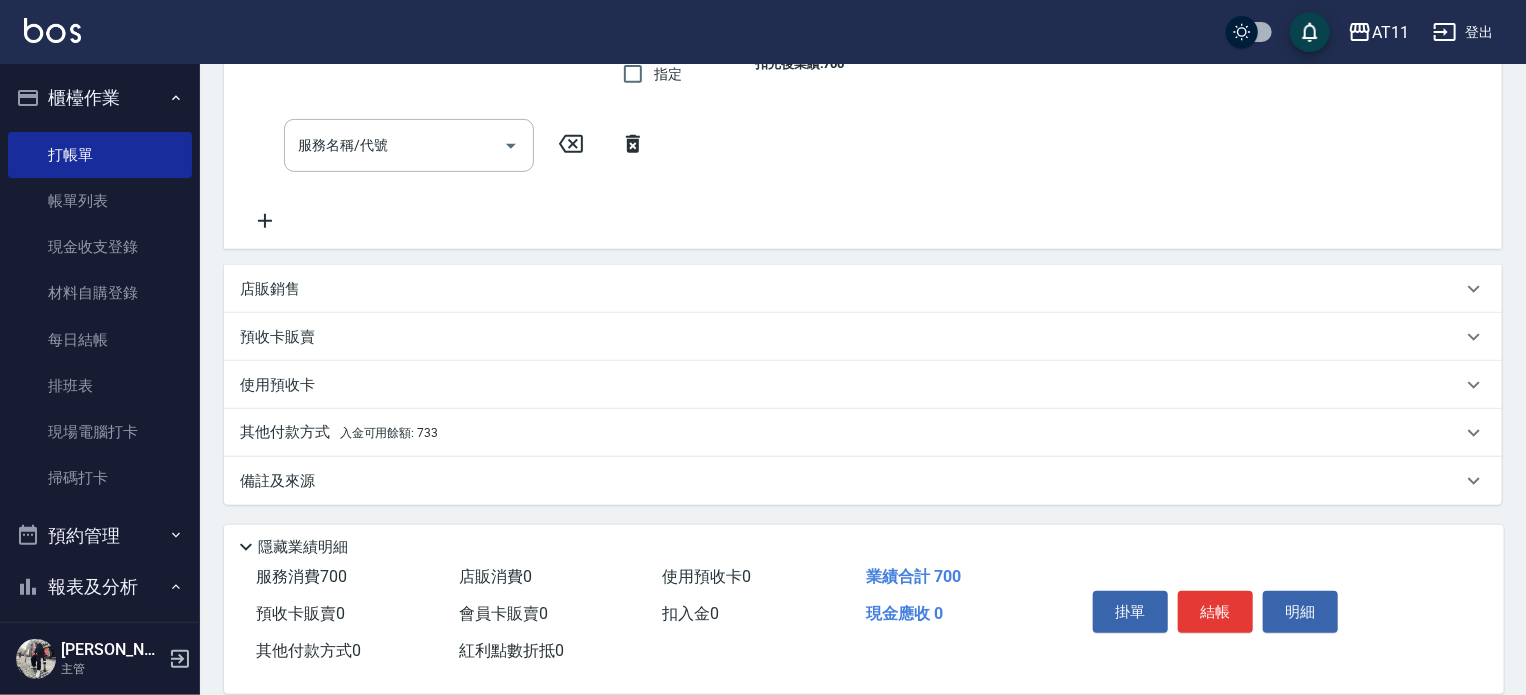 click on "入金可用餘額: 733" at bounding box center [389, 433] 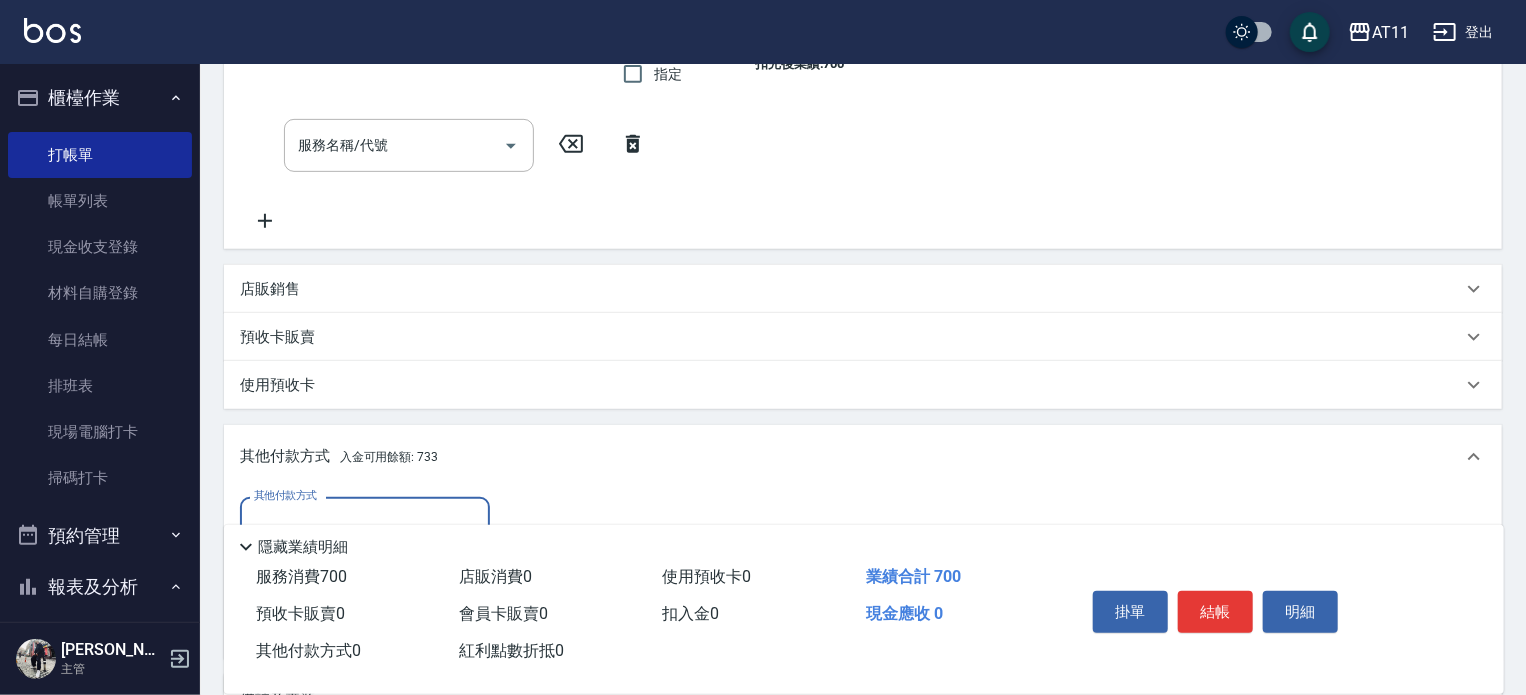 scroll, scrollTop: 0, scrollLeft: 0, axis: both 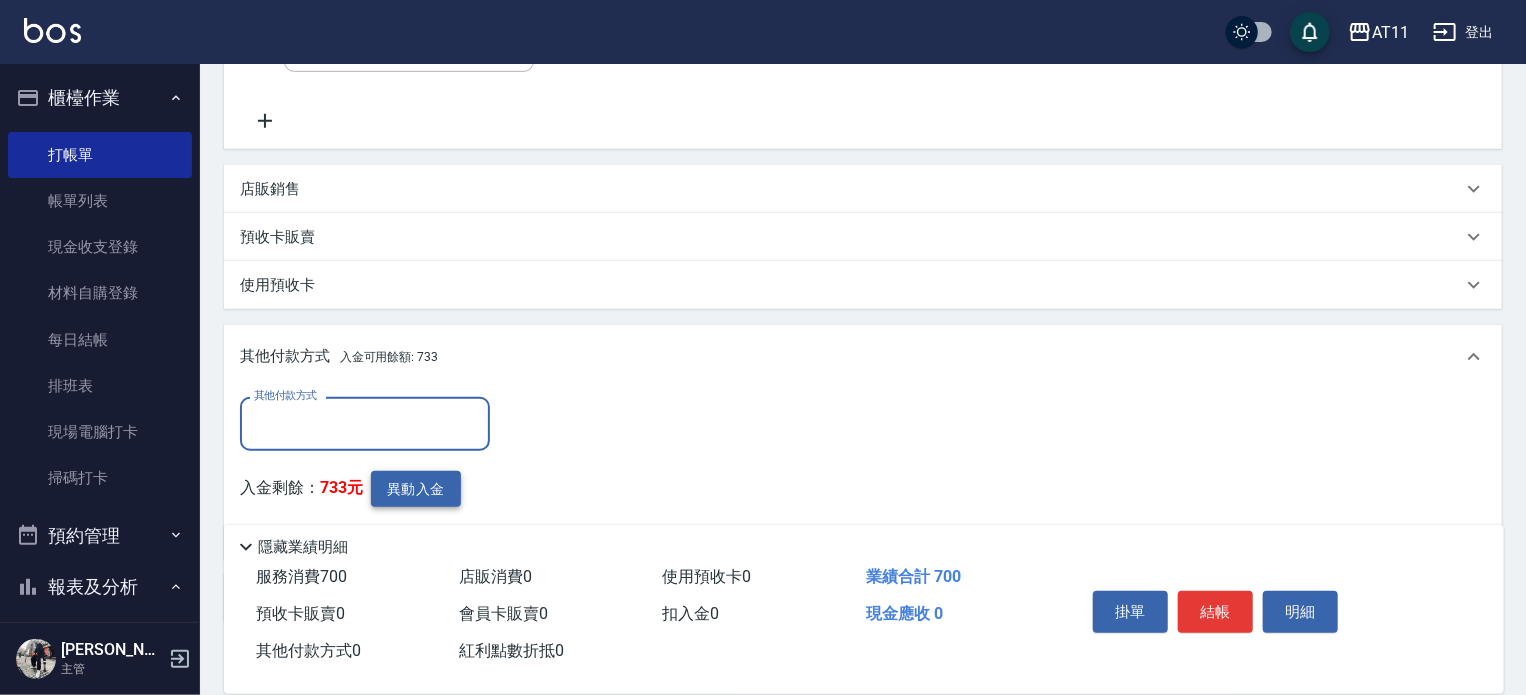 click on "異動入金" at bounding box center (416, 489) 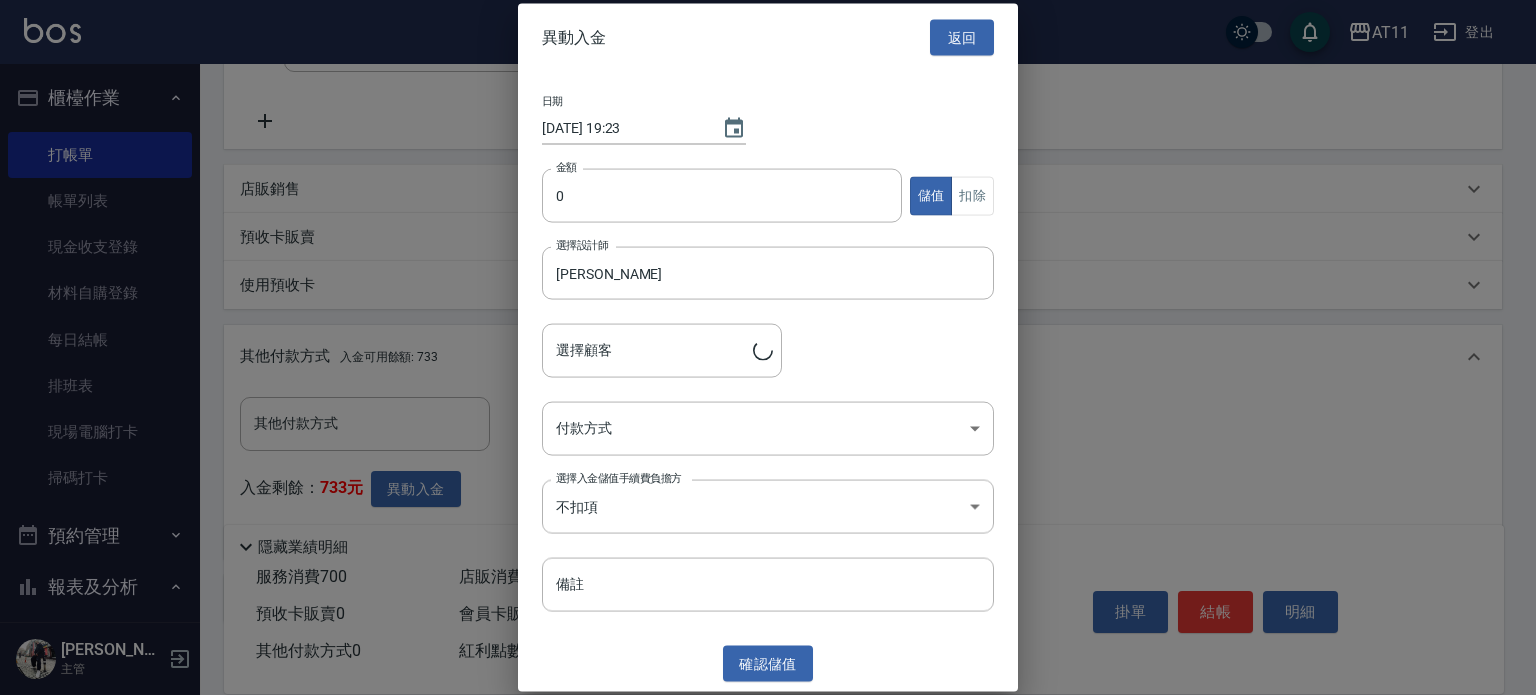 type on "[PERSON_NAME]/0906567848/" 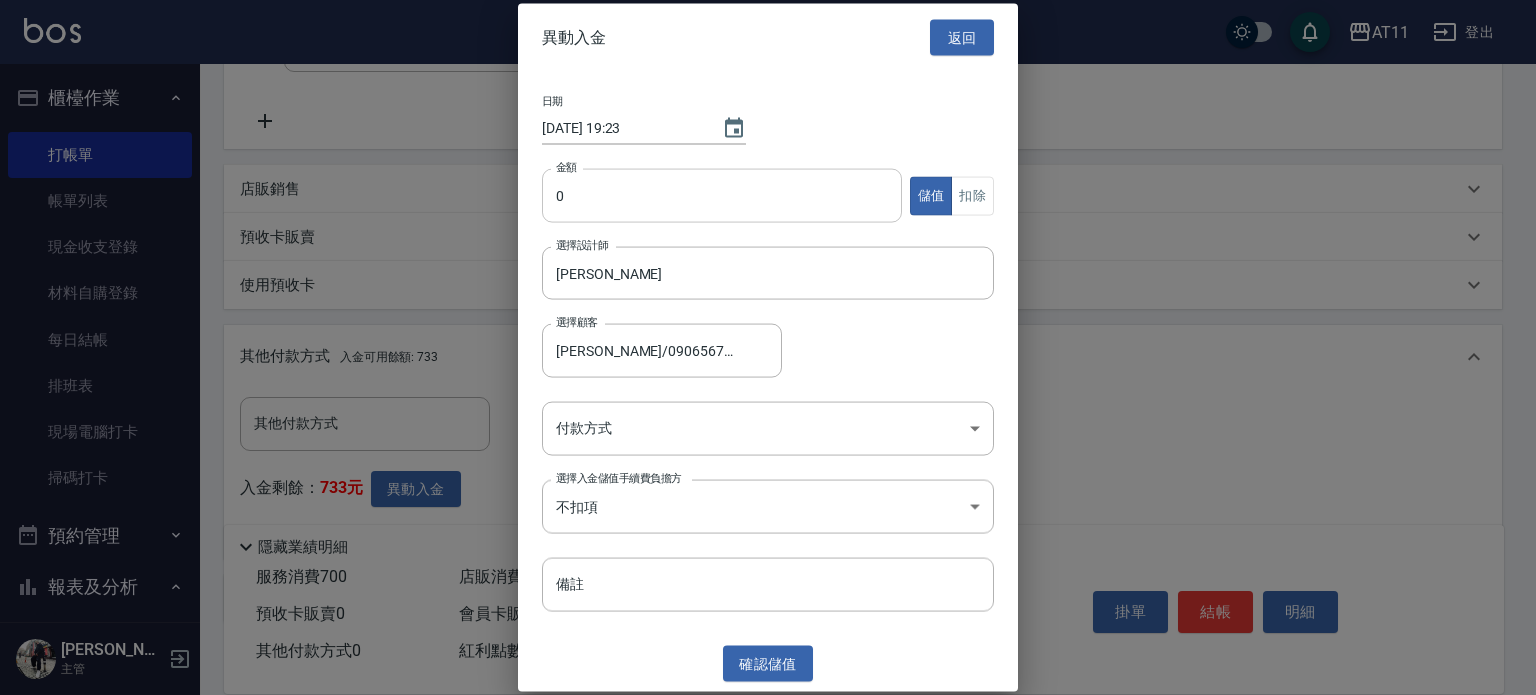 click on "0" at bounding box center (722, 196) 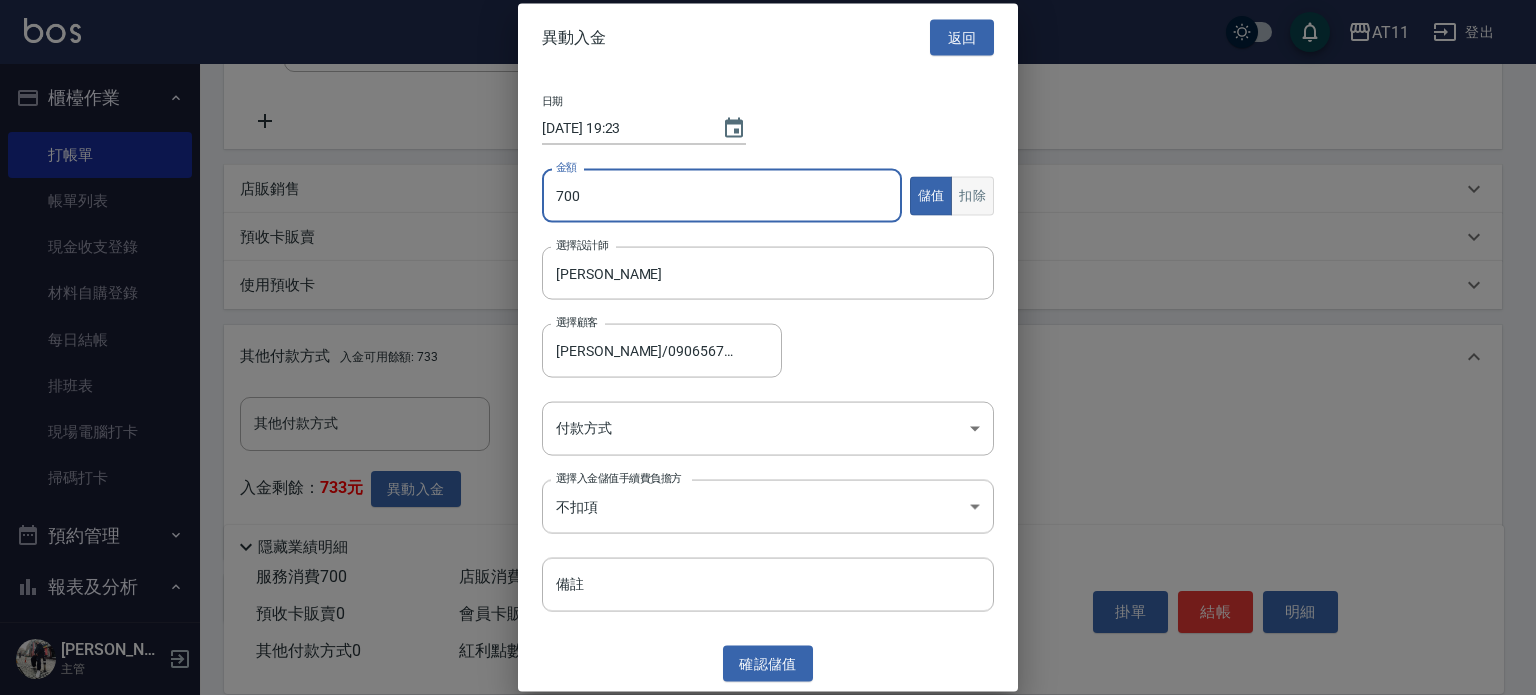 type on "700" 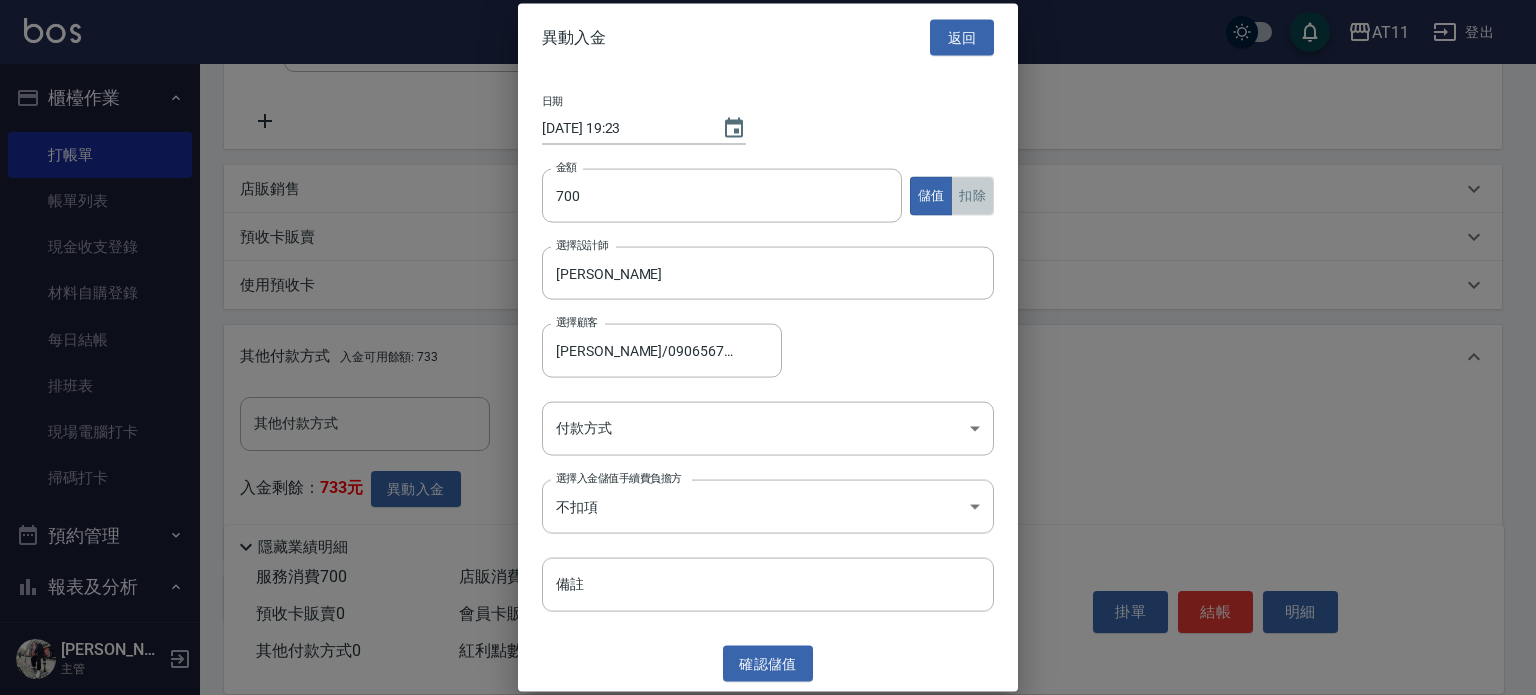 click on "扣除" at bounding box center (972, 195) 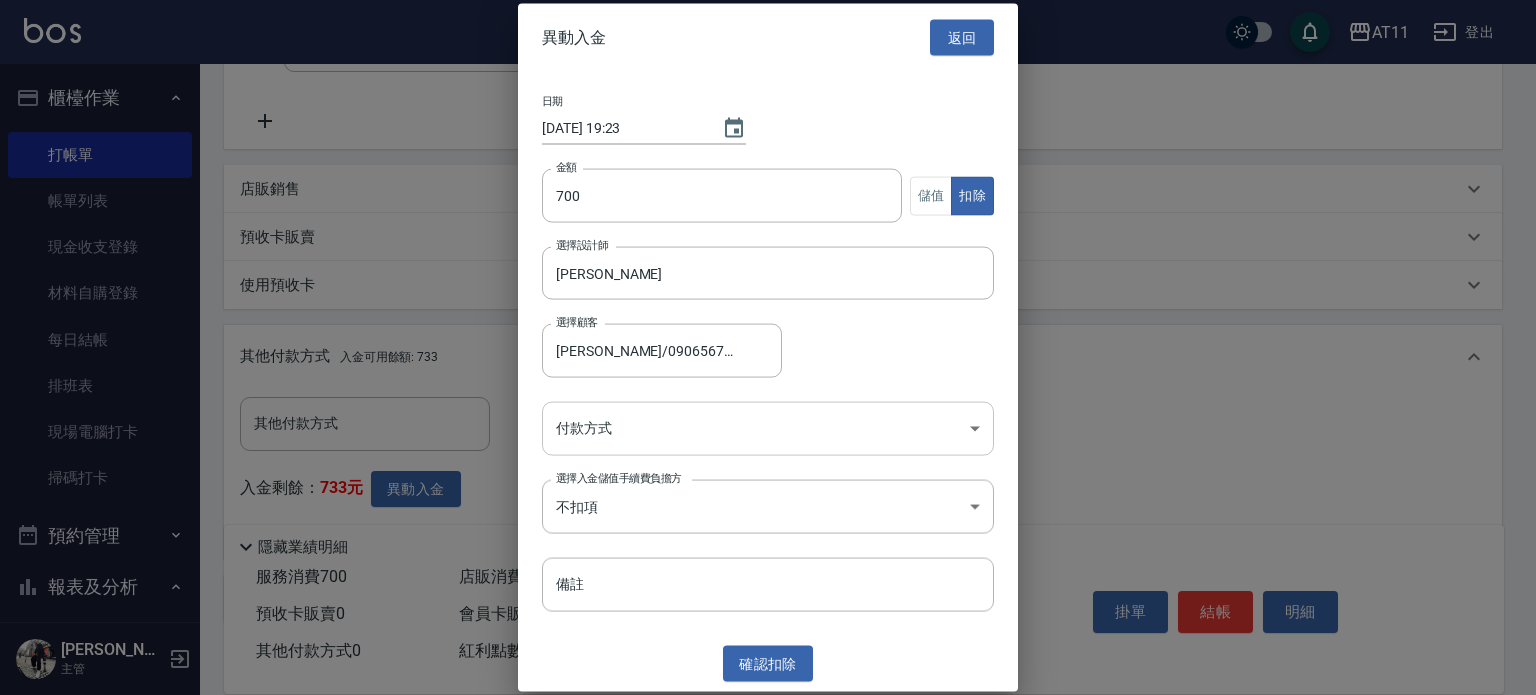 click on "AT11 登出 櫃檯作業 打帳單 帳單列表 現金收支登錄 材料自購登錄 每日結帳 排班表 現場電腦打卡 掃碼打卡 預約管理 預約管理 單日預約紀錄 單週預約紀錄 報表及分析 報表目錄 店家日報表 互助日報表 互助點數明細 設計師日報表 設計師抽成報表 店販抽成明細 客戶管理 客戶列表 卡券管理 入金管理 員工及薪資 員工列表 全店打卡記錄 商品管理 商品分類設定 商品列表 資料設定 服務分類設定 服務項目設定 預收卡設定 支付方式設定 第三方卡券設定 林宗易 主管 Key In 打帳單 上一筆訂單:#22 帳單速查 結帳前確認明細 連續打單結帳 掛單 結帳 明細 帳單日期 [DATE] 19:23 鎖定日期 顧客姓名/手機號碼/編號 [PERSON_NAME]/0906567848/ 顧客姓名/手機號碼/編號 不留客資 服務人員姓名/編號 [PERSON_NAME]-C 服務人員姓名/編號 指定 不指定 項目消費 服務名稱/代號 SPA699(699) 服務名稱/代號 價格 700" at bounding box center (768, 156) 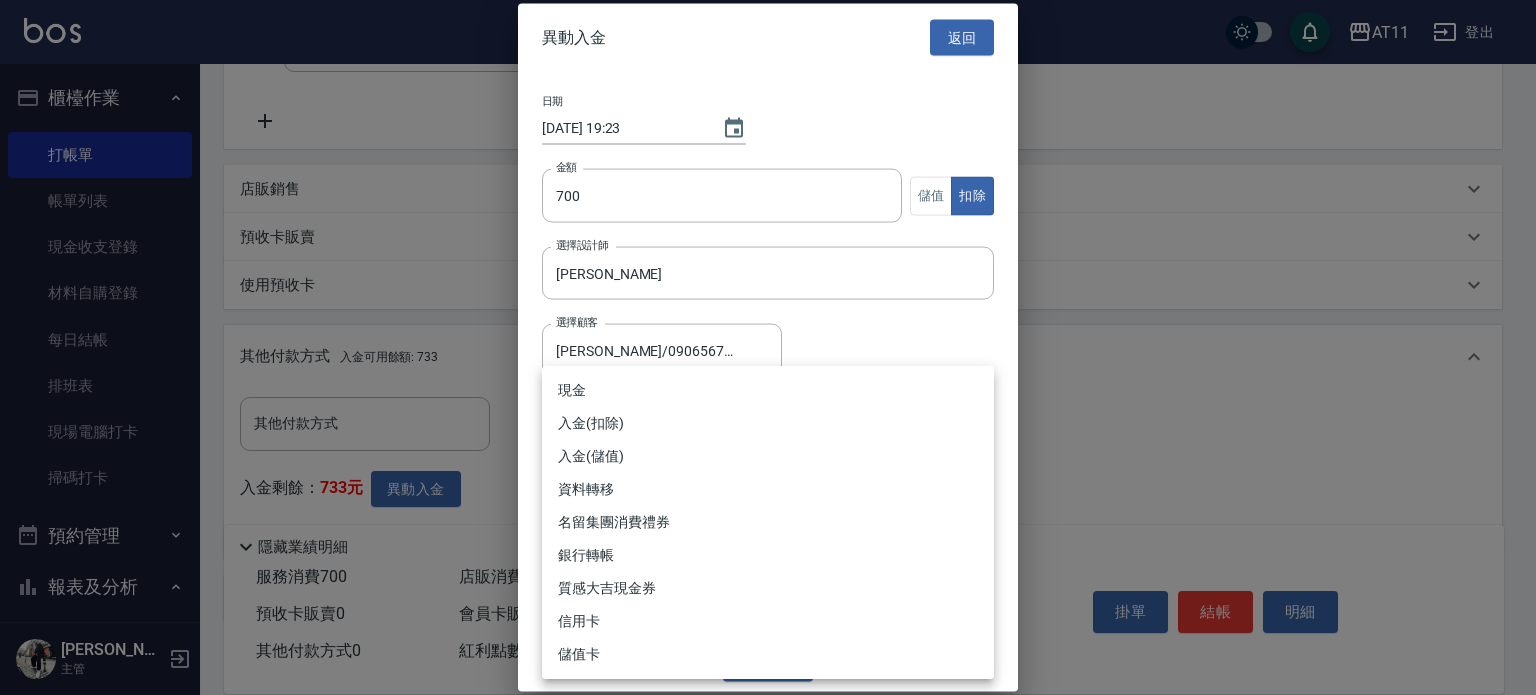click on "入金(扣除)" at bounding box center (768, 423) 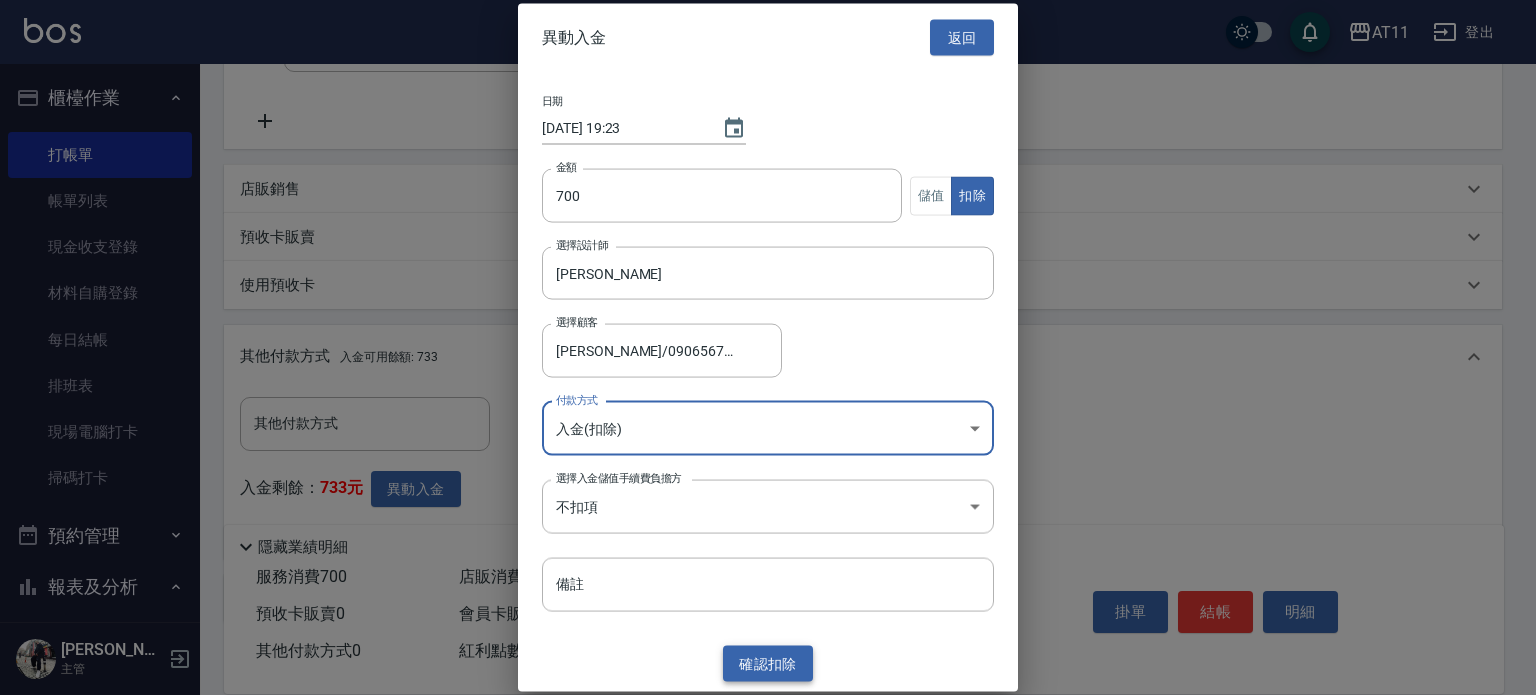 click on "確認 扣除" at bounding box center (768, 663) 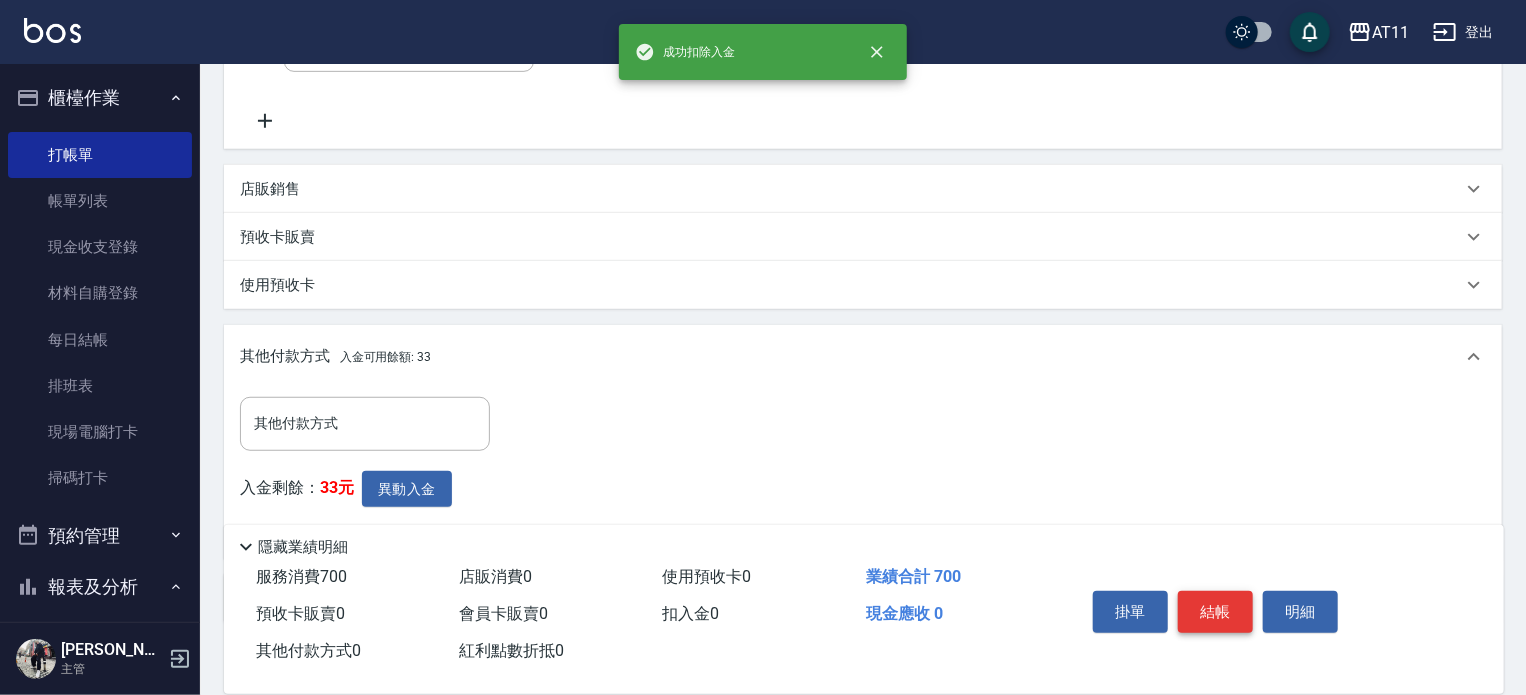 click on "結帳" at bounding box center [1215, 612] 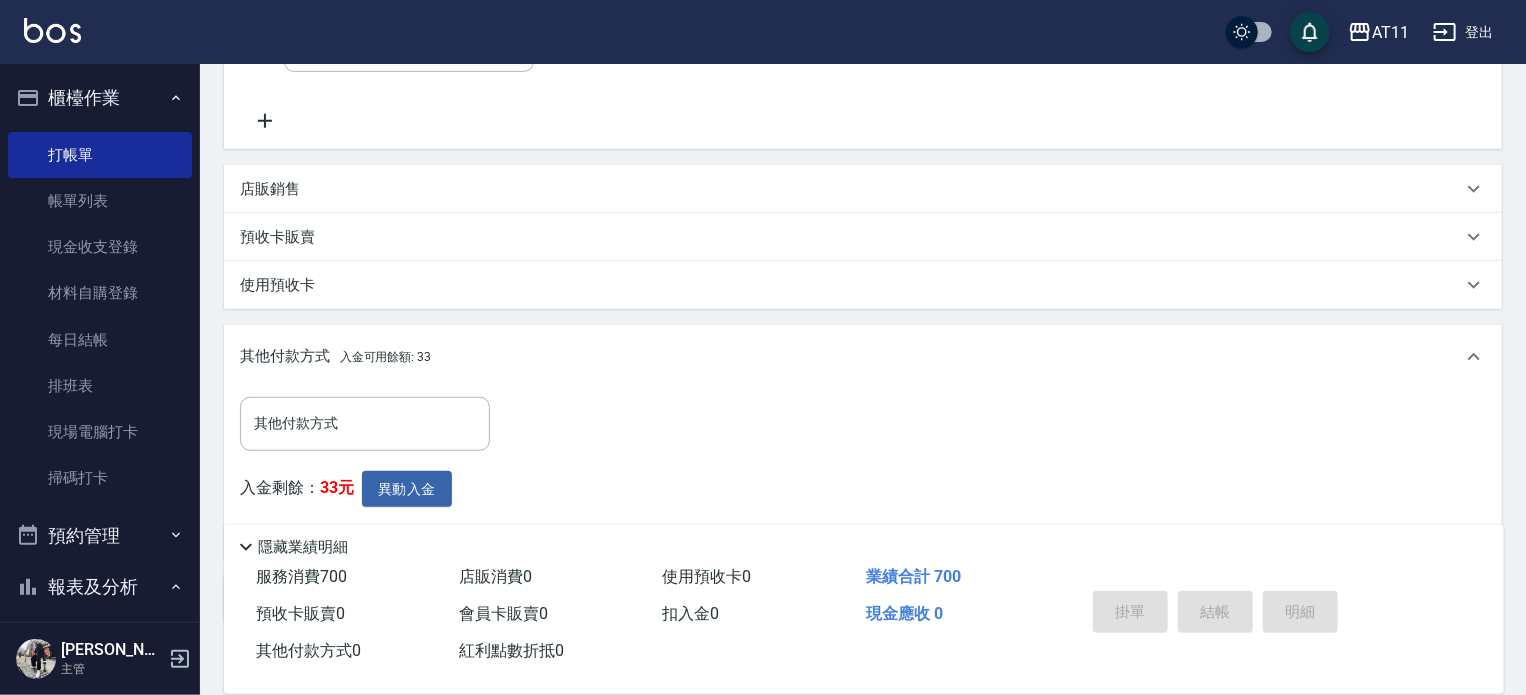 type 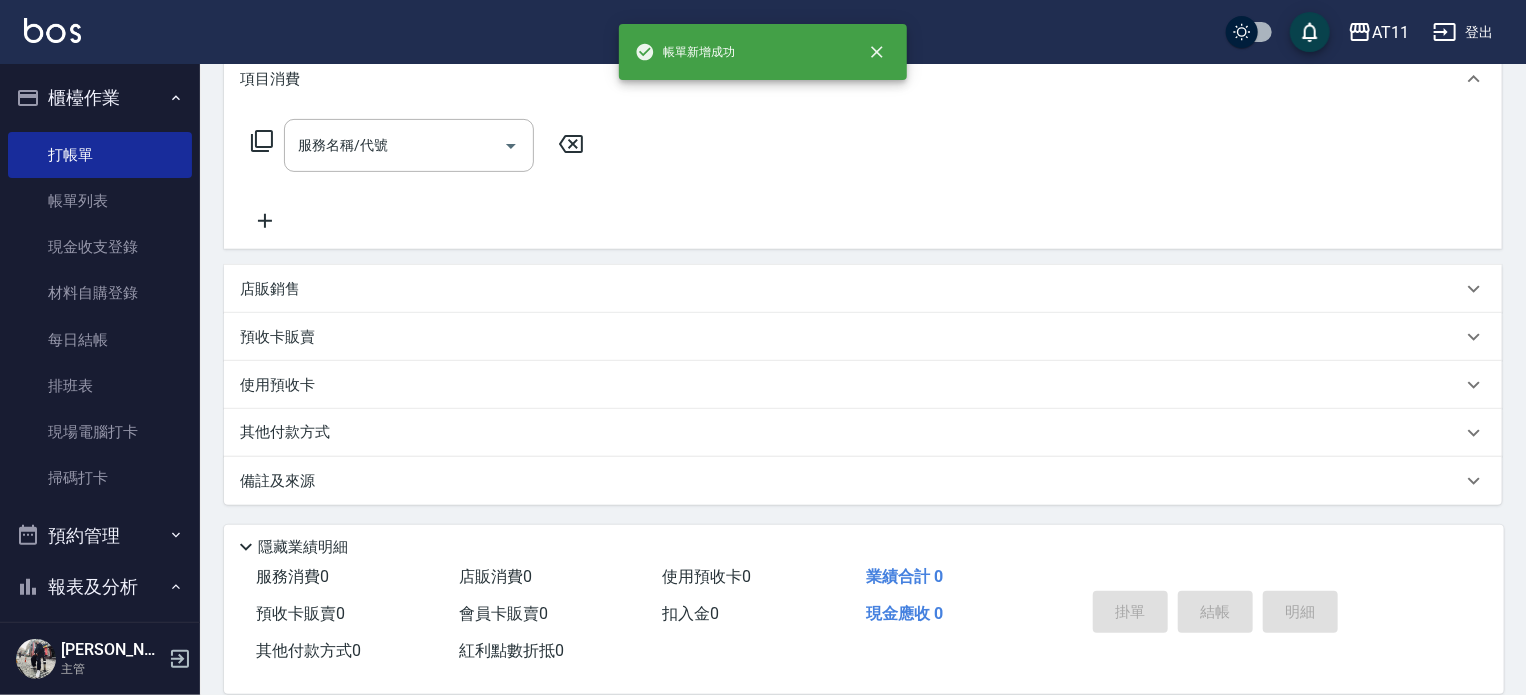 scroll, scrollTop: 0, scrollLeft: 0, axis: both 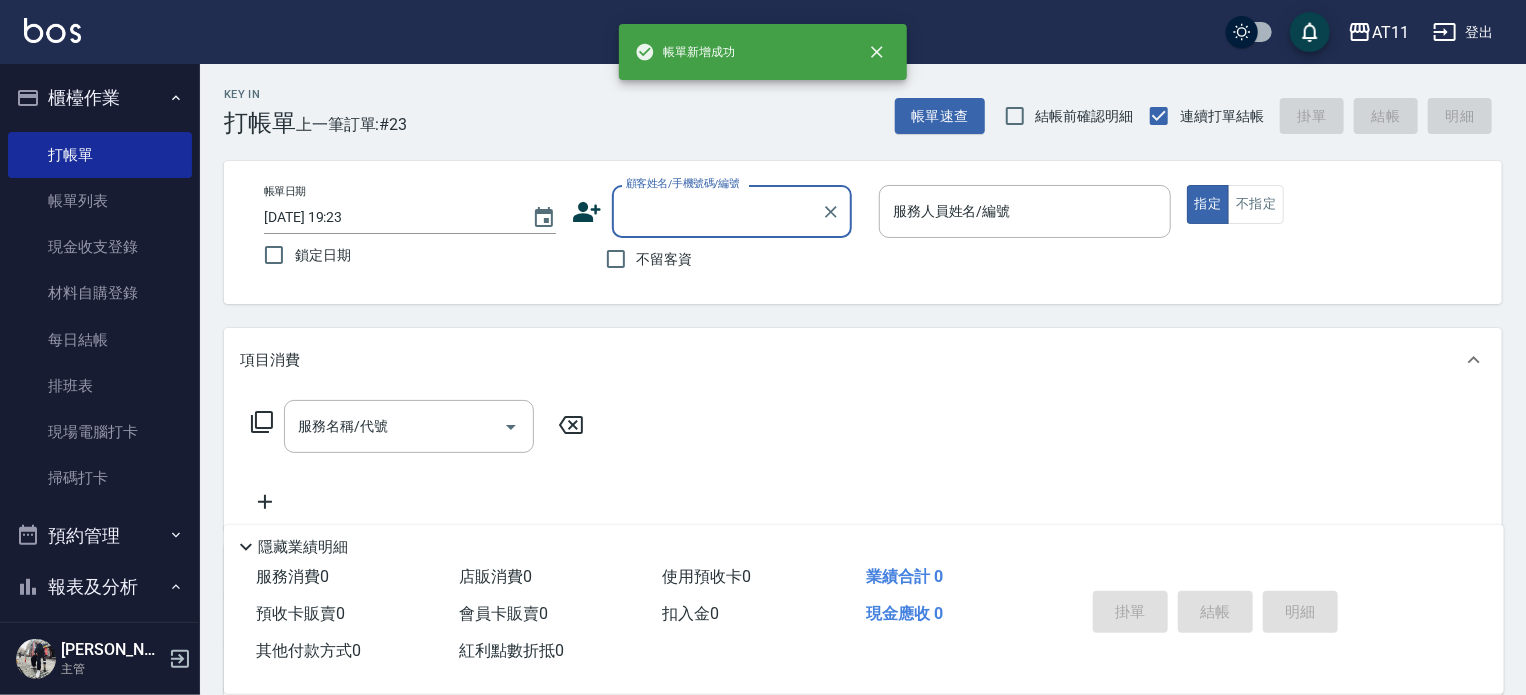 type on "S" 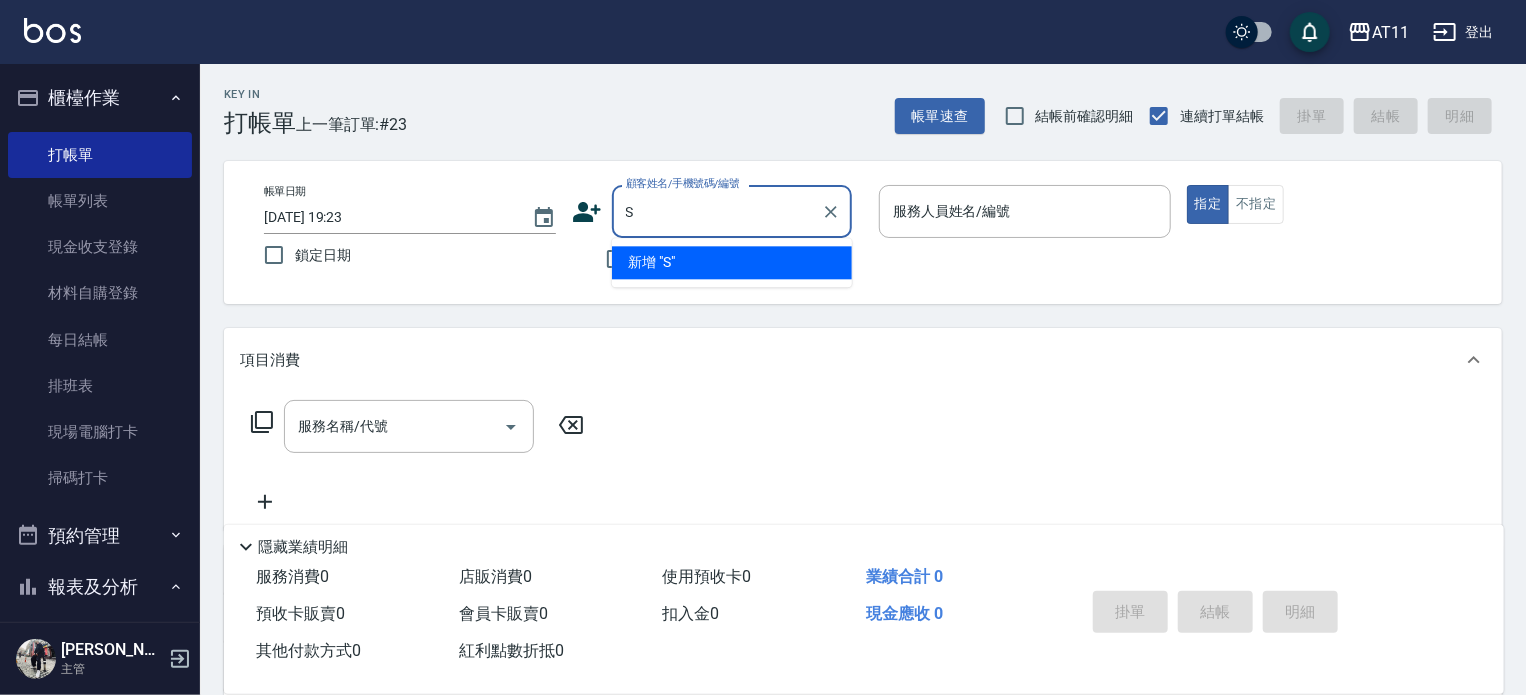 type 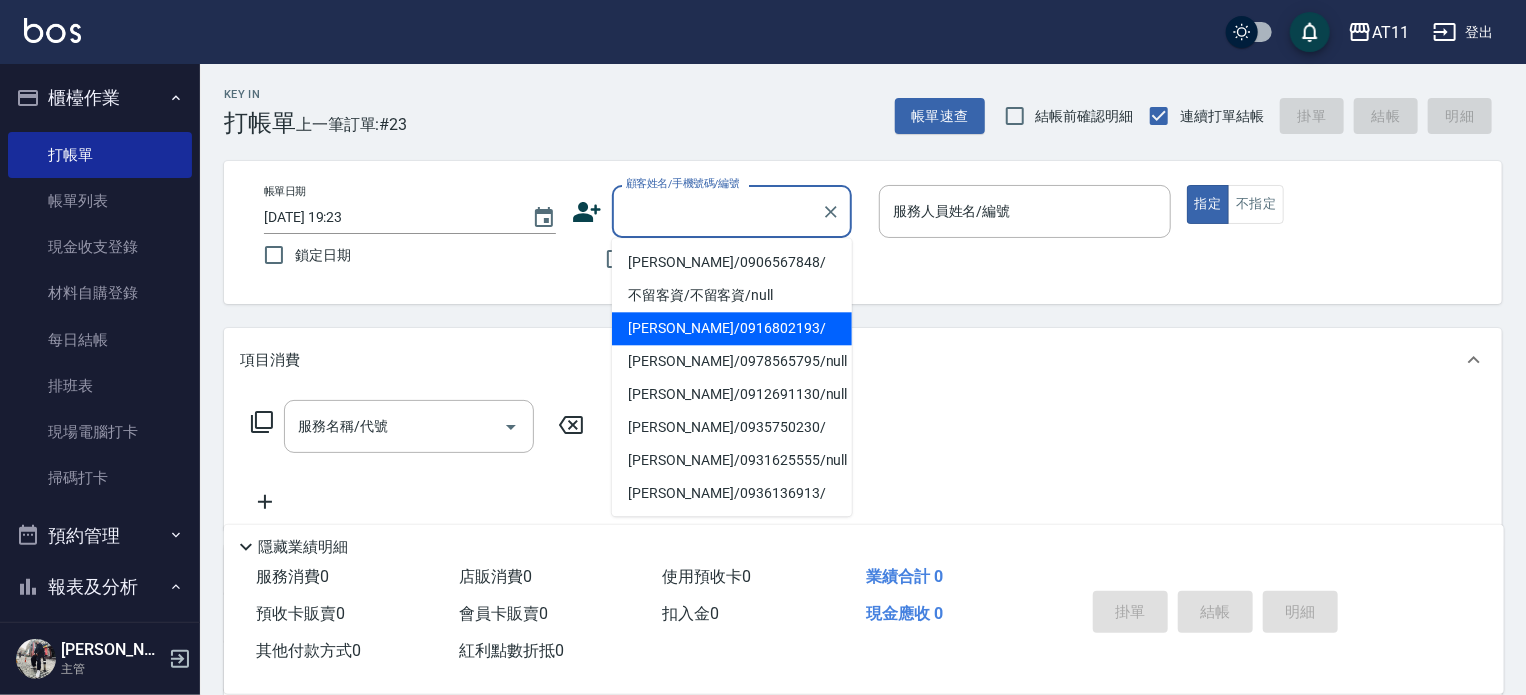 click on "項目消費" at bounding box center (863, 360) 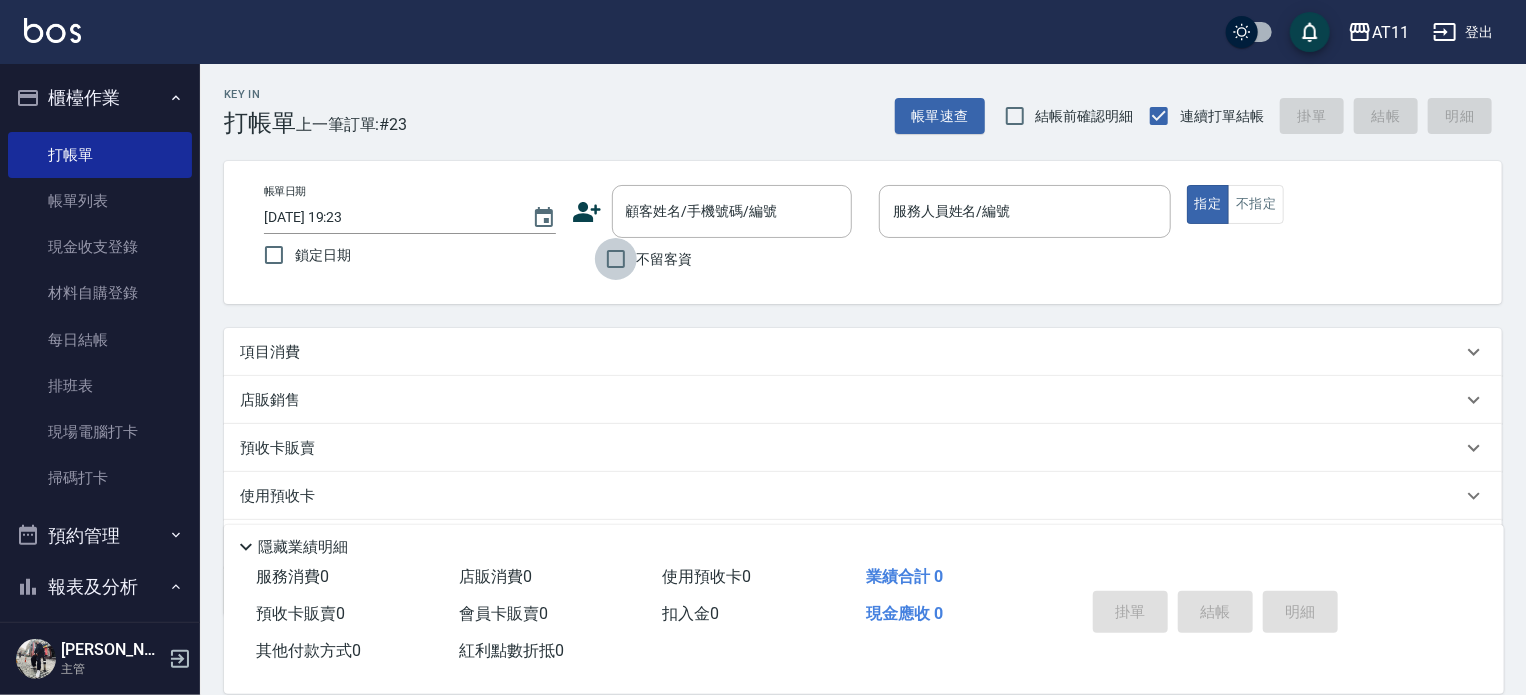 drag, startPoint x: 619, startPoint y: 263, endPoint x: 620, endPoint y: 327, distance: 64.00781 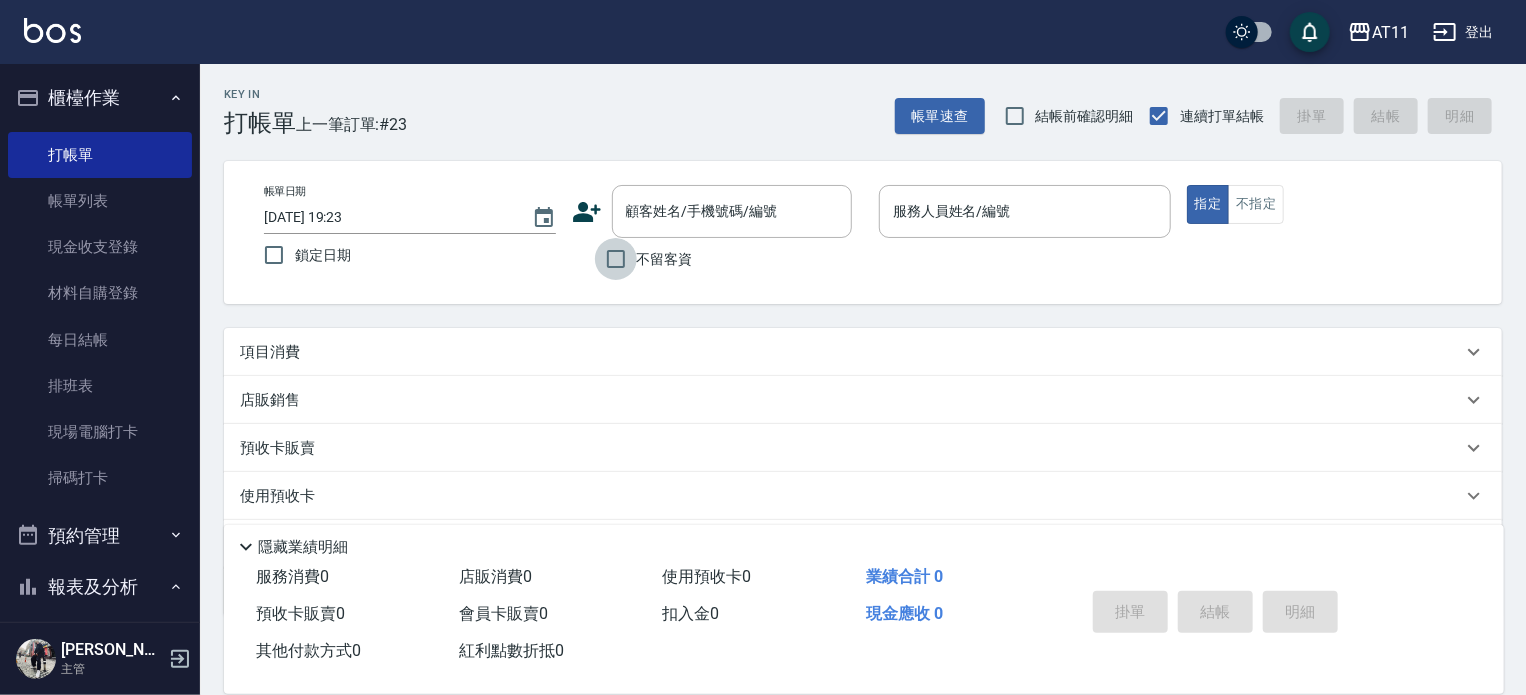 click on "不留客資" at bounding box center [616, 259] 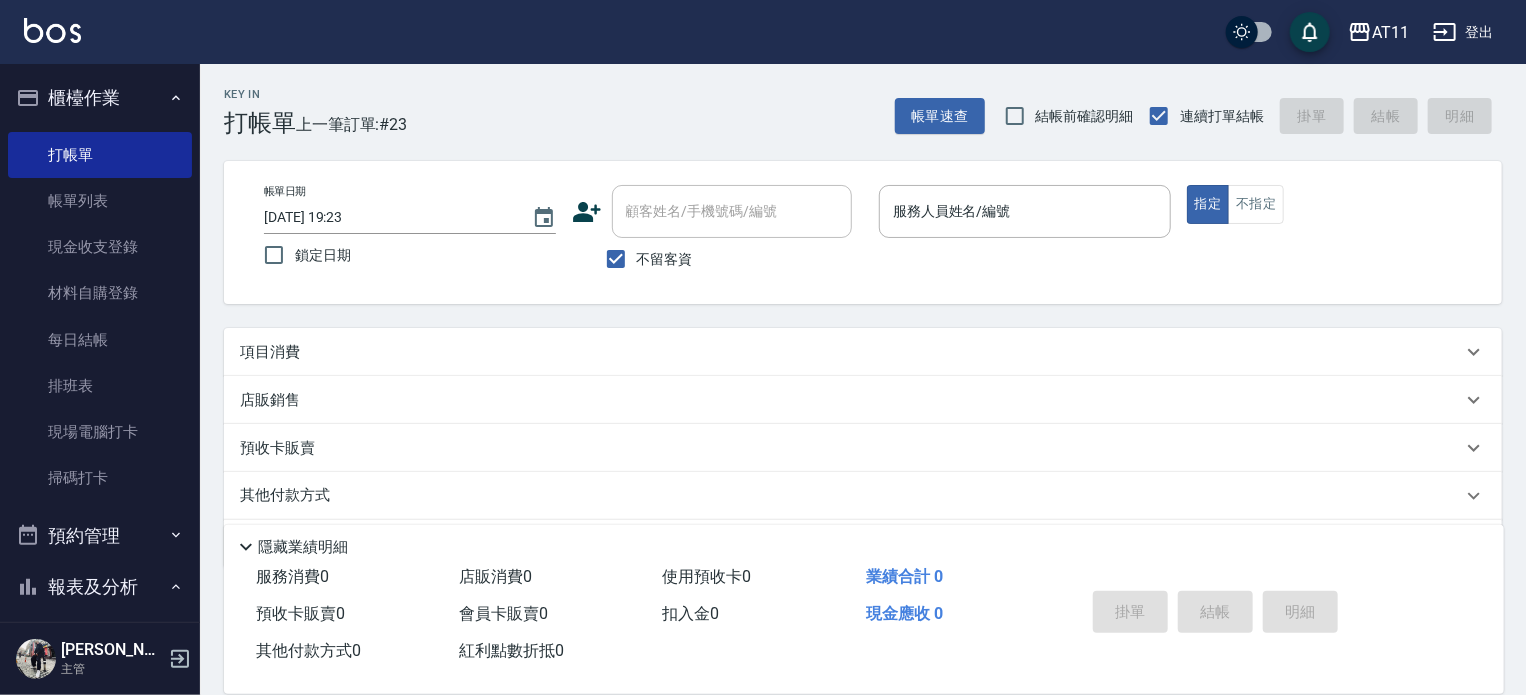 drag, startPoint x: 628, startPoint y: 353, endPoint x: 622, endPoint y: 375, distance: 22.803509 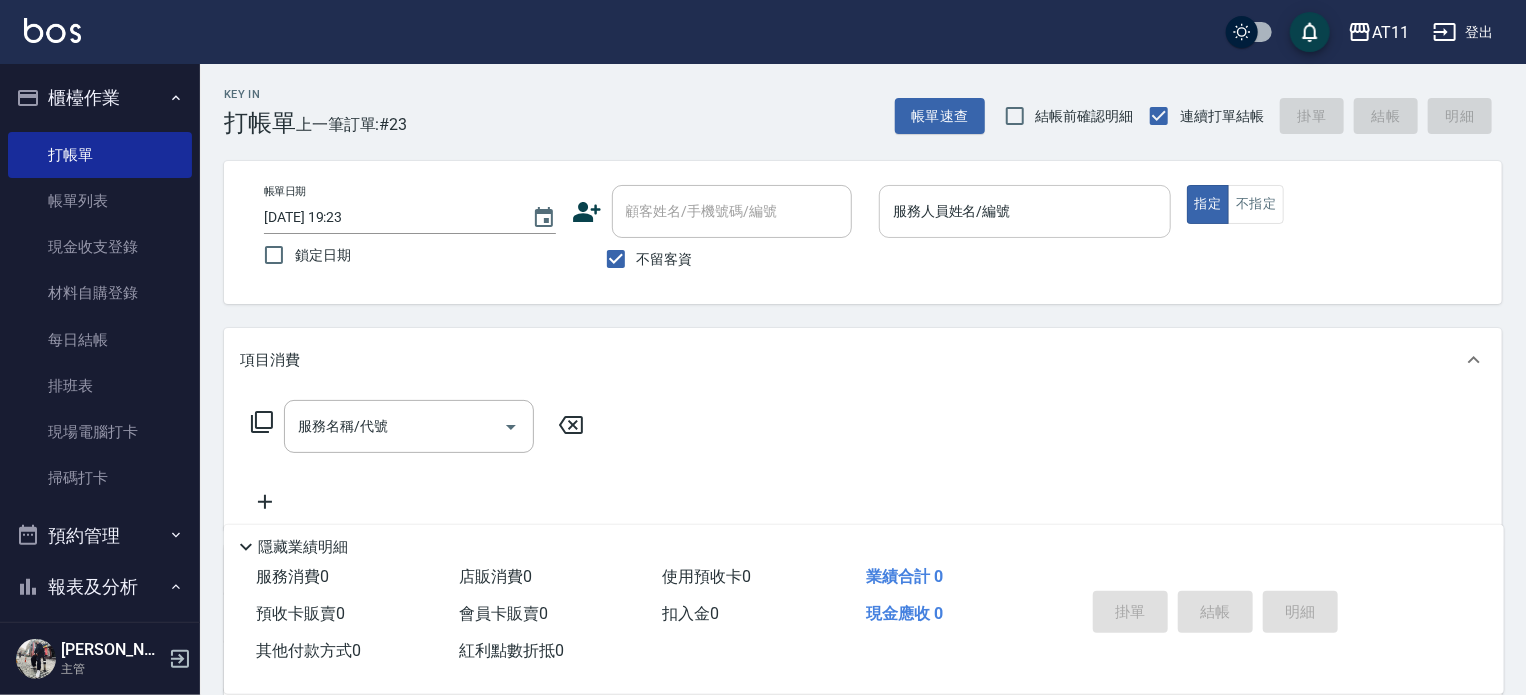 click on "服務人員姓名/編號 服務人員姓名/編號" at bounding box center (1025, 211) 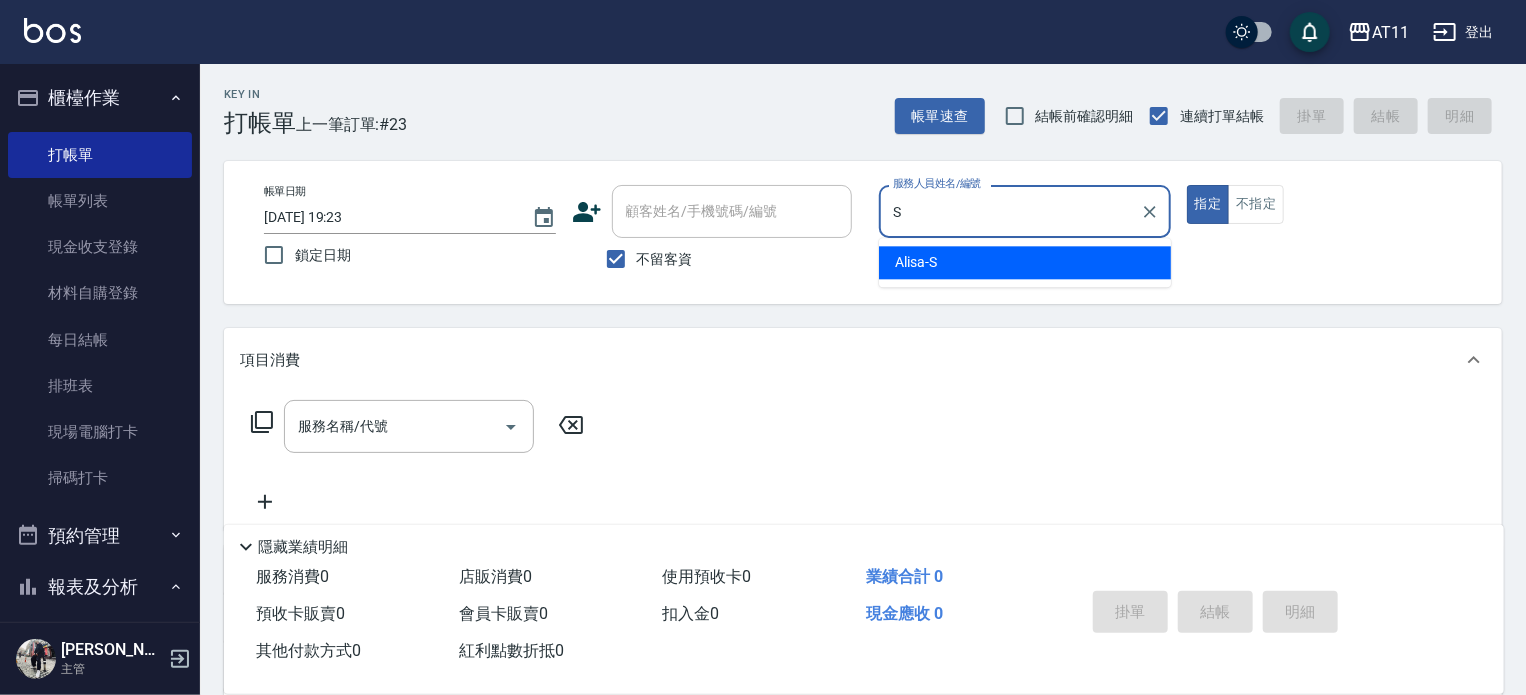 type on "Alisa-S" 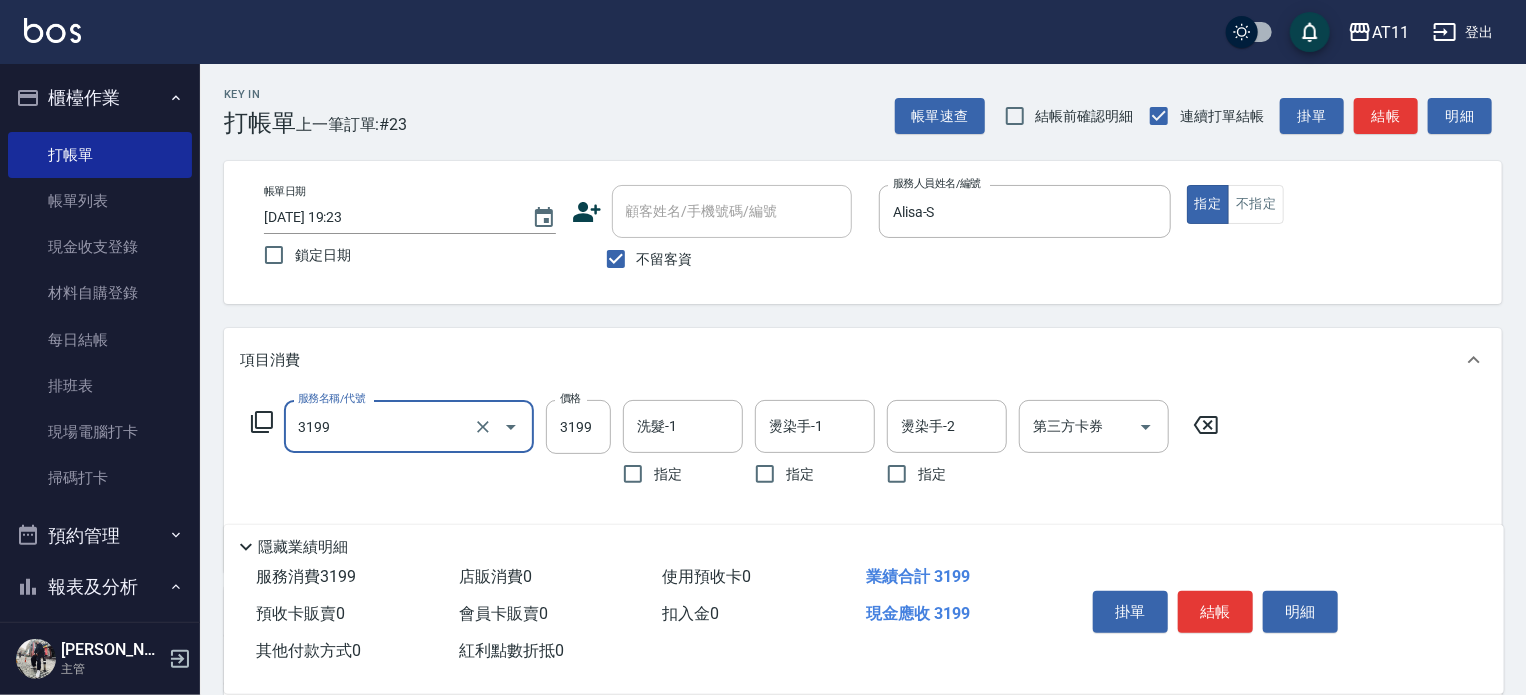 type on "ovc3199(3199)" 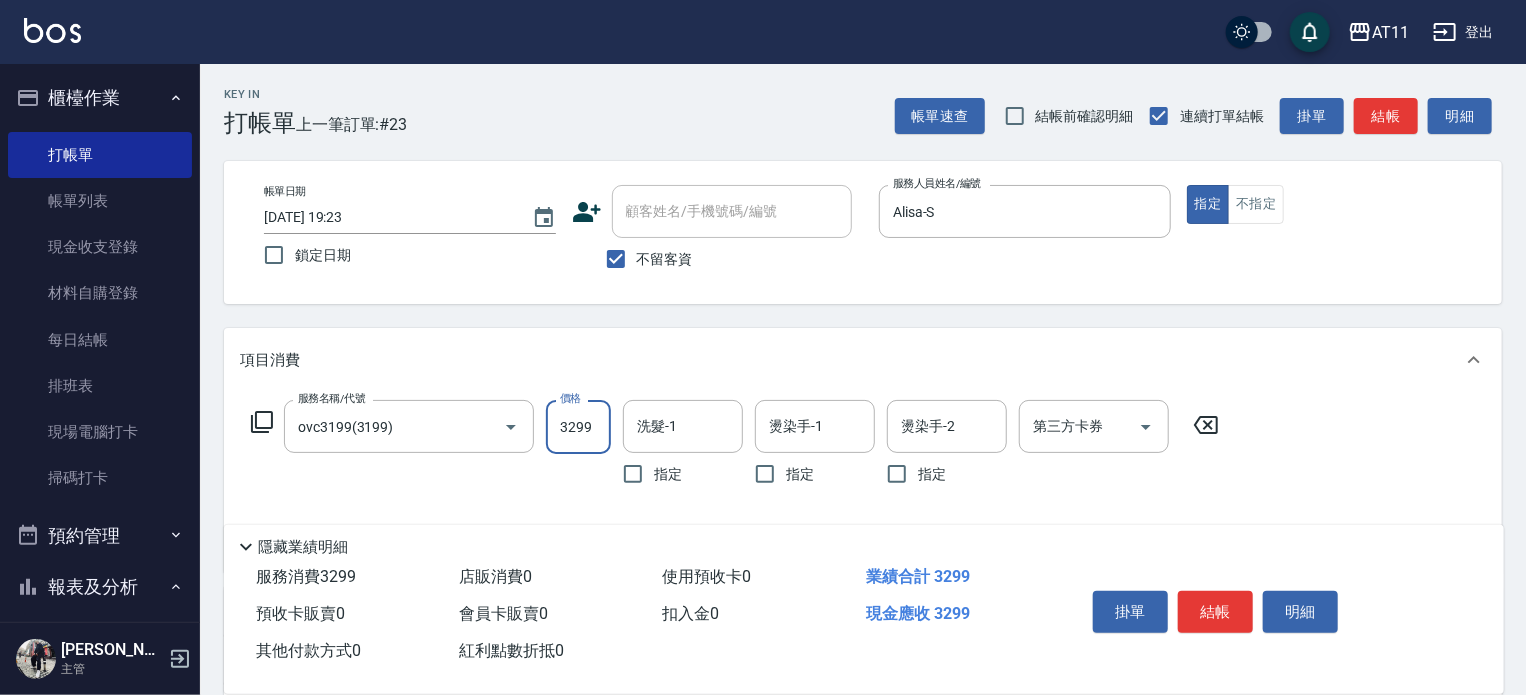 type on "3299" 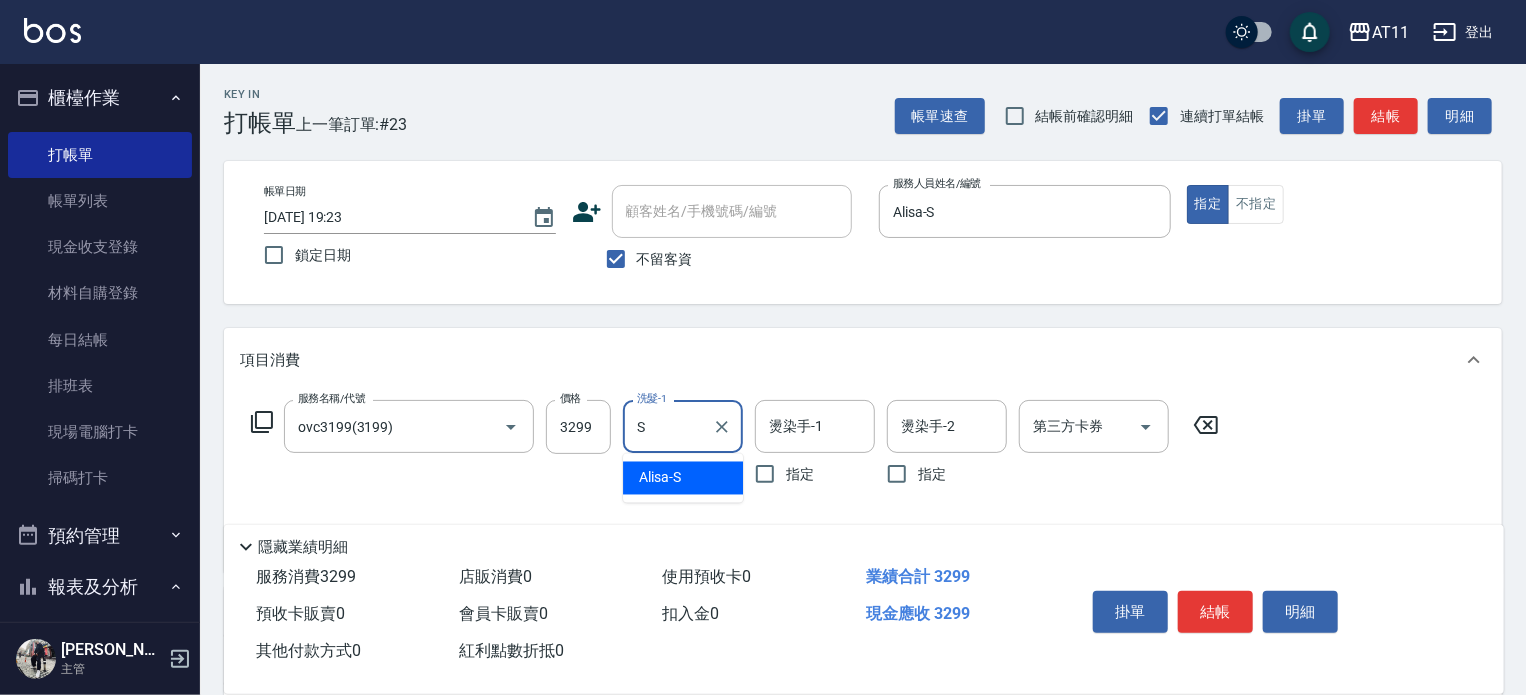 type on "Alisa-S" 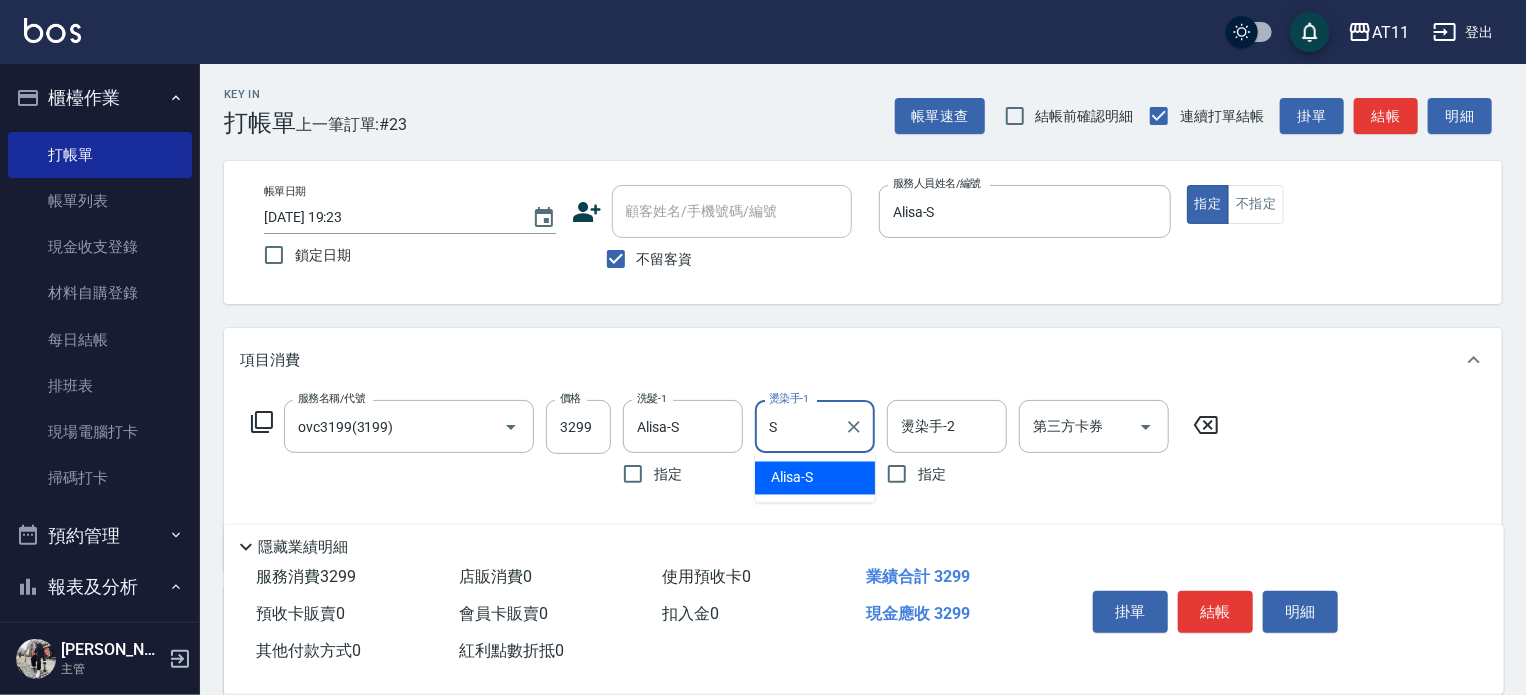 type on "Alisa-S" 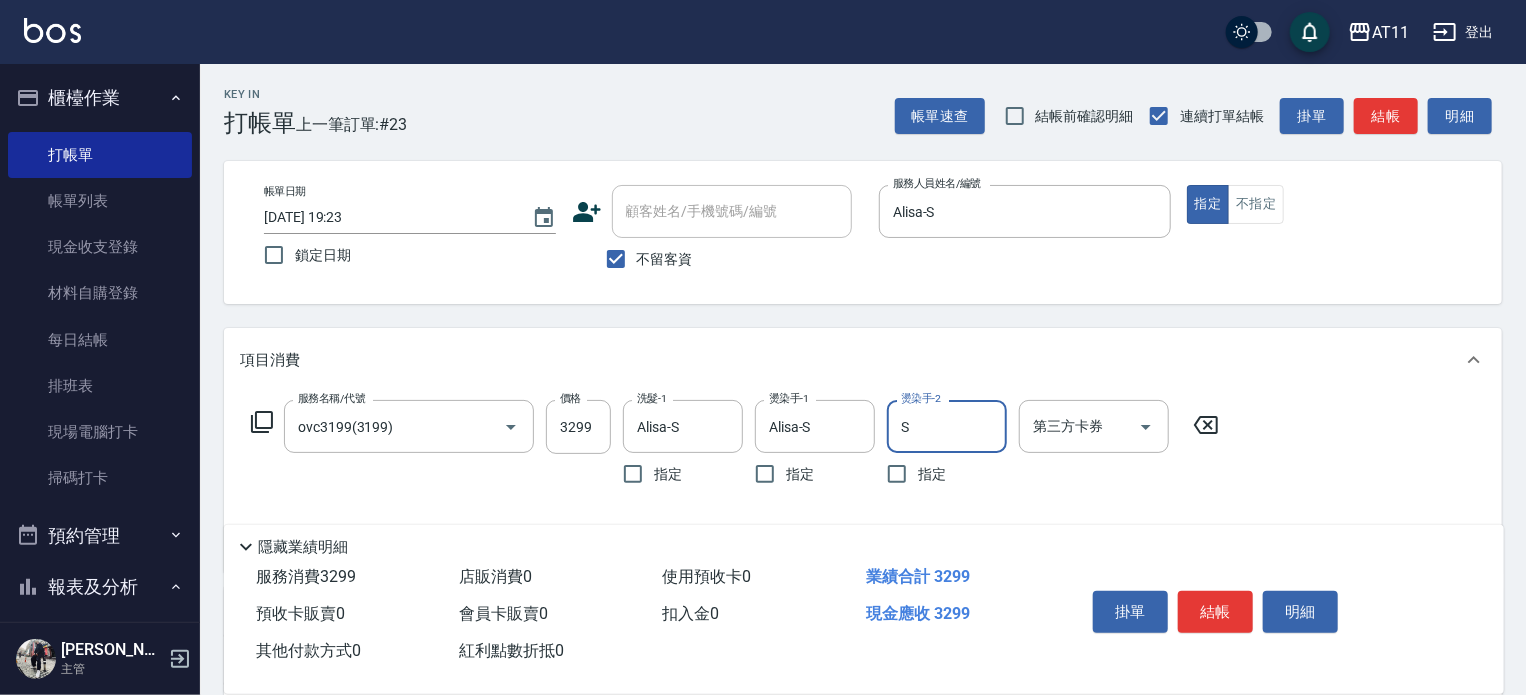 type on "Alisa-S" 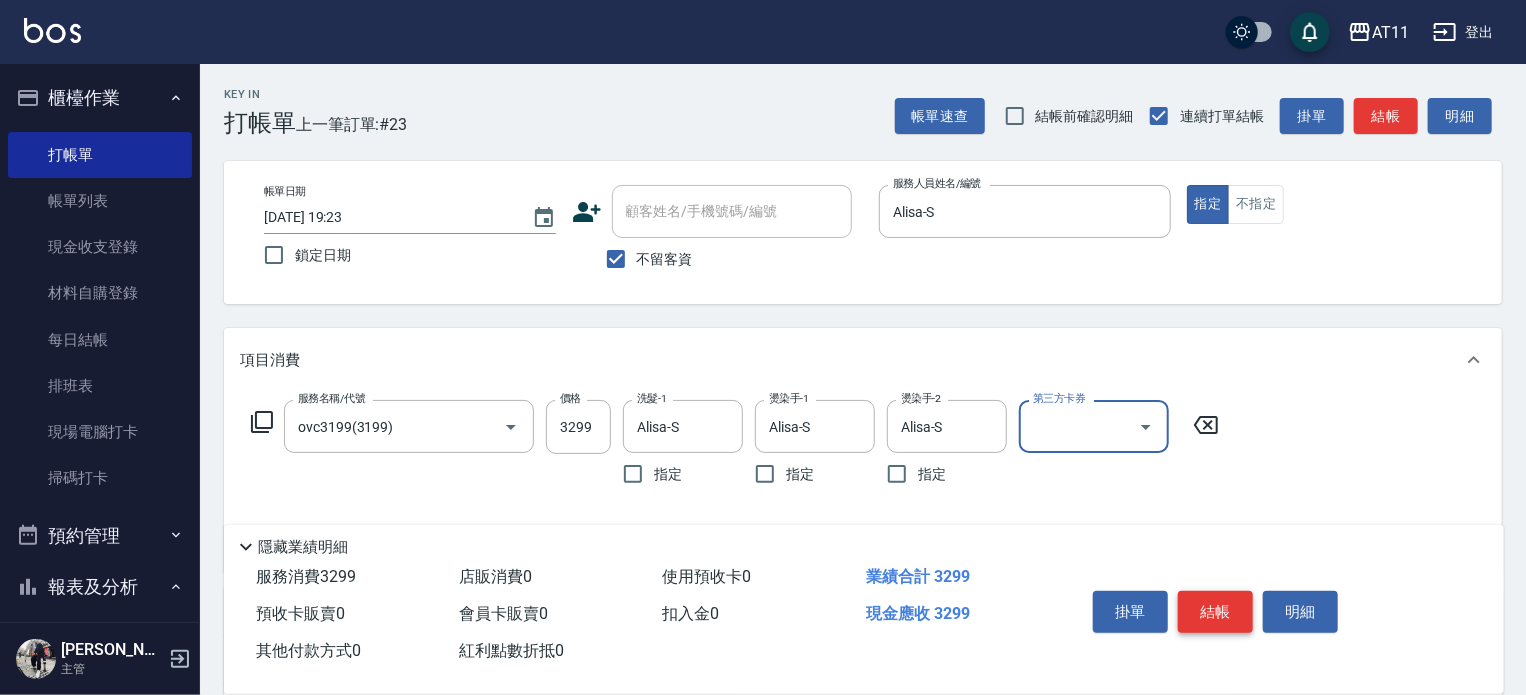 click on "結帳" at bounding box center (1215, 612) 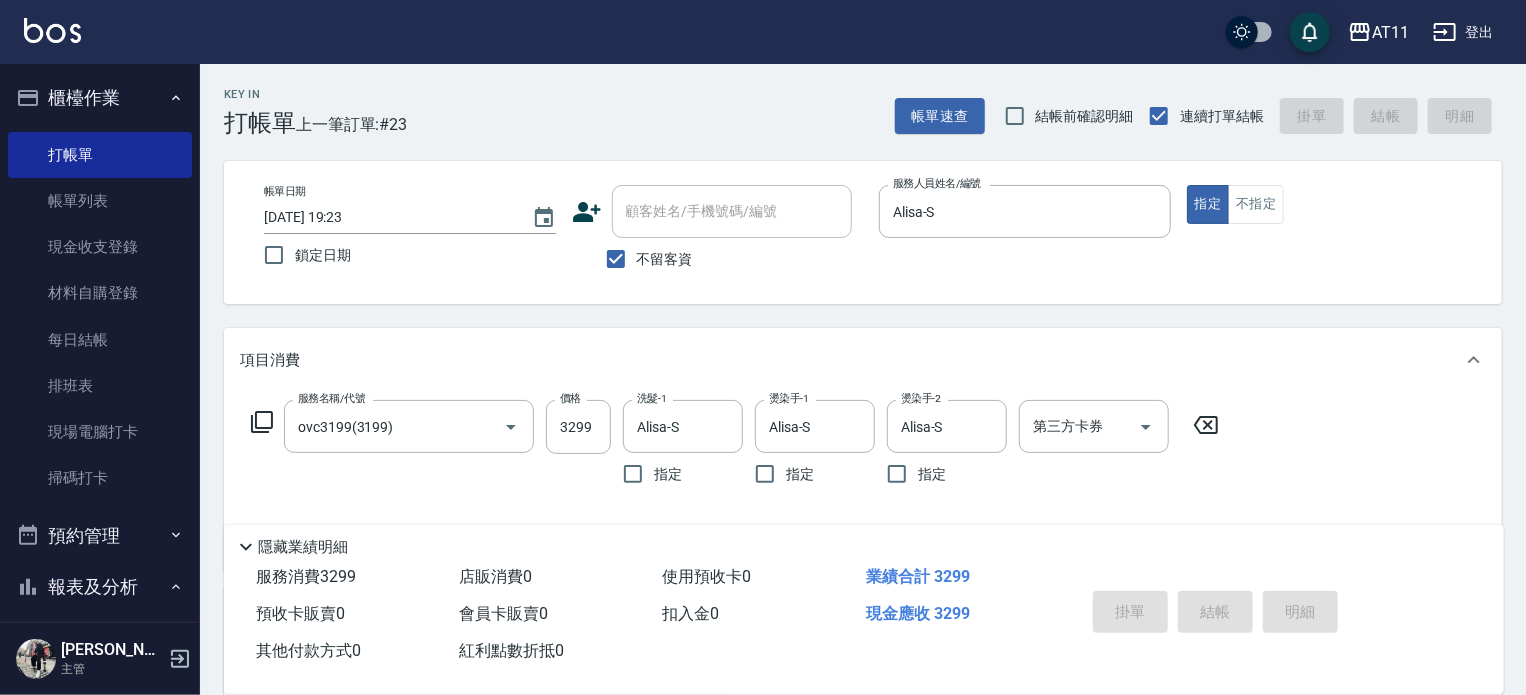 type on "[DATE] 19:24" 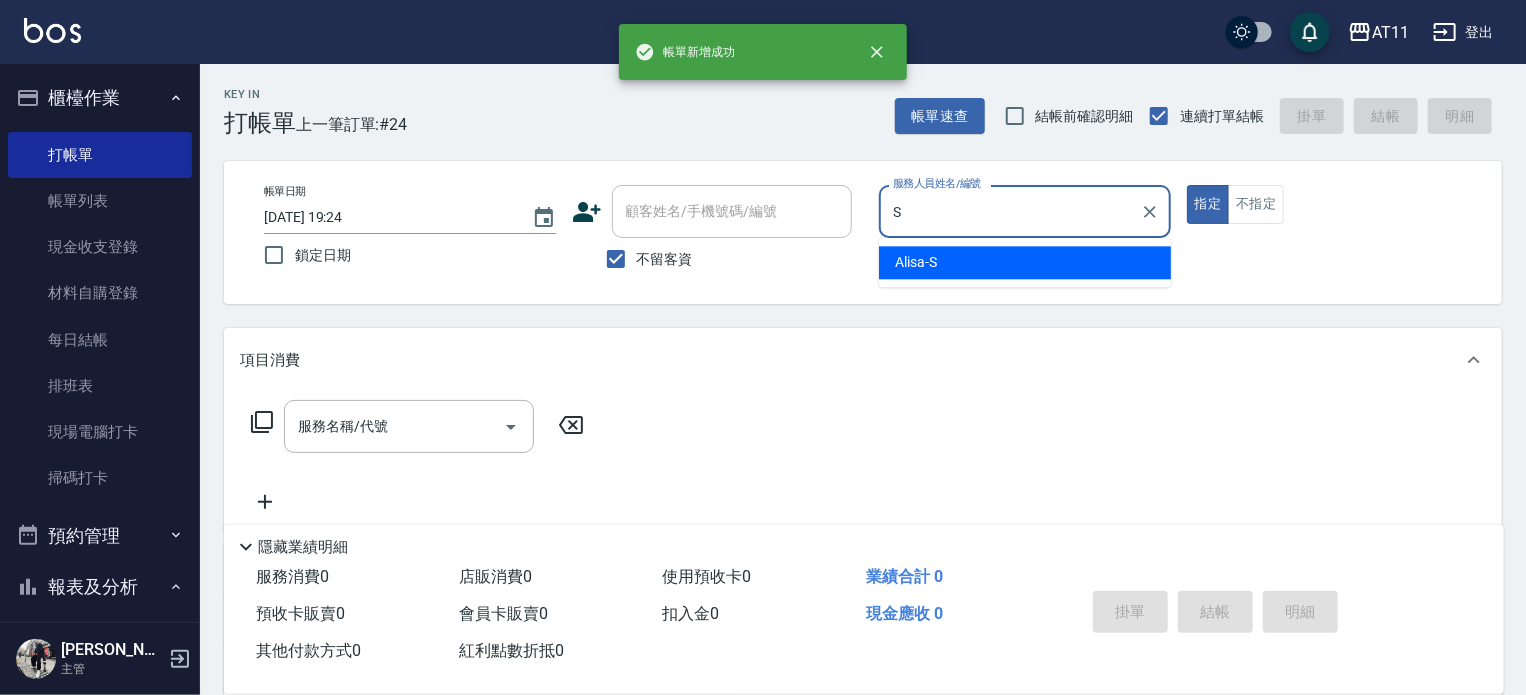 type on "Alisa-S" 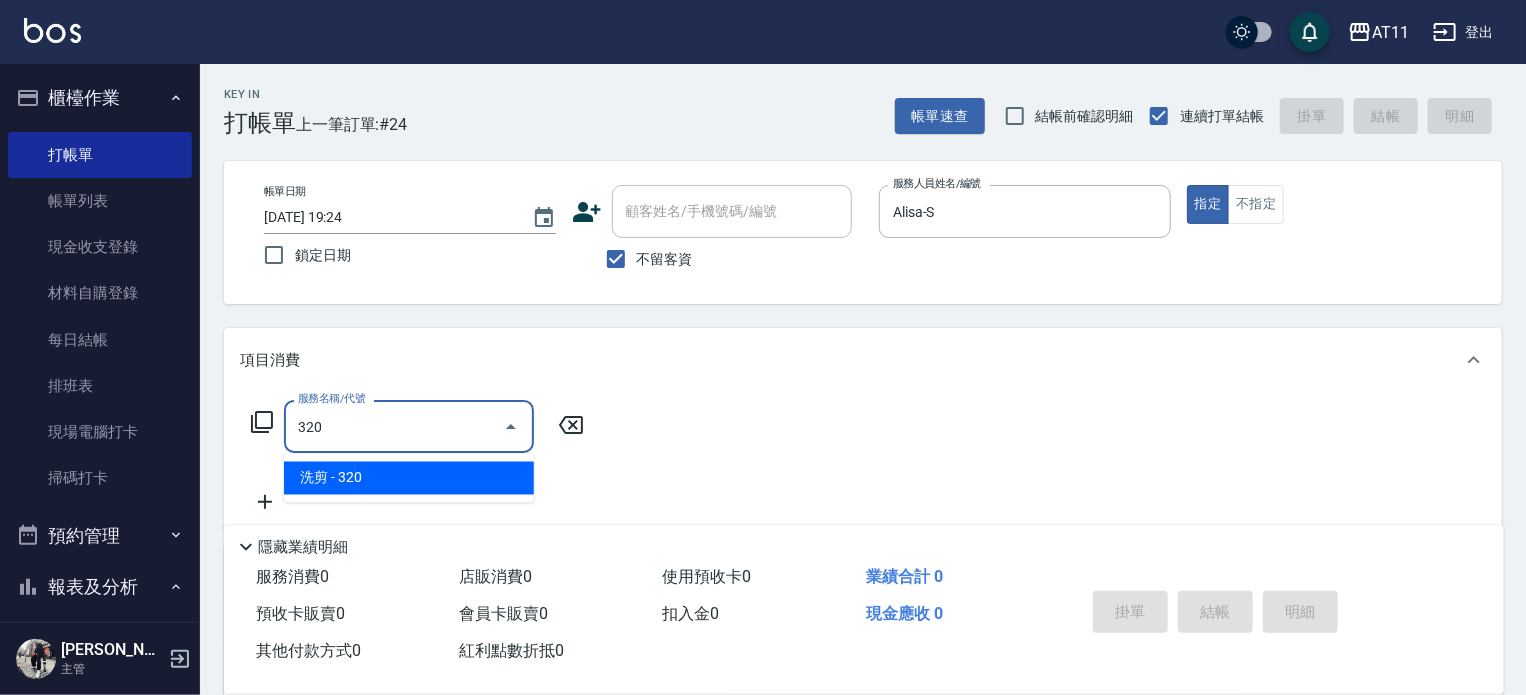 type on "洗剪(320)" 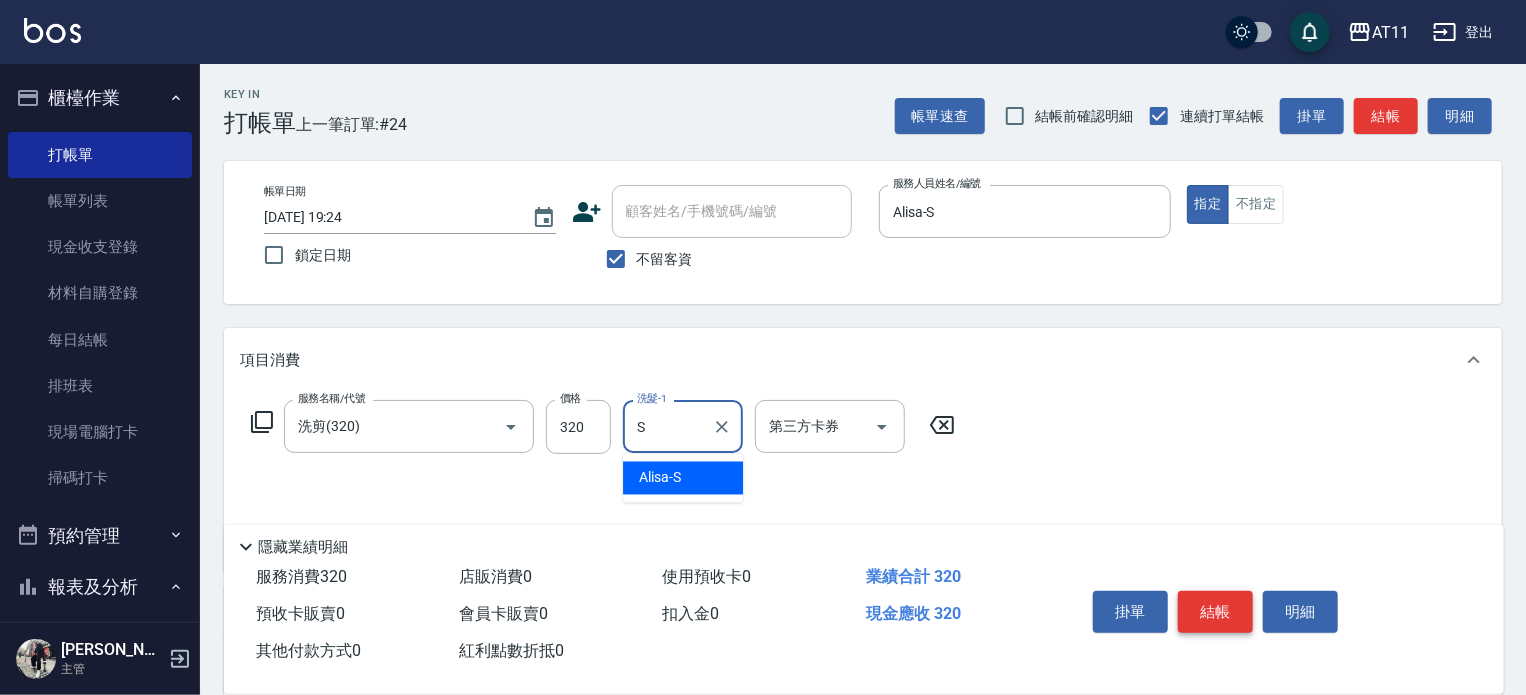 type on "Alisa-S" 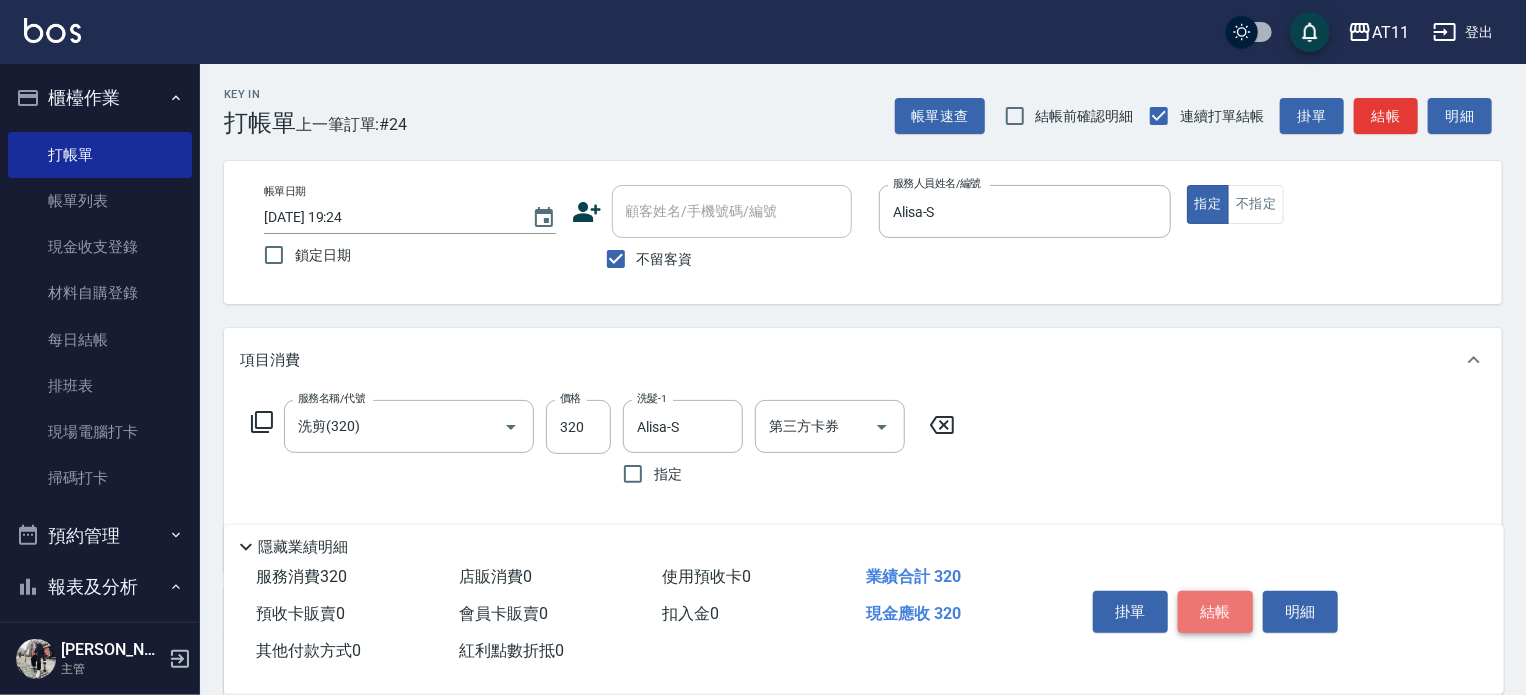 click on "結帳" at bounding box center (1215, 612) 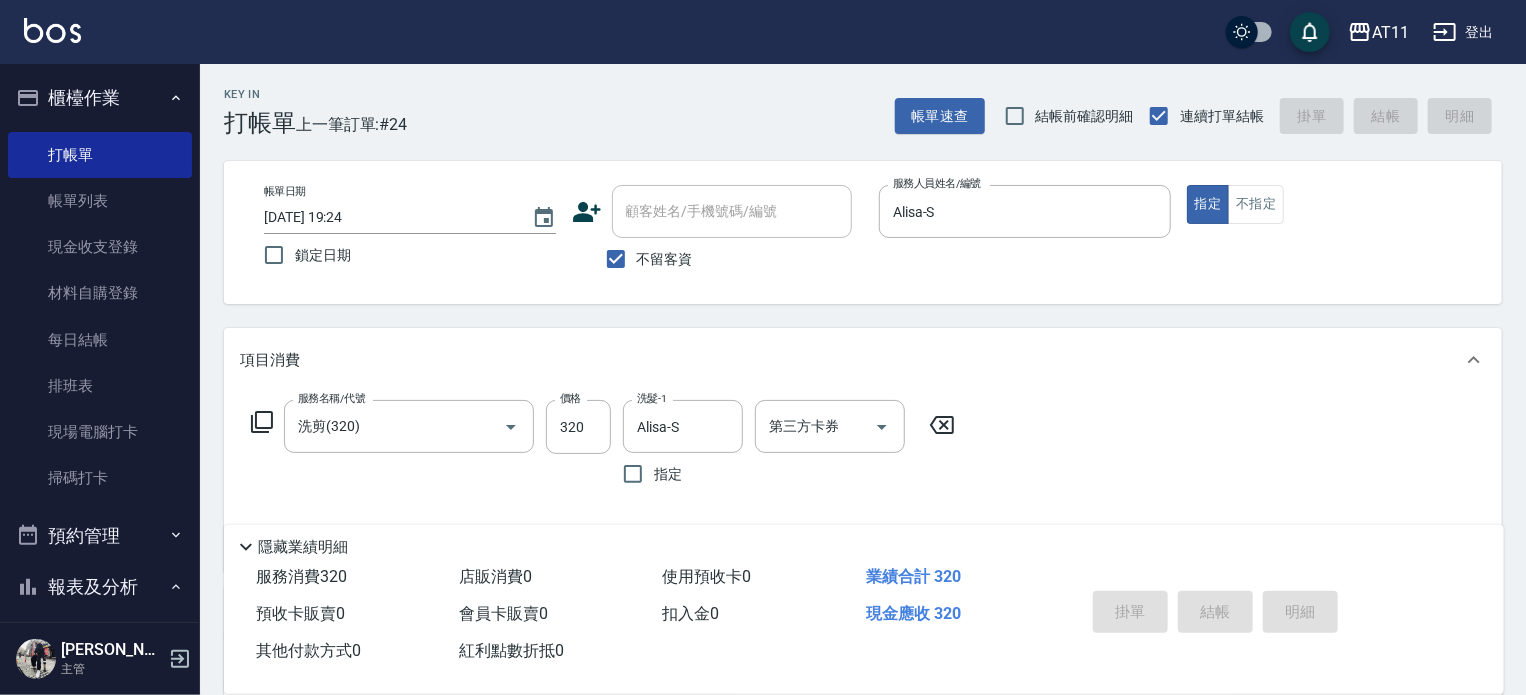 type 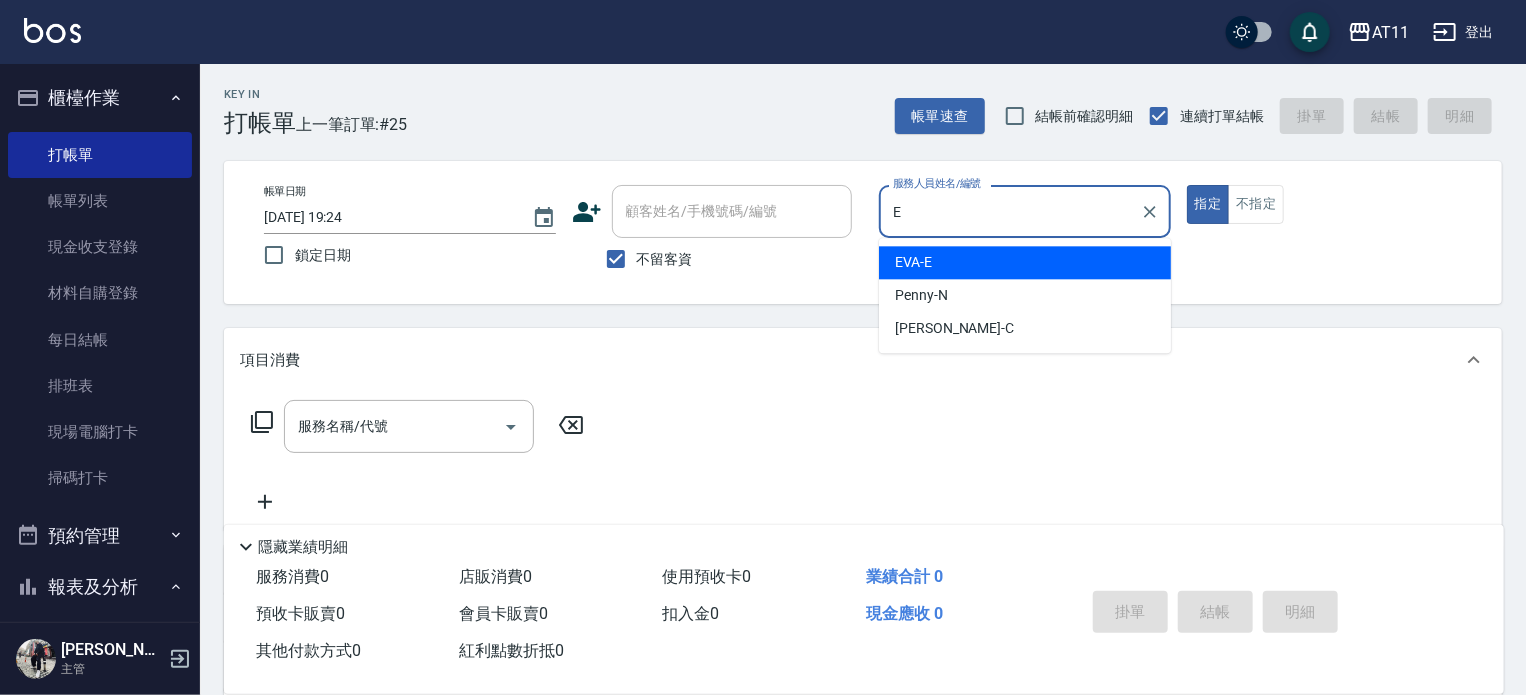 type on "[PERSON_NAME]-E" 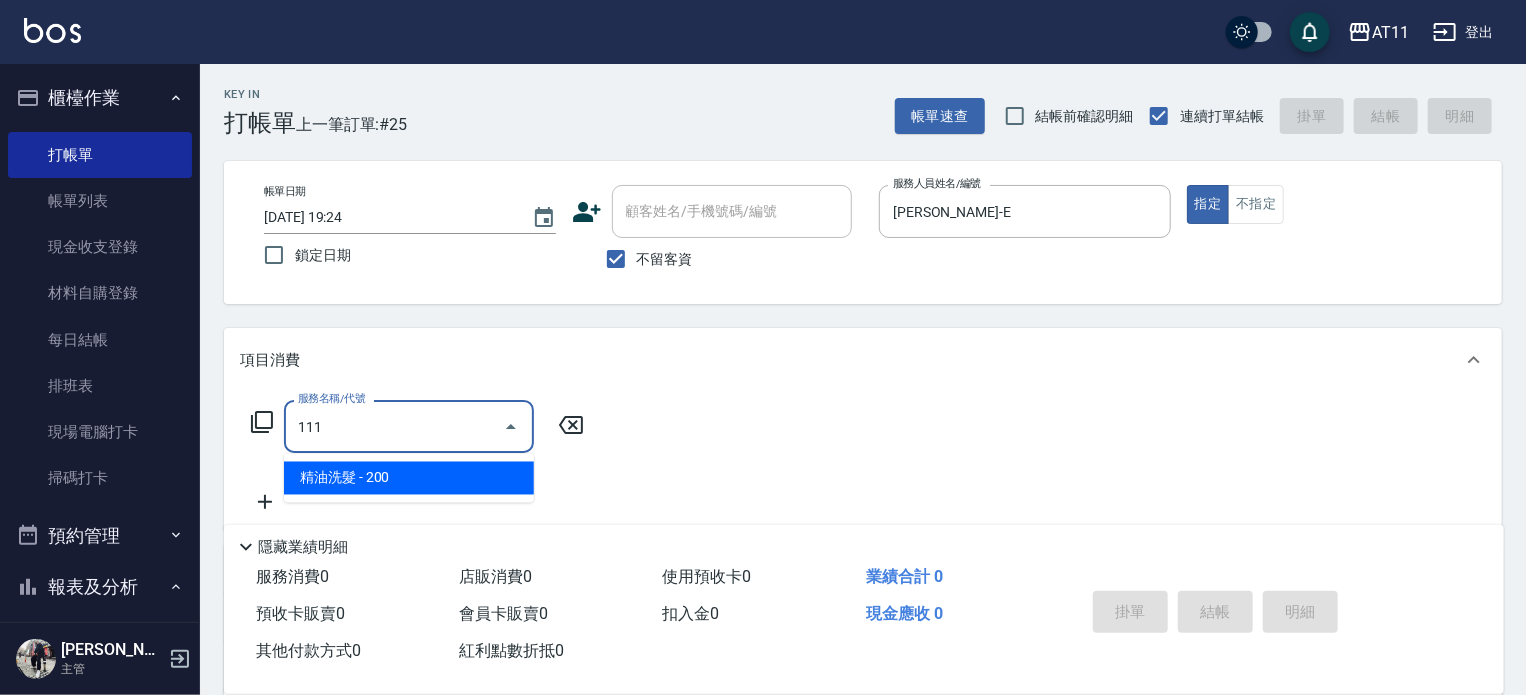 type on "精油洗髮(111)" 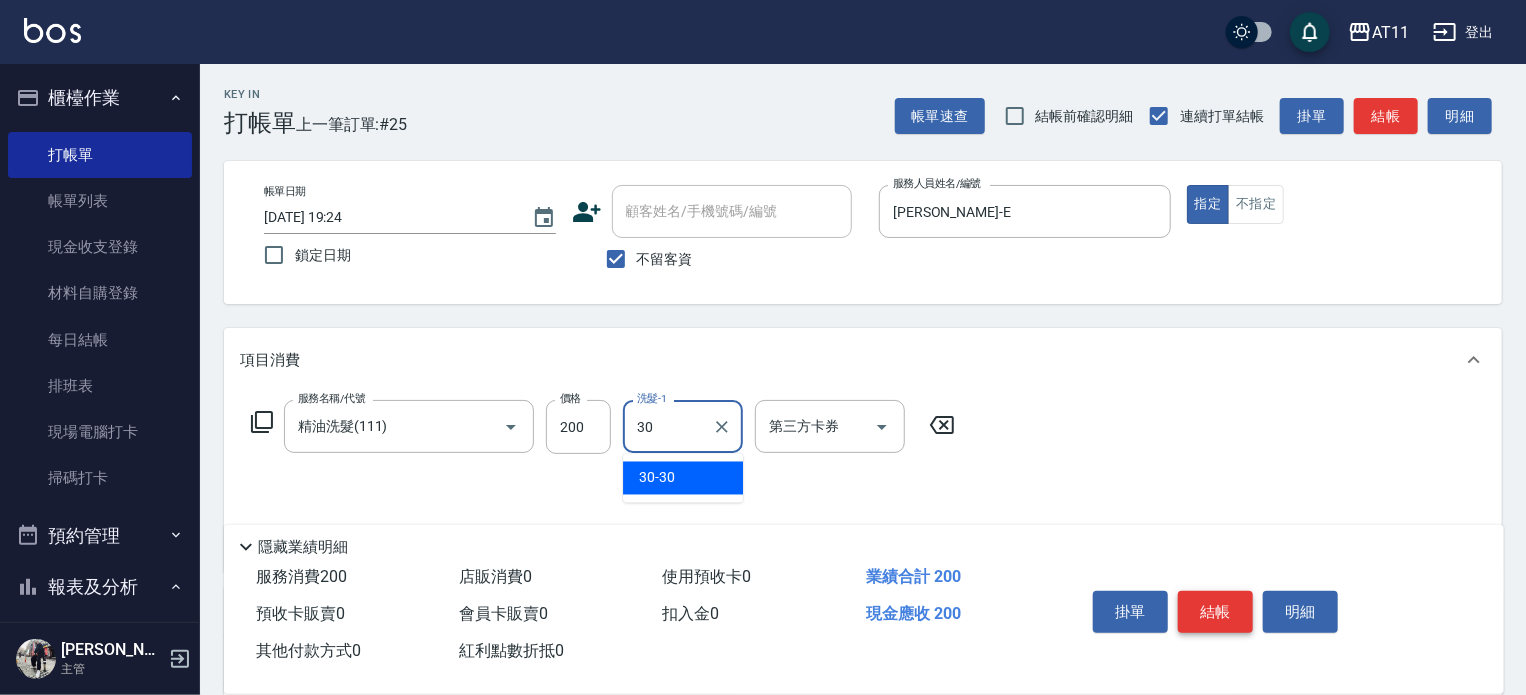 type on "30-30" 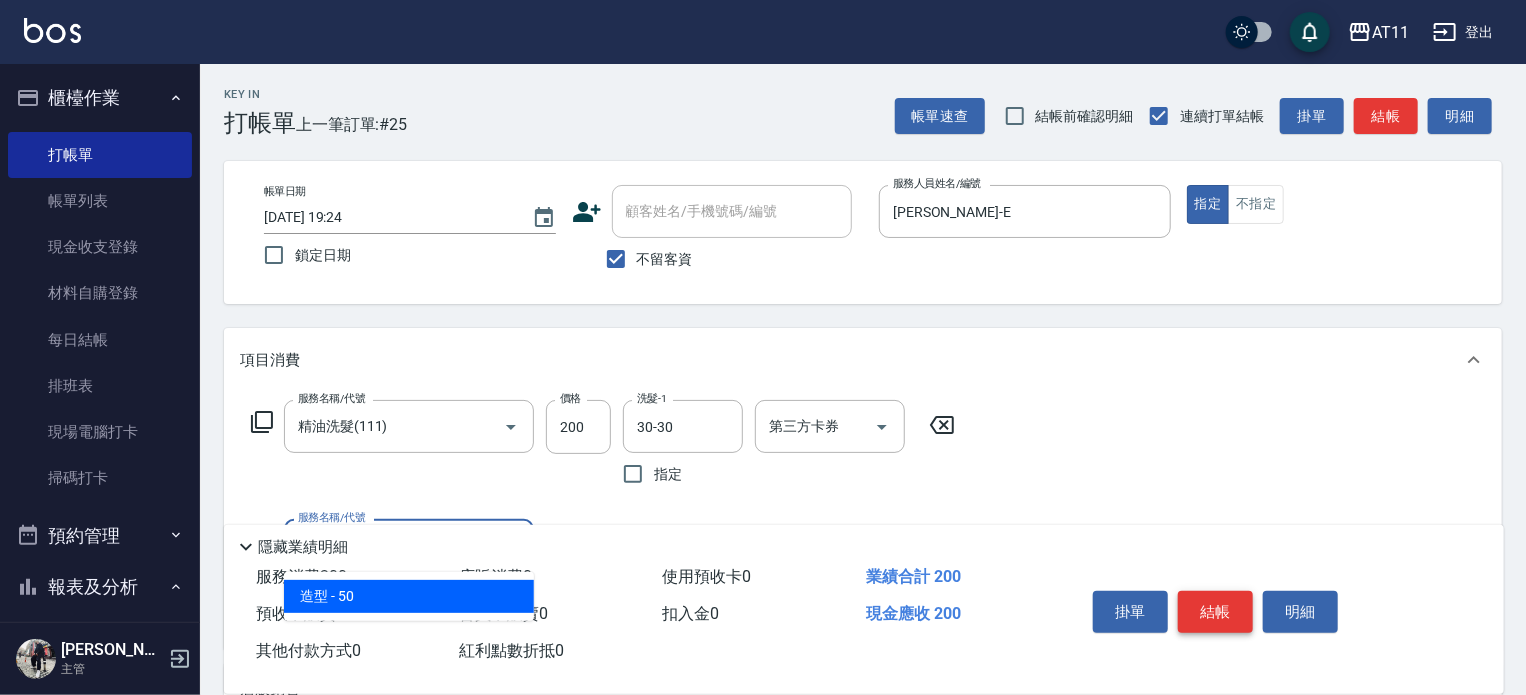 type on "造型(050)" 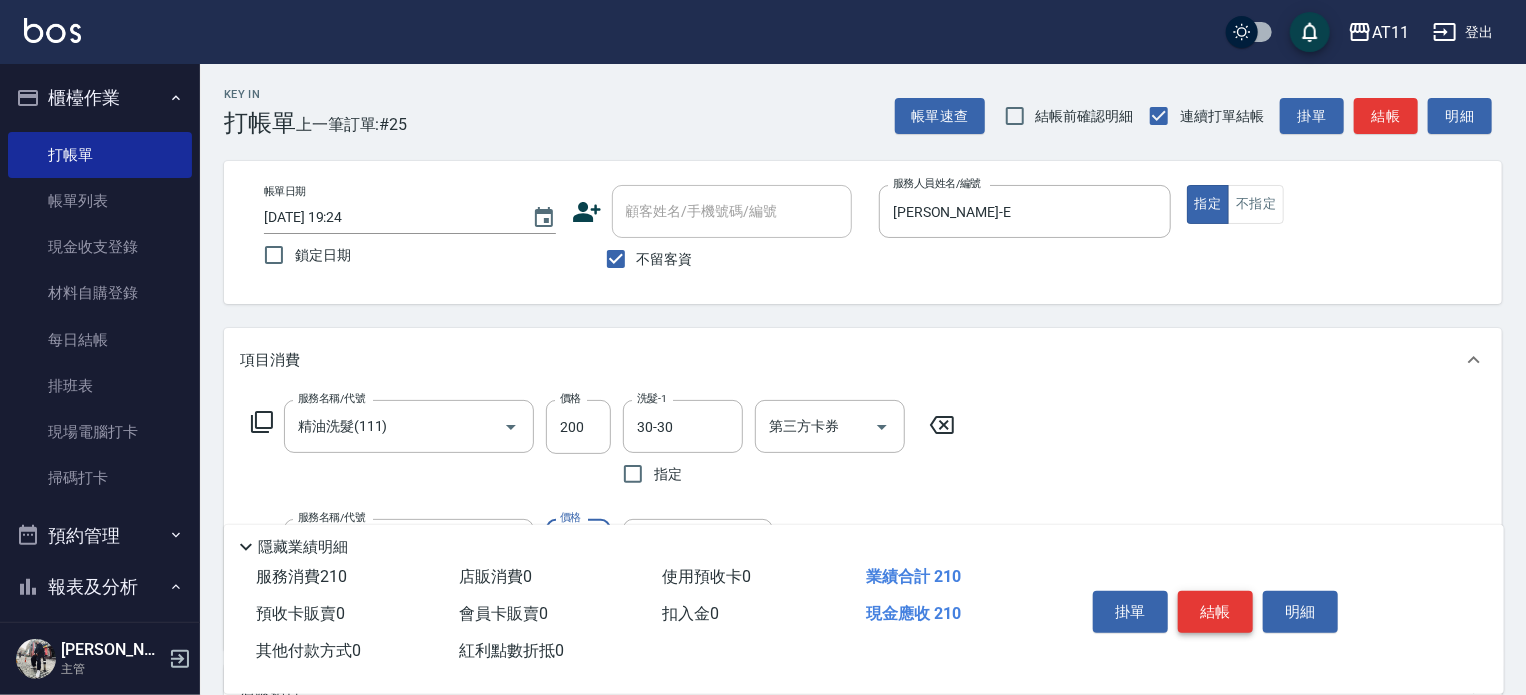 type on "100" 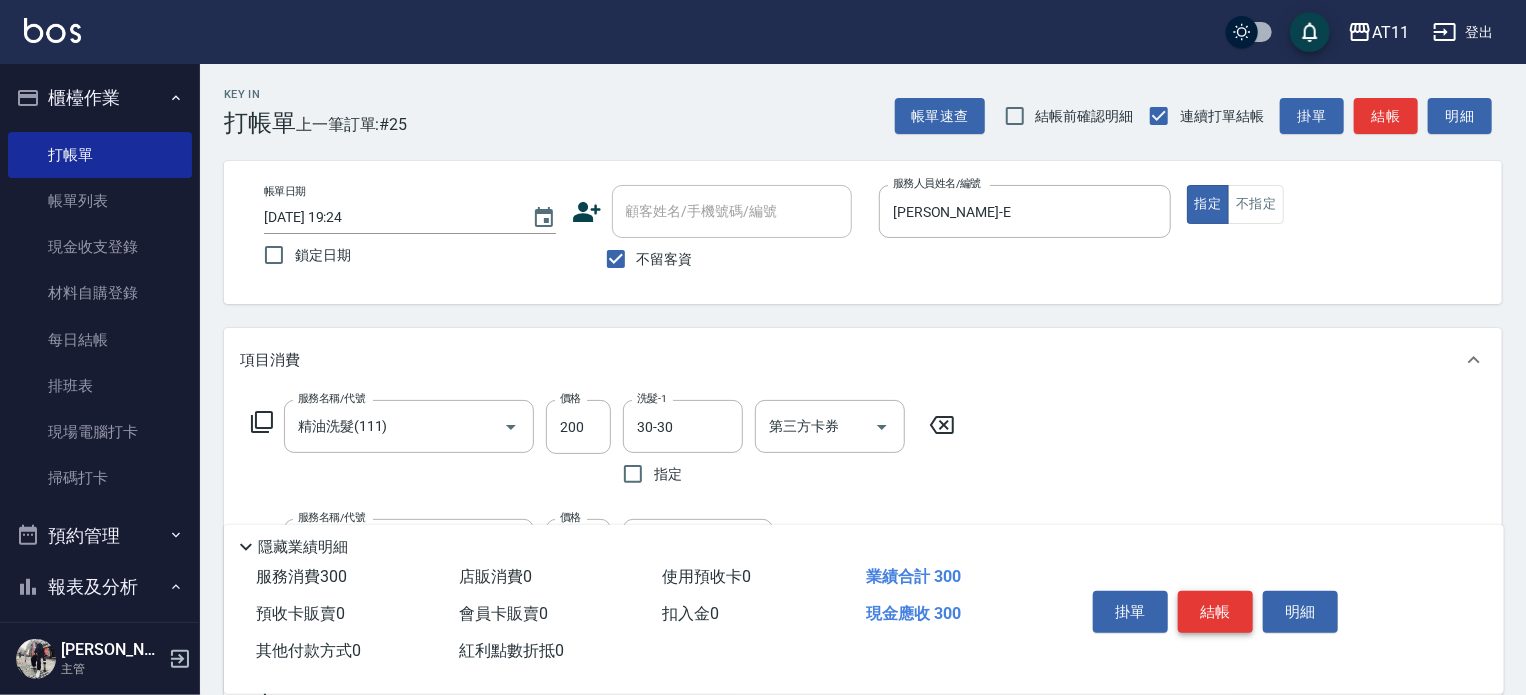 click on "結帳" at bounding box center [1215, 612] 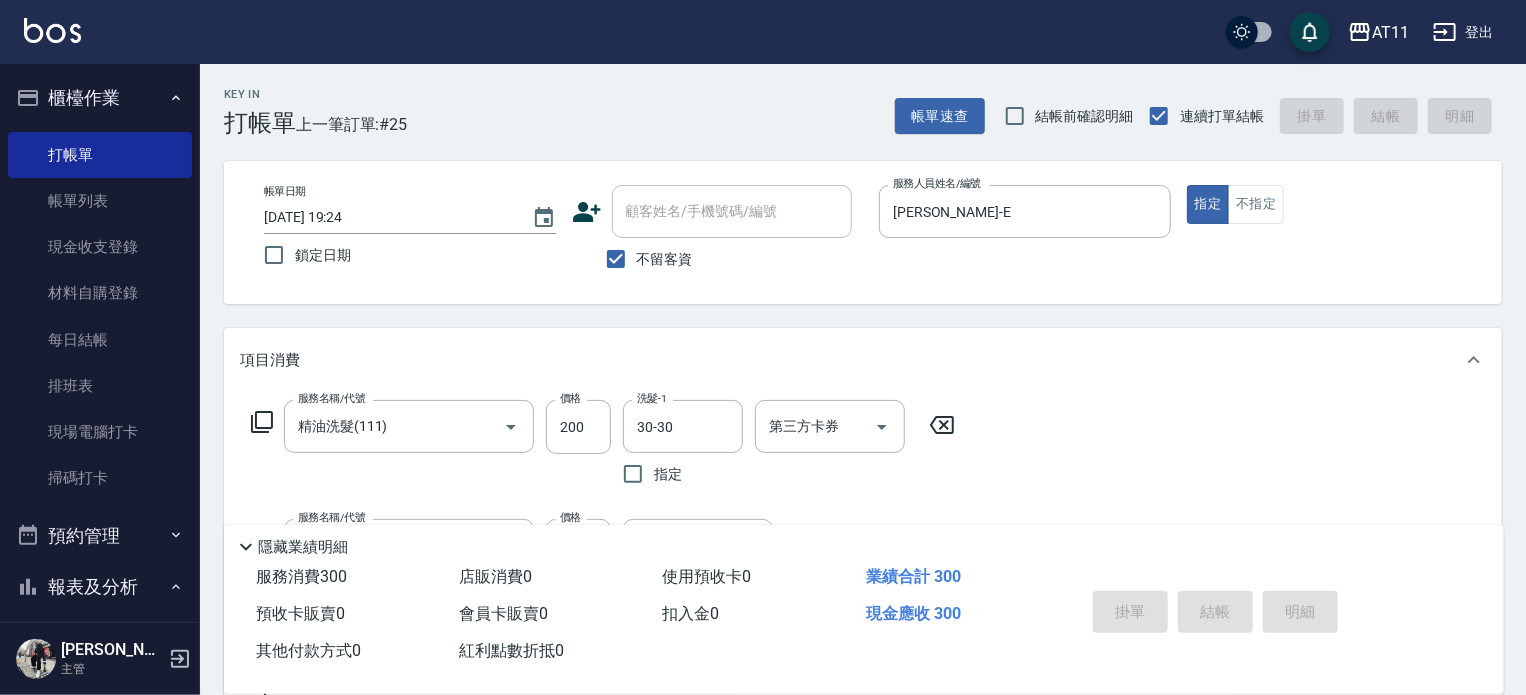 type 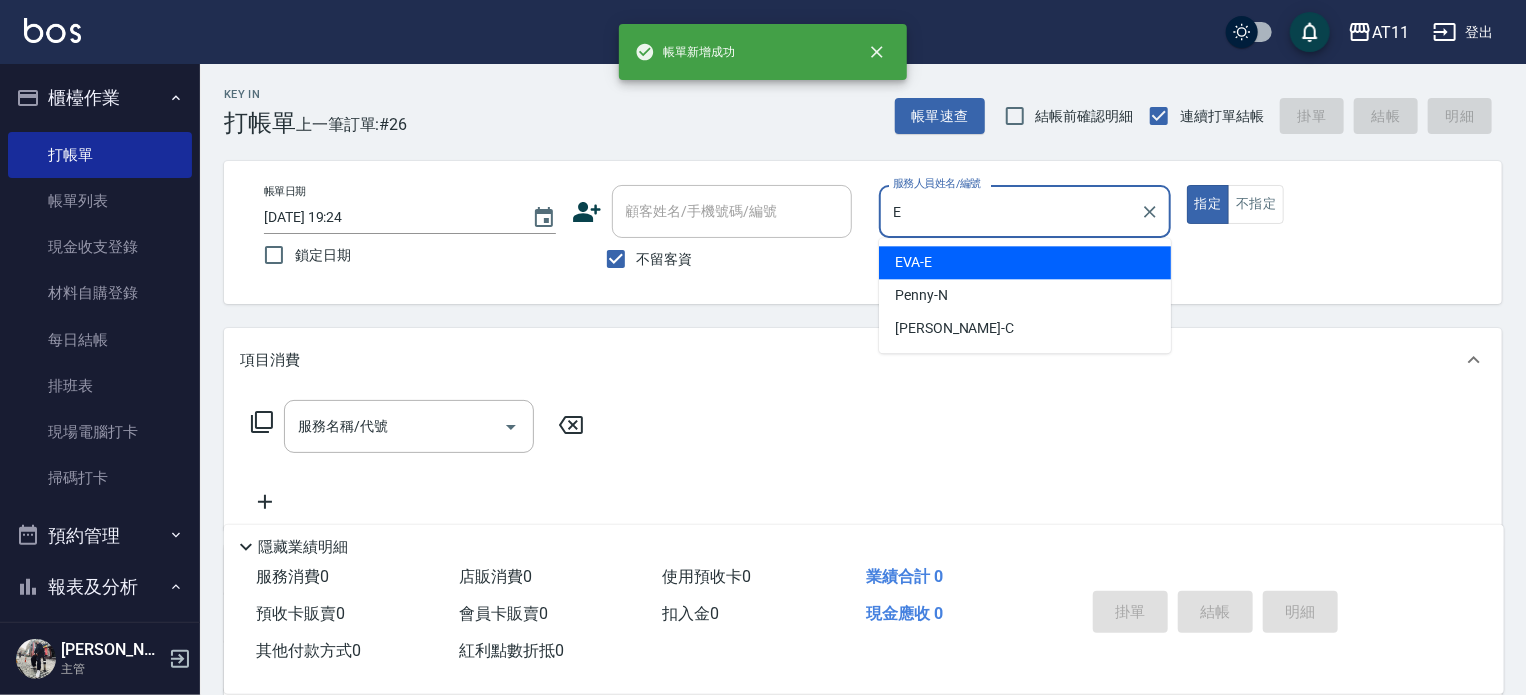 type 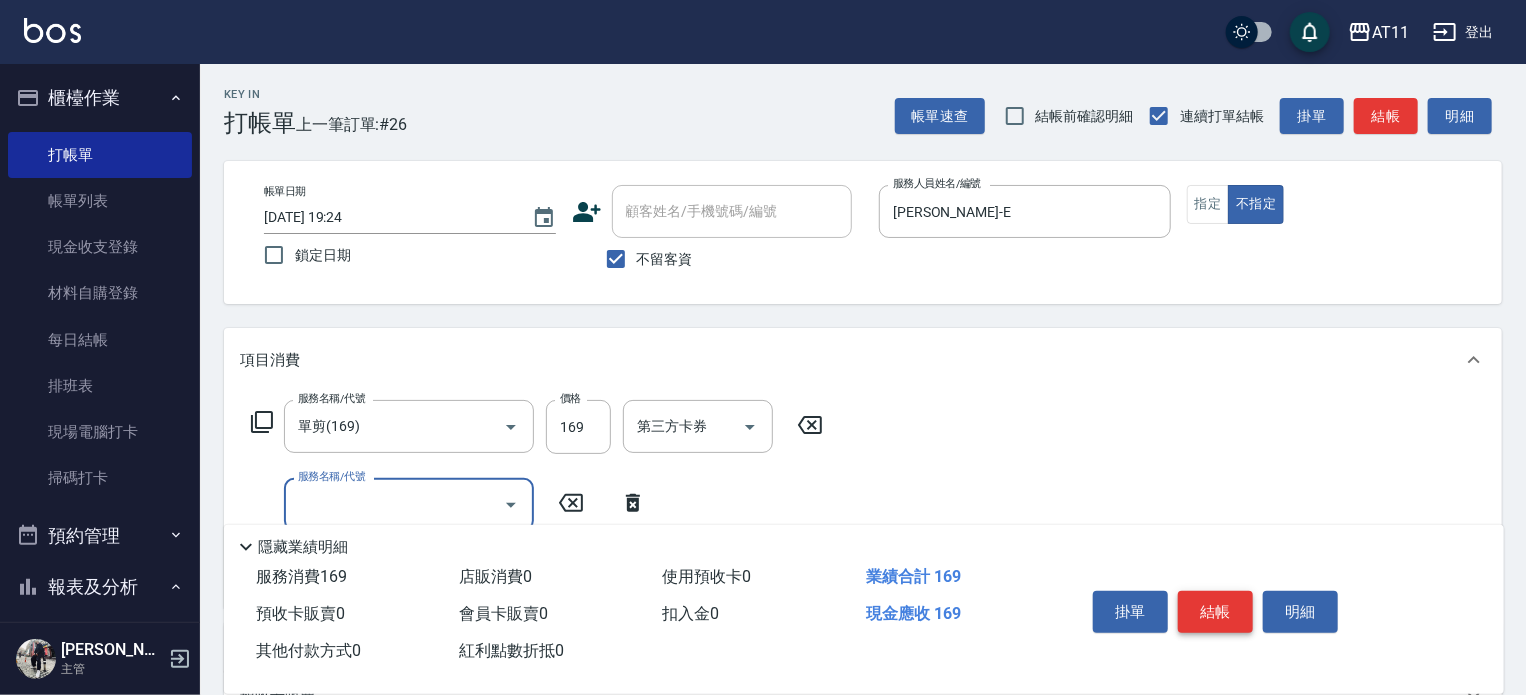 click on "結帳" at bounding box center [1215, 612] 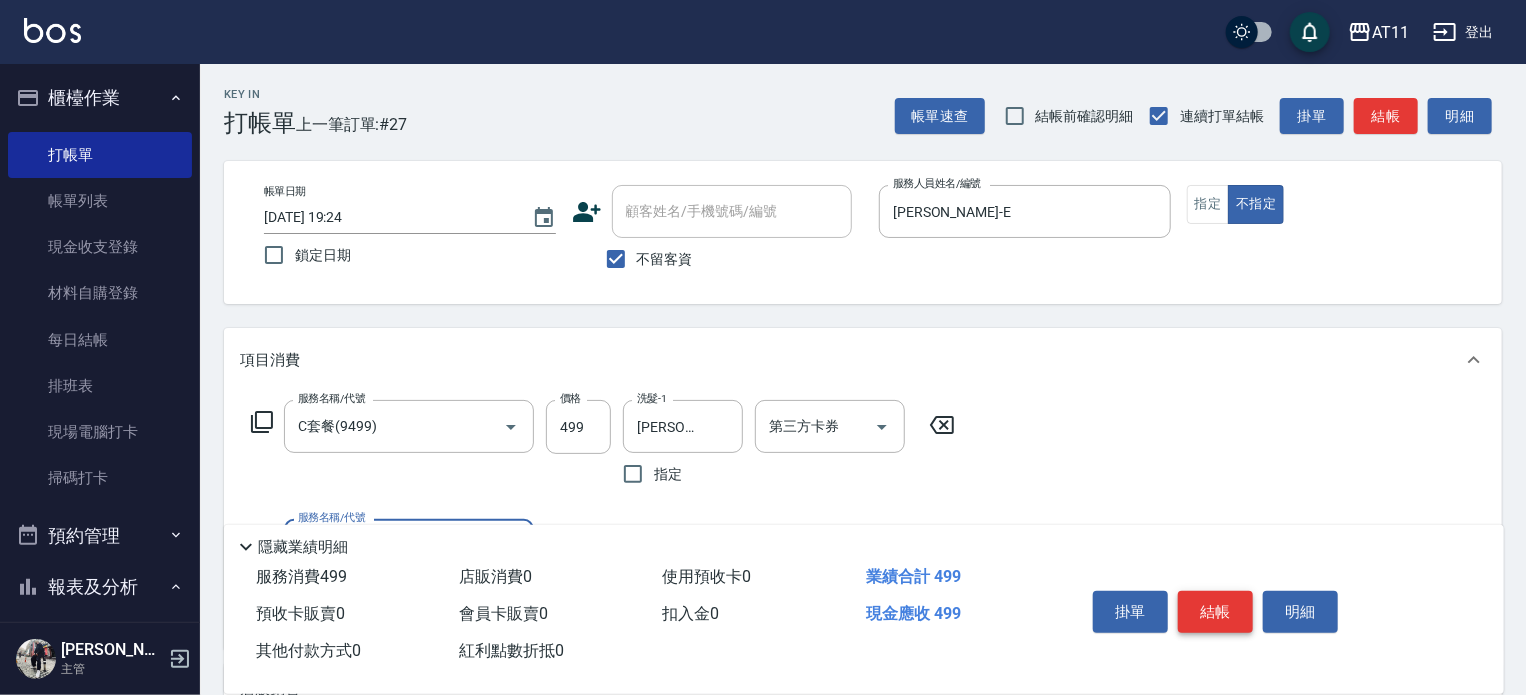 click on "結帳" at bounding box center [1215, 612] 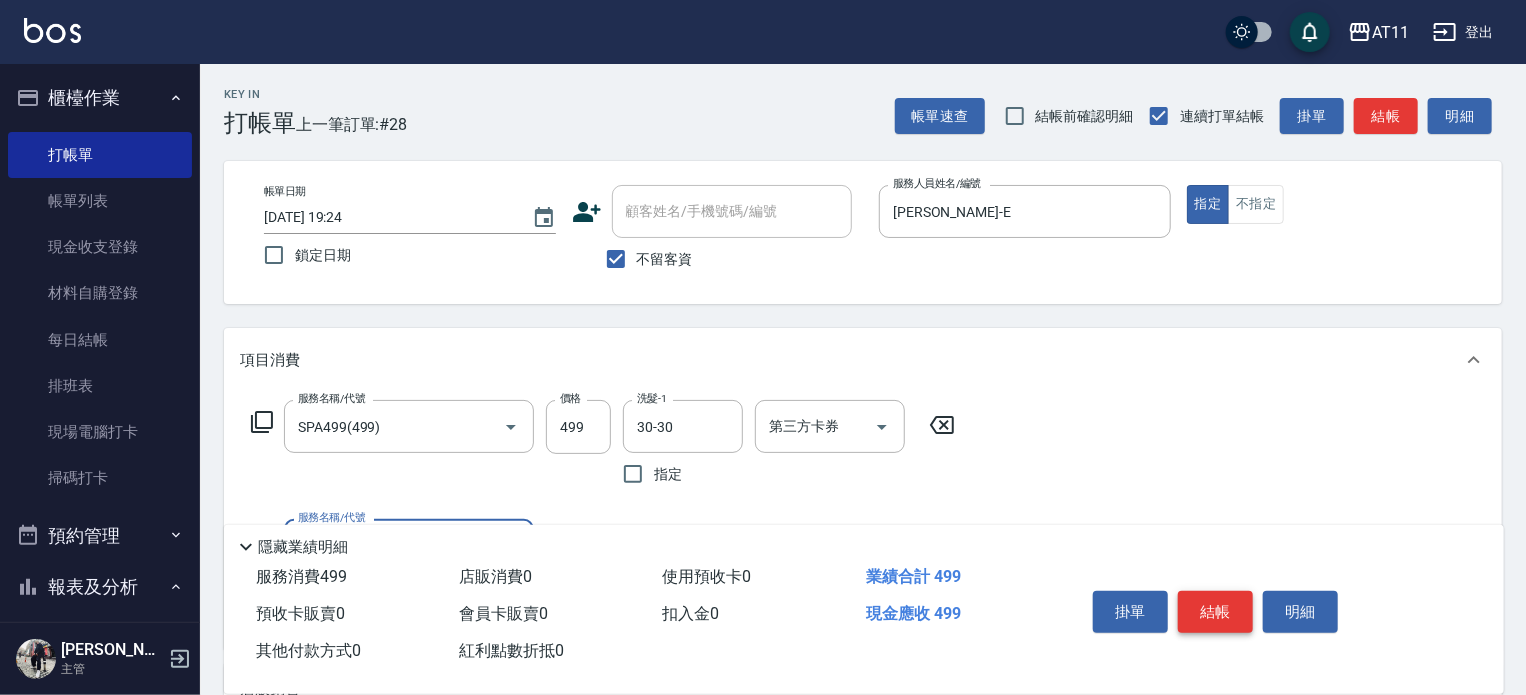 click on "結帳" at bounding box center (1215, 612) 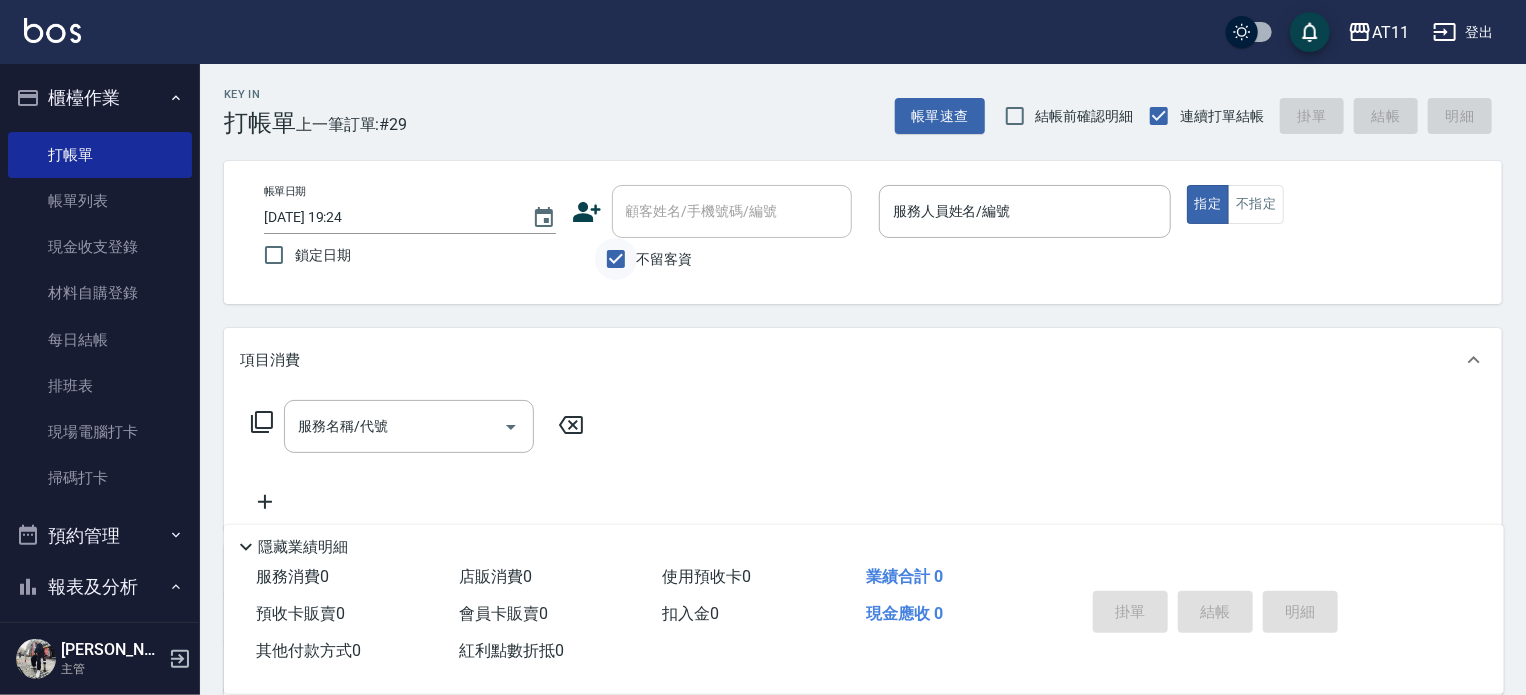 click on "不留客資" at bounding box center [616, 259] 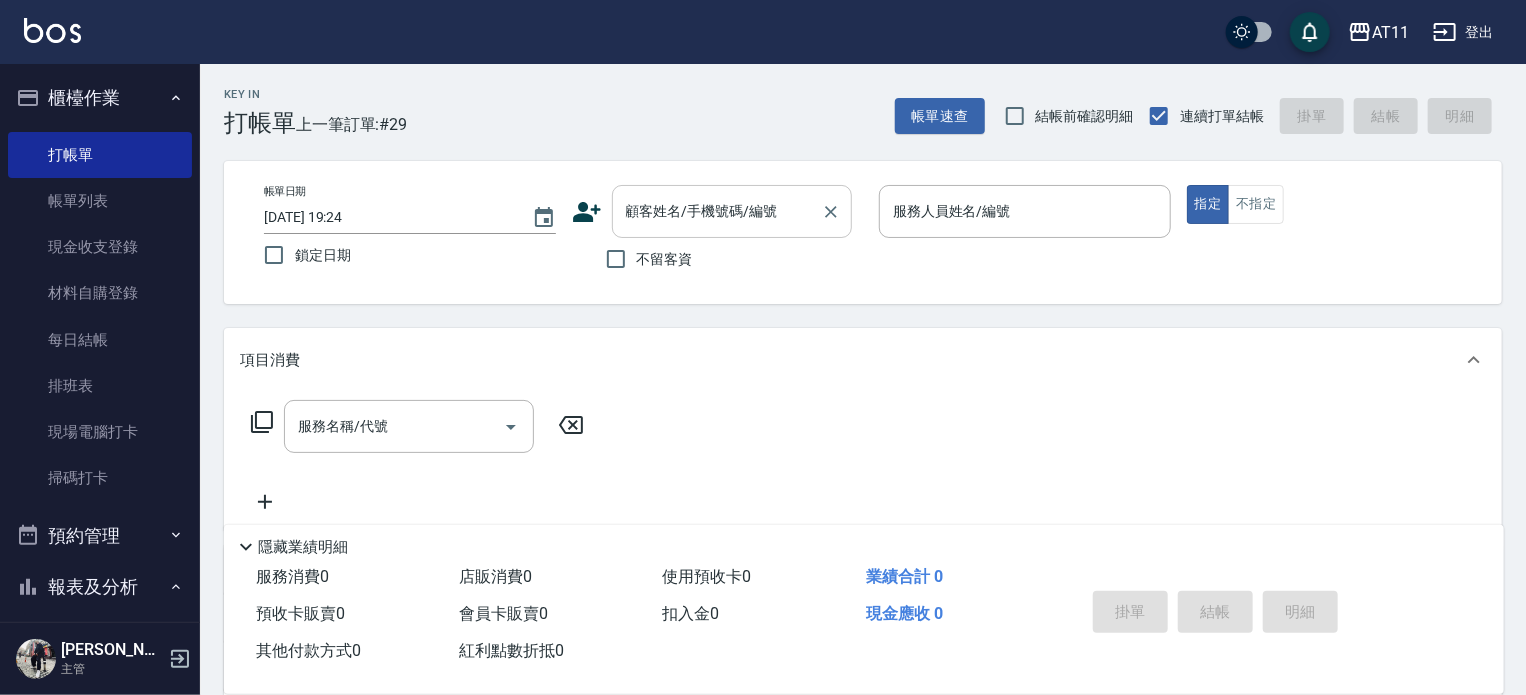 click on "顧客姓名/手機號碼/編號" at bounding box center (717, 211) 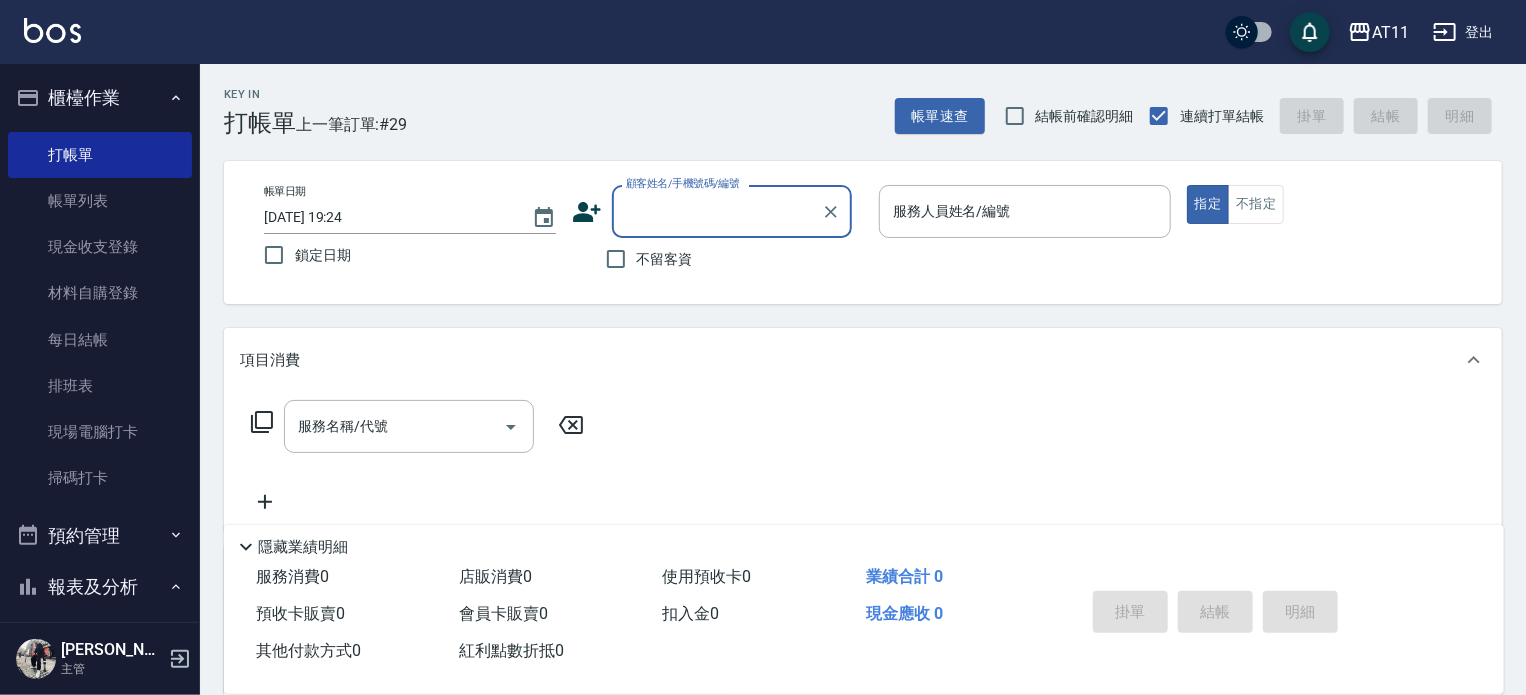 paste on "0980415592" 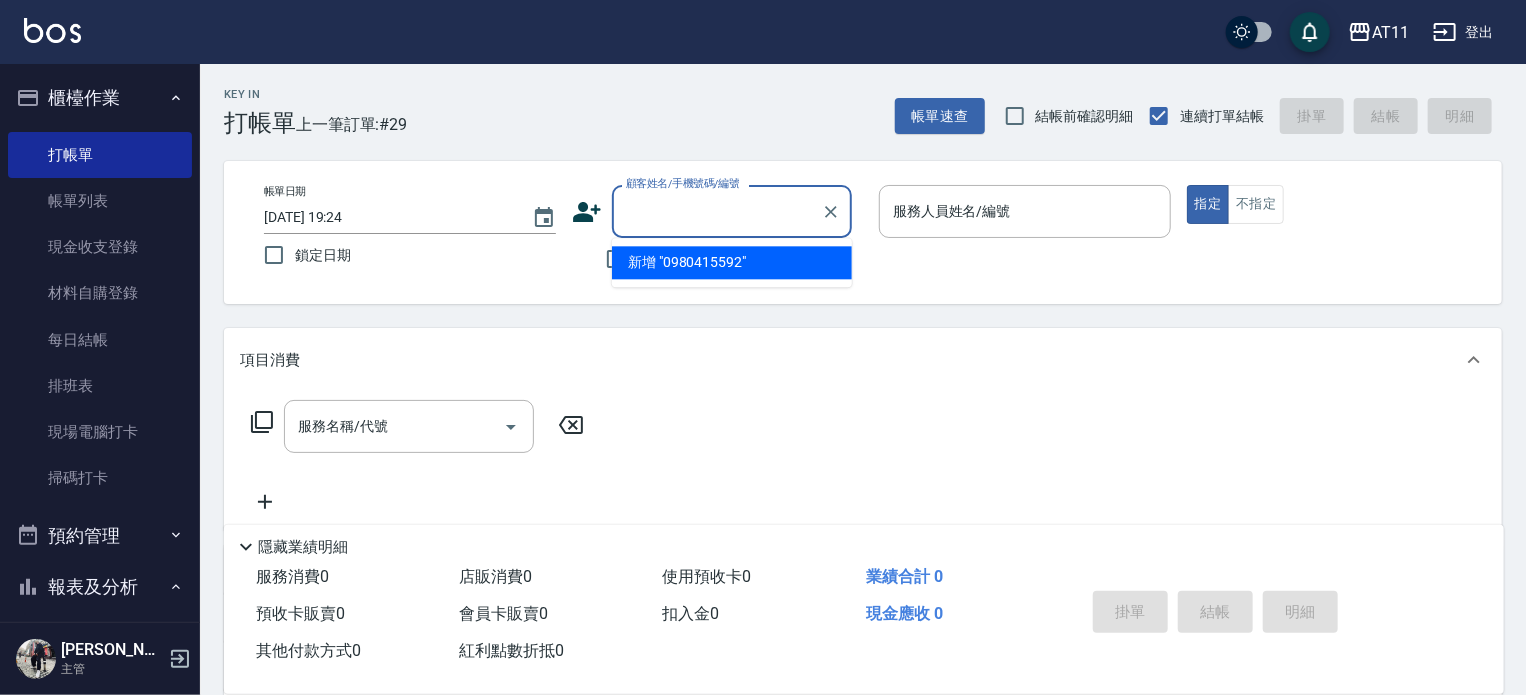 click on "櫃檯作業" at bounding box center [100, 98] 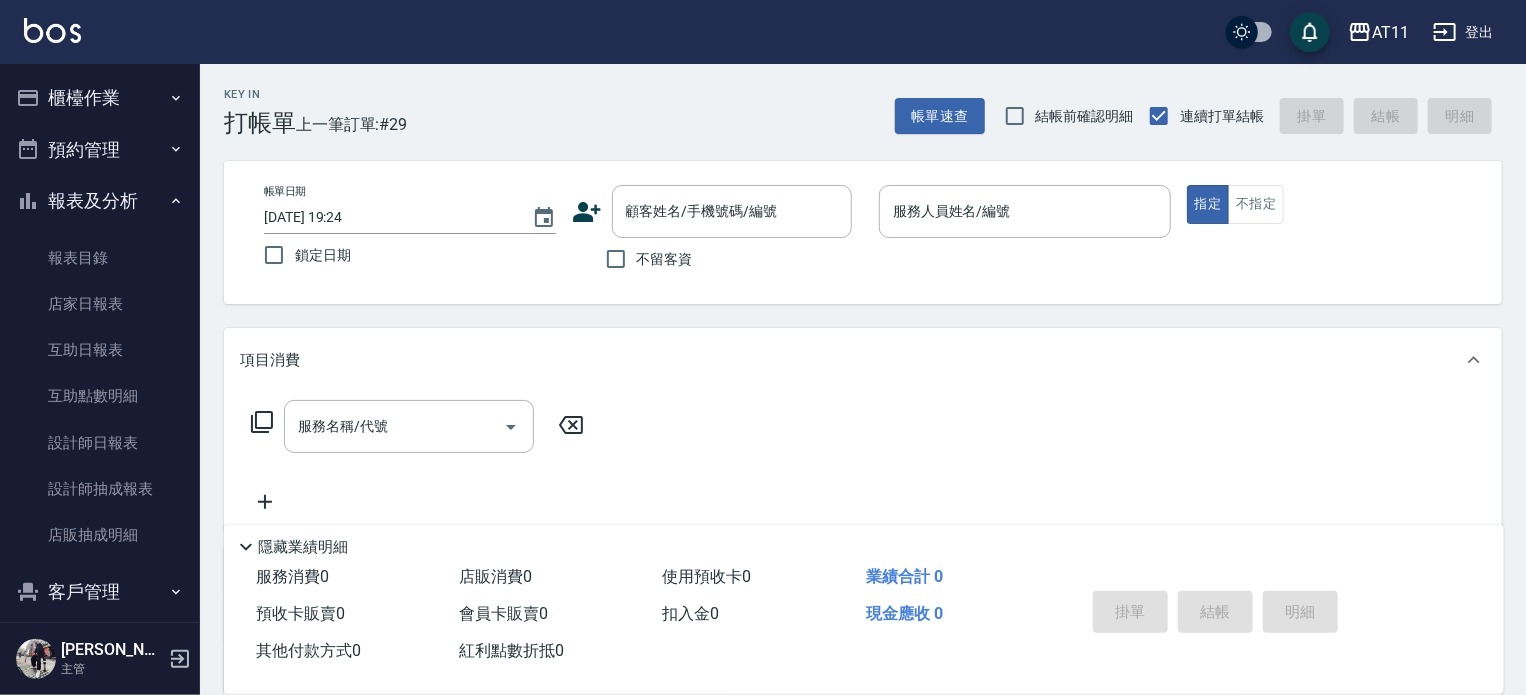 click 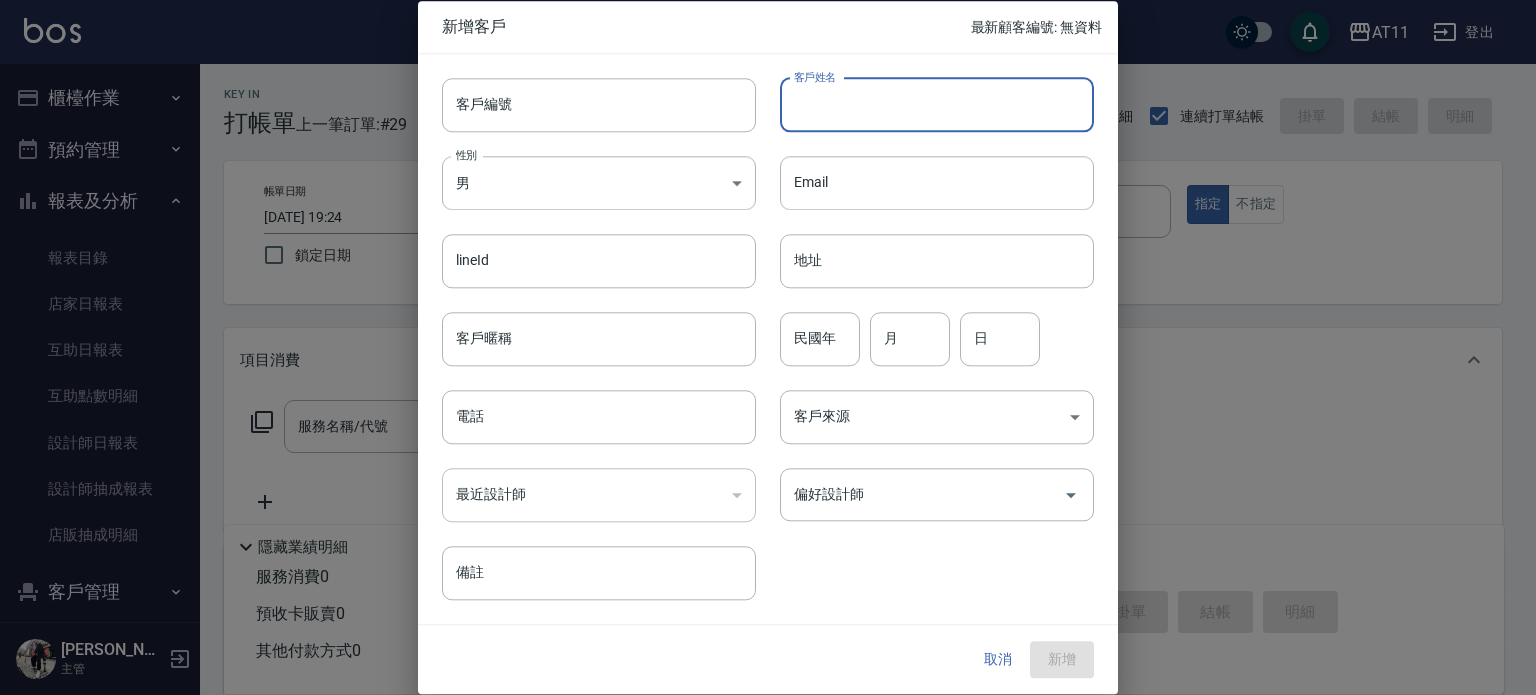 click on "客戶姓名" at bounding box center [937, 105] 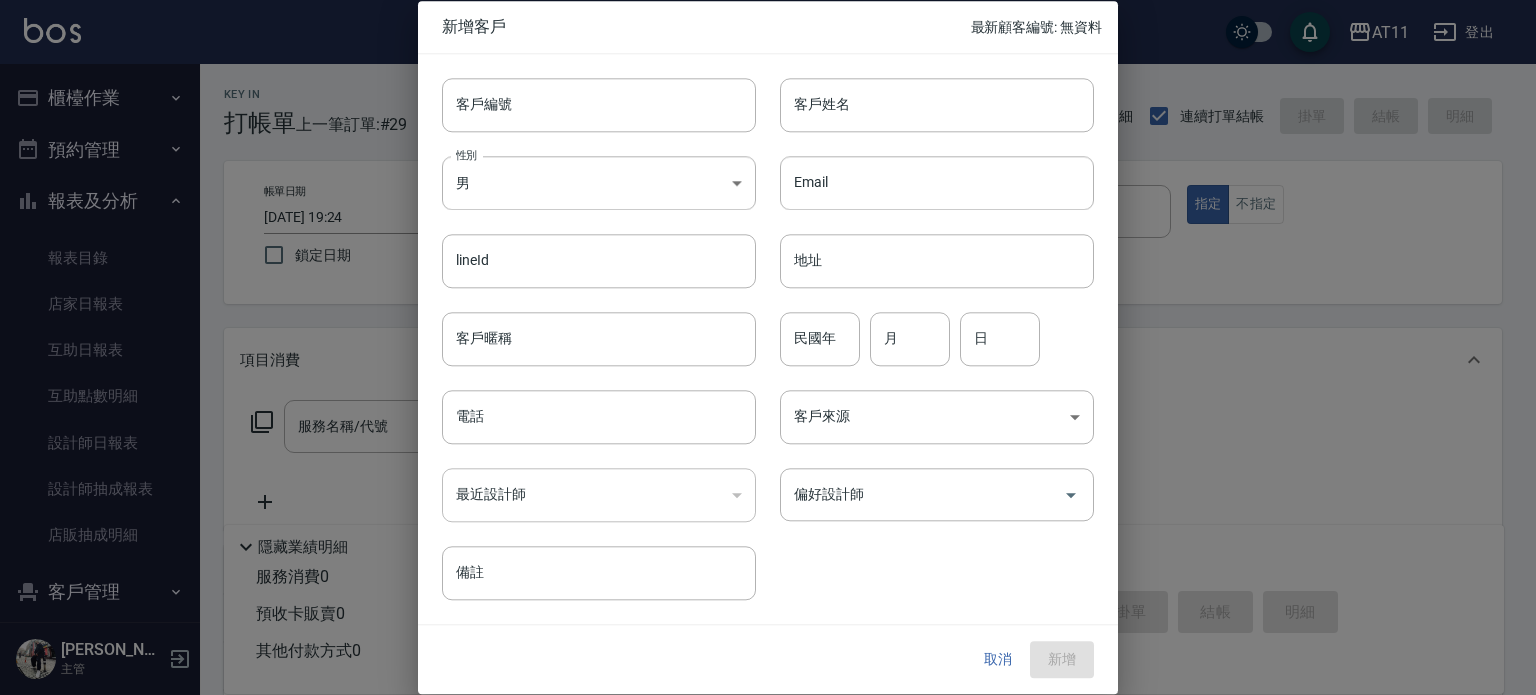 drag, startPoint x: 804, startPoint y: 83, endPoint x: 751, endPoint y: 141, distance: 78.56844 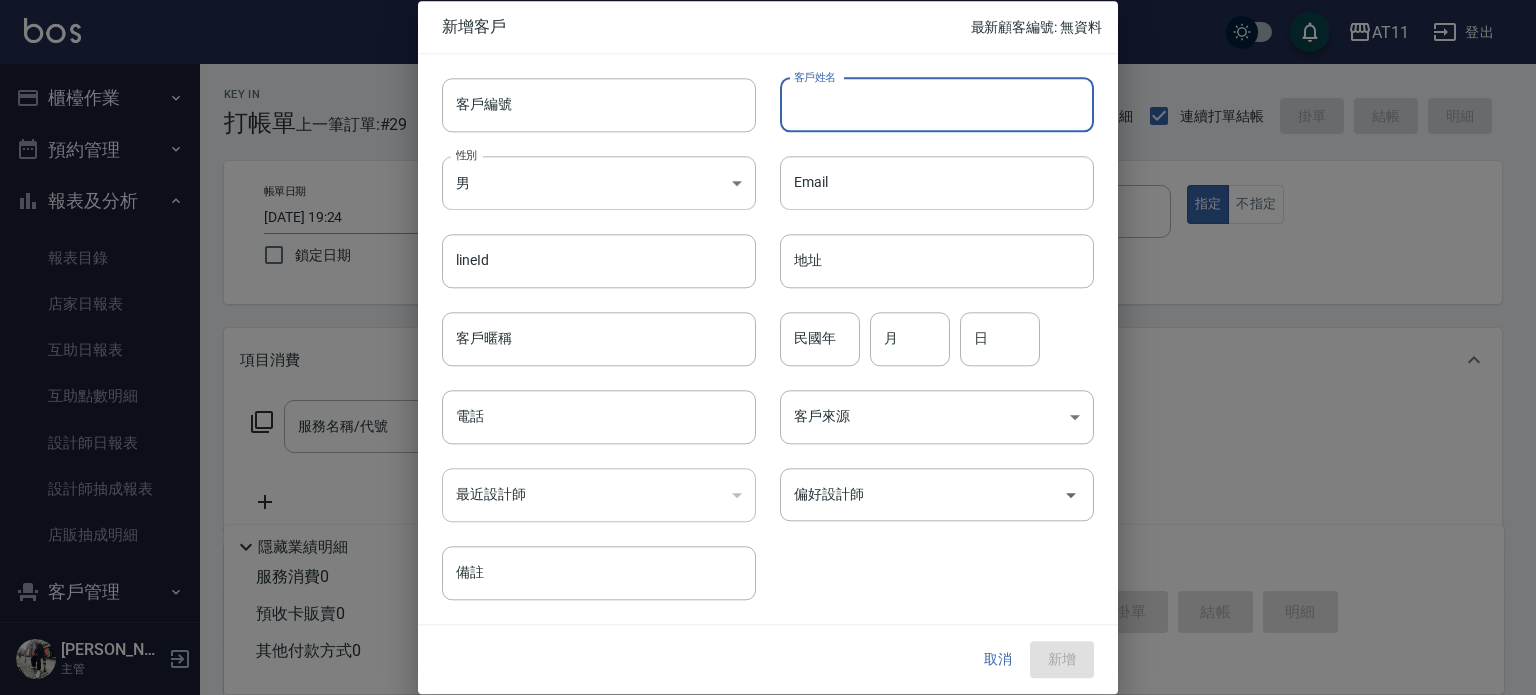 paste on "[PERSON_NAME]" 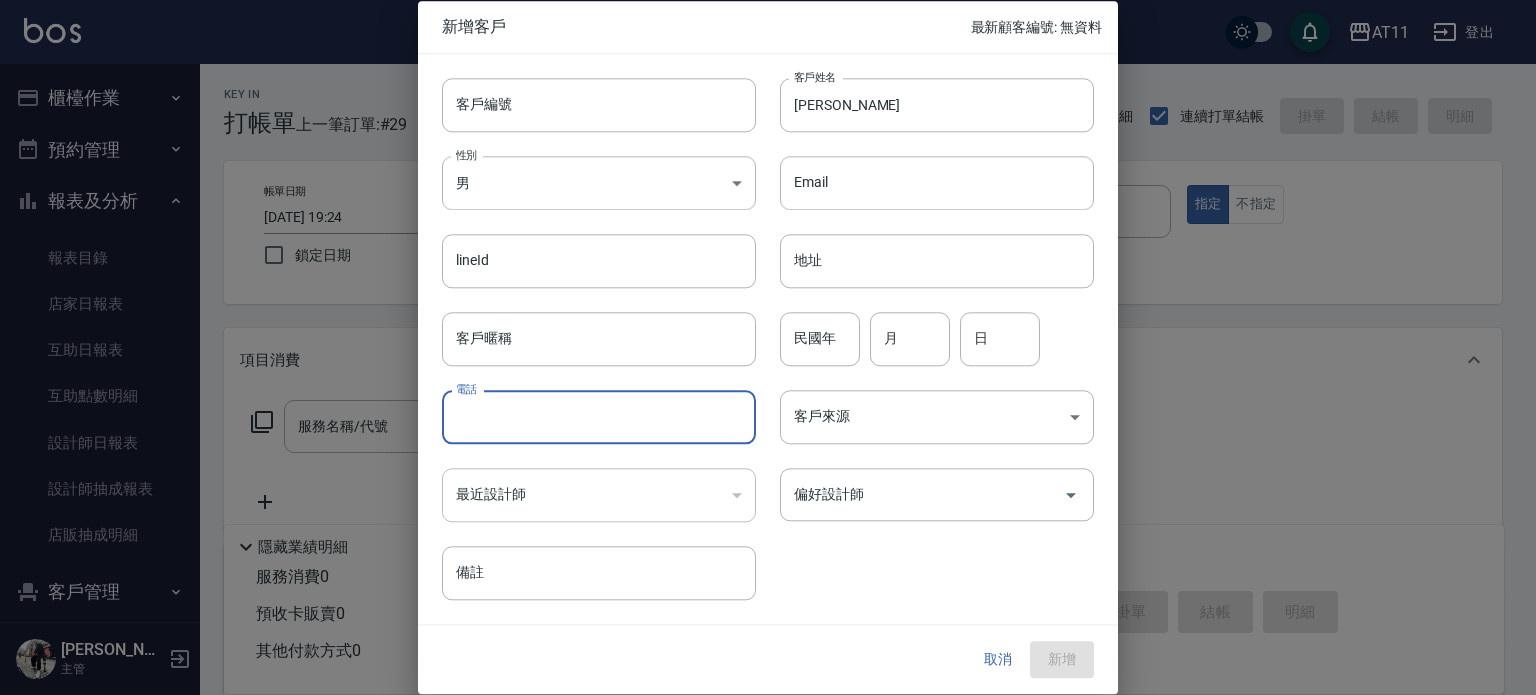 click on "電話" at bounding box center (599, 417) 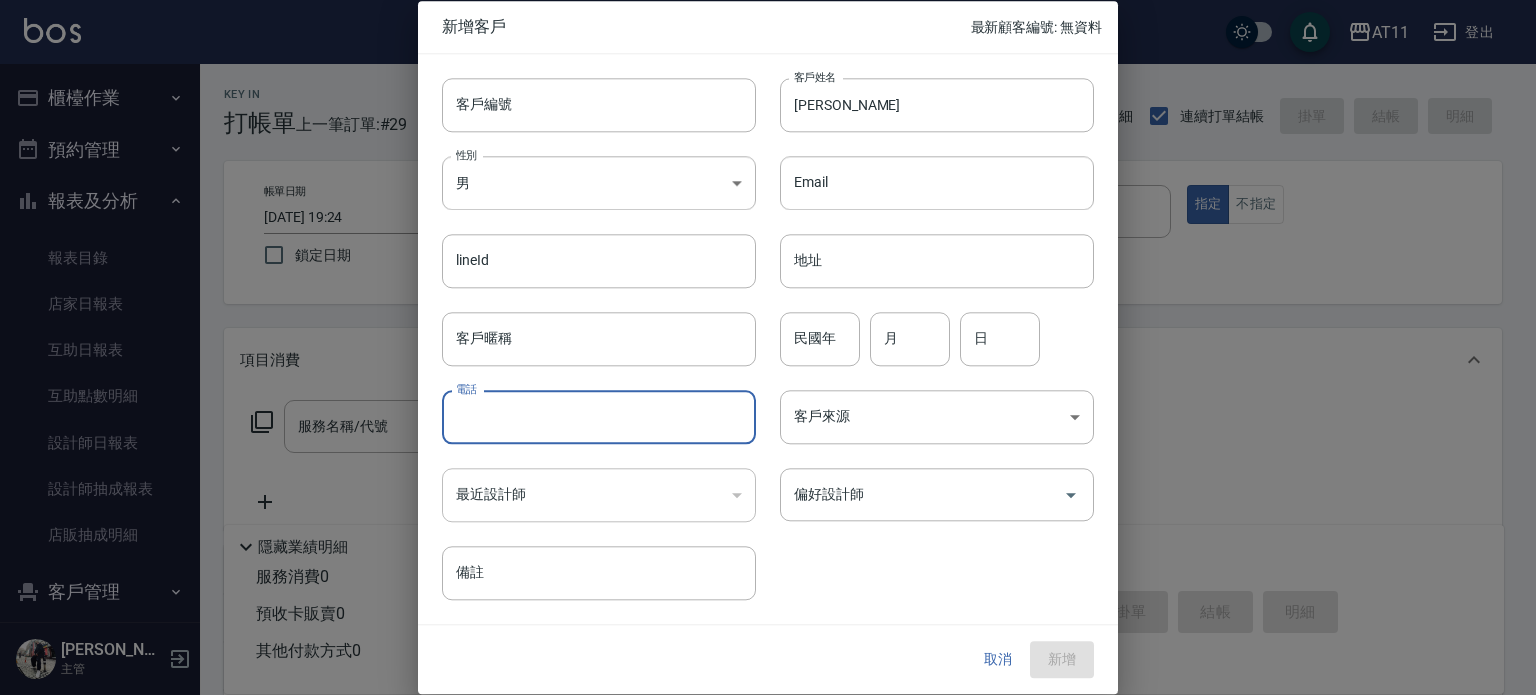 paste on "0980415592" 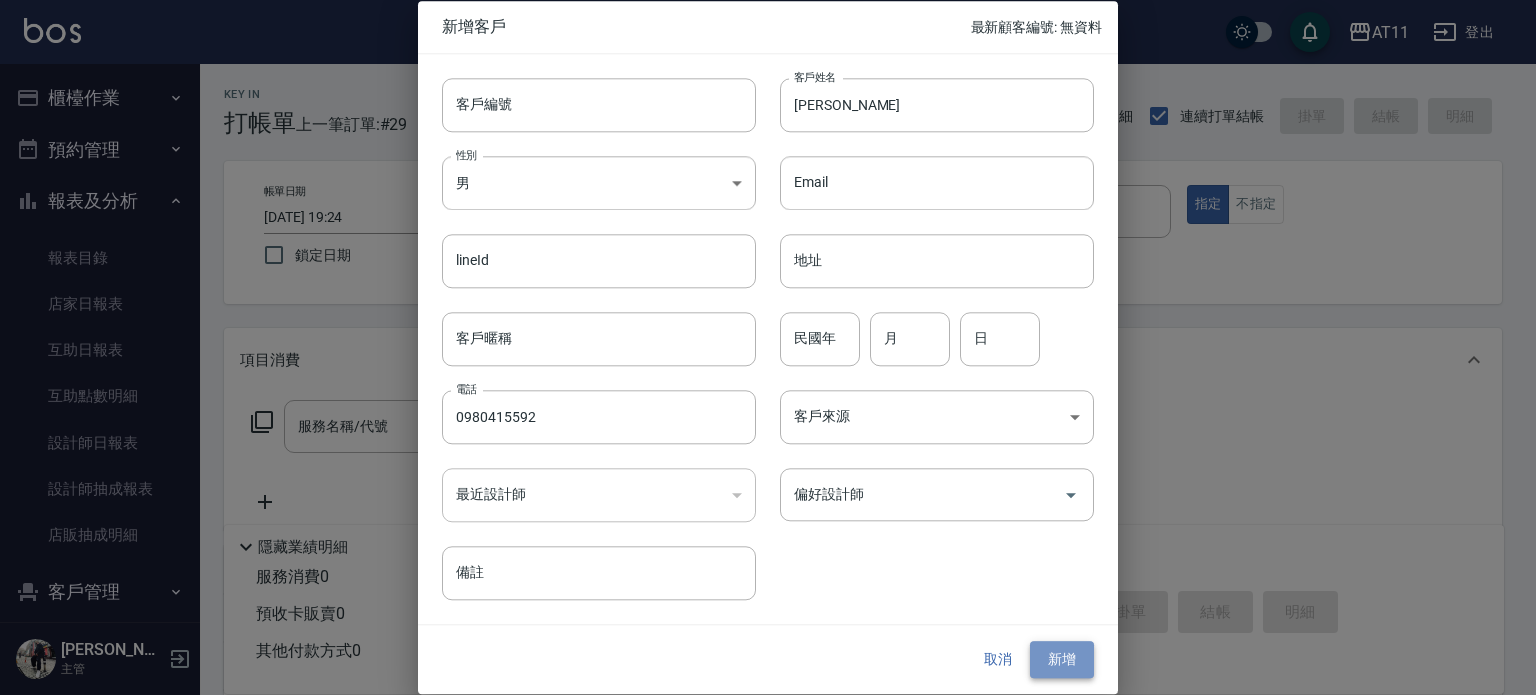 click on "新增" at bounding box center [1062, 660] 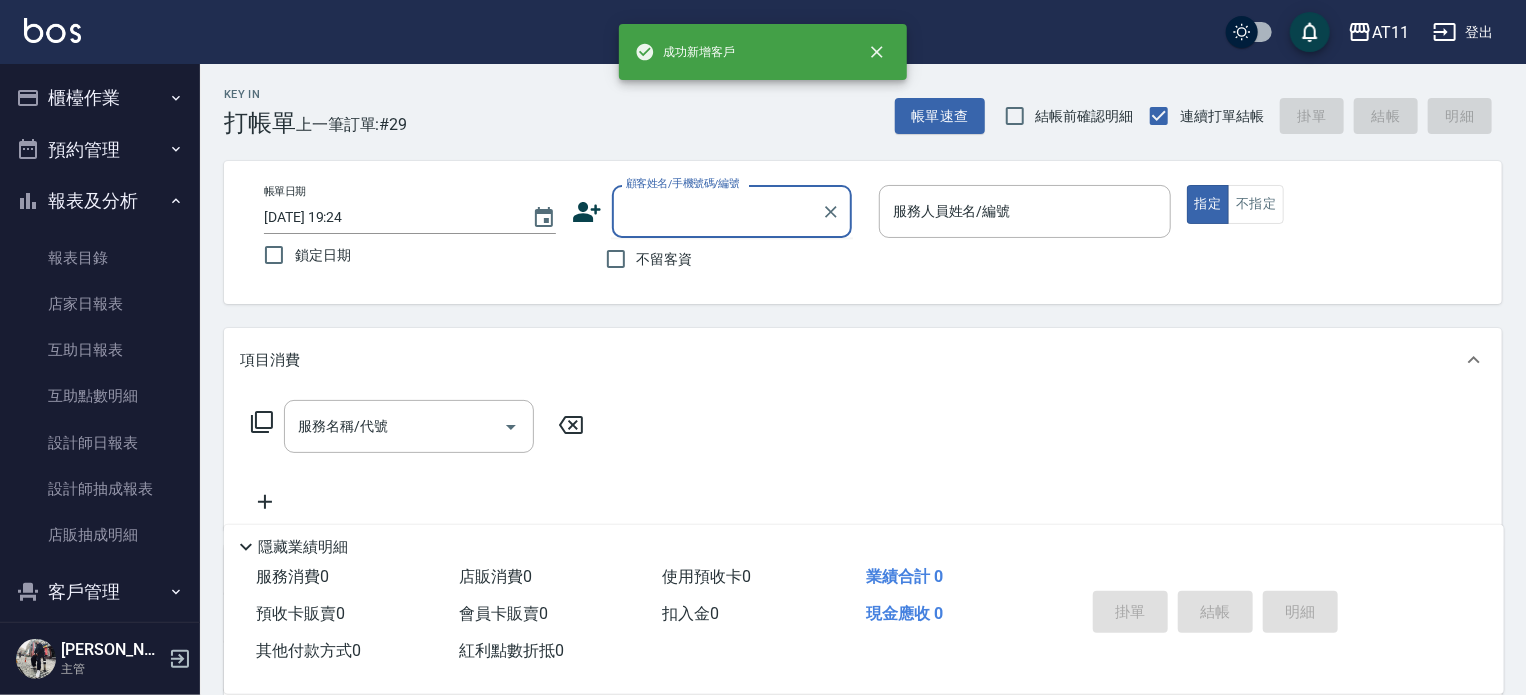 click on "顧客姓名/手機號碼/編號" at bounding box center (717, 211) 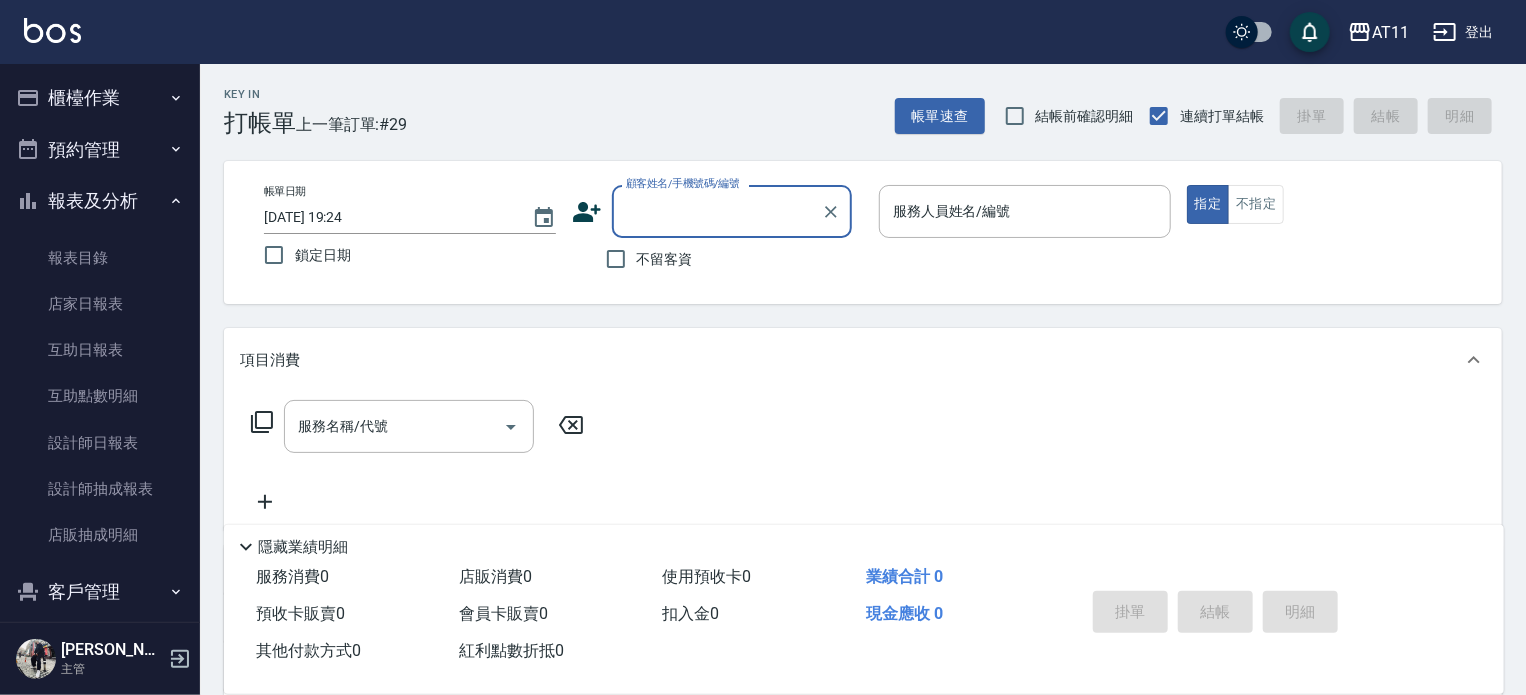 paste on "0980415592" 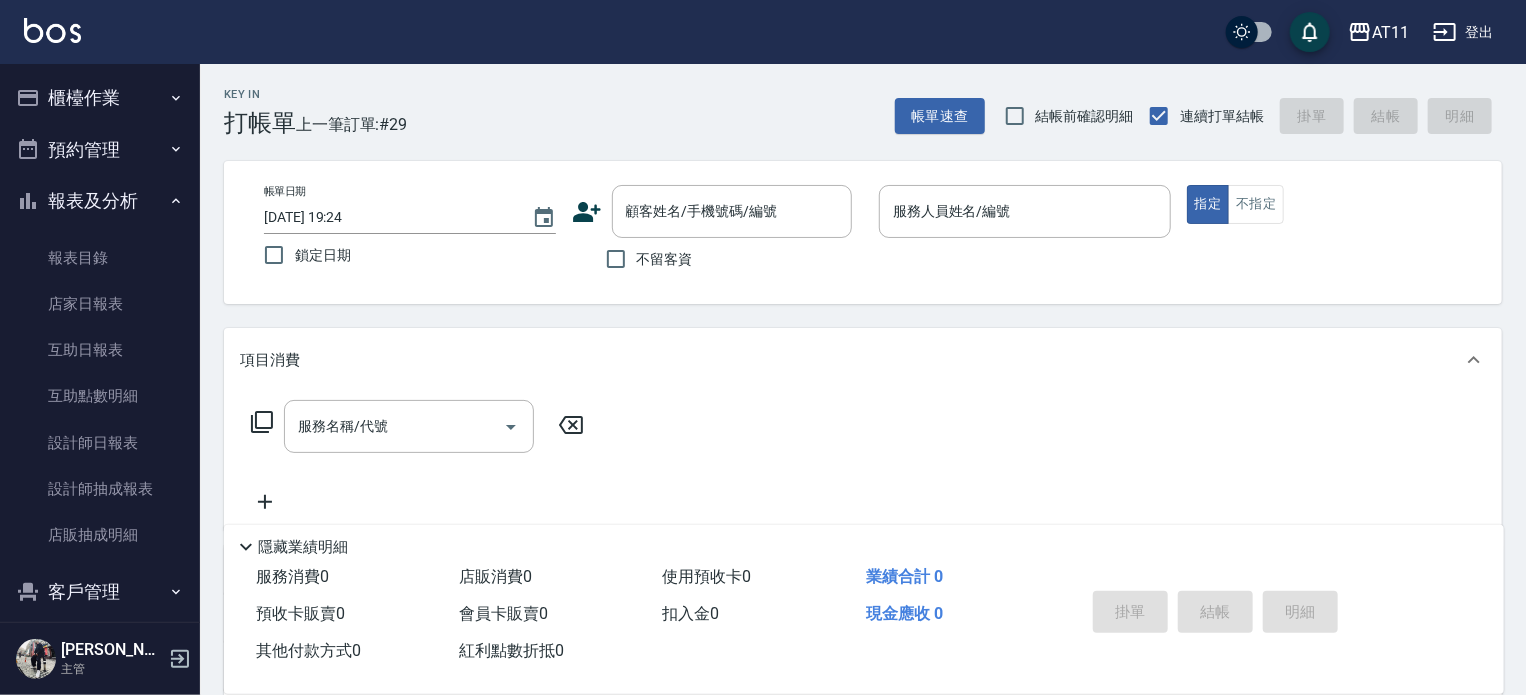 click on "Key In 打帳單 上一筆訂單:#29 帳單速查 結帳前確認明細 連續打單結帳 掛單 結帳 明細 帳單日期 [DATE] 19:24 鎖定日期 顧客姓名/手機號碼/編號 顧客姓名/手機號碼/編號 不留客資 服務人員姓名/編號 服務人員姓名/編號 指定 不指定 項目消費 服務名稱/代號 服務名稱/代號 店販銷售 服務人員姓名/編號 服務人員姓名/編號 商品代號/名稱 商品代號/名稱 預收卡販賣 卡券名稱/代號 卡券名稱/代號 使用預收卡 其他付款方式 其他付款方式 其他付款方式 備註及來源 備註 備註 訂單來源 ​ 訂單來源 隱藏業績明細 服務消費  0 店販消費  0 使用預收卡  0 業績合計   0 預收卡販賣  0 會員卡販賣  0 扣入金  0 現金應收   0 其他付款方式  0 紅利點數折抵  0 掛單 結帳 明細" at bounding box center [863, 520] 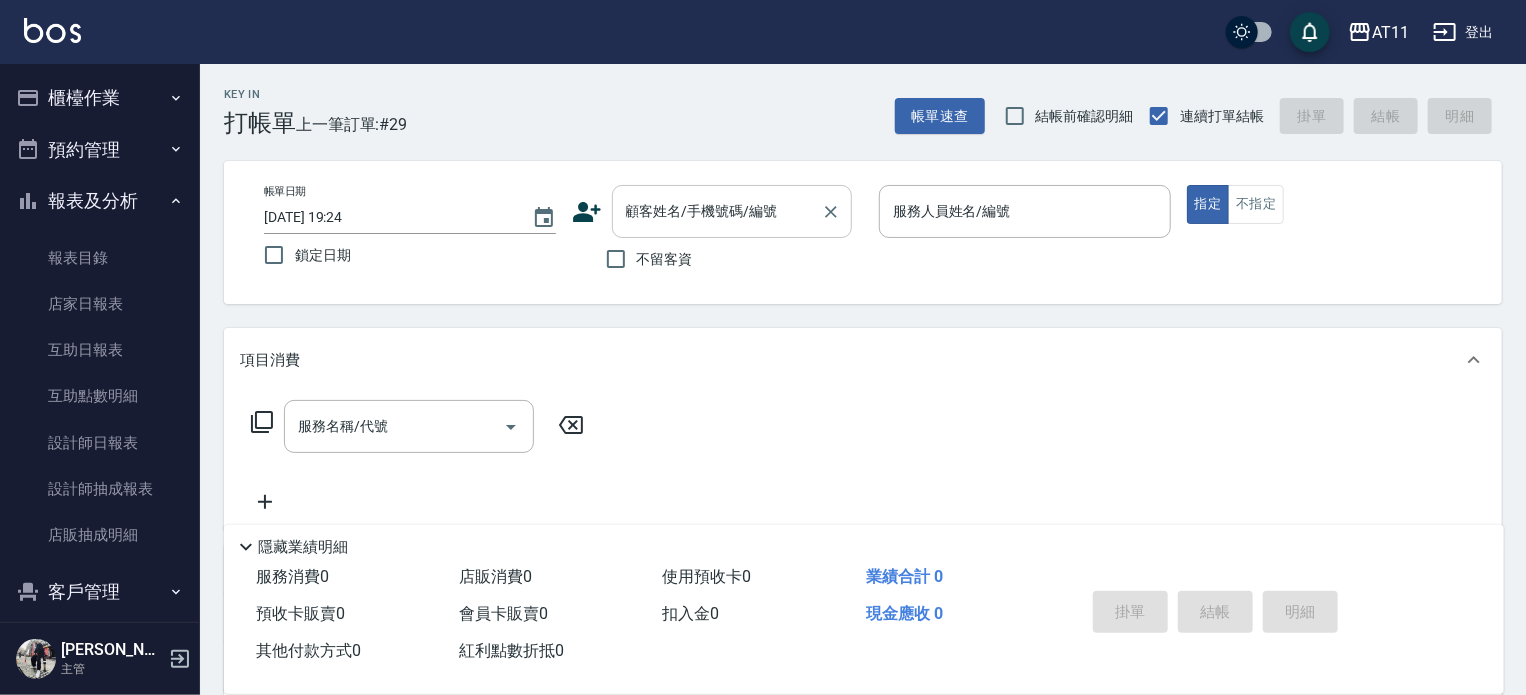 click on "顧客姓名/手機號碼/編號" at bounding box center (717, 211) 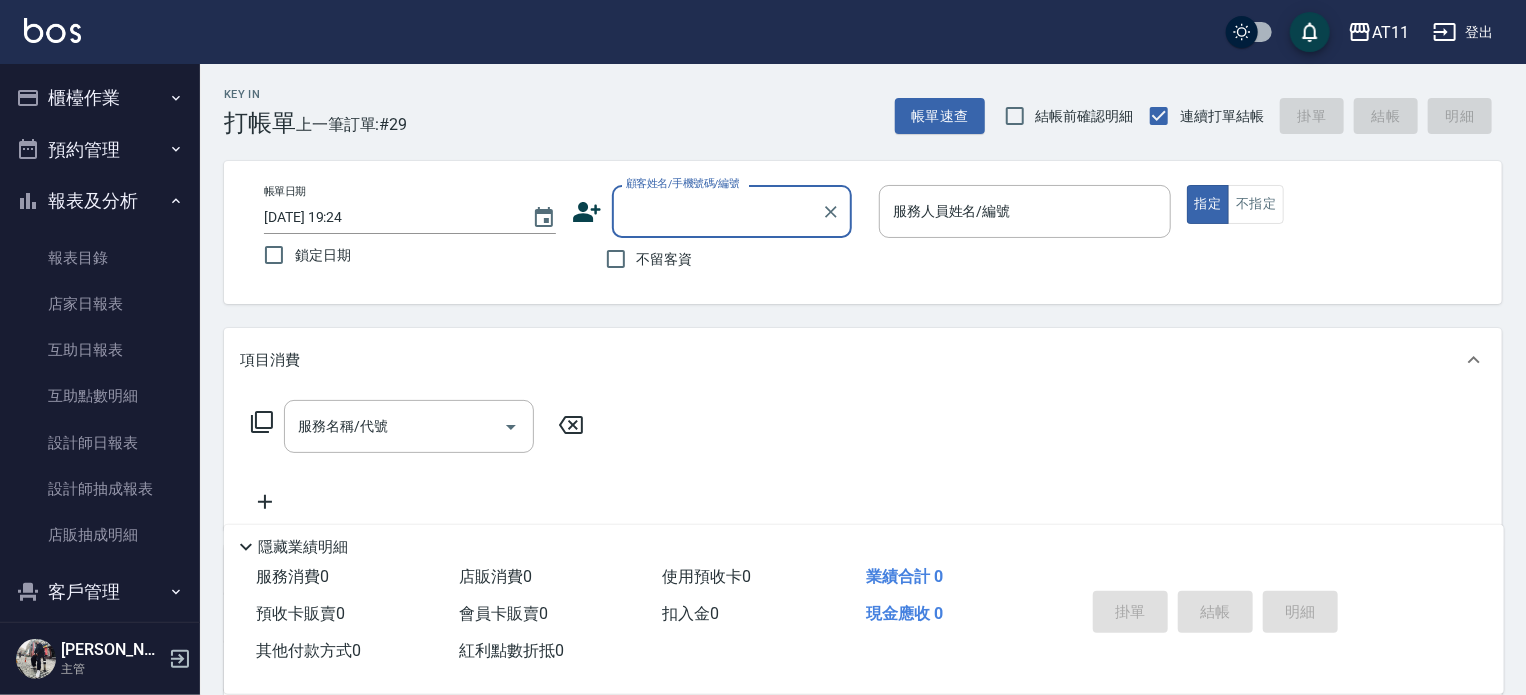 paste on "0980415592" 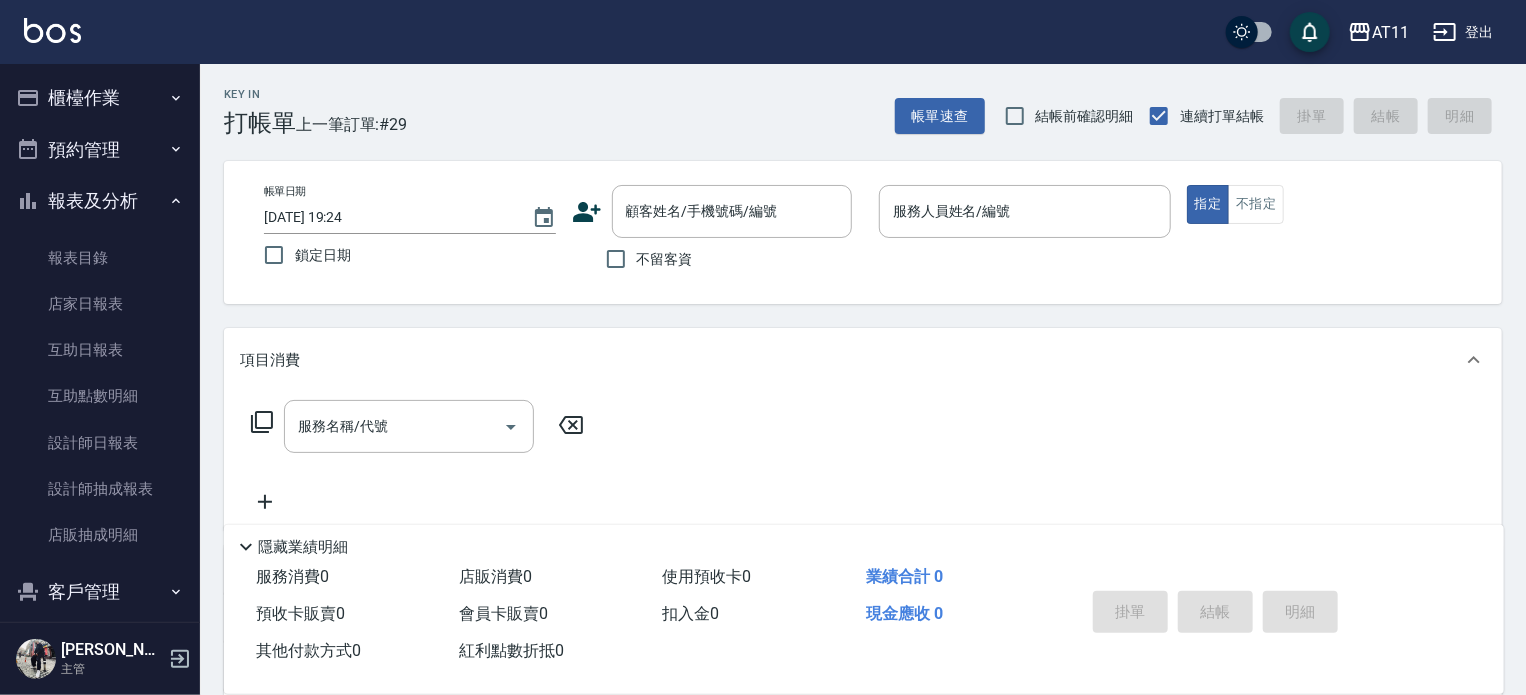 click on "Key In 打帳單 上一筆訂單:#29 帳單速查 結帳前確認明細 連續打單結帳 掛單 結帳 明細 帳單日期 [DATE] 19:24 鎖定日期 顧客姓名/手機號碼/編號 顧客姓名/手機號碼/編號 不留客資 服務人員姓名/編號 服務人員姓名/編號 指定 不指定 項目消費 服務名稱/代號 服務名稱/代號 店販銷售 服務人員姓名/編號 服務人員姓名/編號 商品代號/名稱 商品代號/名稱 預收卡販賣 卡券名稱/代號 卡券名稱/代號 使用預收卡 其他付款方式 其他付款方式 其他付款方式 備註及來源 備註 備註 訂單來源 ​ 訂單來源 隱藏業績明細 服務消費  0 店販消費  0 使用預收卡  0 業績合計   0 預收卡販賣  0 會員卡販賣  0 扣入金  0 現金應收   0 其他付款方式  0 紅利點數折抵  0 掛單 結帳 明細" at bounding box center (863, 520) 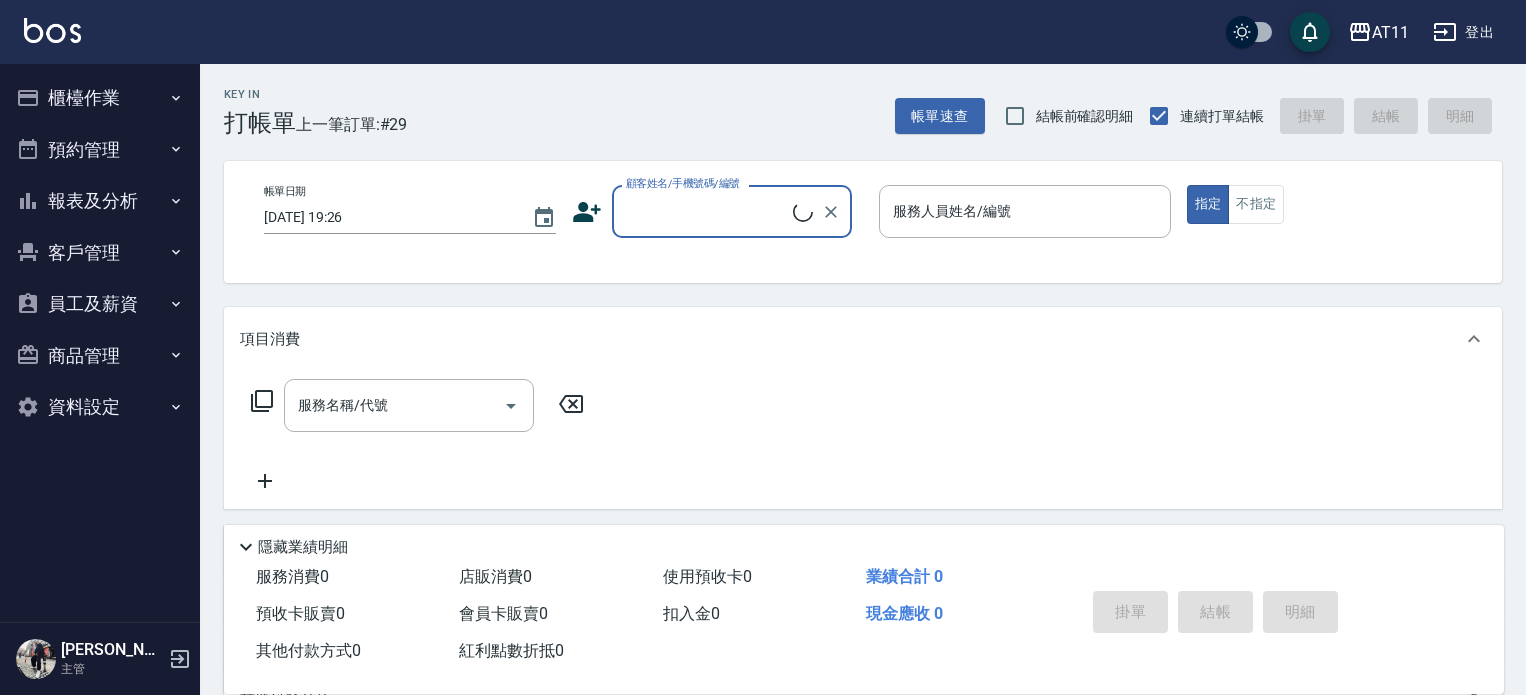scroll, scrollTop: 0, scrollLeft: 0, axis: both 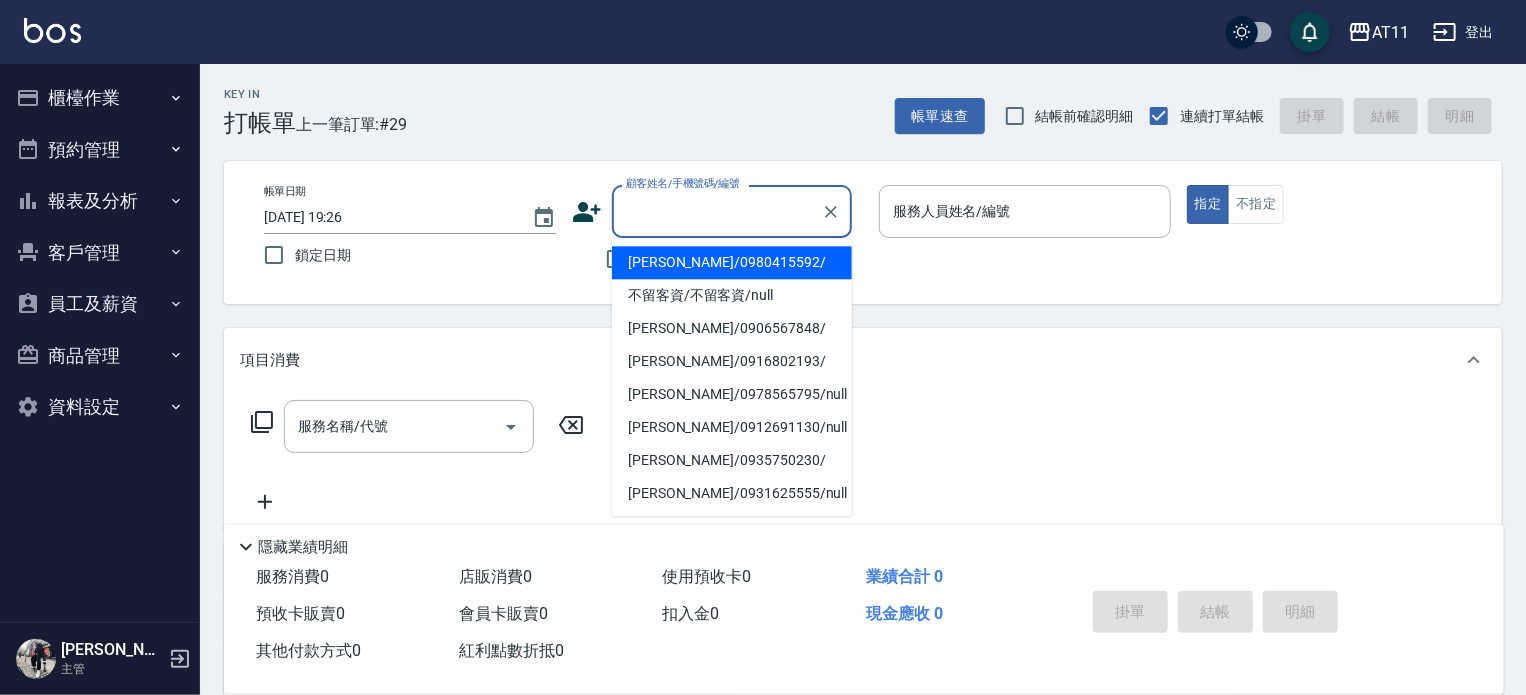click on "顧客姓名/手機號碼/編號" at bounding box center (717, 211) 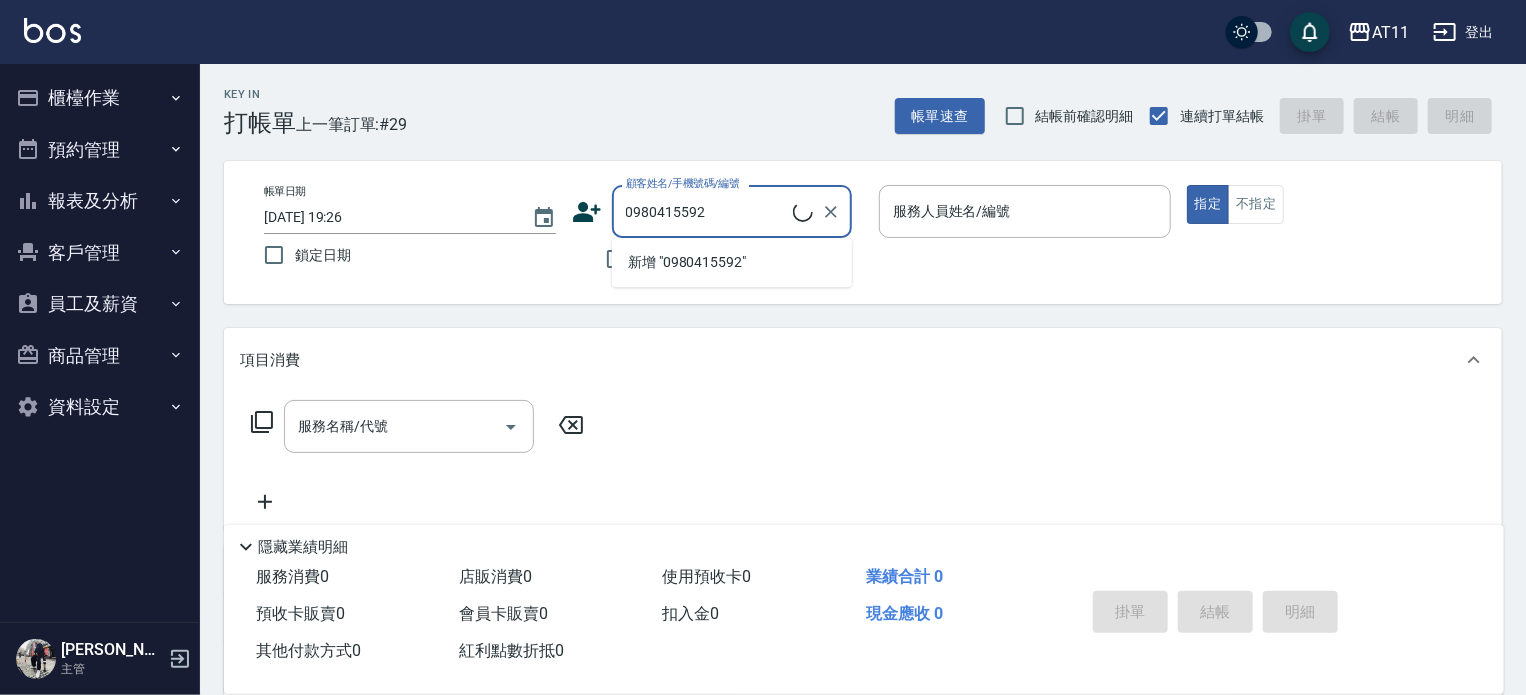 type on "江介右/0980415592/" 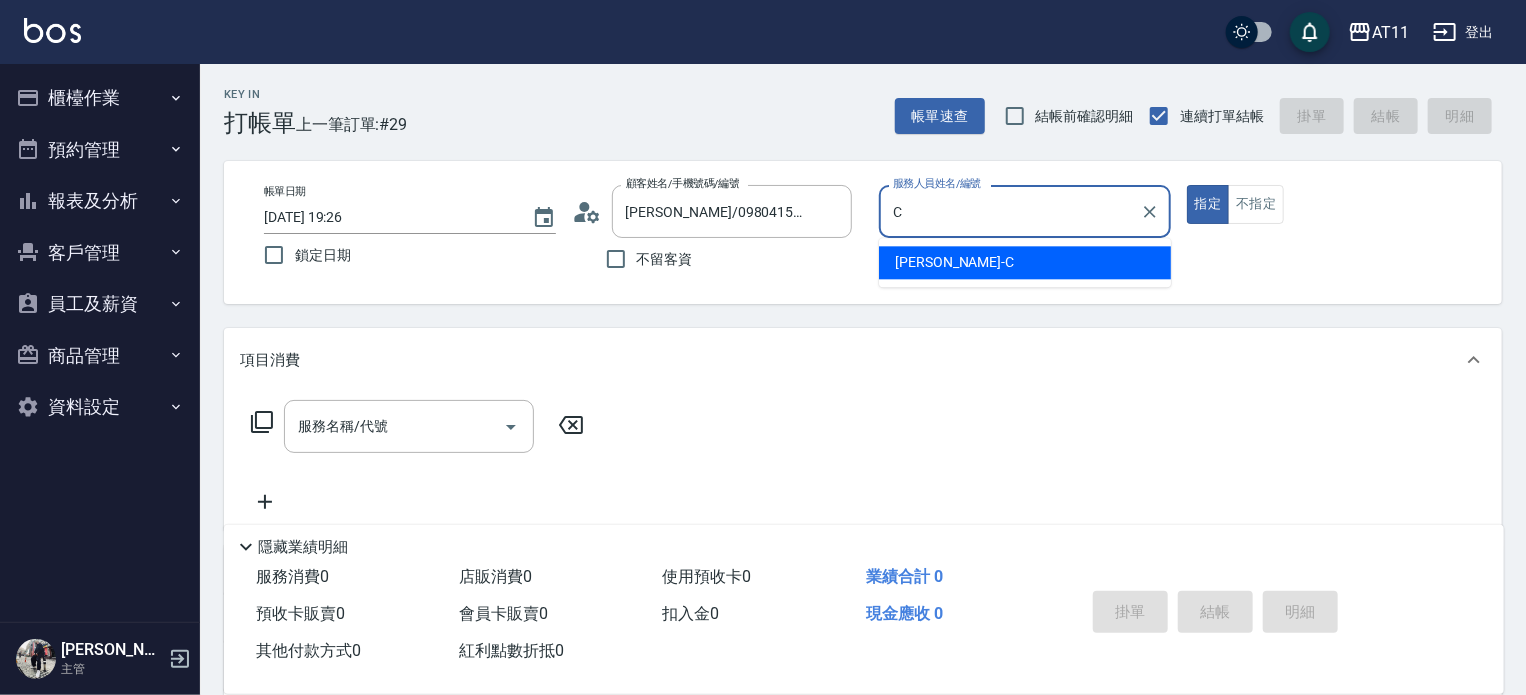 type on "[PERSON_NAME]" 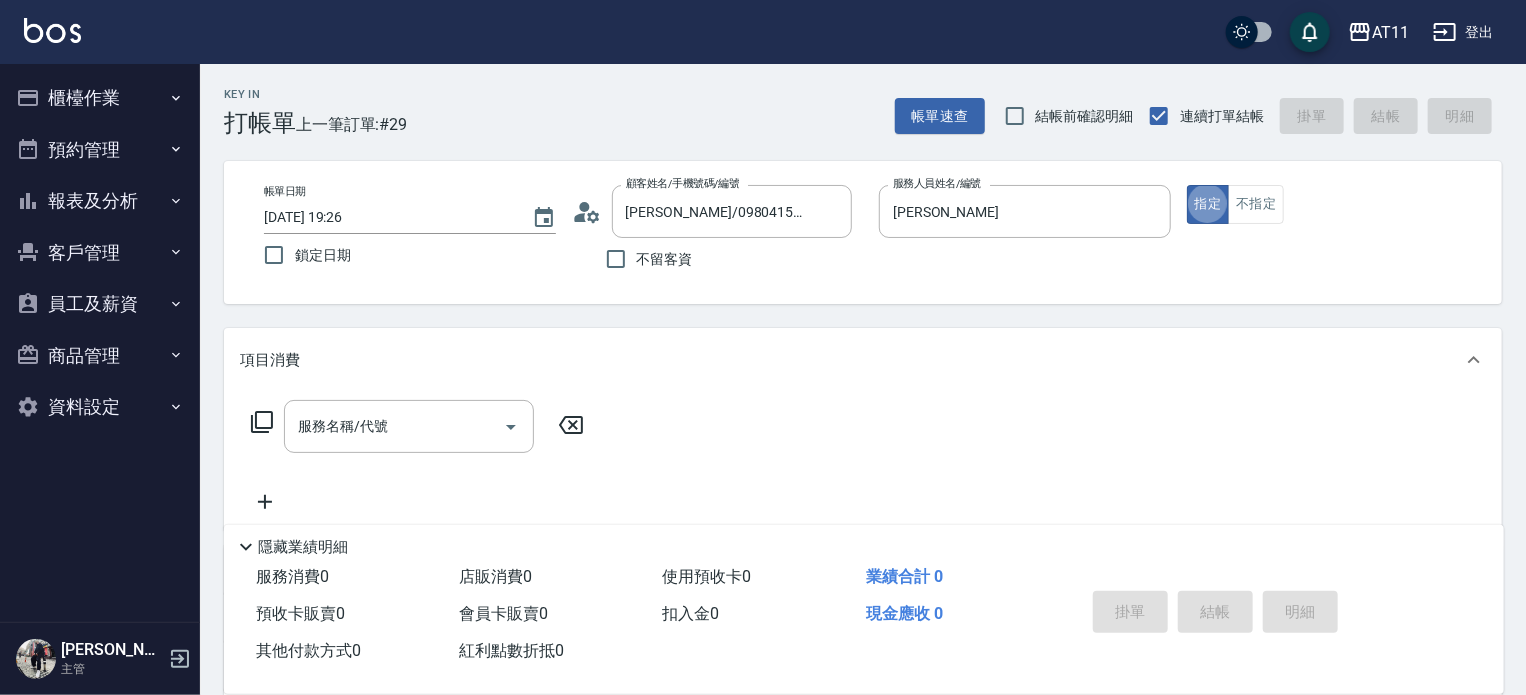 type on "true" 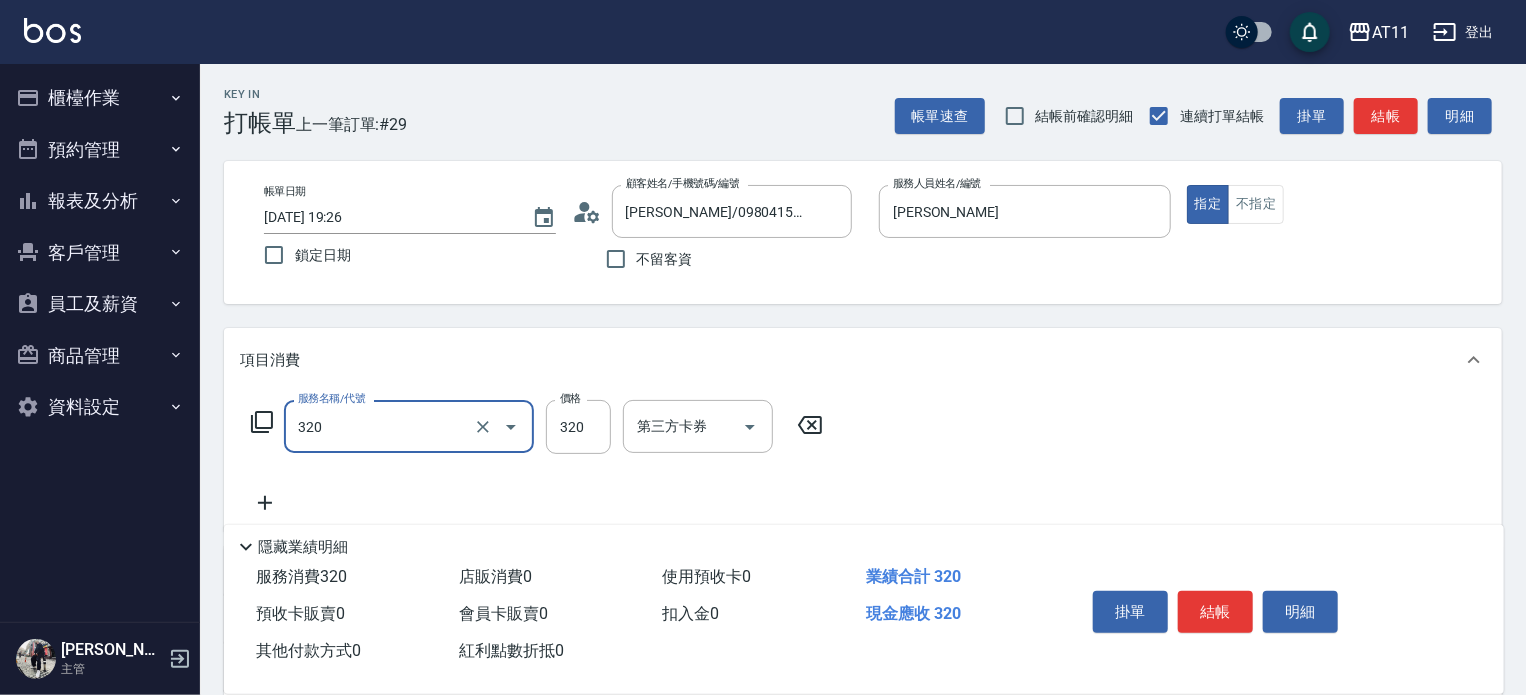 type on "洗剪(320)" 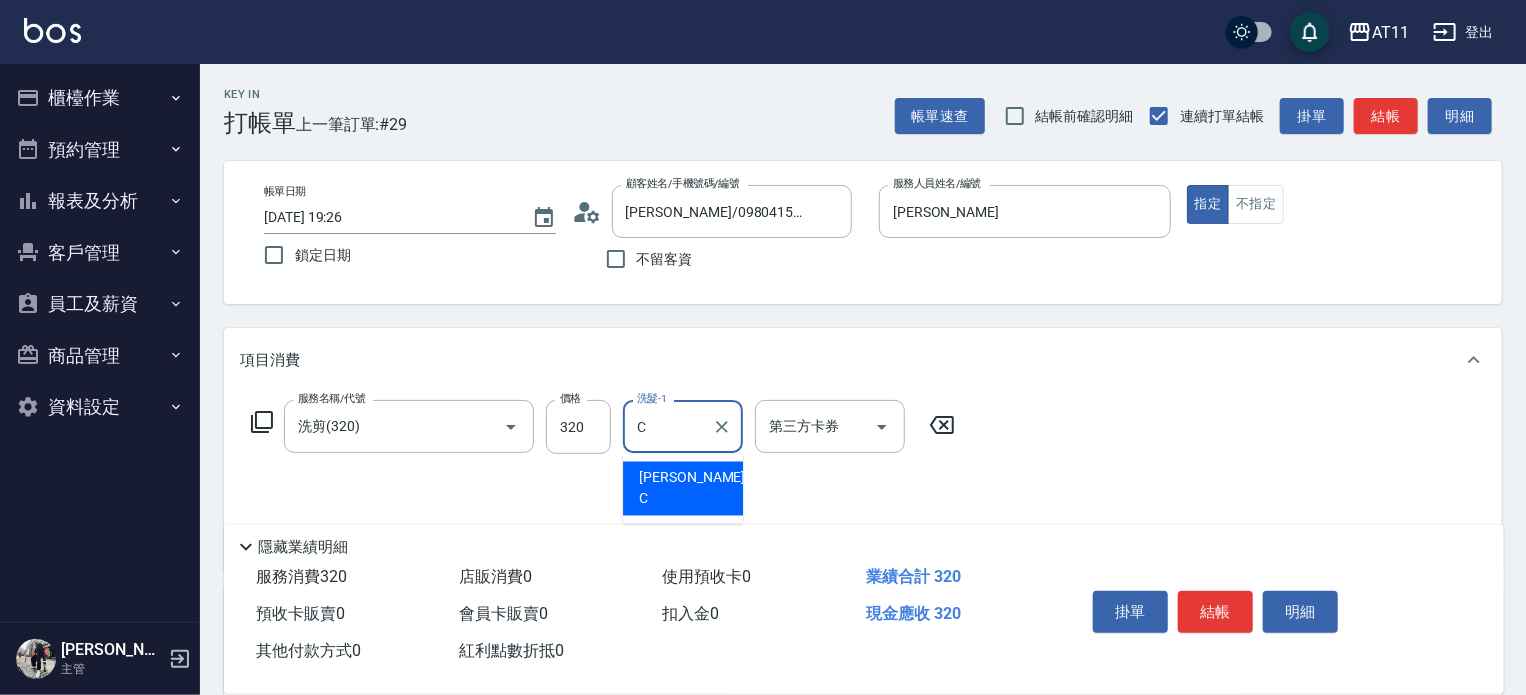 type on "[PERSON_NAME]" 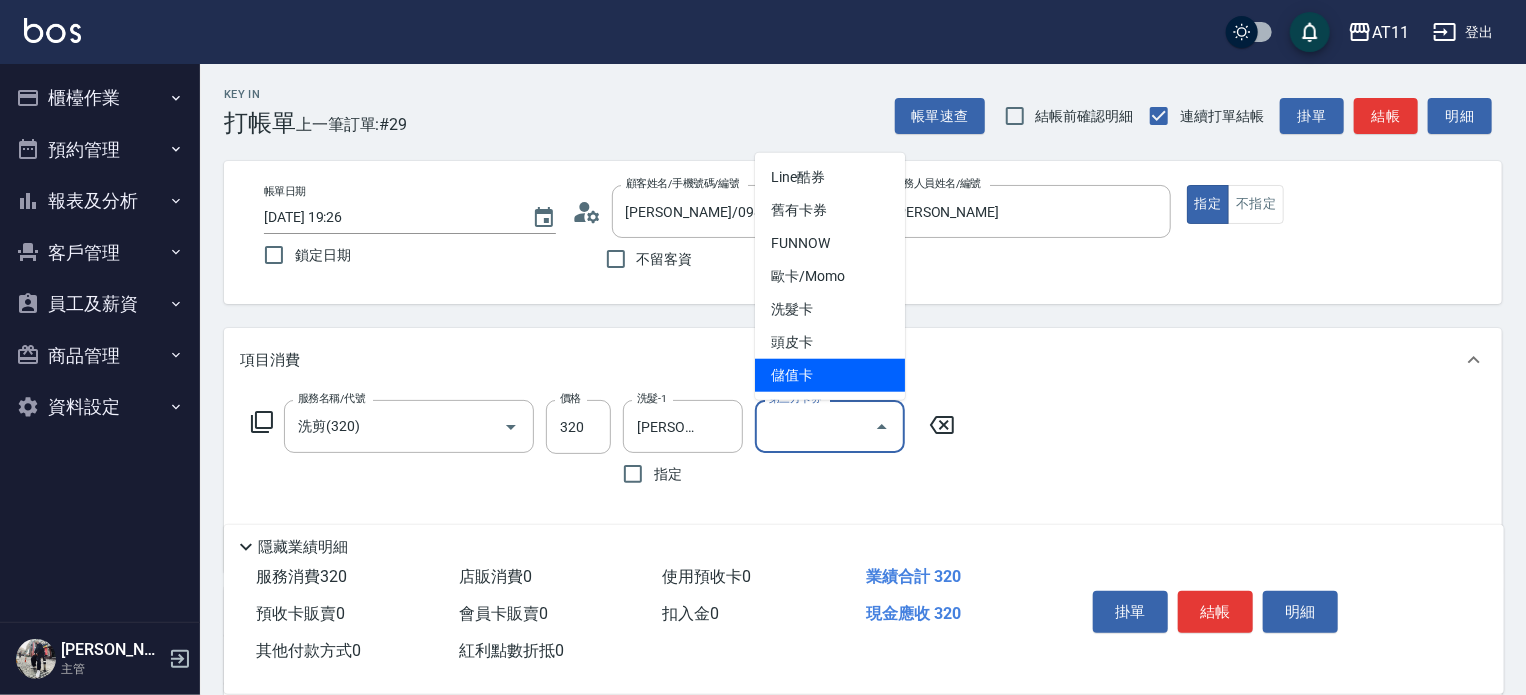 type on "儲值卡" 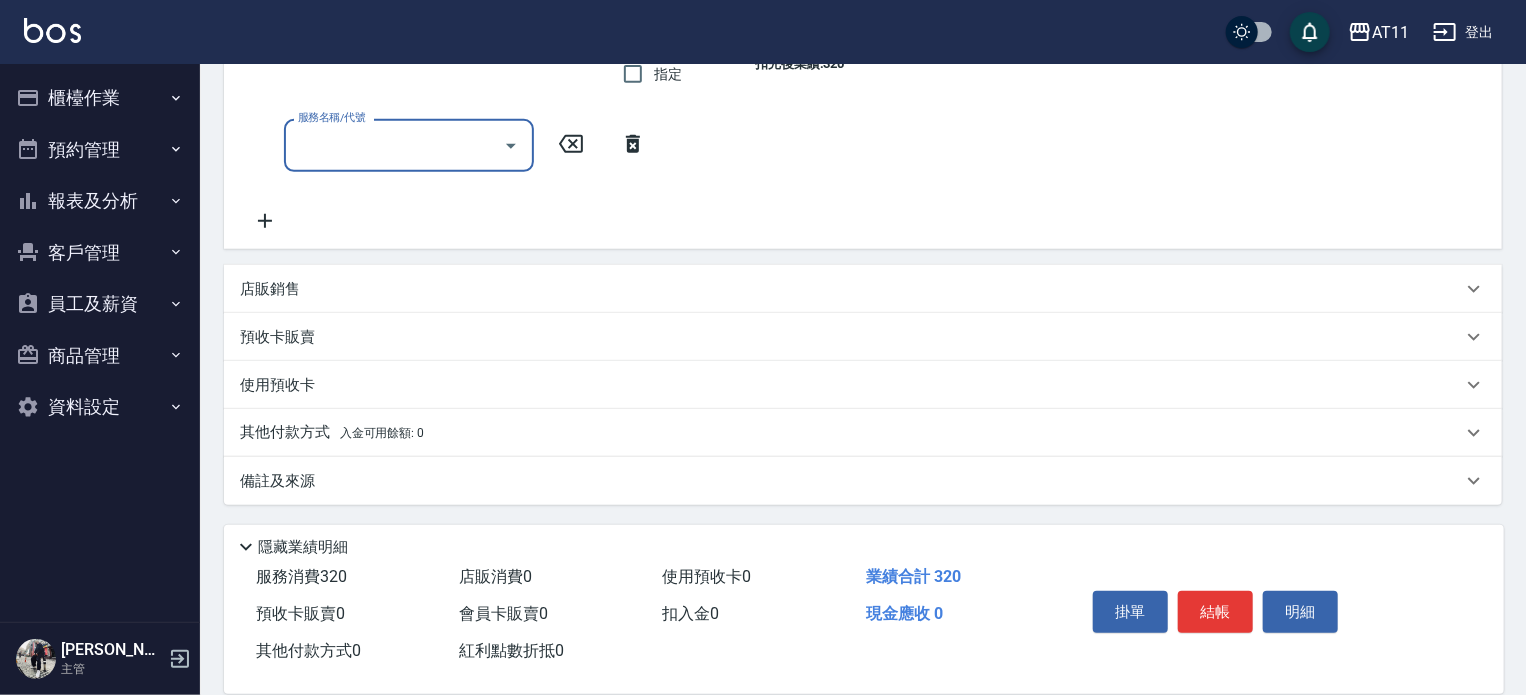 scroll, scrollTop: 300, scrollLeft: 0, axis: vertical 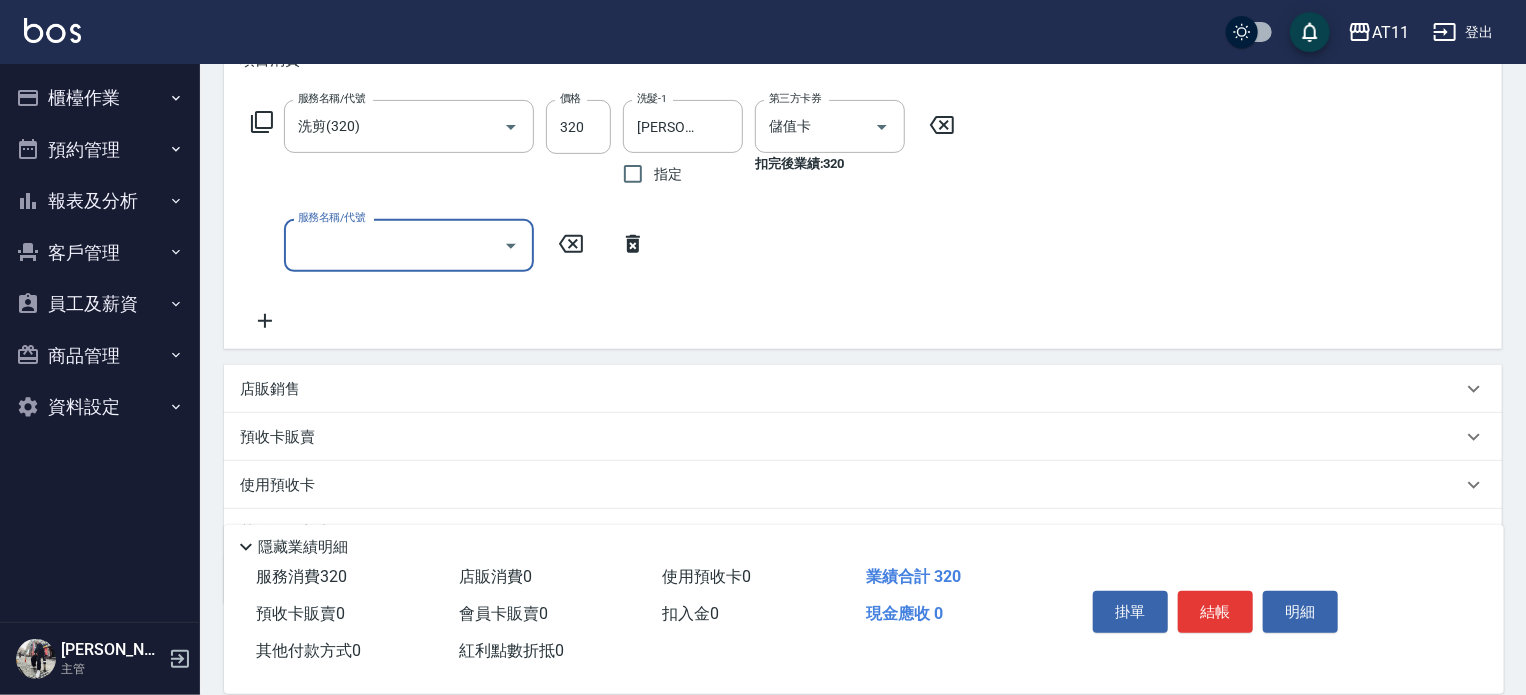 click on "店販銷售" at bounding box center [863, 389] 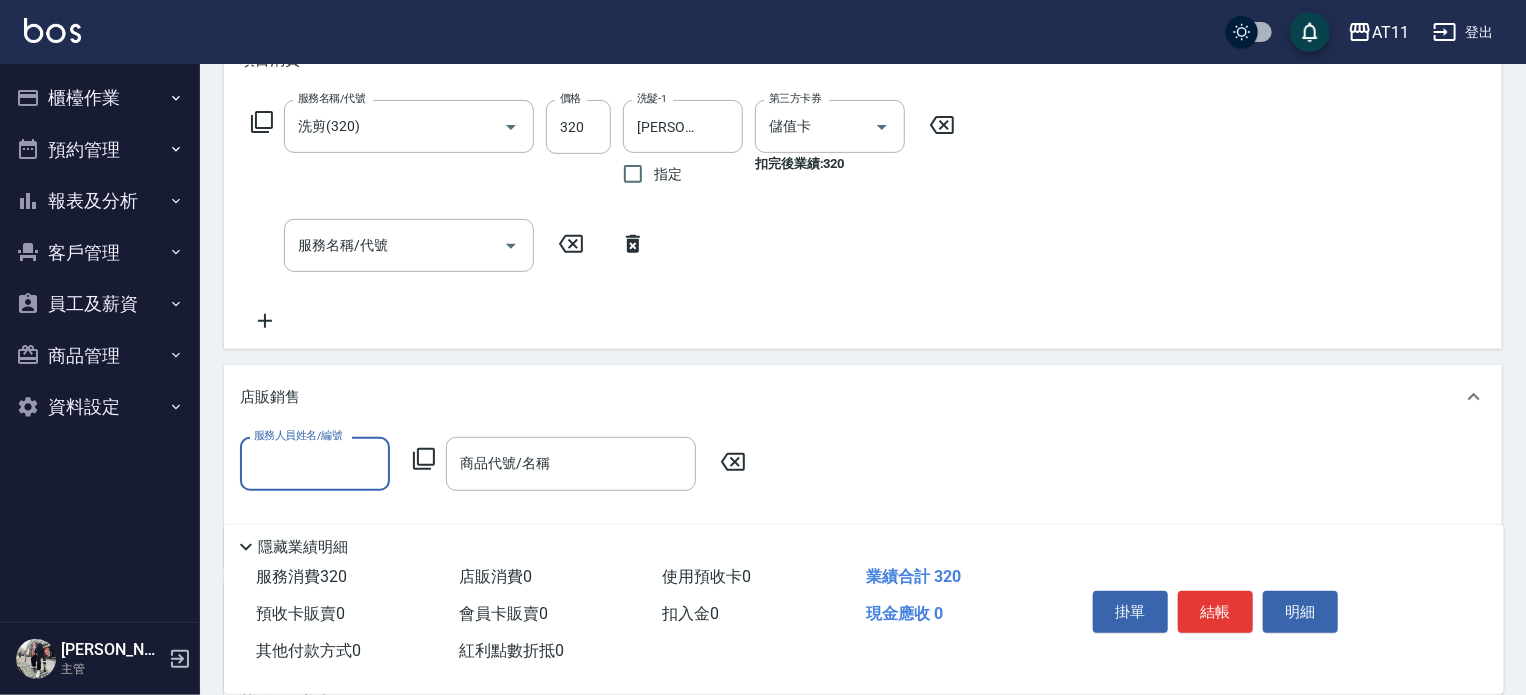 scroll, scrollTop: 0, scrollLeft: 0, axis: both 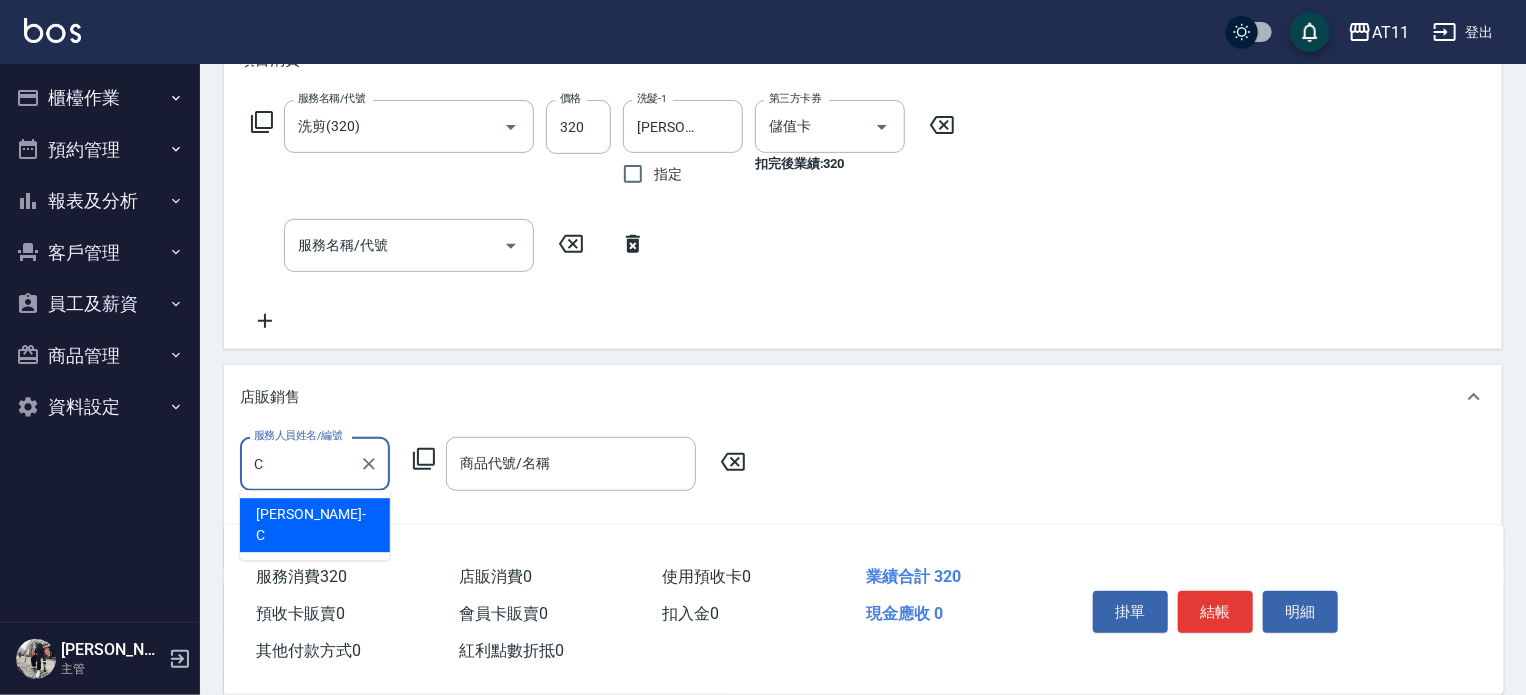 type on "[PERSON_NAME]" 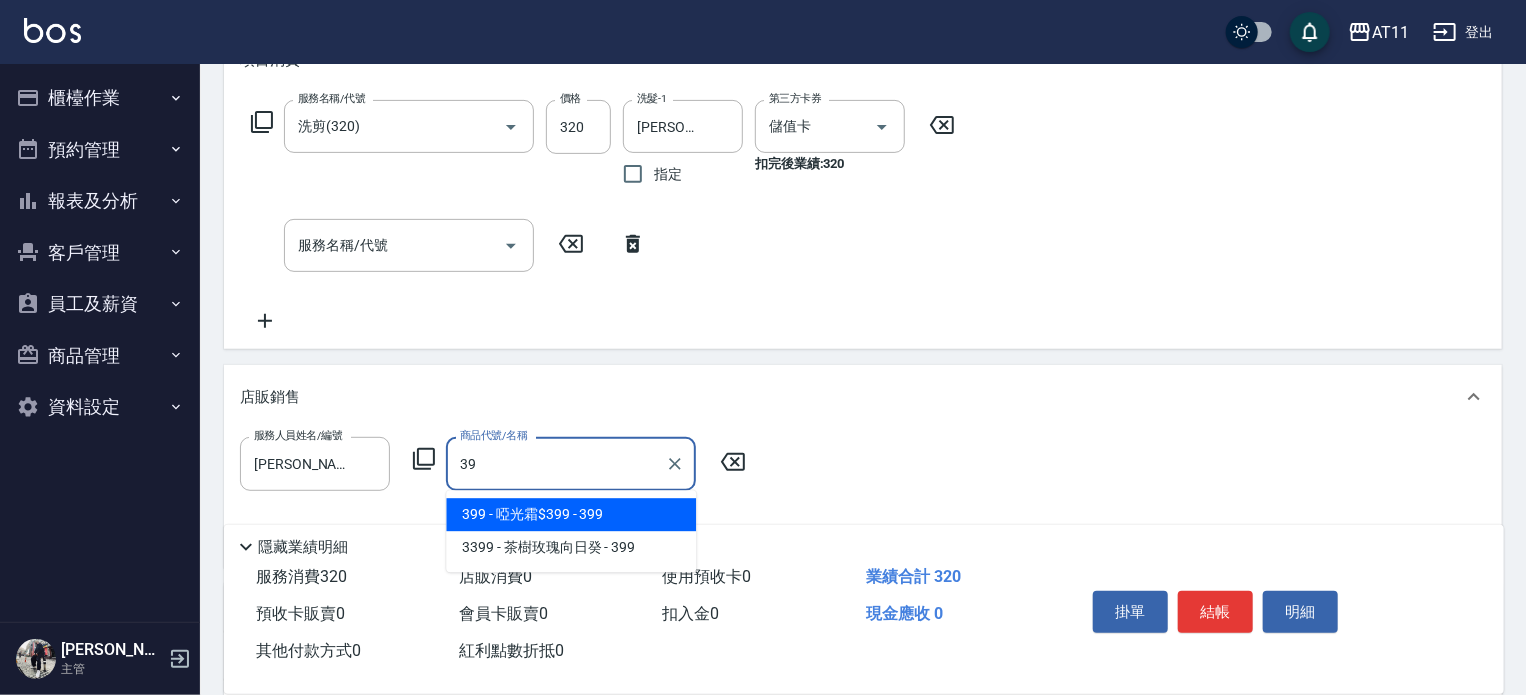 type on "3" 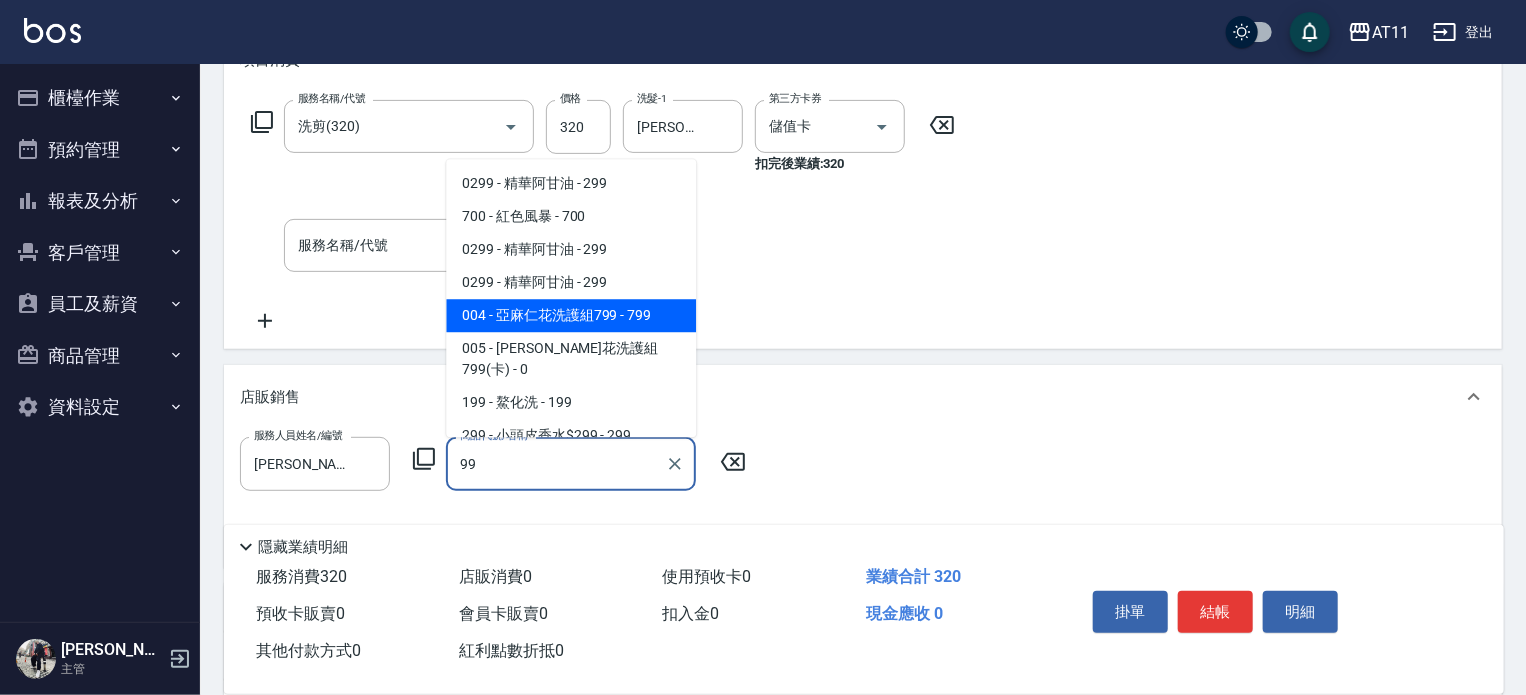 type on "9" 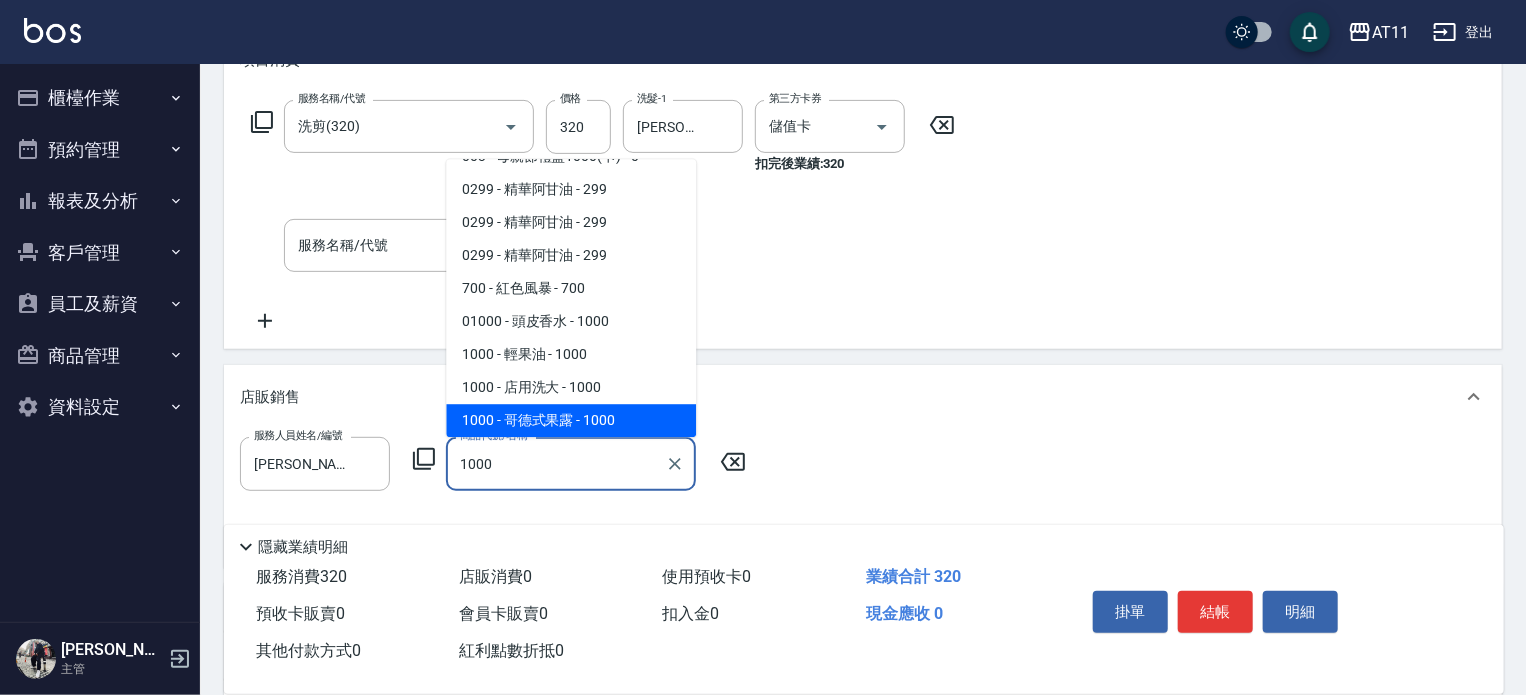 scroll, scrollTop: 107, scrollLeft: 0, axis: vertical 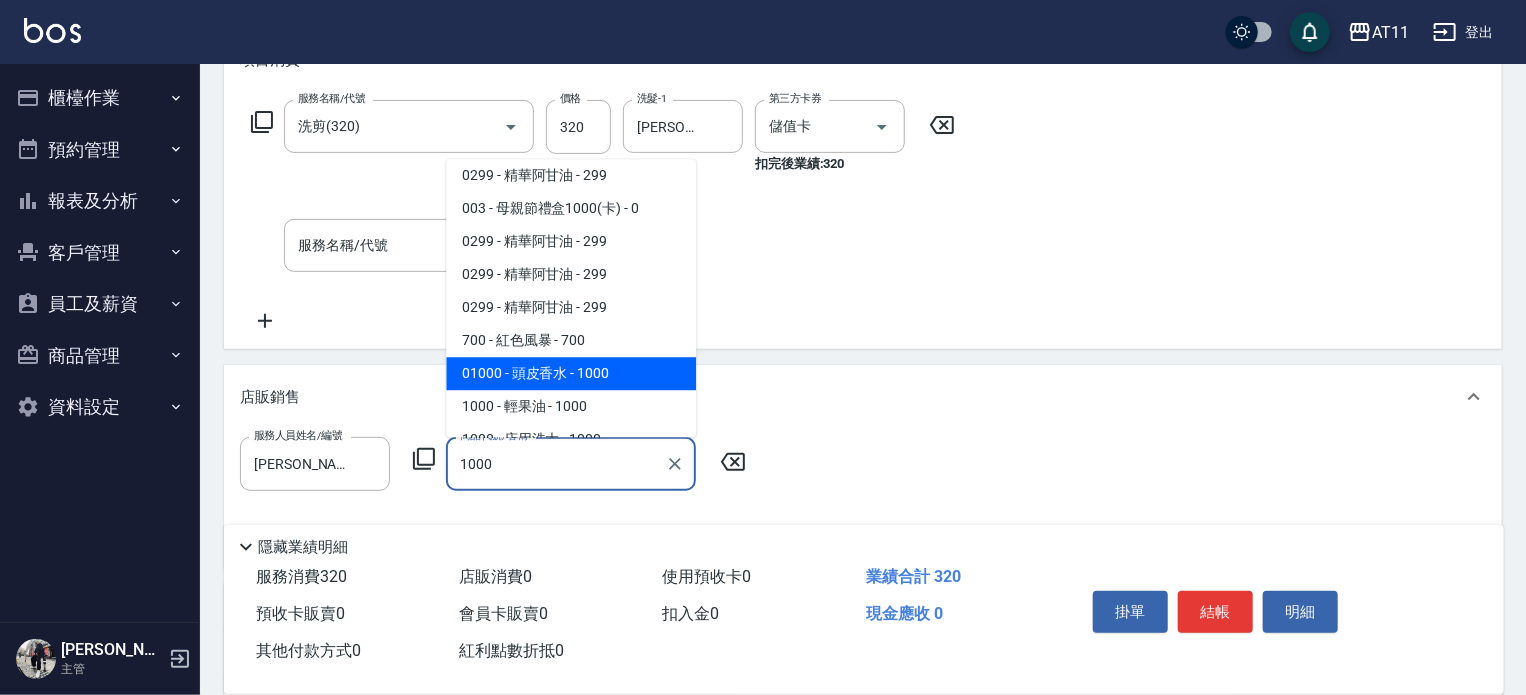 type on "頭皮香水" 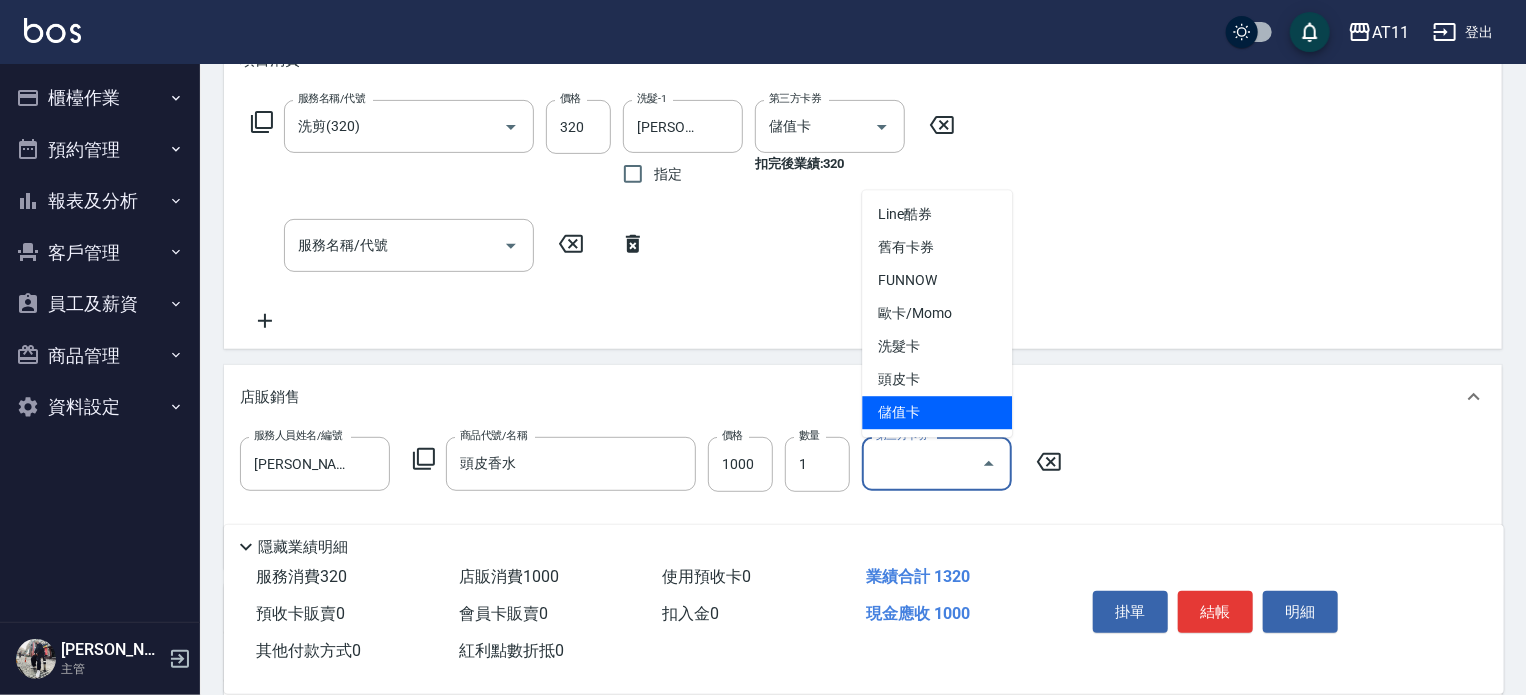 type on "儲值卡" 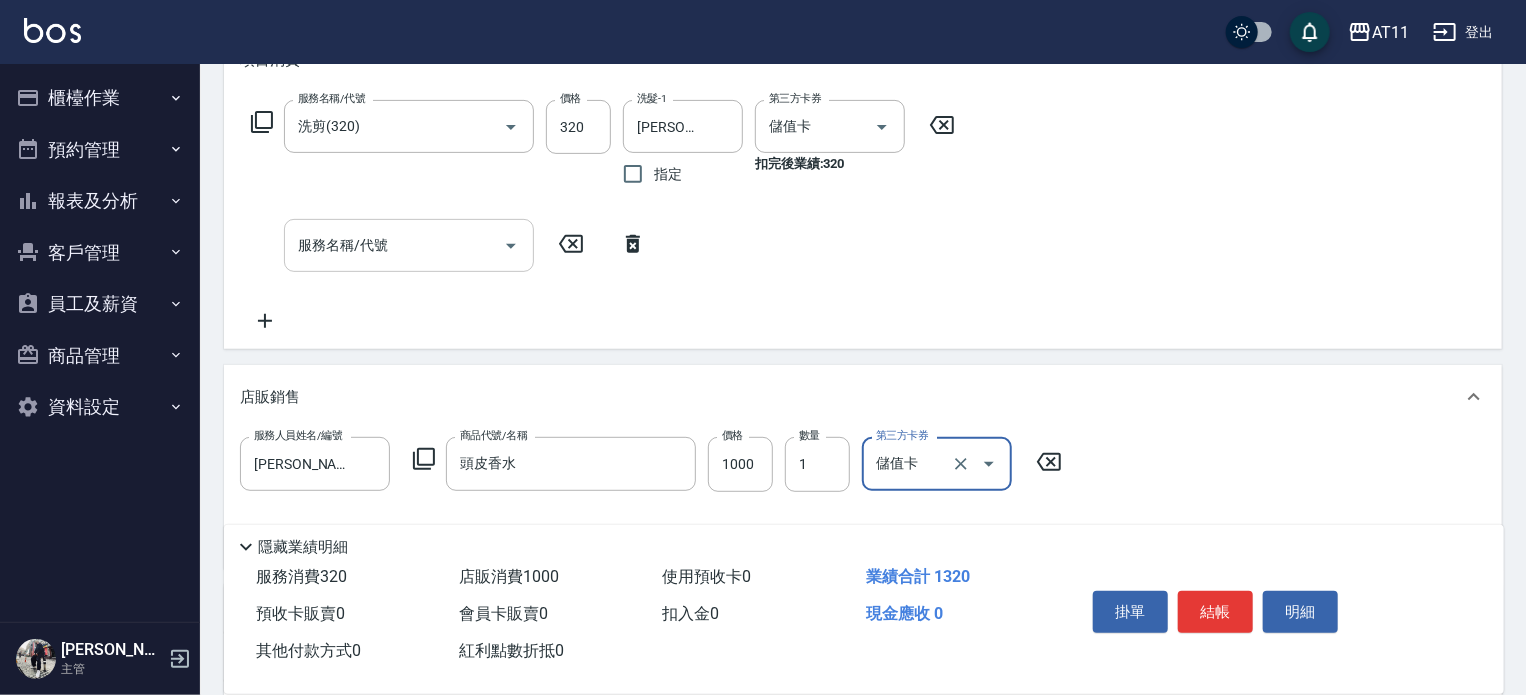 click on "服務名稱/代號" at bounding box center [394, 245] 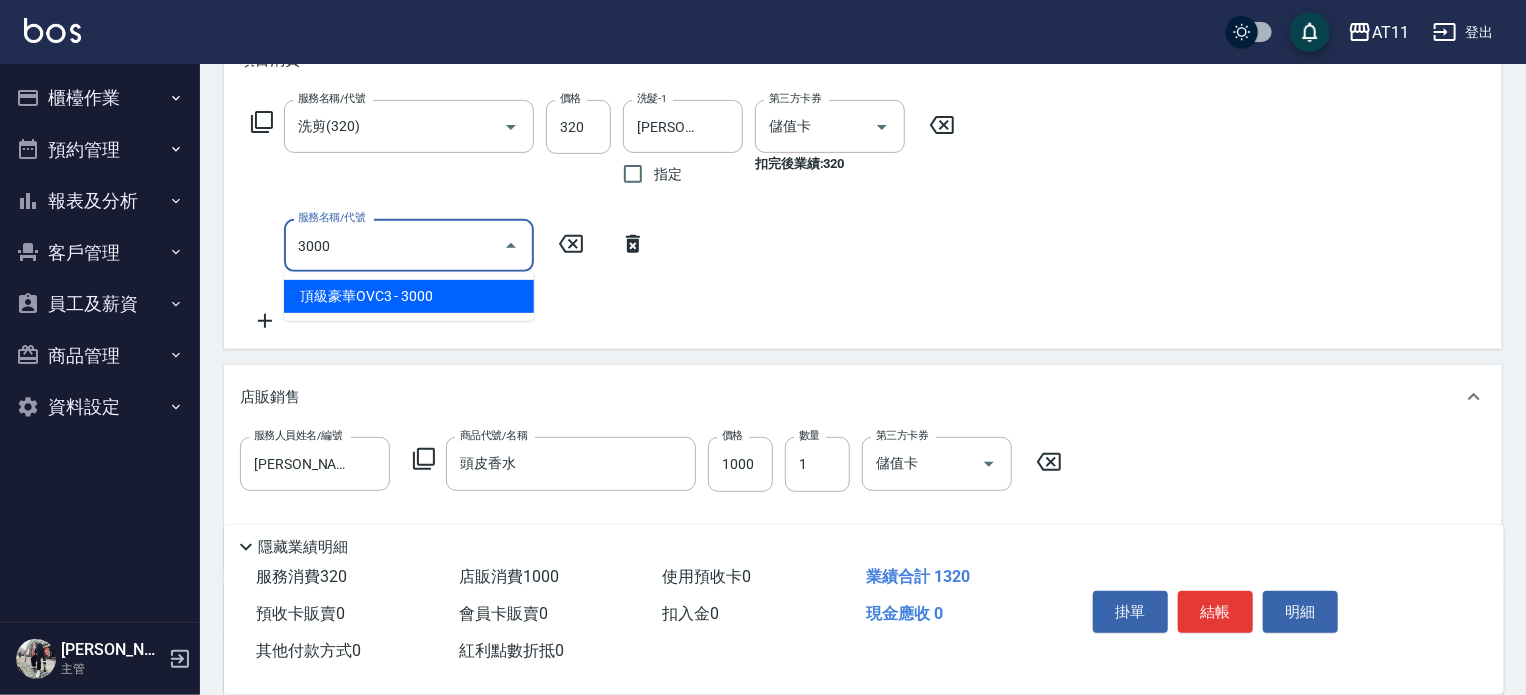 type on "頂級豪華OVC3(3000)" 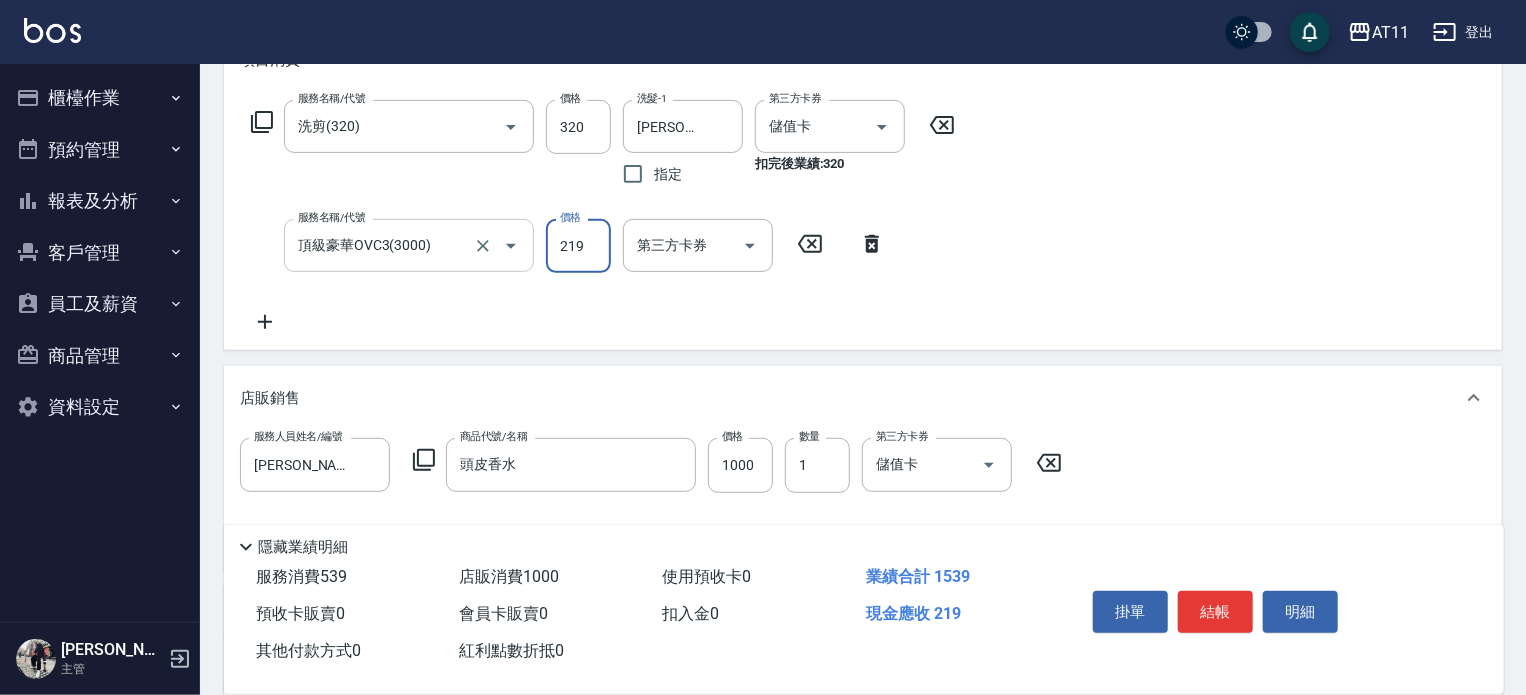 type on "219" 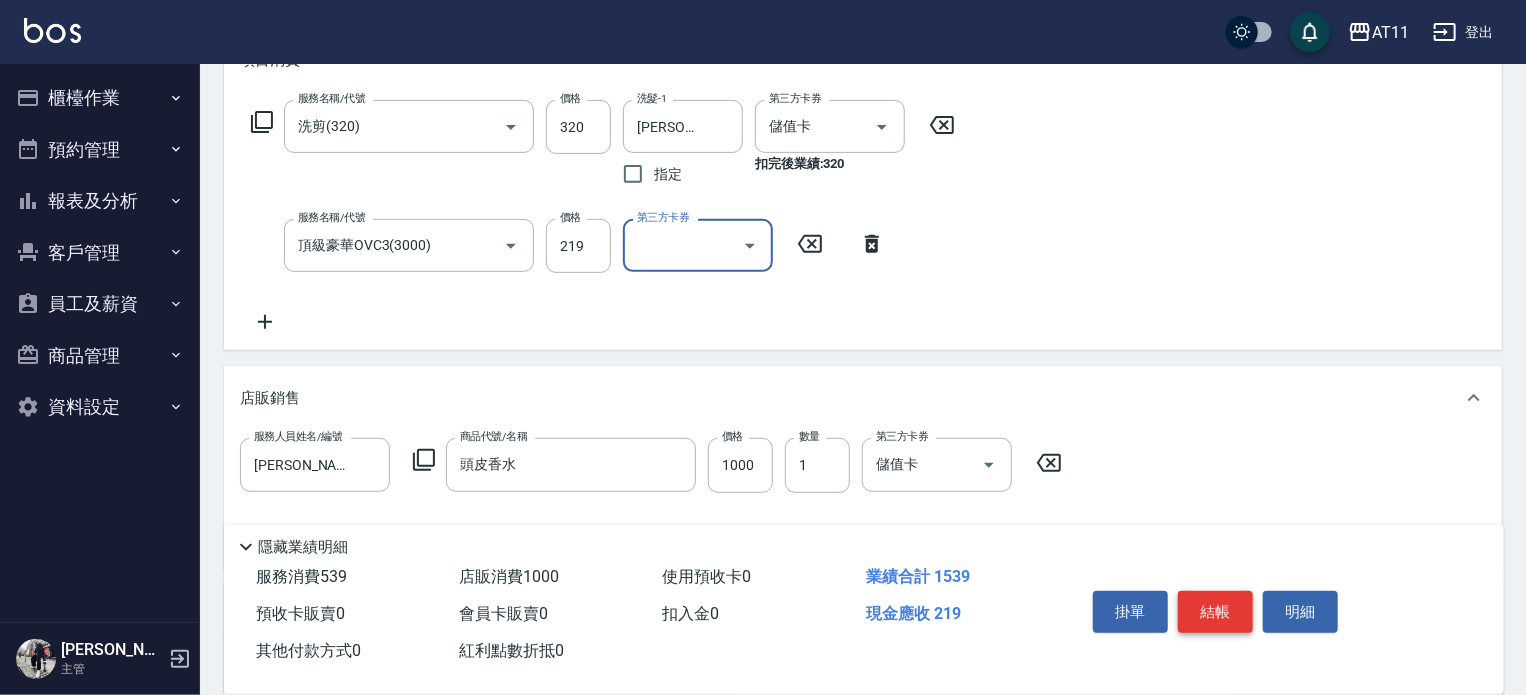 click on "結帳" at bounding box center (1215, 612) 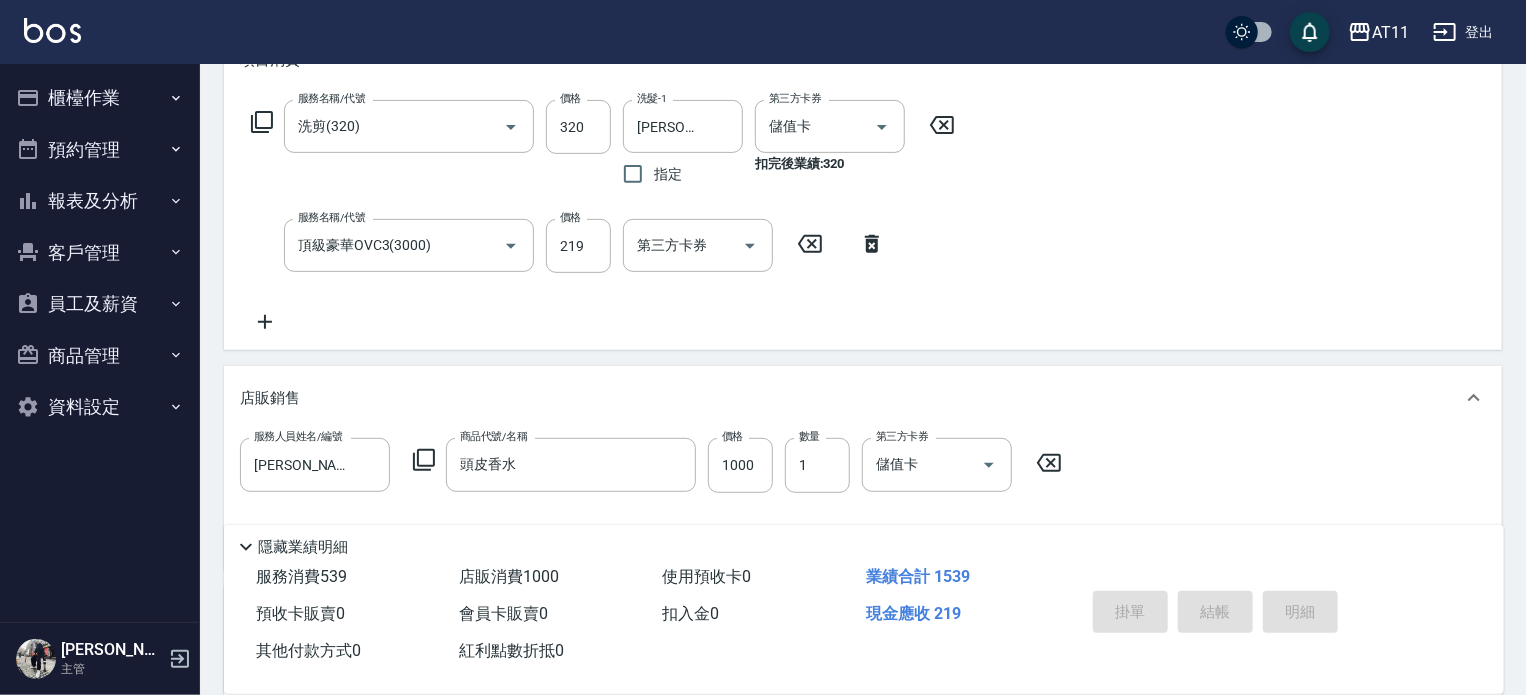 type on "2025/07/11 19:27" 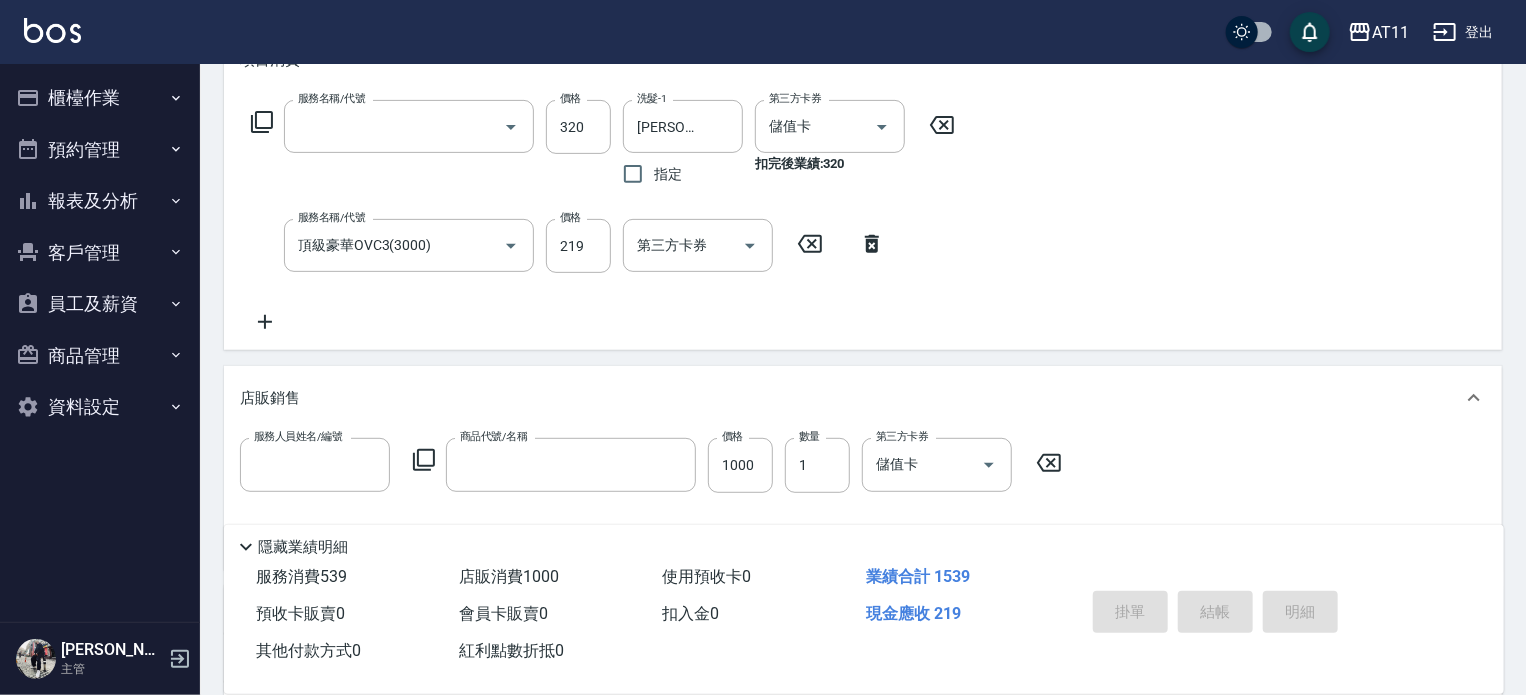 scroll, scrollTop: 0, scrollLeft: 0, axis: both 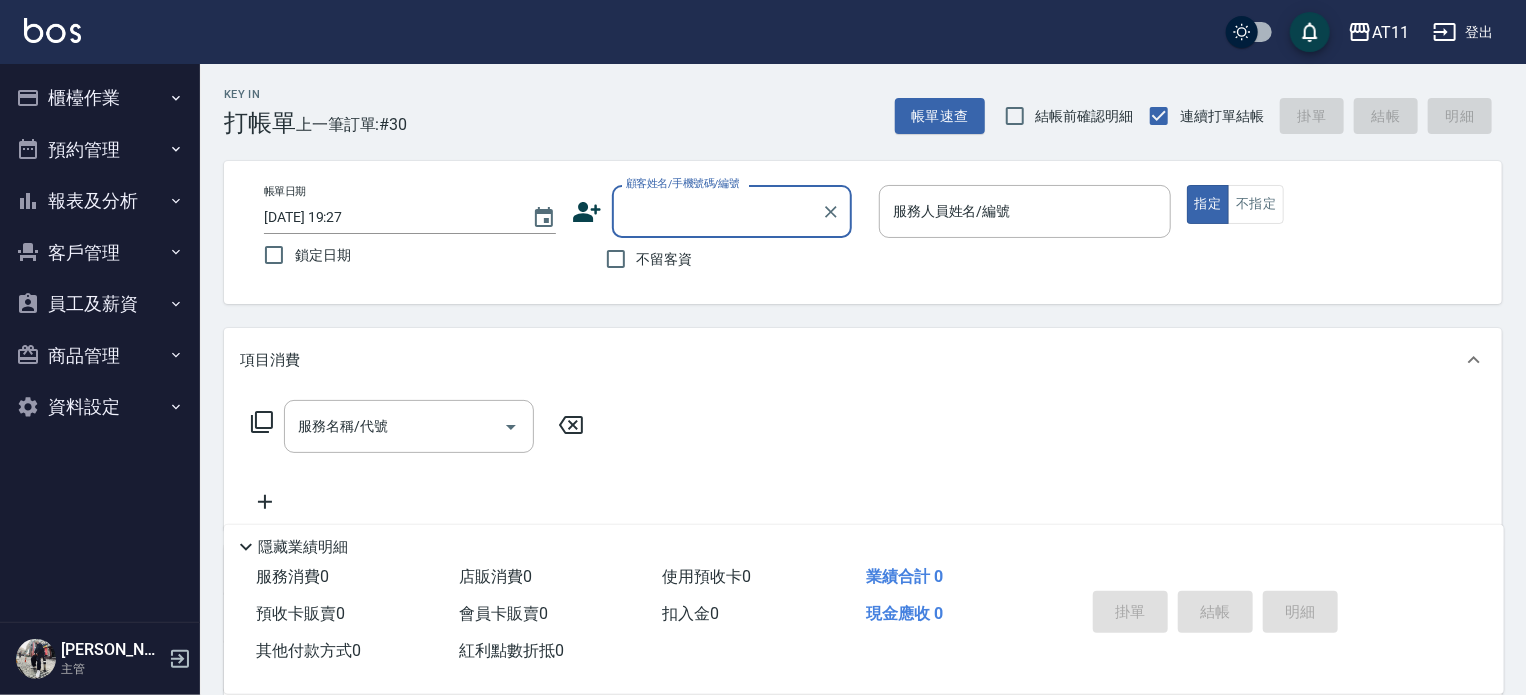 type on "H" 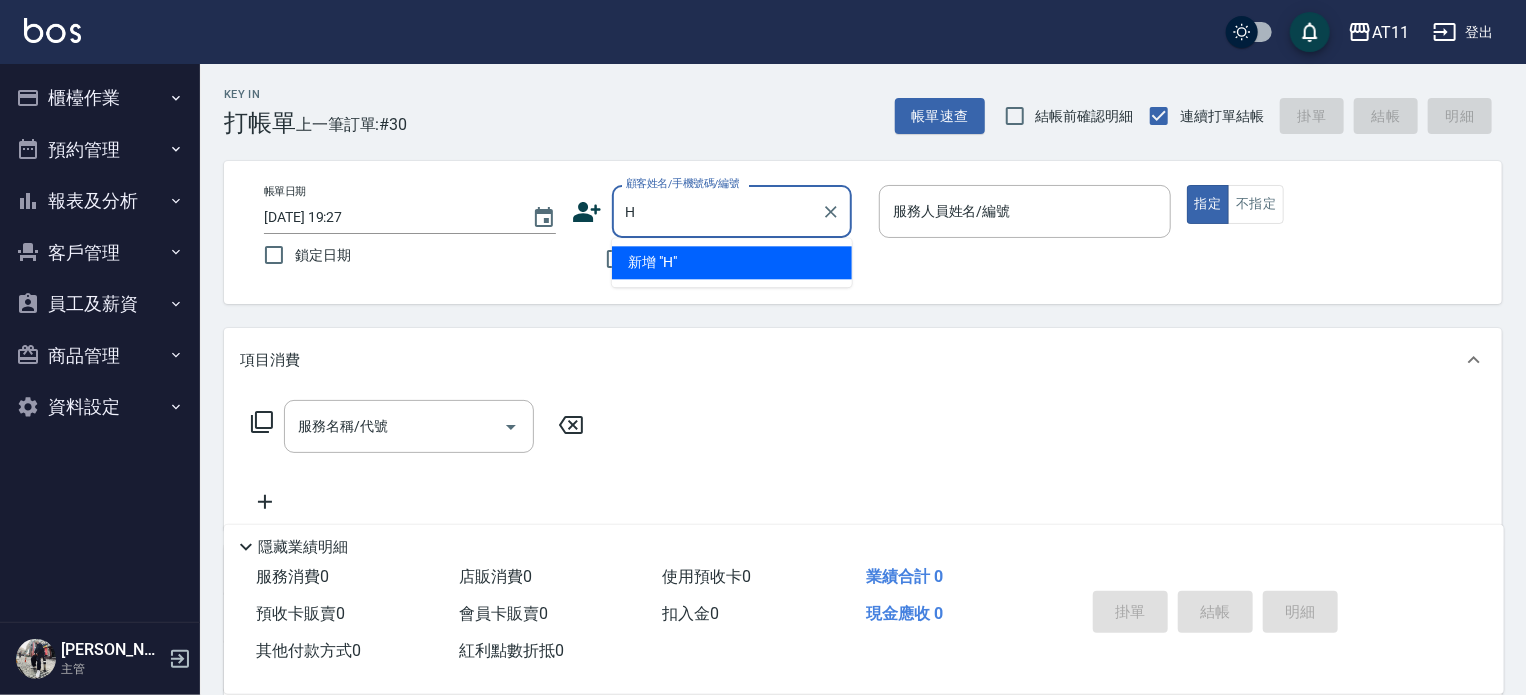 type 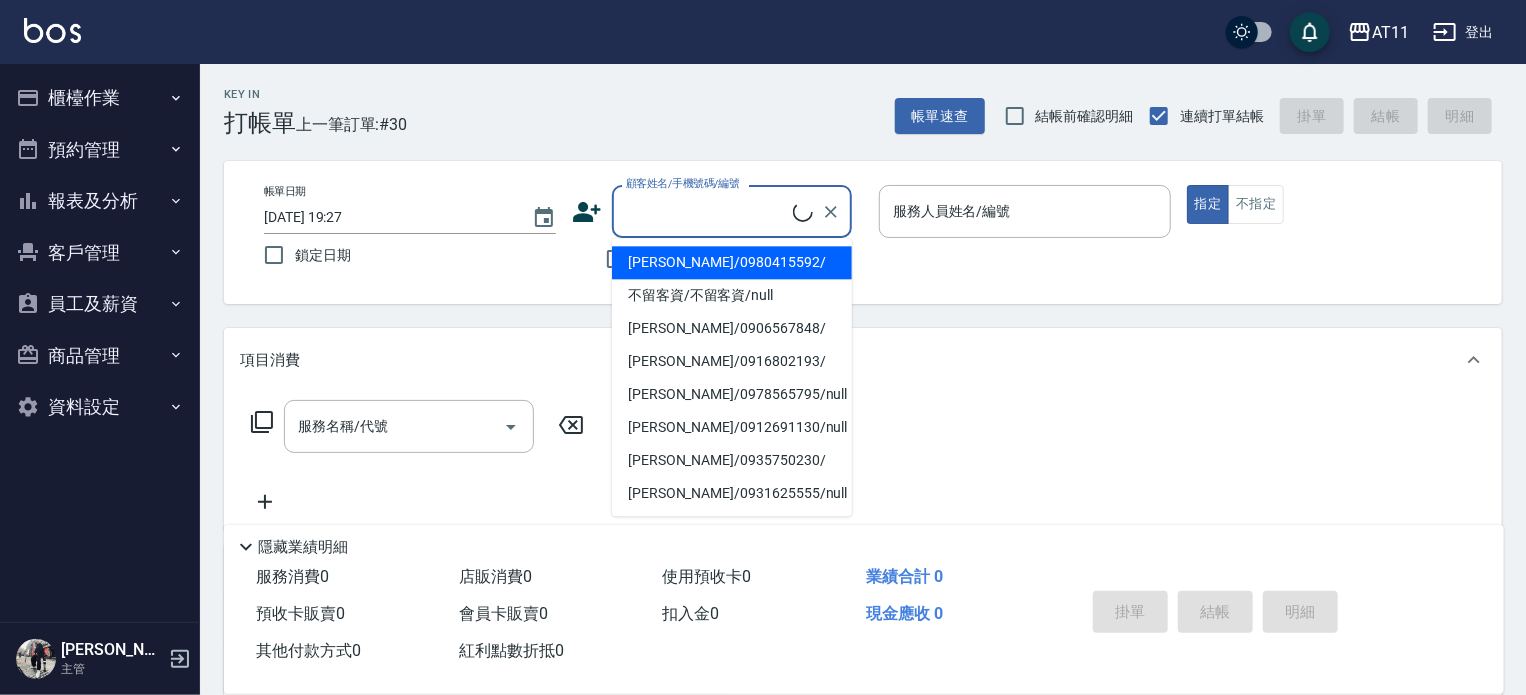 click on "Key In 打帳單 上一筆訂單:#30 帳單速查 結帳前確認明細 連續打單結帳 掛單 結帳 明細 帳單日期 2025/07/11 19:27 鎖定日期 顧客姓名/手機號碼/編號 顧客姓名/手機號碼/編號 不留客資 服務人員姓名/編號 服務人員姓名/編號 指定 不指定 項目消費 服務名稱/代號 服務名稱/代號 店販銷售 服務人員姓名/編號 服務人員姓名/編號 商品代號/名稱 商品代號/名稱 預收卡販賣 卡券名稱/代號 卡券名稱/代號 使用預收卡 其他付款方式 其他付款方式 其他付款方式 備註及來源 備註 備註 訂單來源 ​ 訂單來源 隱藏業績明細 服務消費  0 店販消費  0 使用預收卡  0 業績合計   0 預收卡販賣  0 會員卡販賣  0 扣入金  0 現金應收   0 其他付款方式  0 紅利點數折抵  0 掛單 結帳 明細" at bounding box center (863, 520) 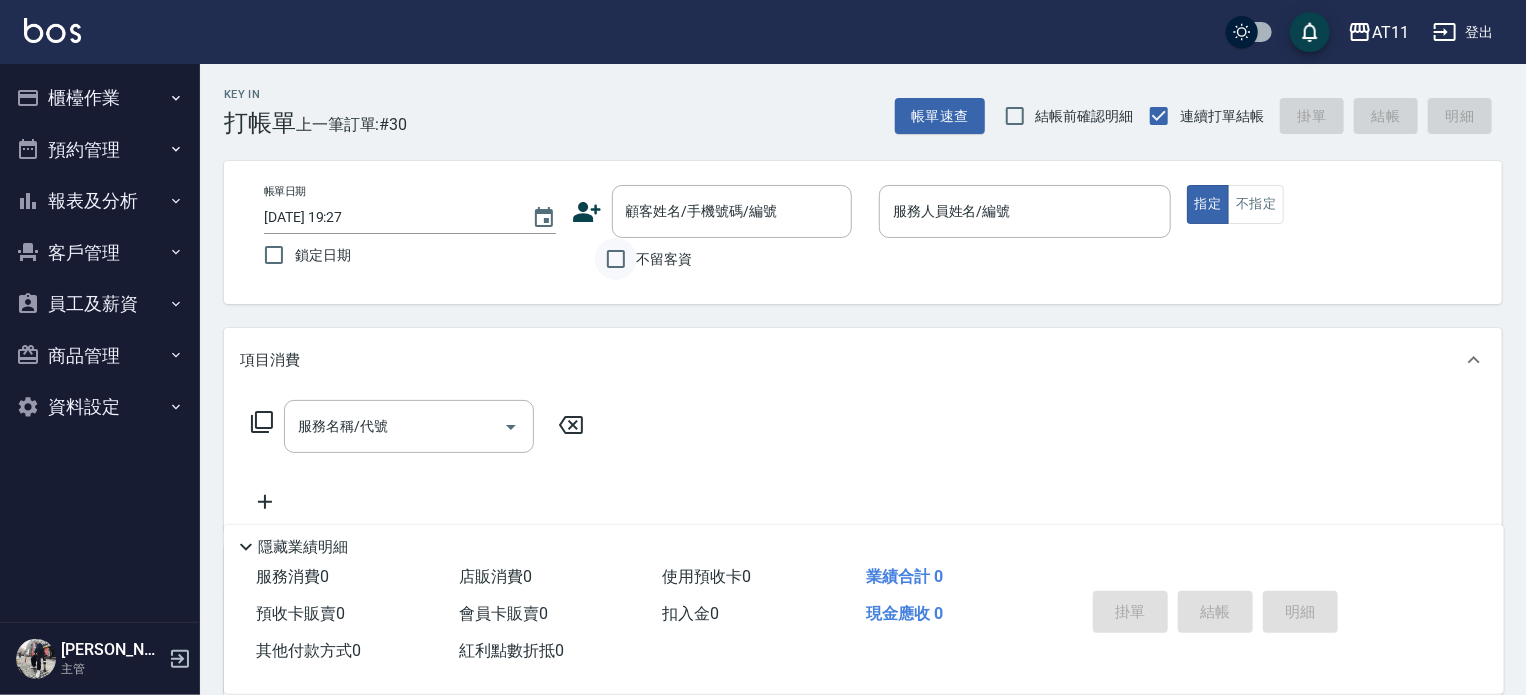 click on "不留客資" at bounding box center [616, 259] 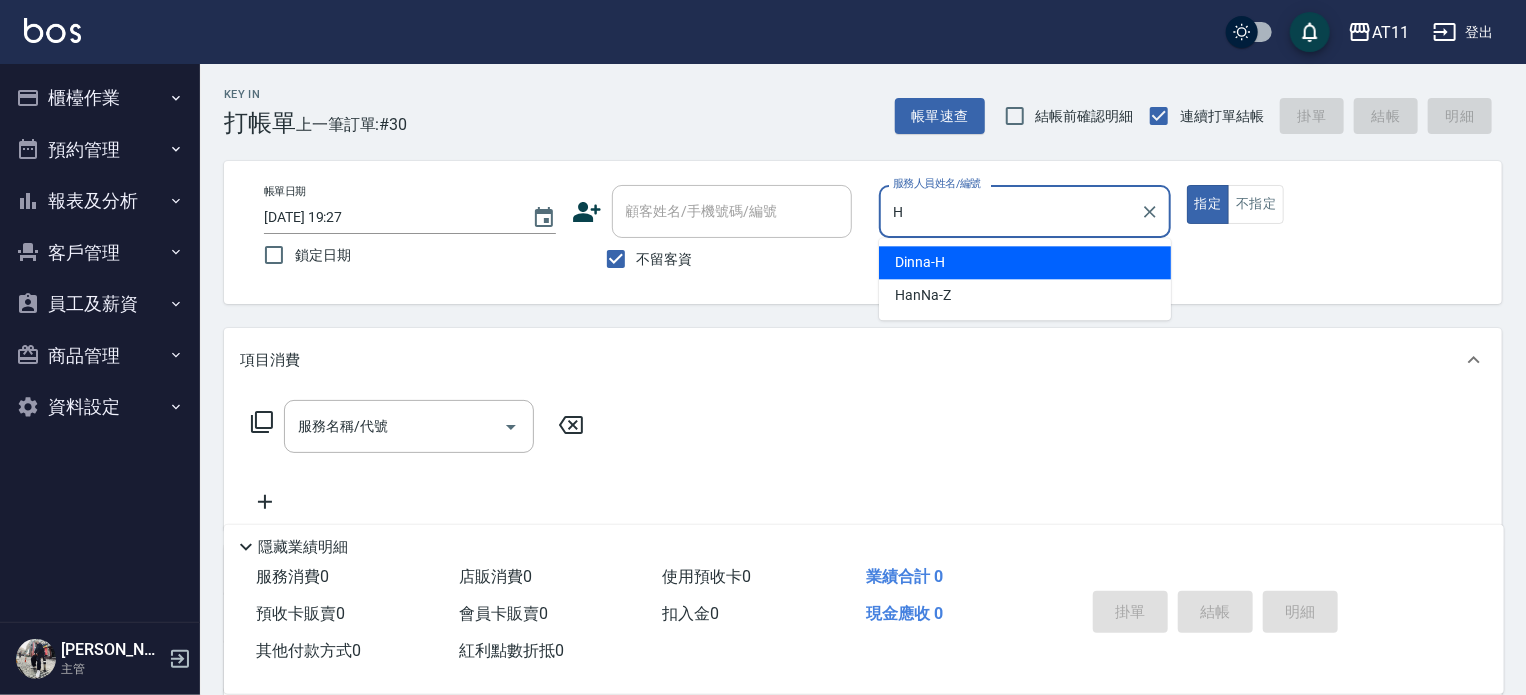 type on "Dinna-H" 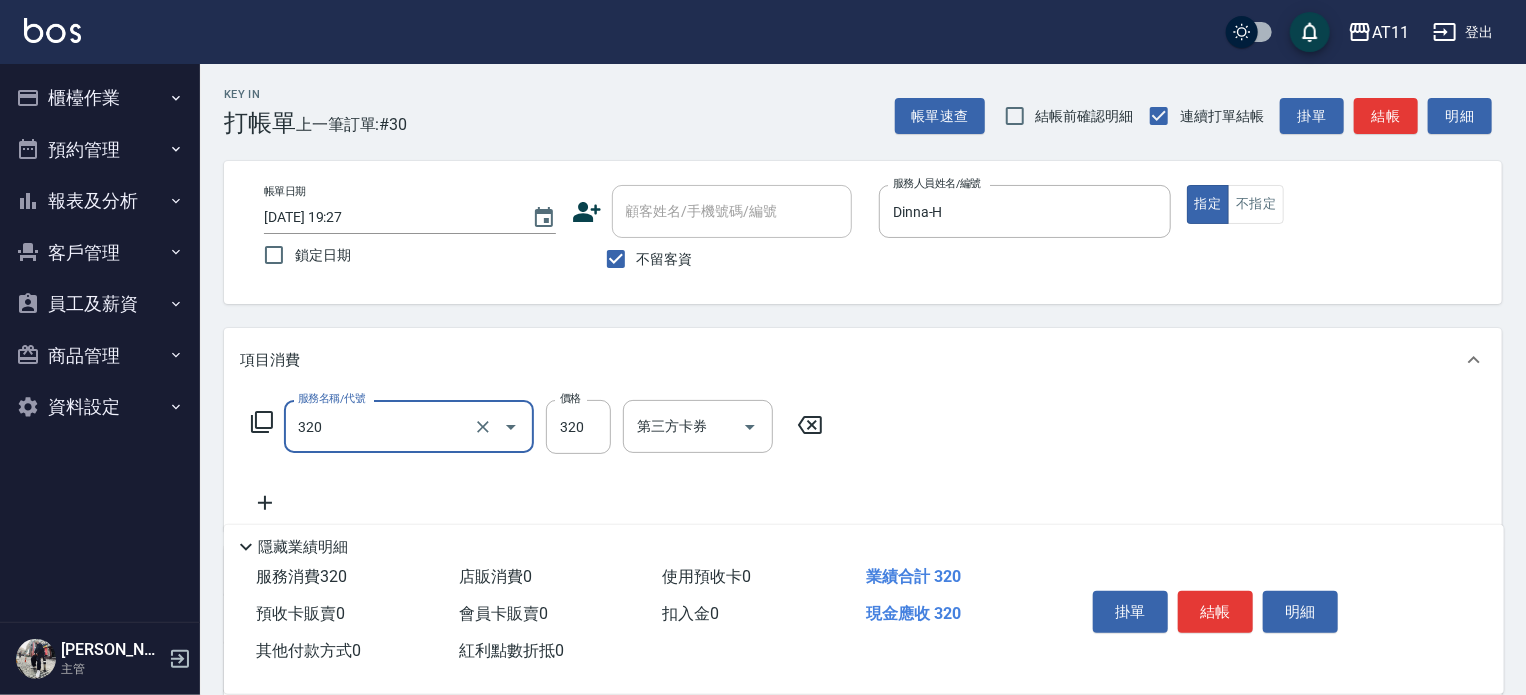 type on "洗剪(320)" 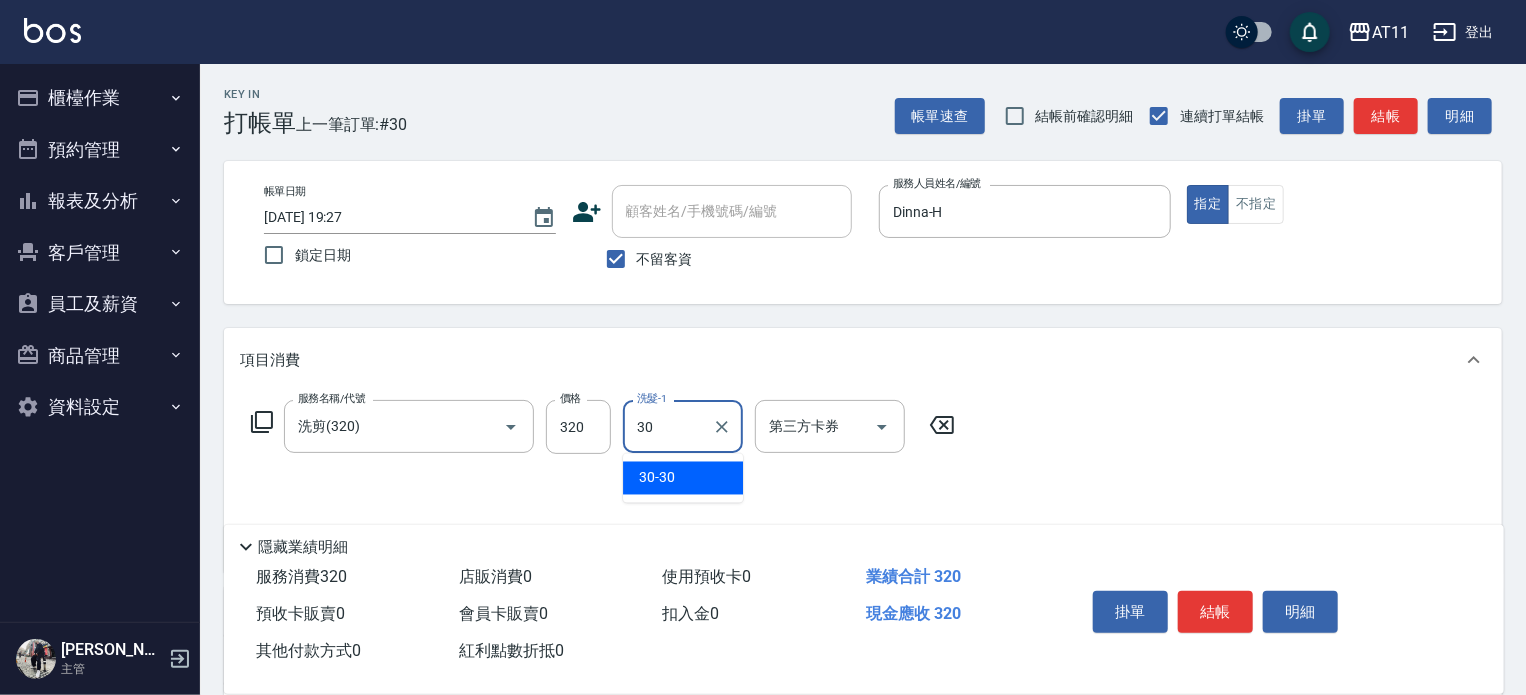 type on "30-30" 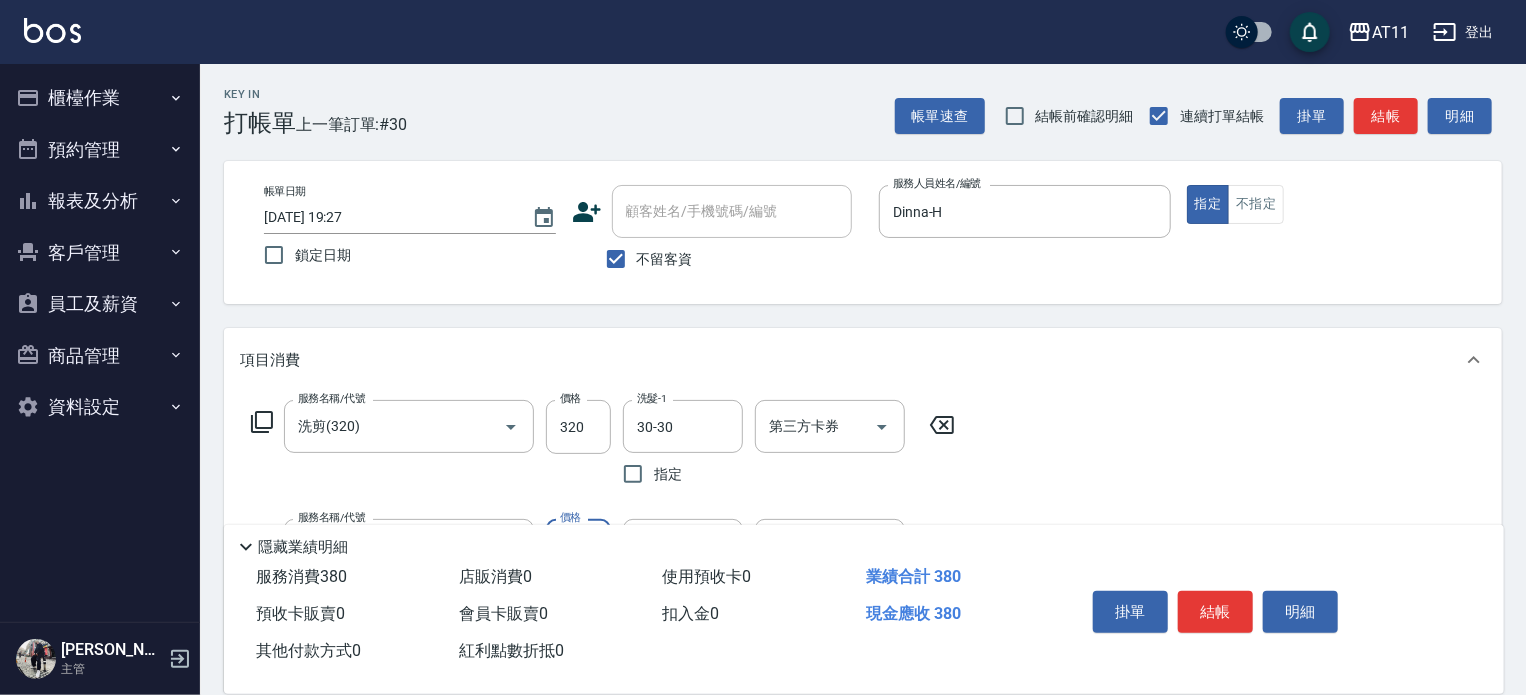 type on "精油(60)" 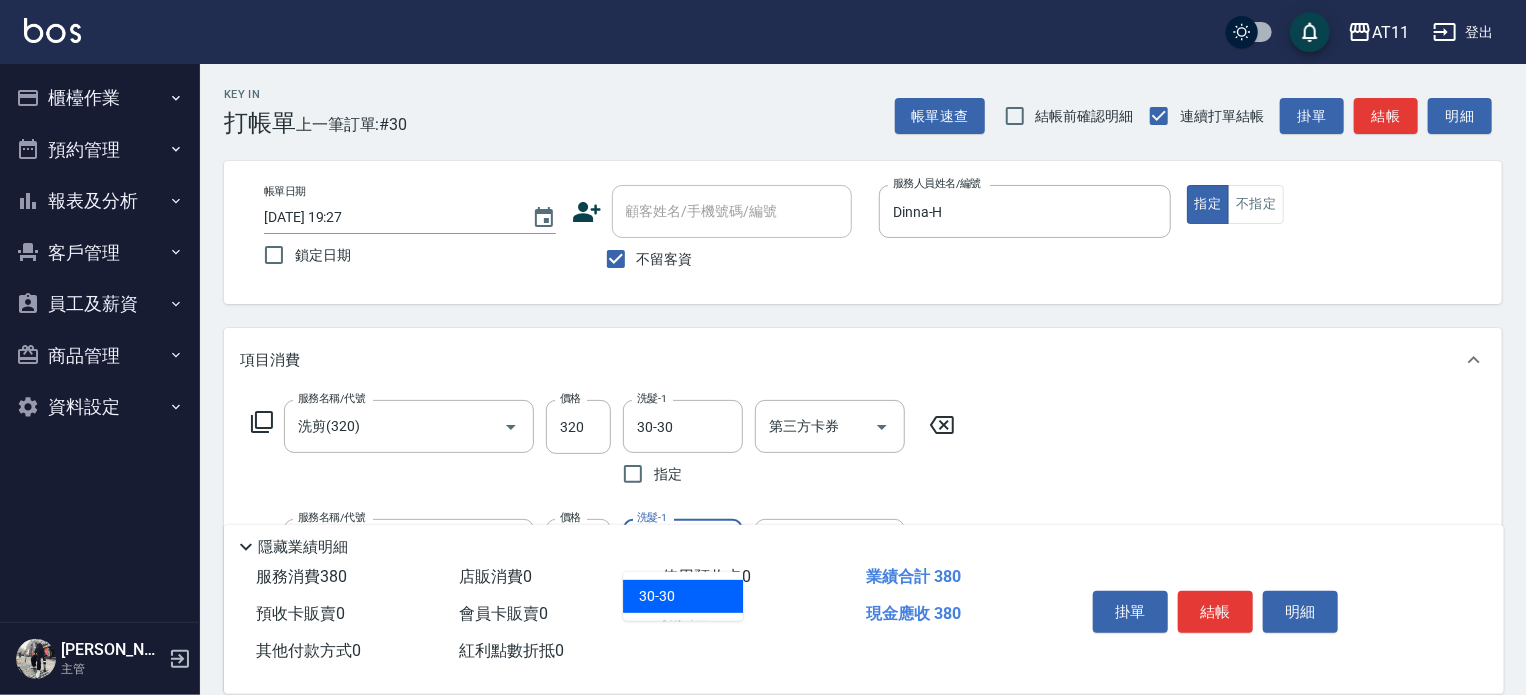 type on "30-30" 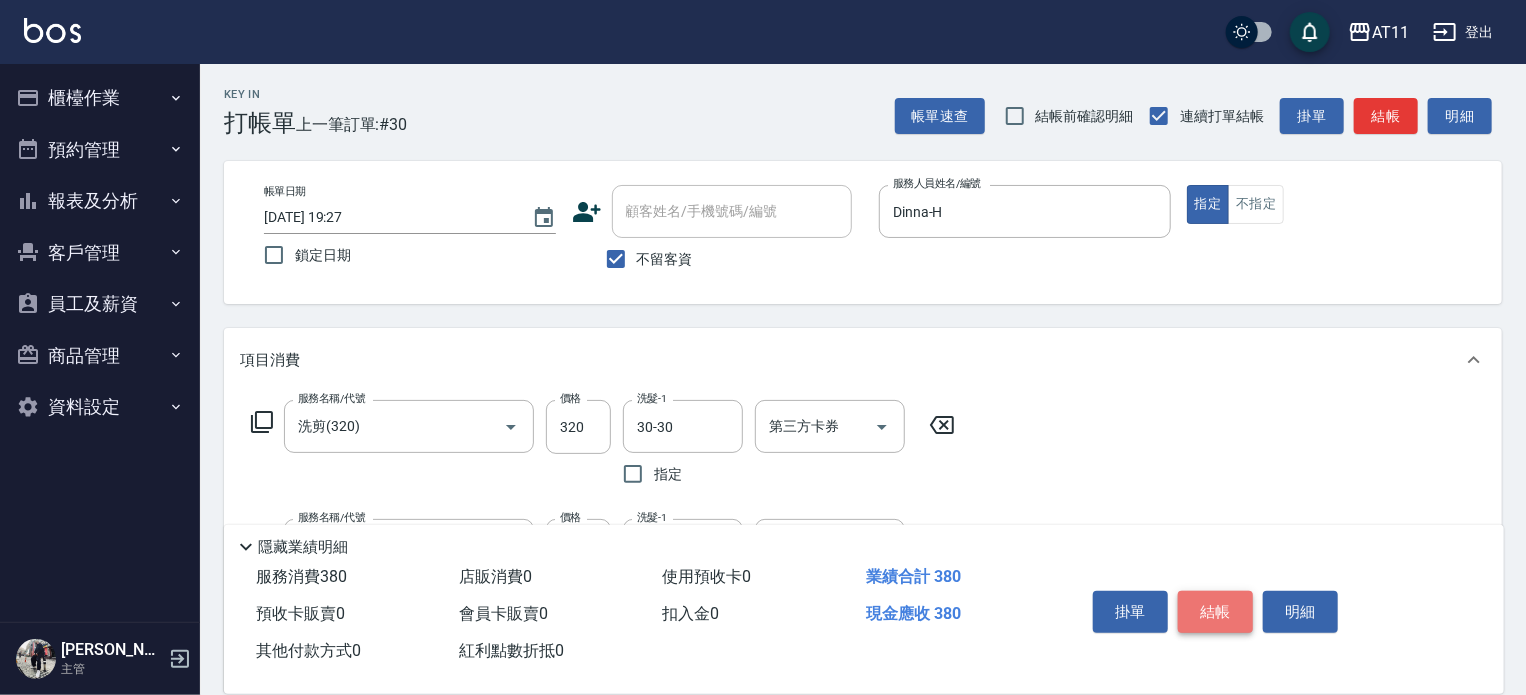click on "結帳" at bounding box center [1215, 612] 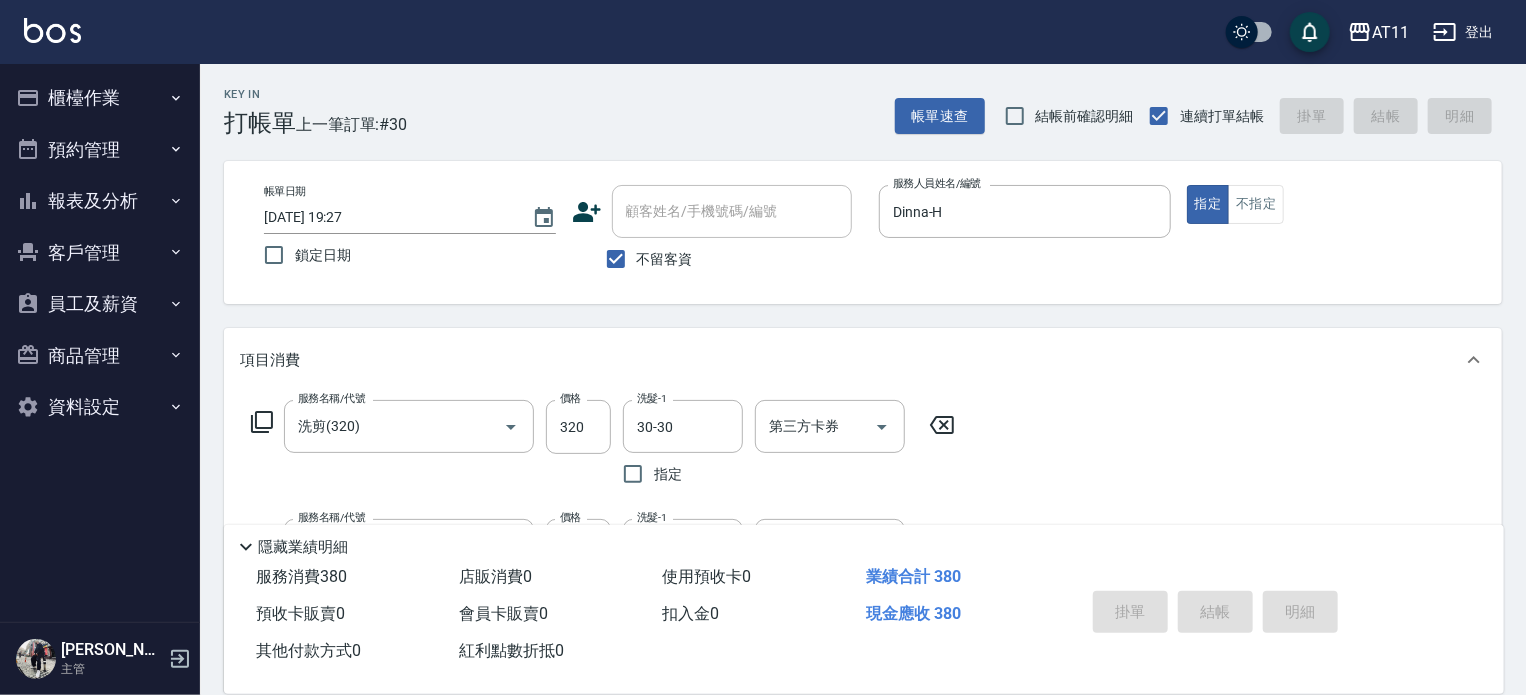type 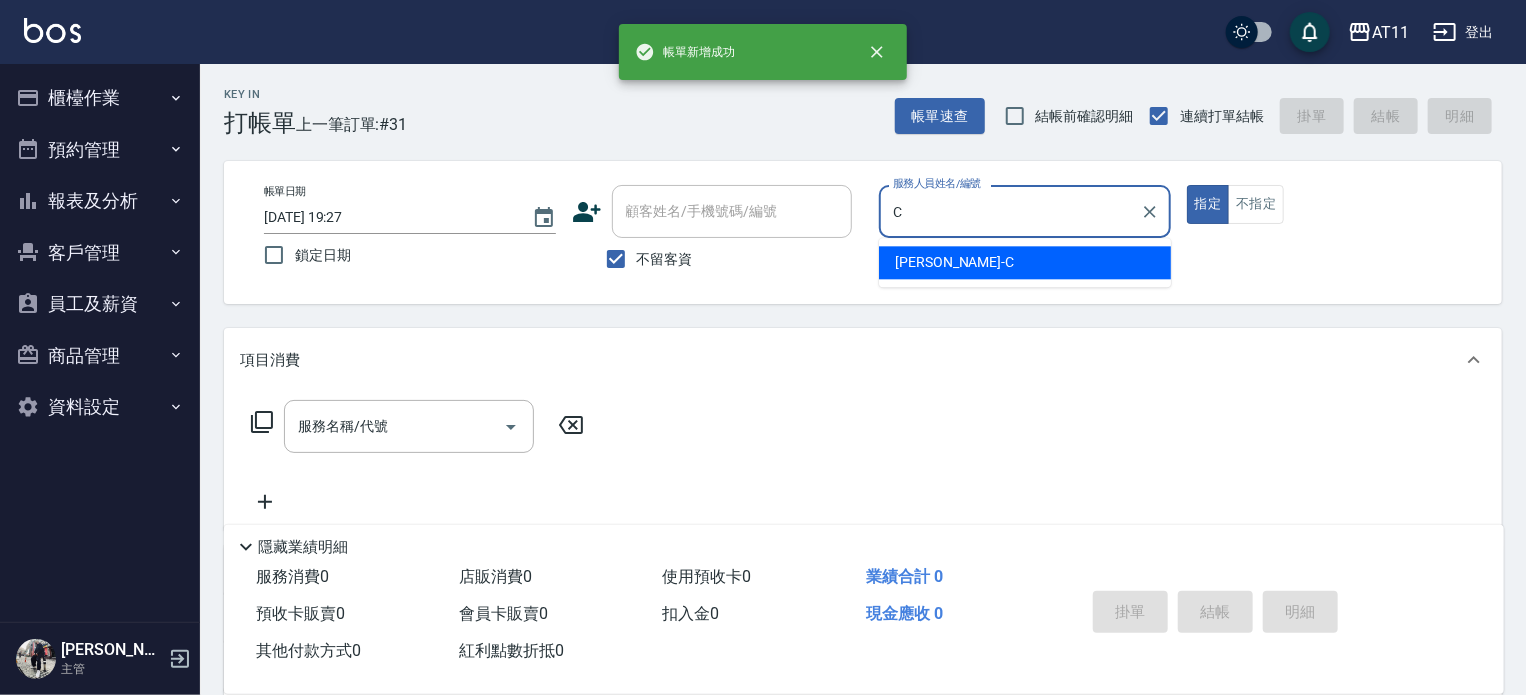 type on "[PERSON_NAME]" 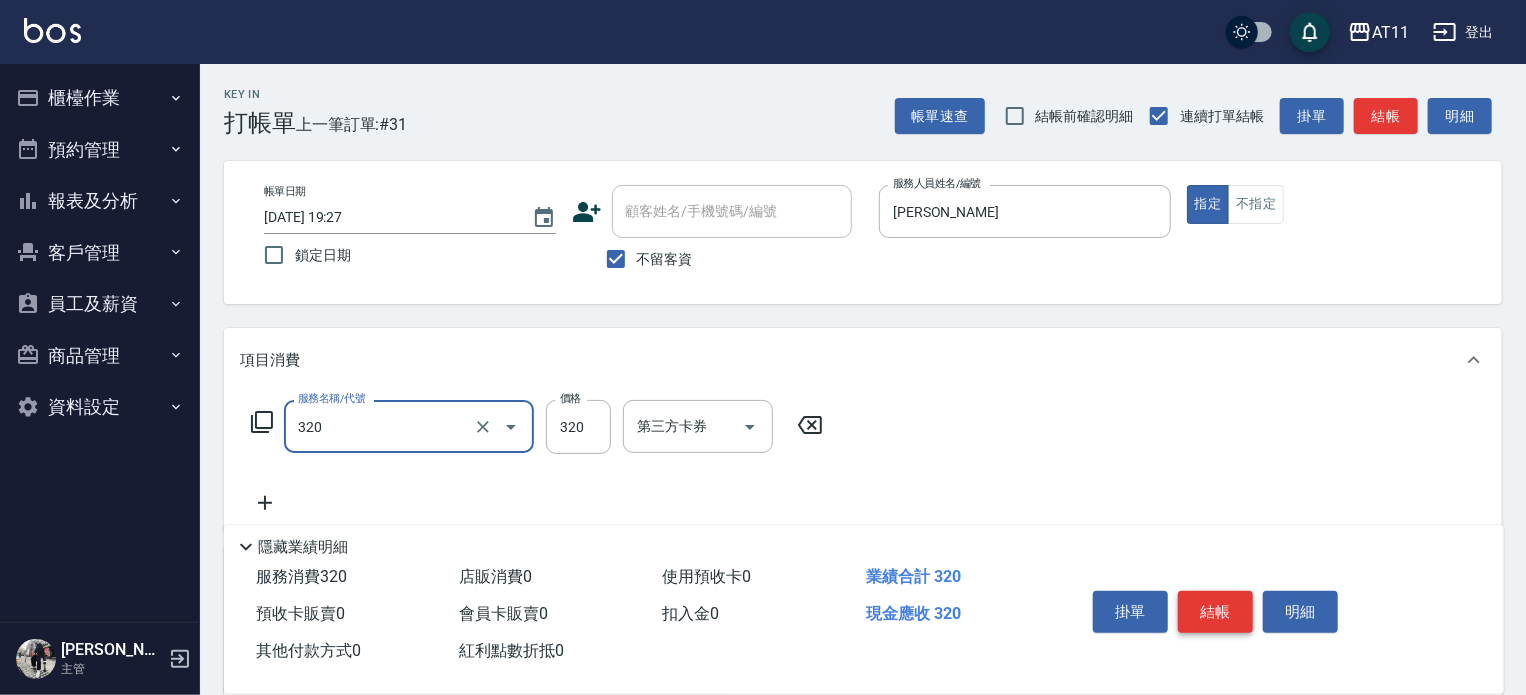 type on "洗剪(320)" 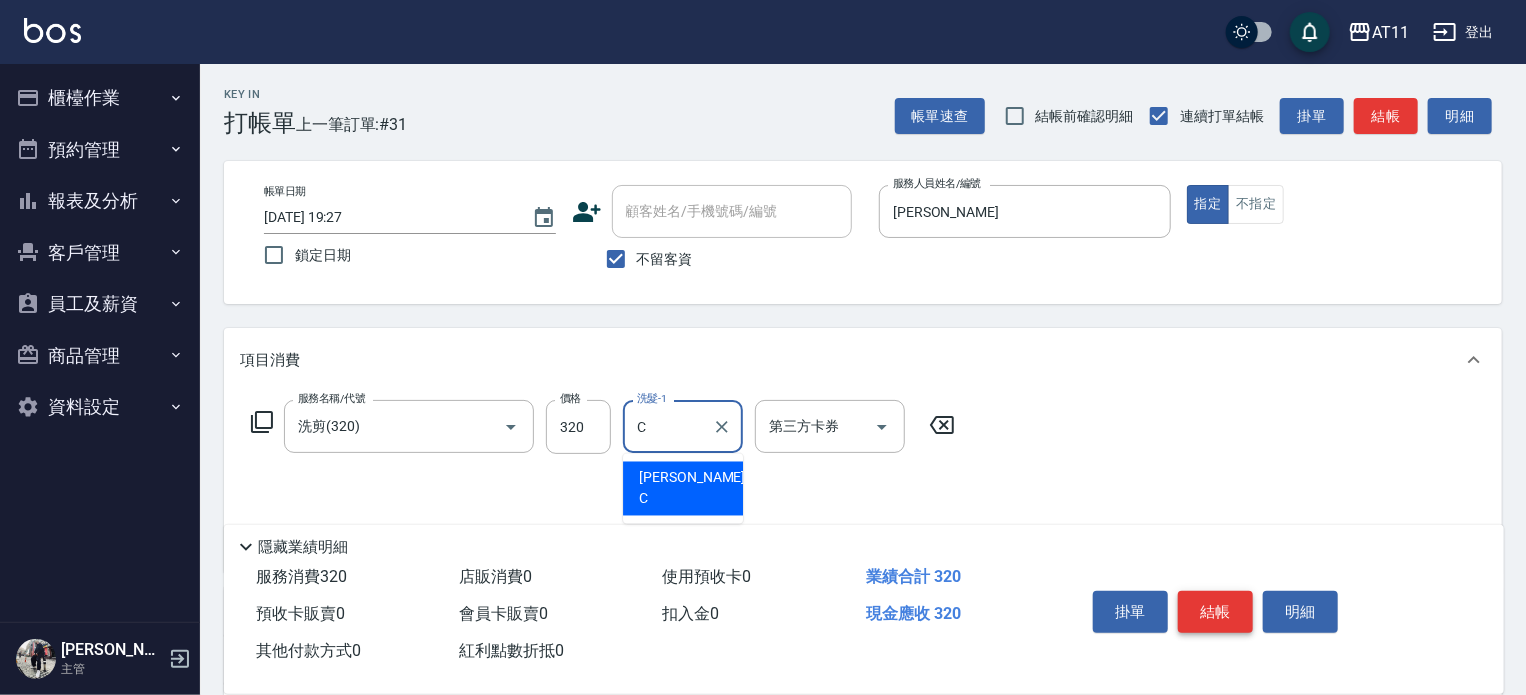 type on "[PERSON_NAME]" 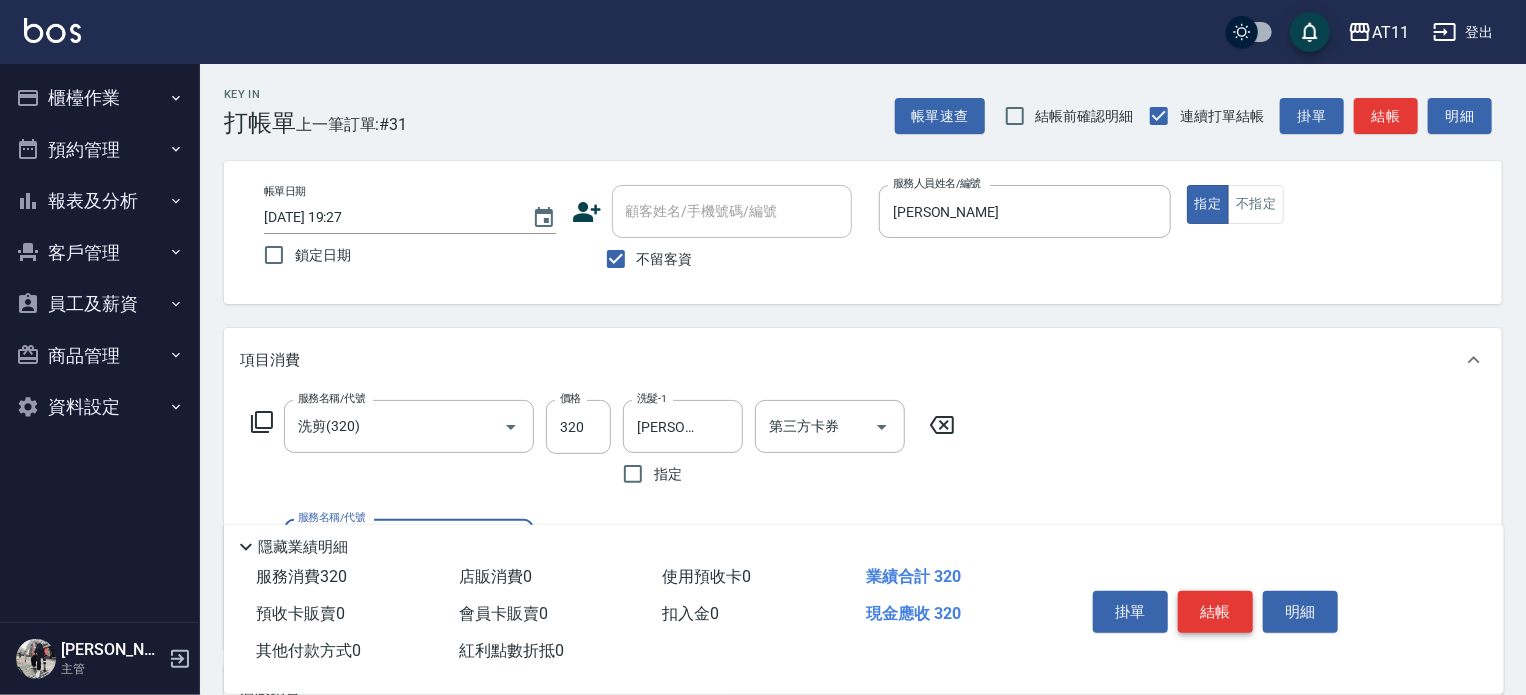 click on "結帳" at bounding box center [1215, 612] 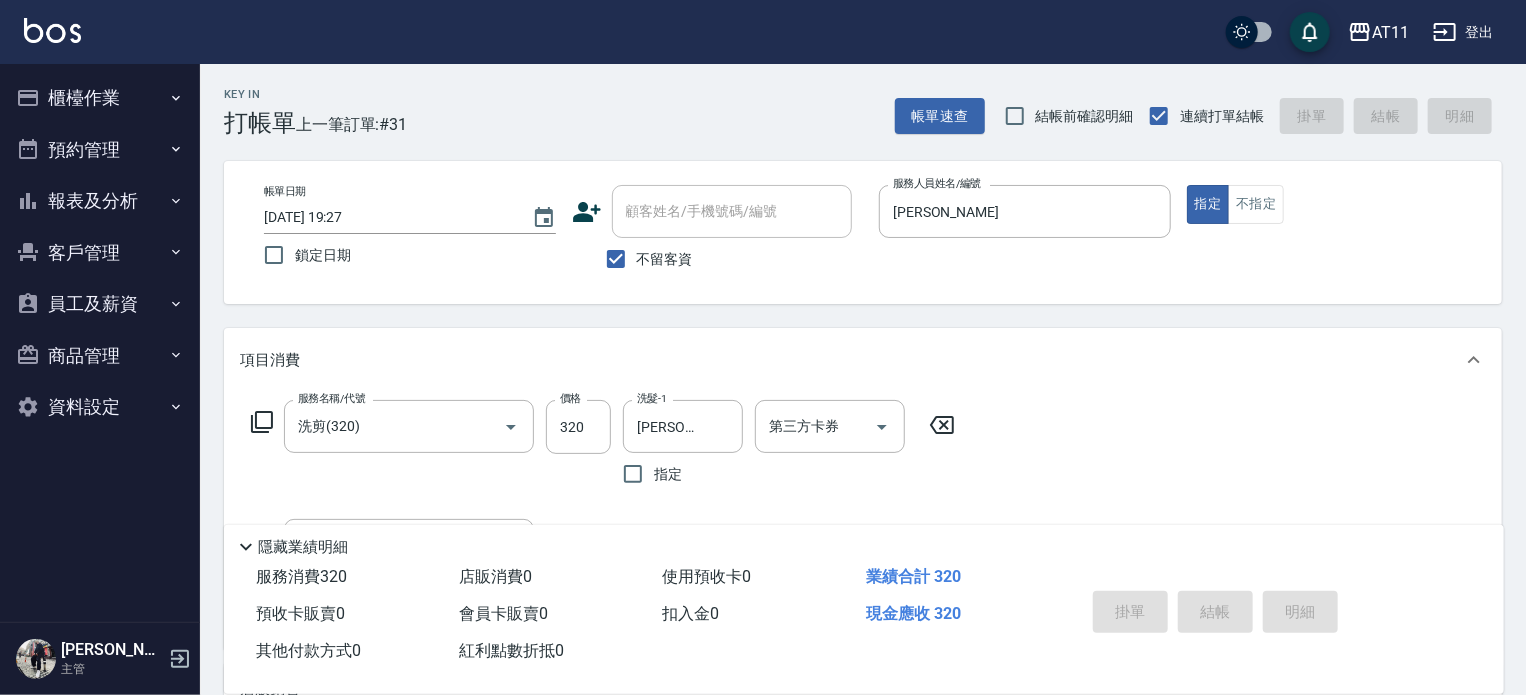 type 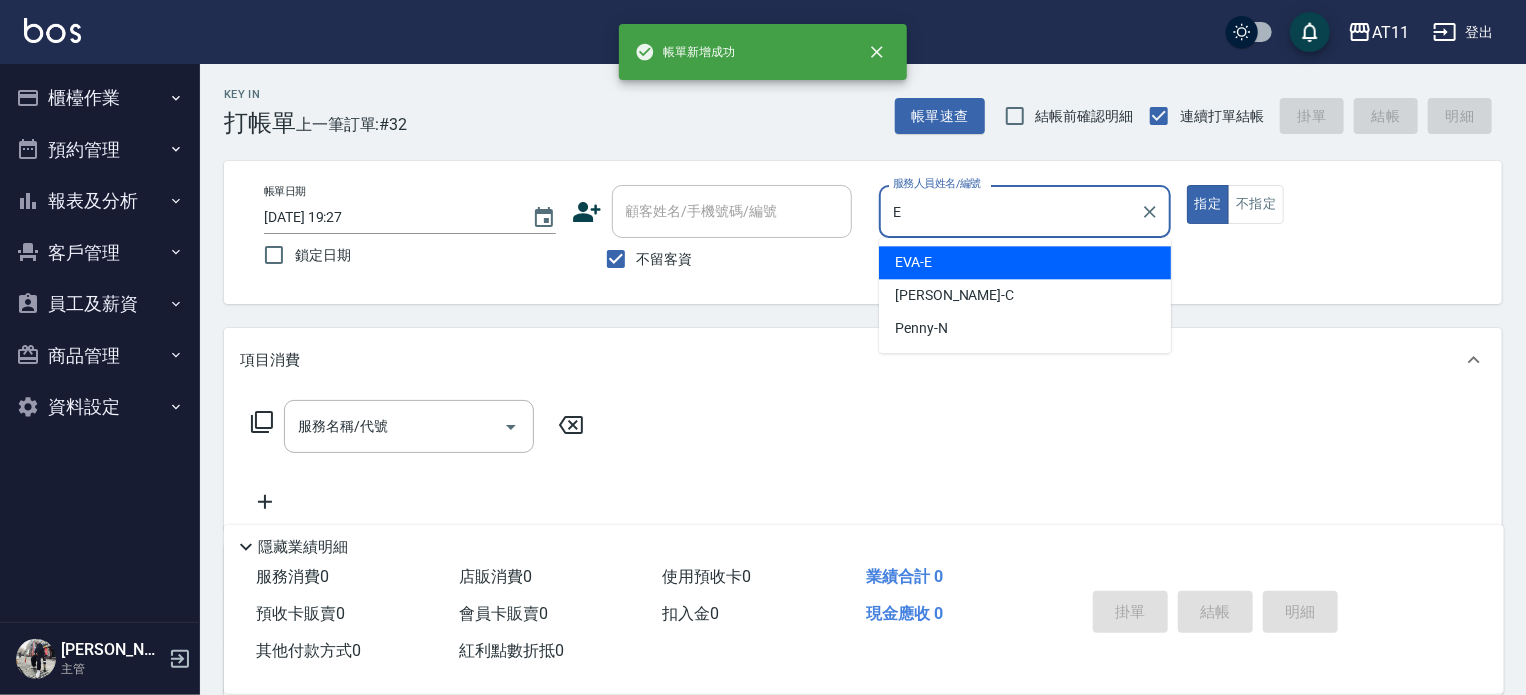type on "[PERSON_NAME]-E" 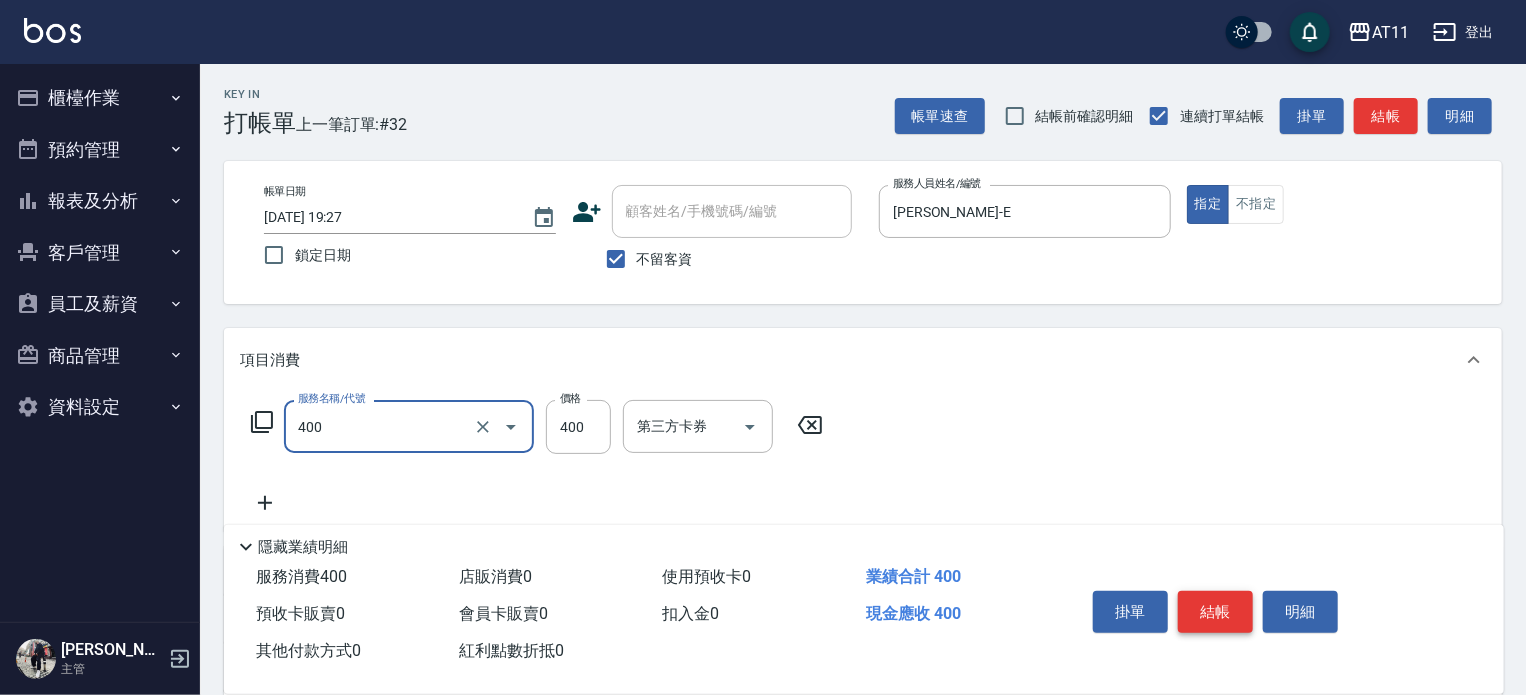 type on "洗剪(400)" 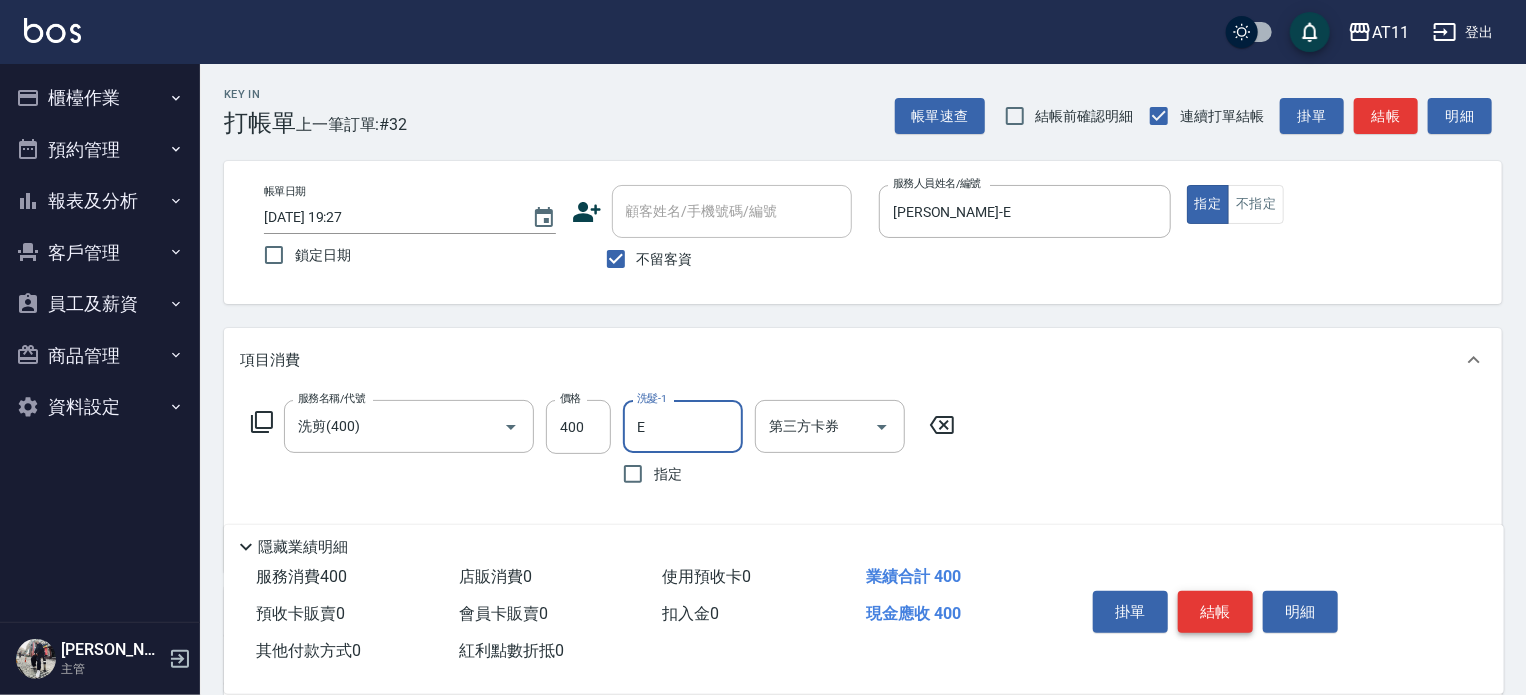 type on "[PERSON_NAME]-E" 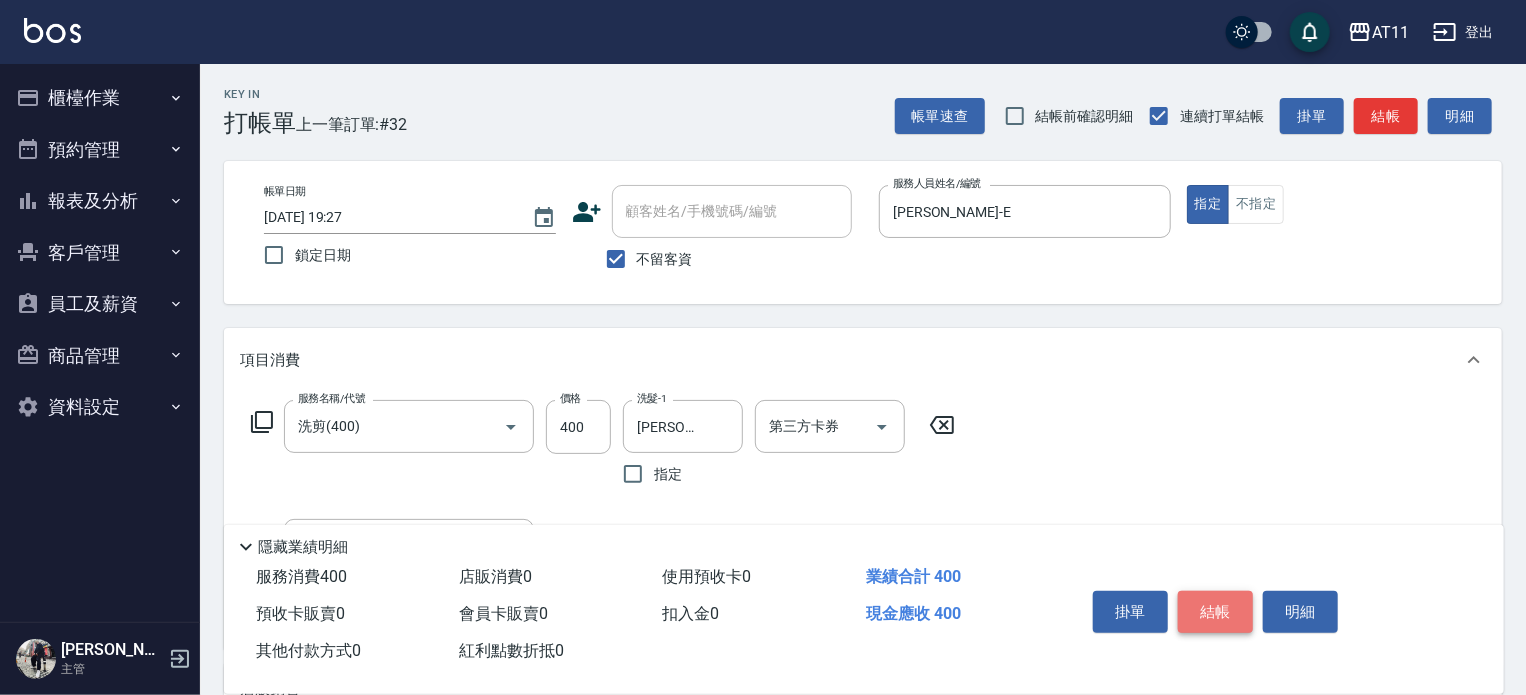 click on "結帳" at bounding box center (1215, 612) 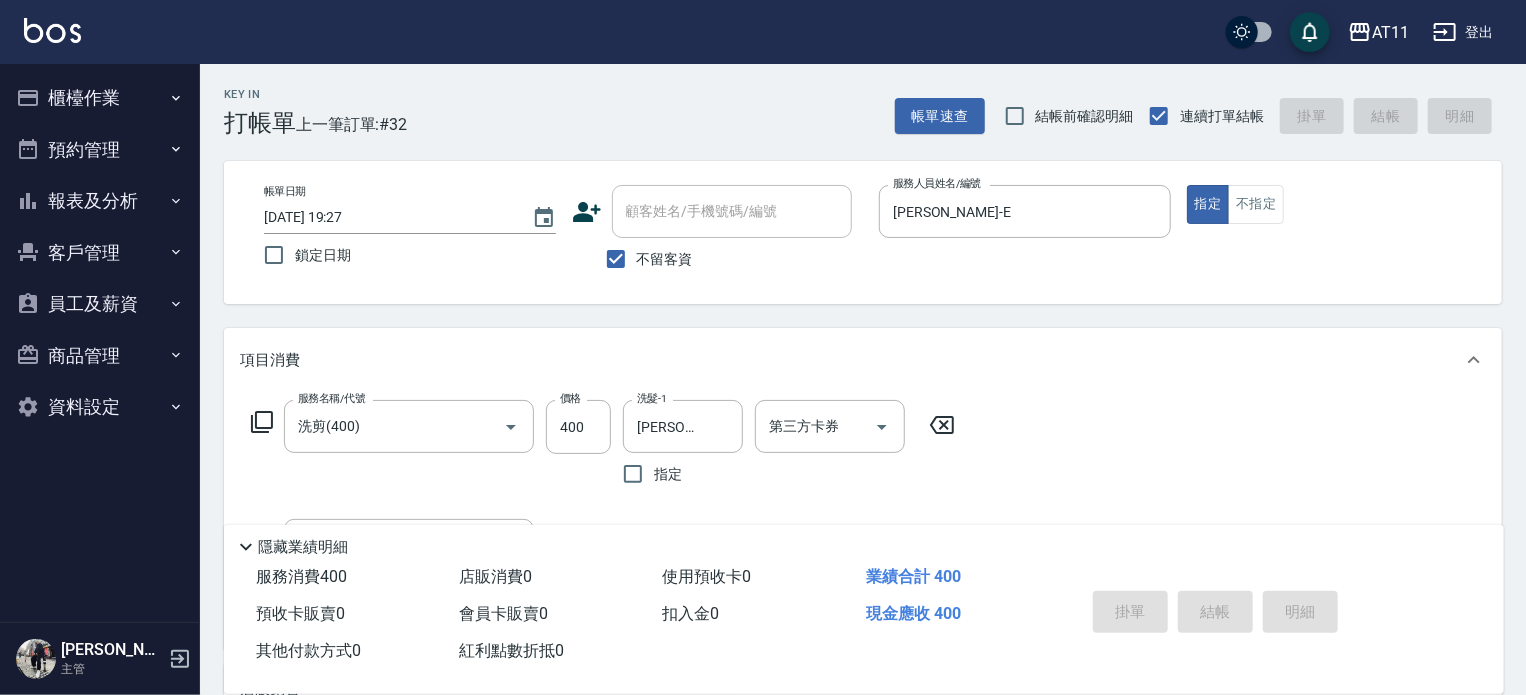 type 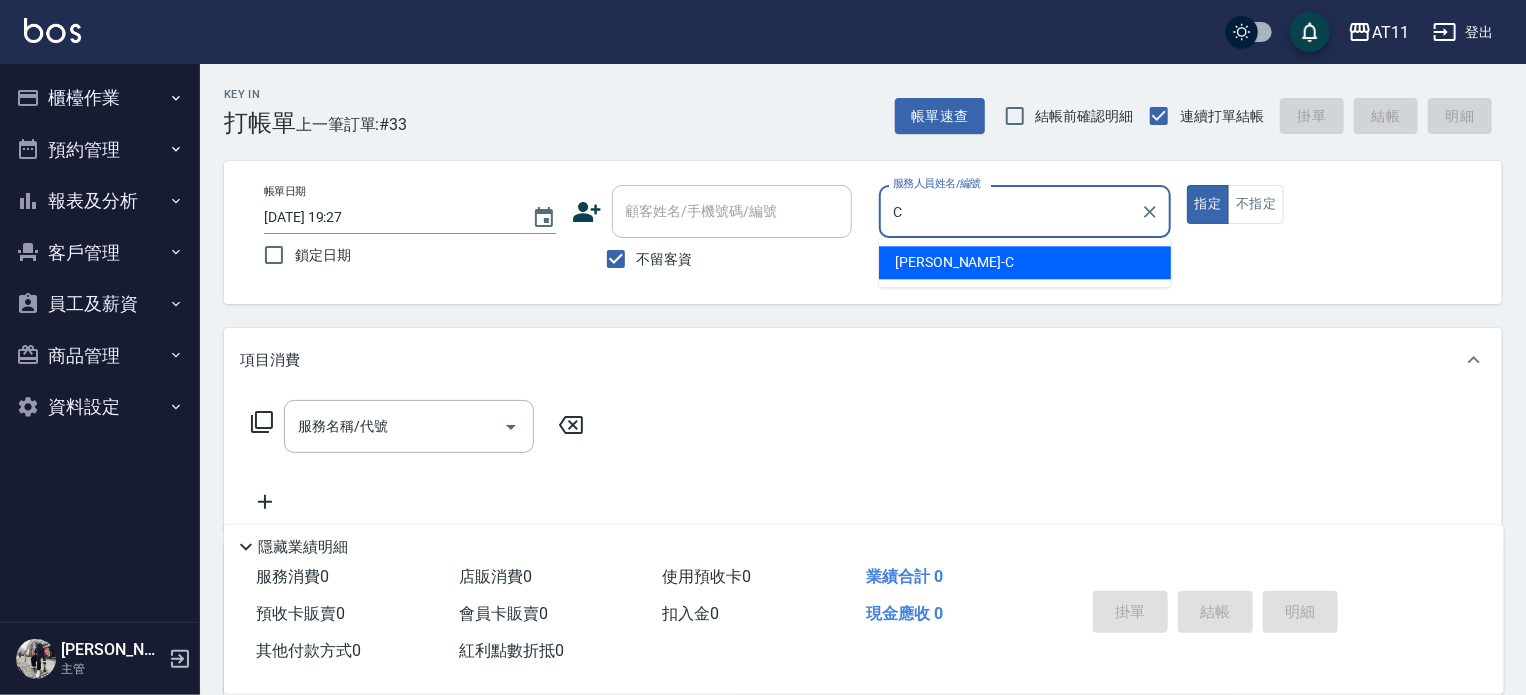 type on "[PERSON_NAME]" 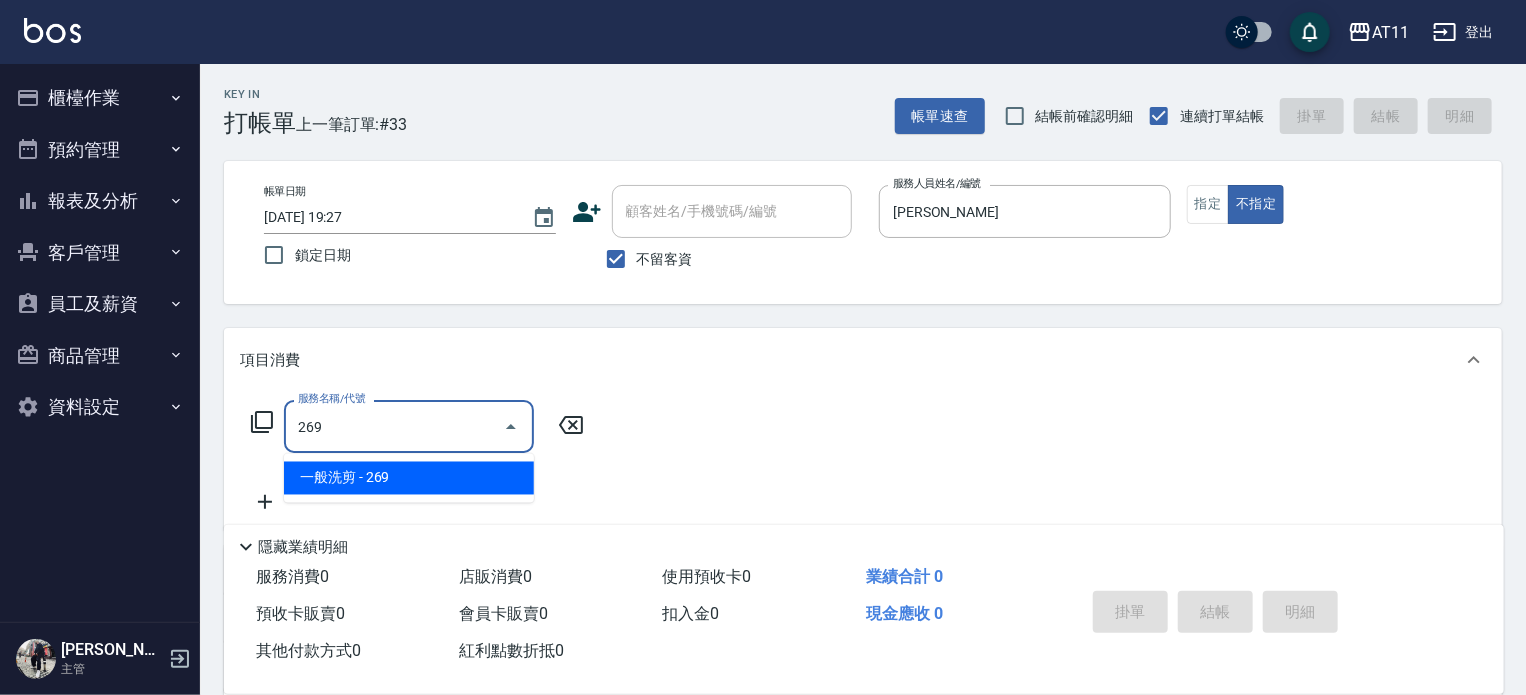 type on "一般洗剪(269)" 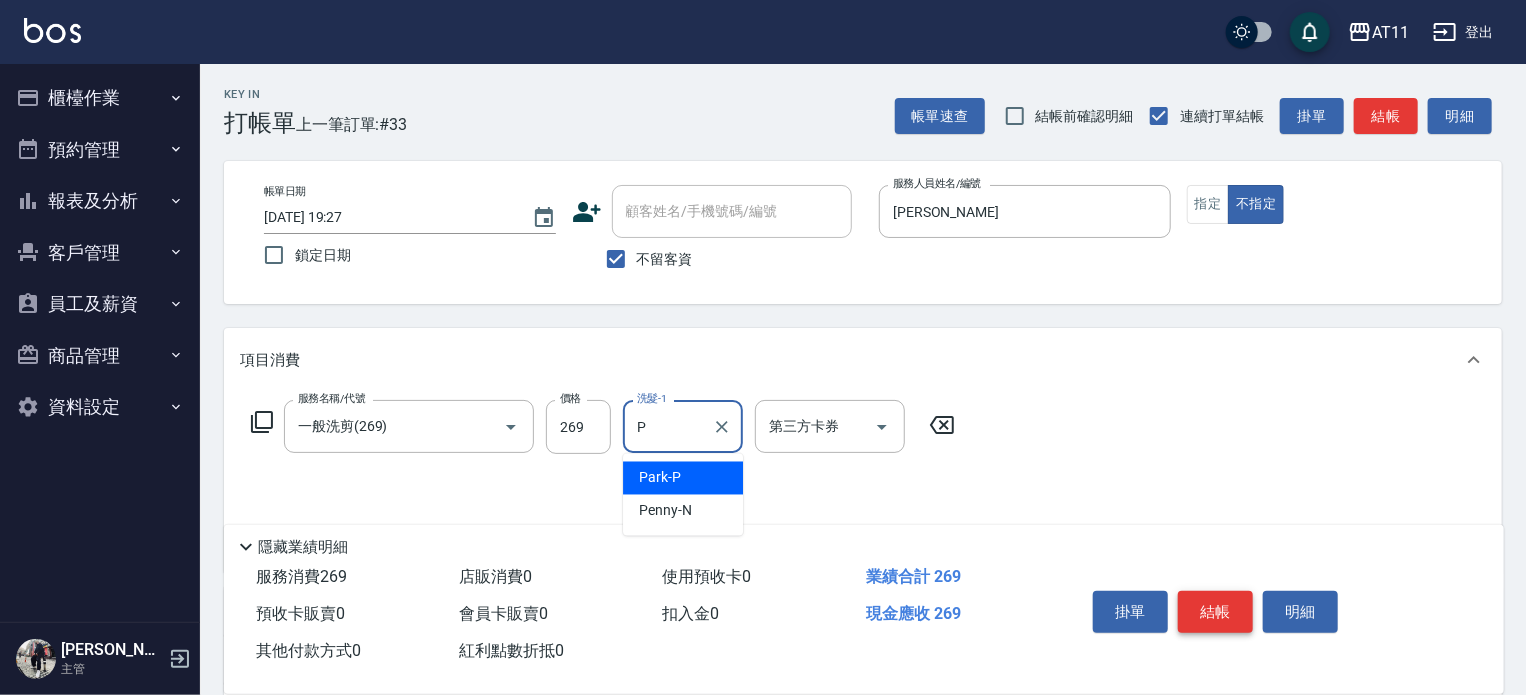 type on "Park-P" 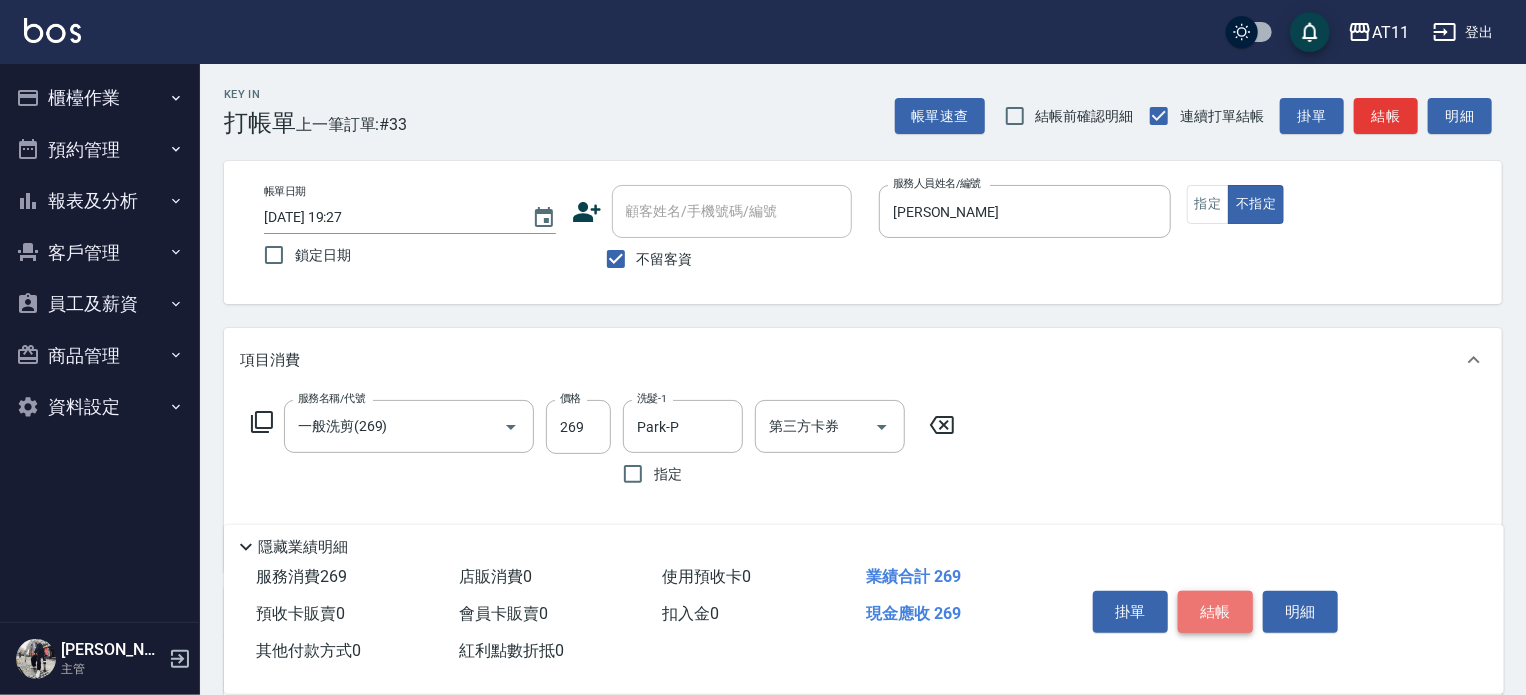click on "結帳" at bounding box center (1215, 612) 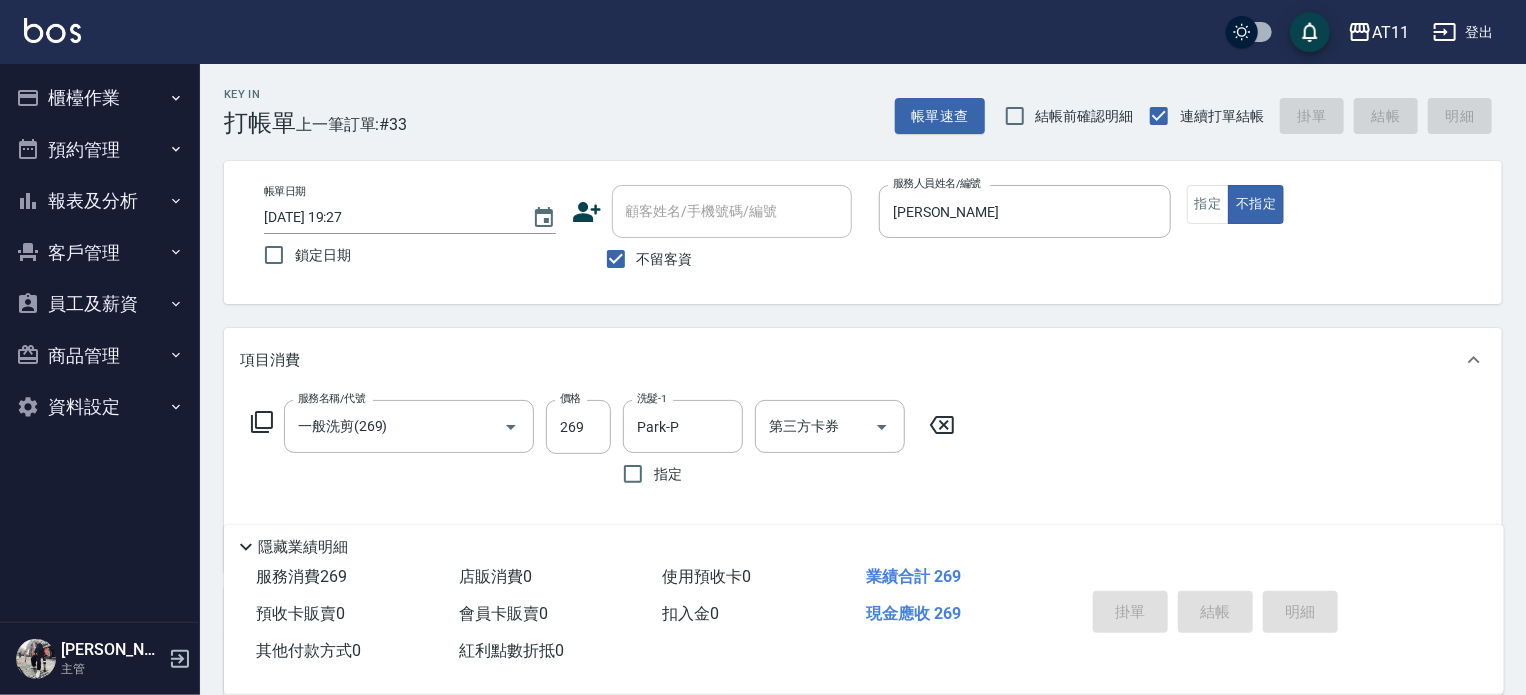 type 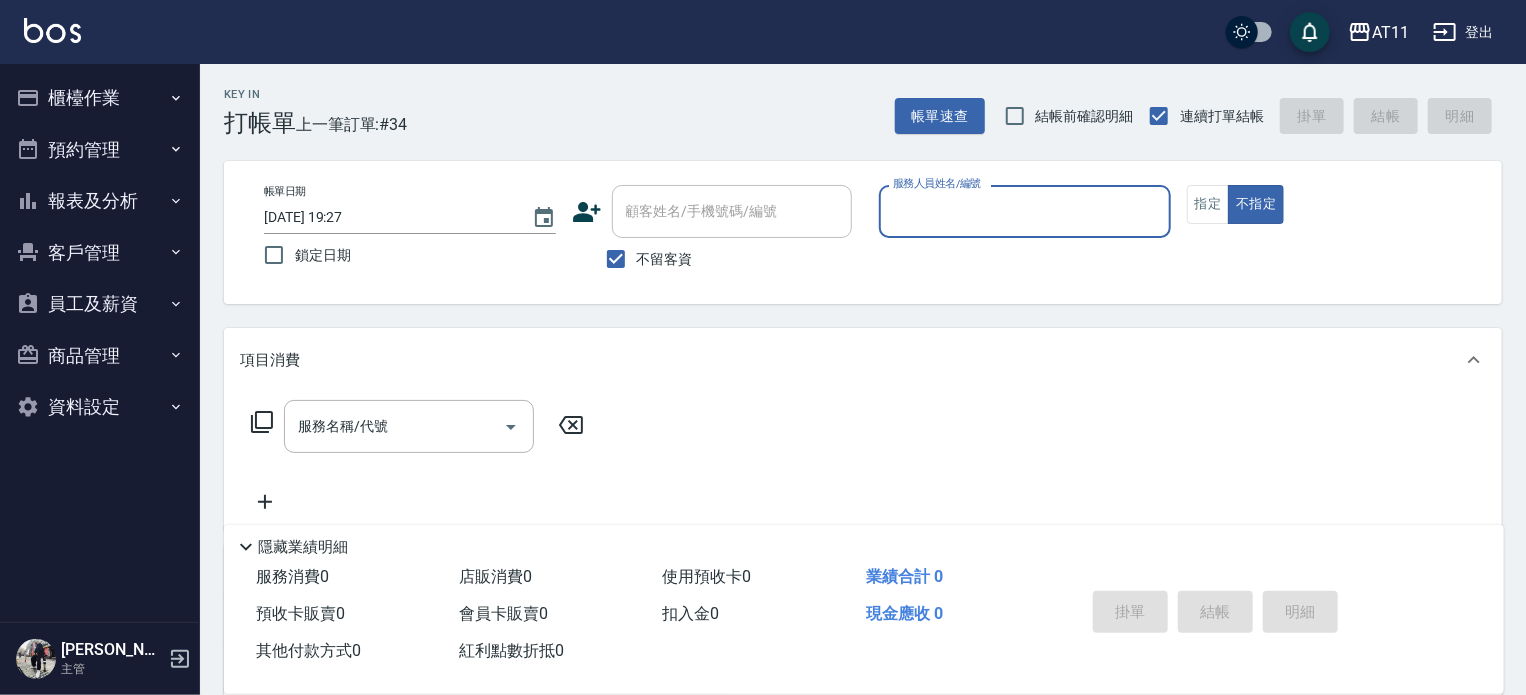 click on "報表及分析" at bounding box center (100, 201) 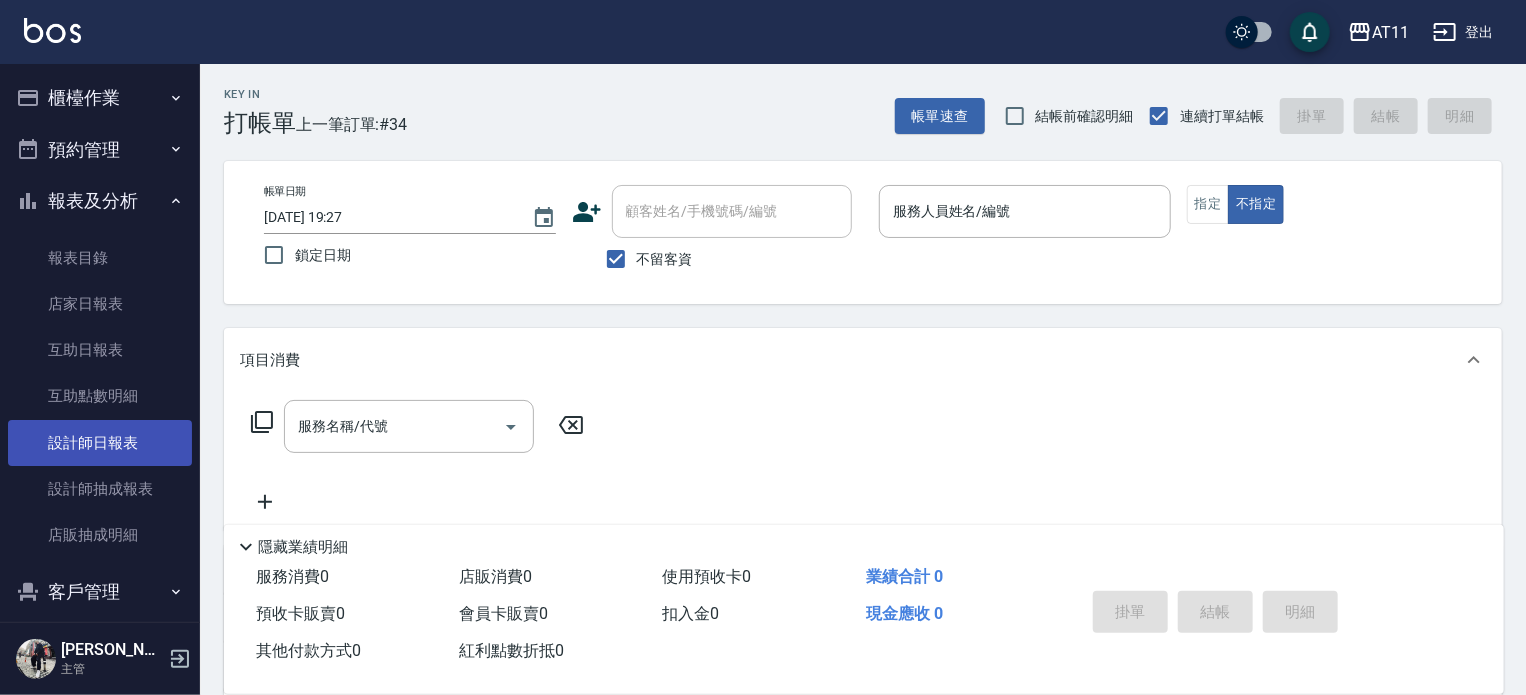 click on "設計師日報表" at bounding box center [100, 443] 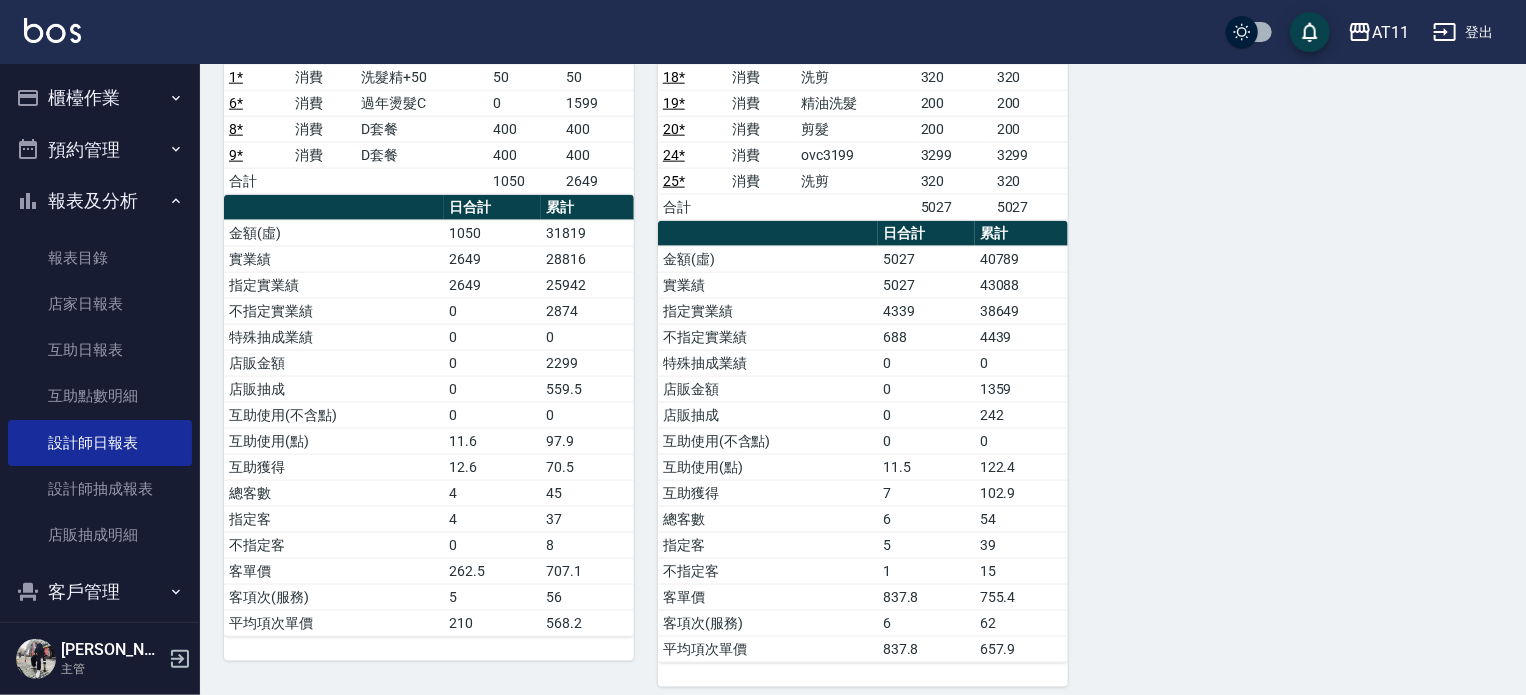 scroll, scrollTop: 1172, scrollLeft: 0, axis: vertical 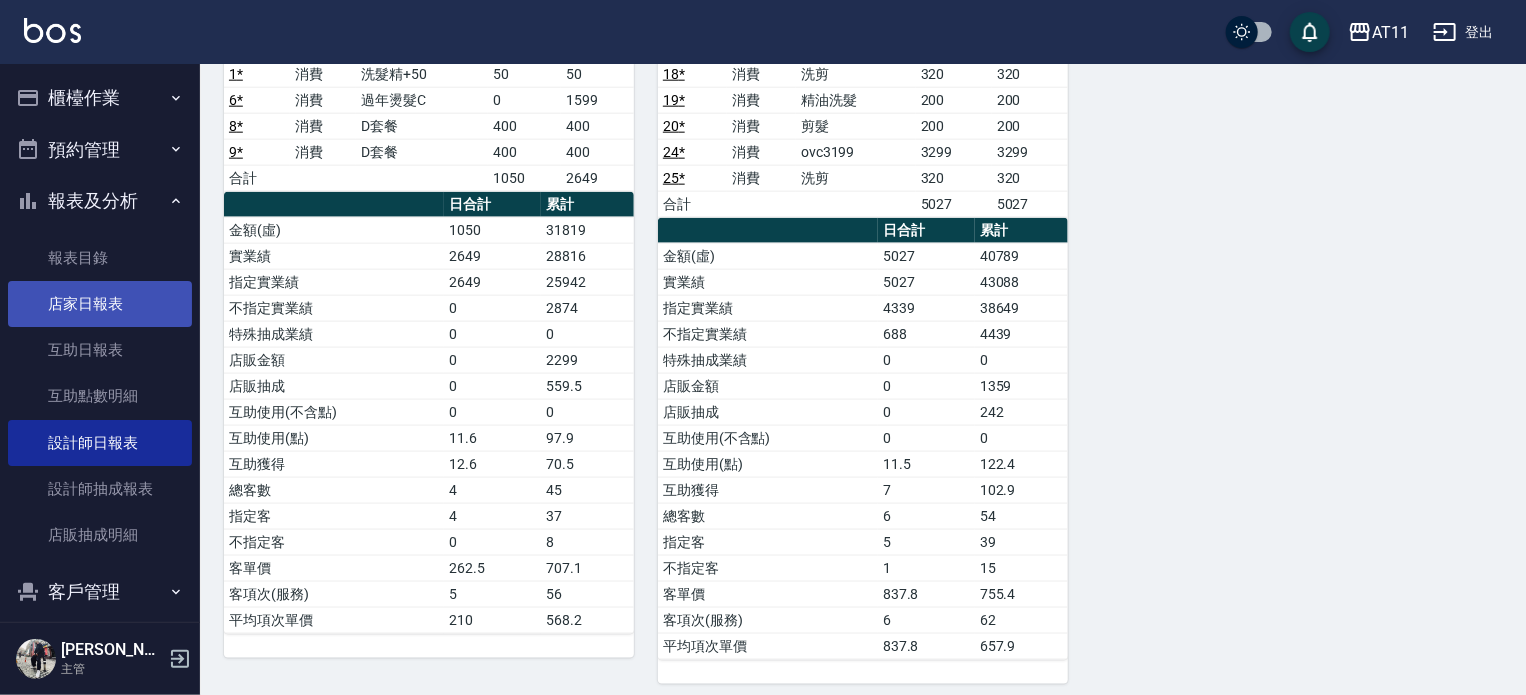 click on "店家日報表" at bounding box center [100, 304] 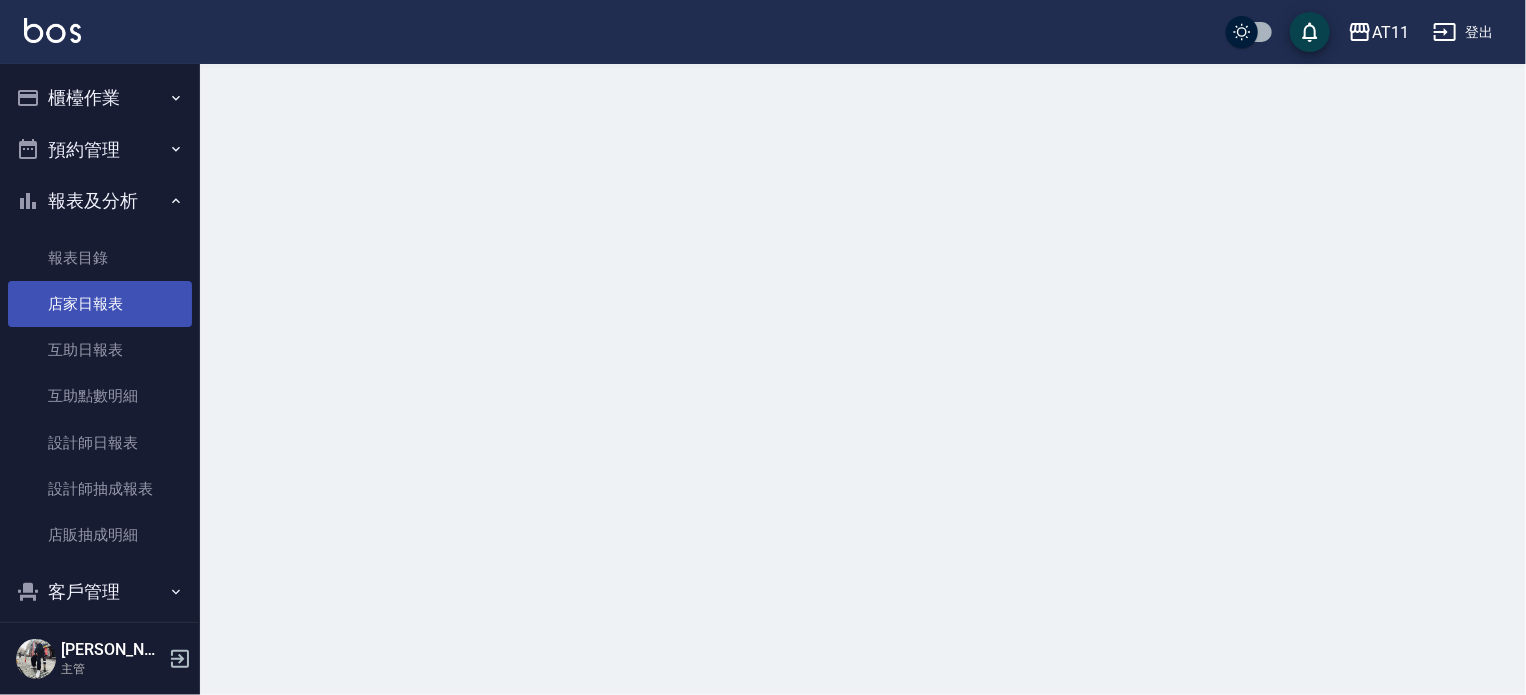 scroll, scrollTop: 0, scrollLeft: 0, axis: both 